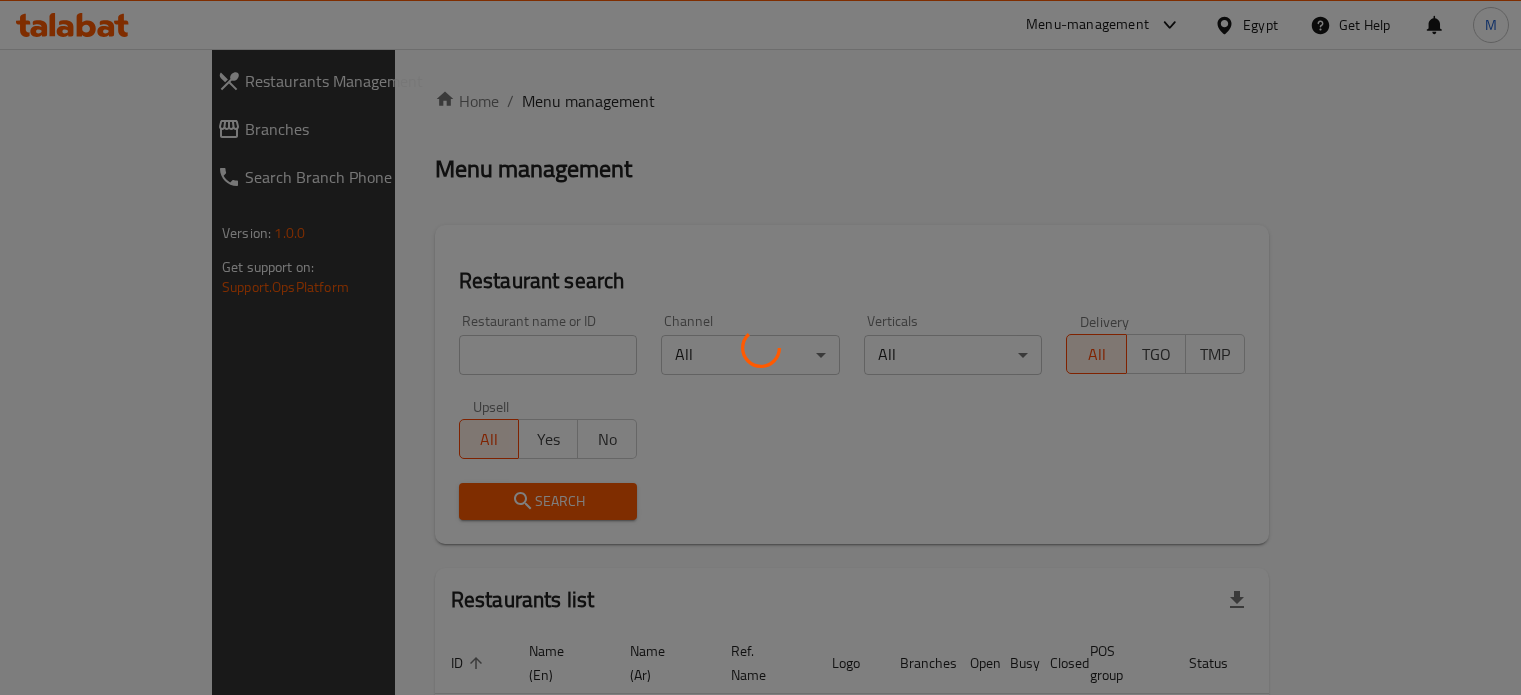 scroll, scrollTop: 0, scrollLeft: 0, axis: both 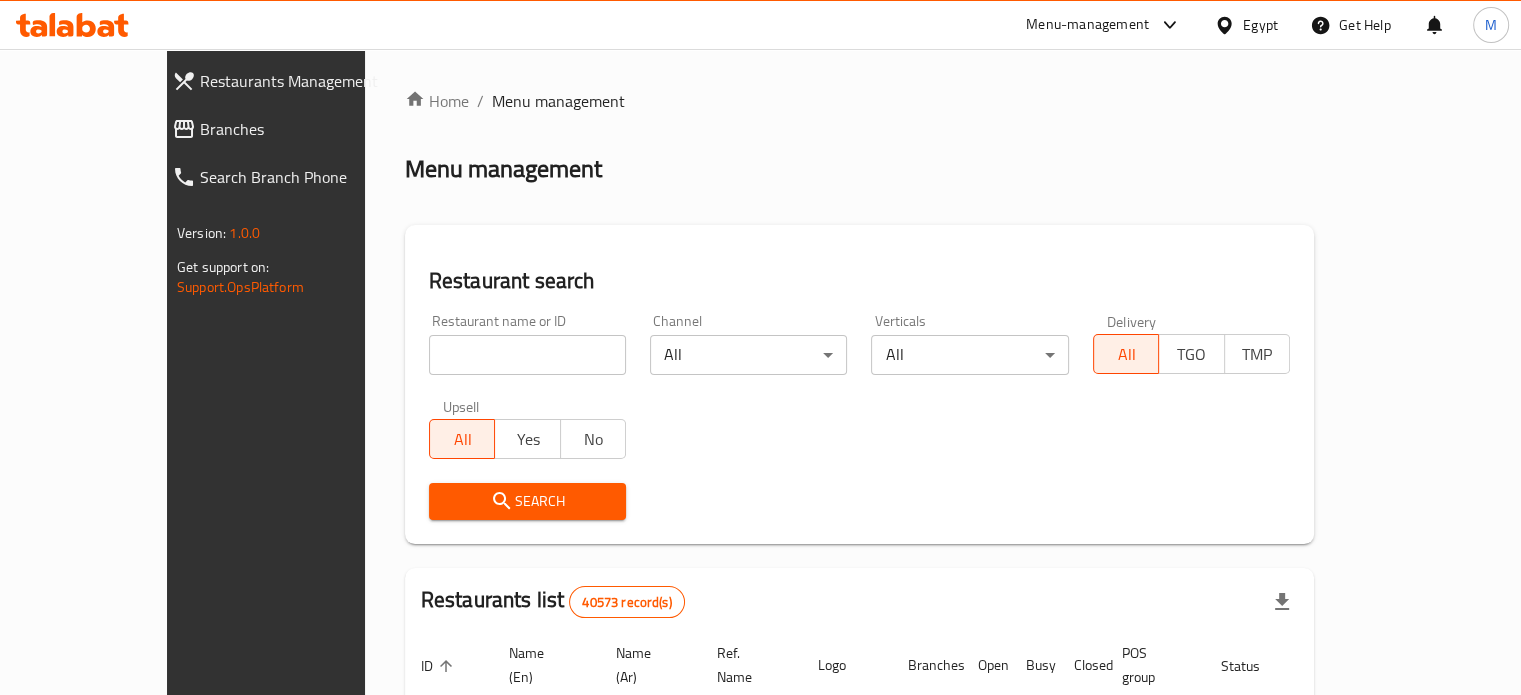 drag, startPoint x: 416, startPoint y: 360, endPoint x: 422, endPoint y: 348, distance: 13.416408 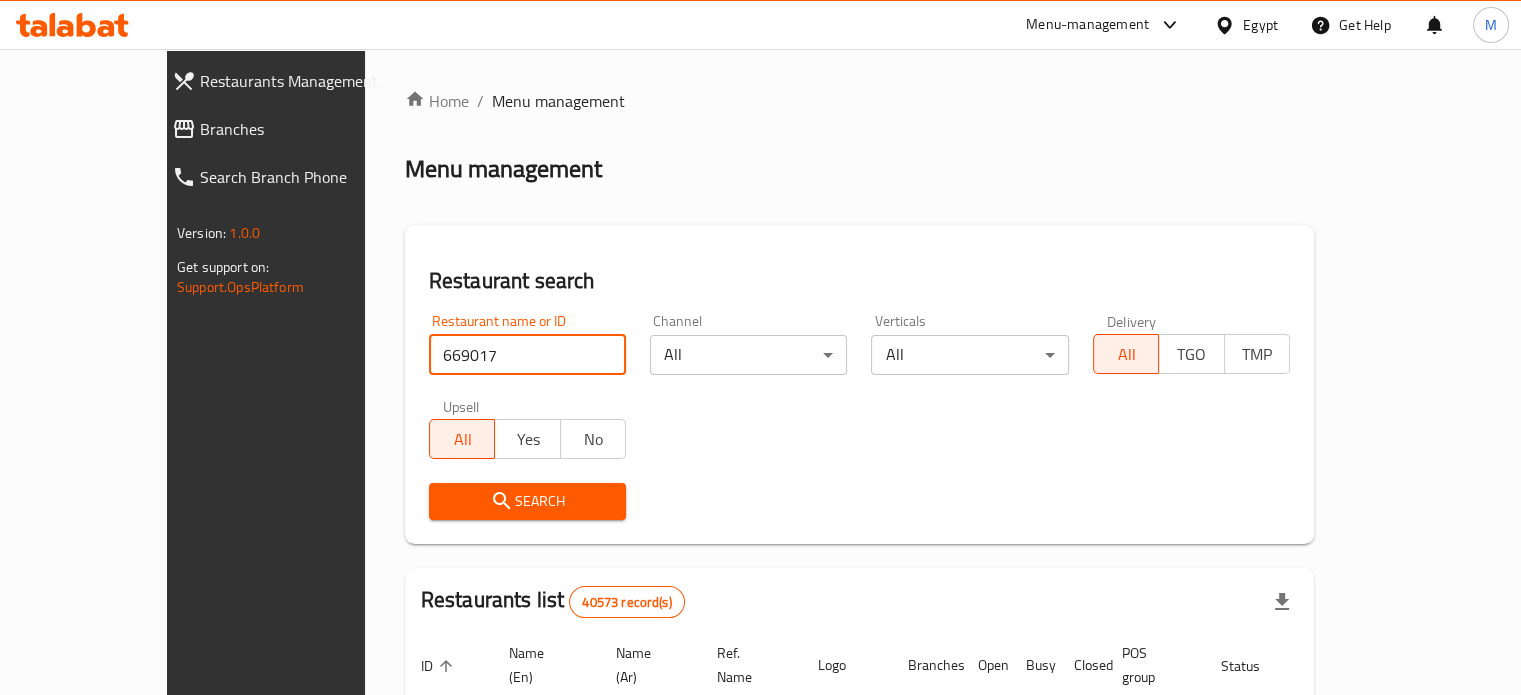 type on "669017" 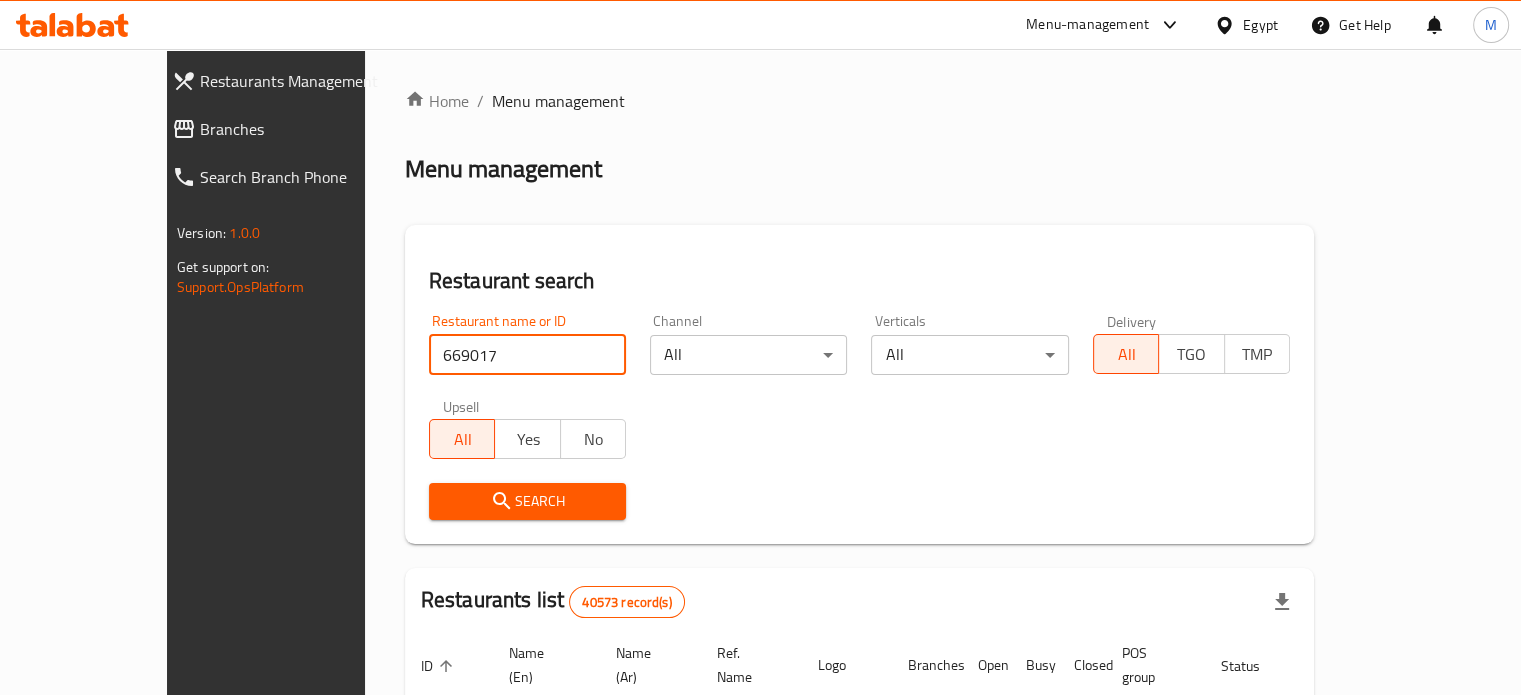 click on "Search" at bounding box center (527, 501) 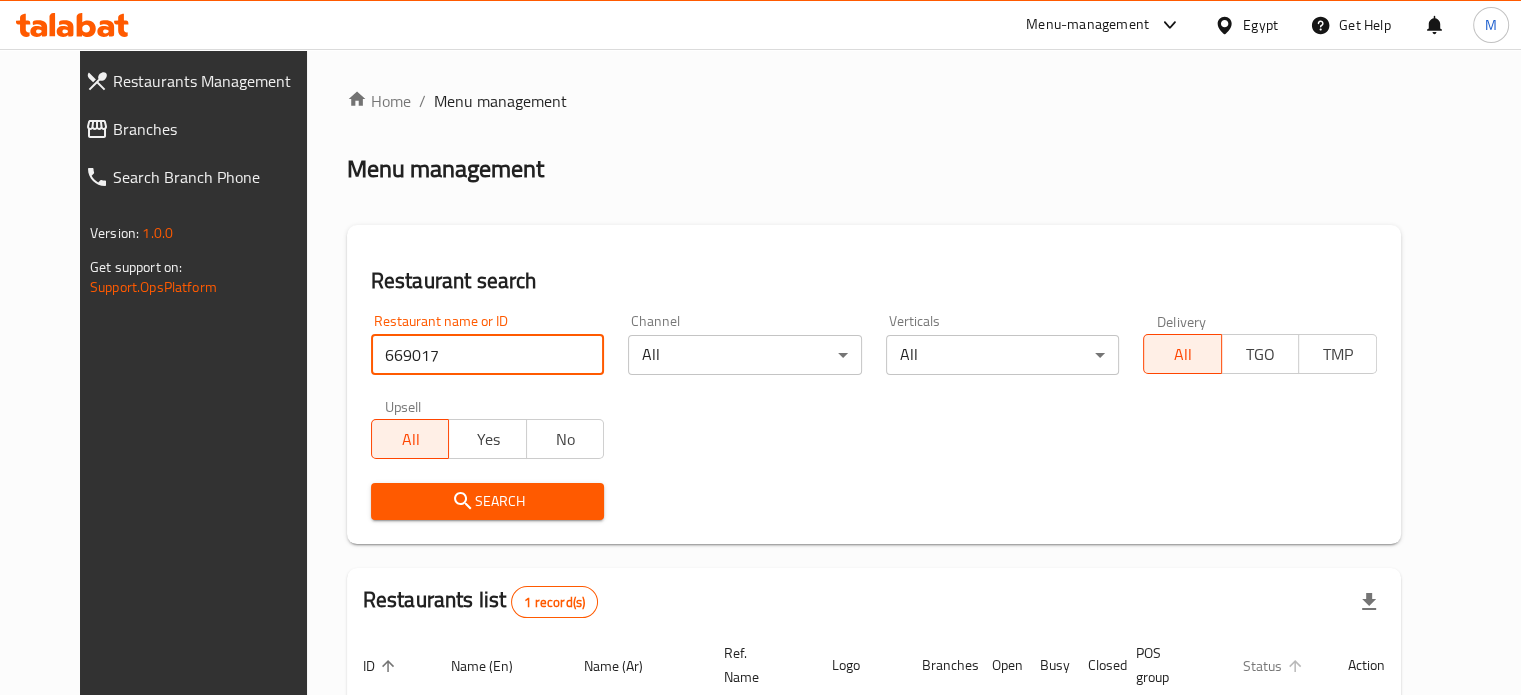 scroll, scrollTop: 180, scrollLeft: 0, axis: vertical 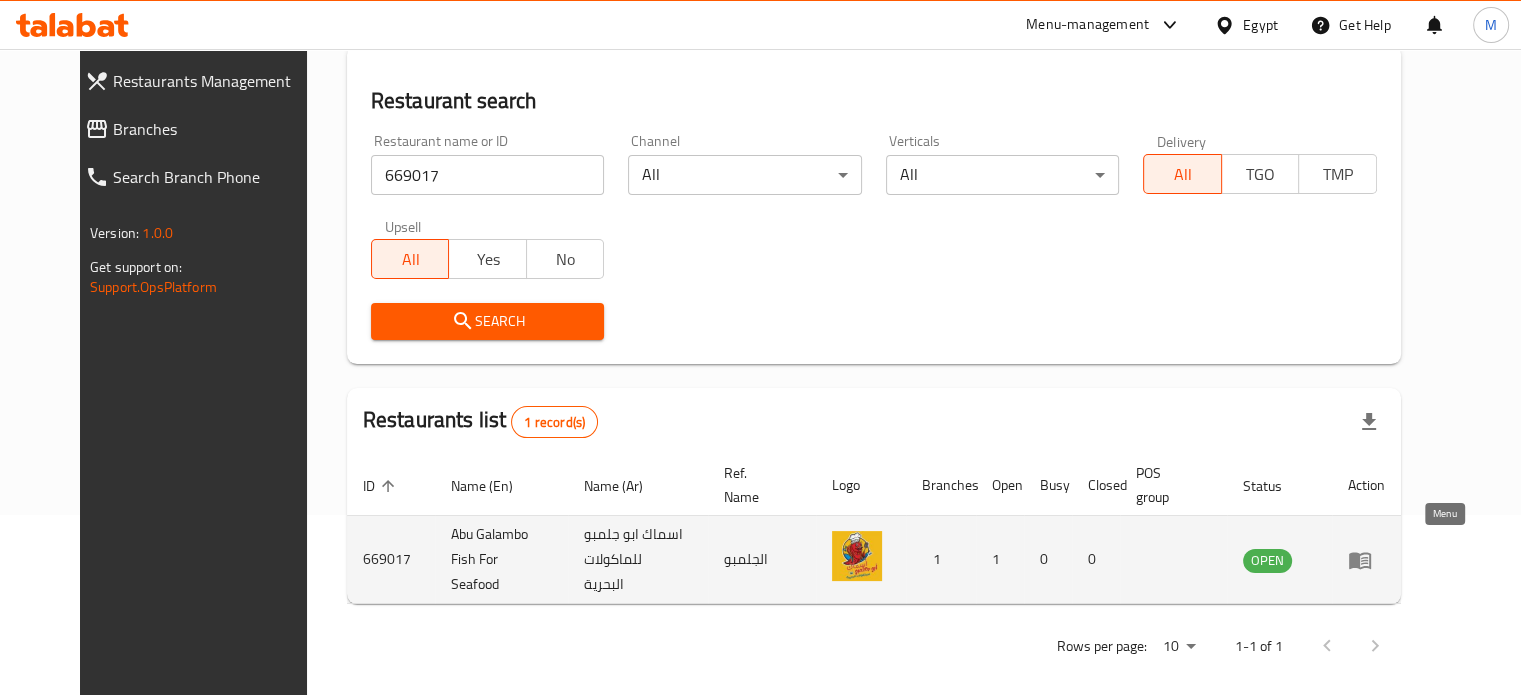 click 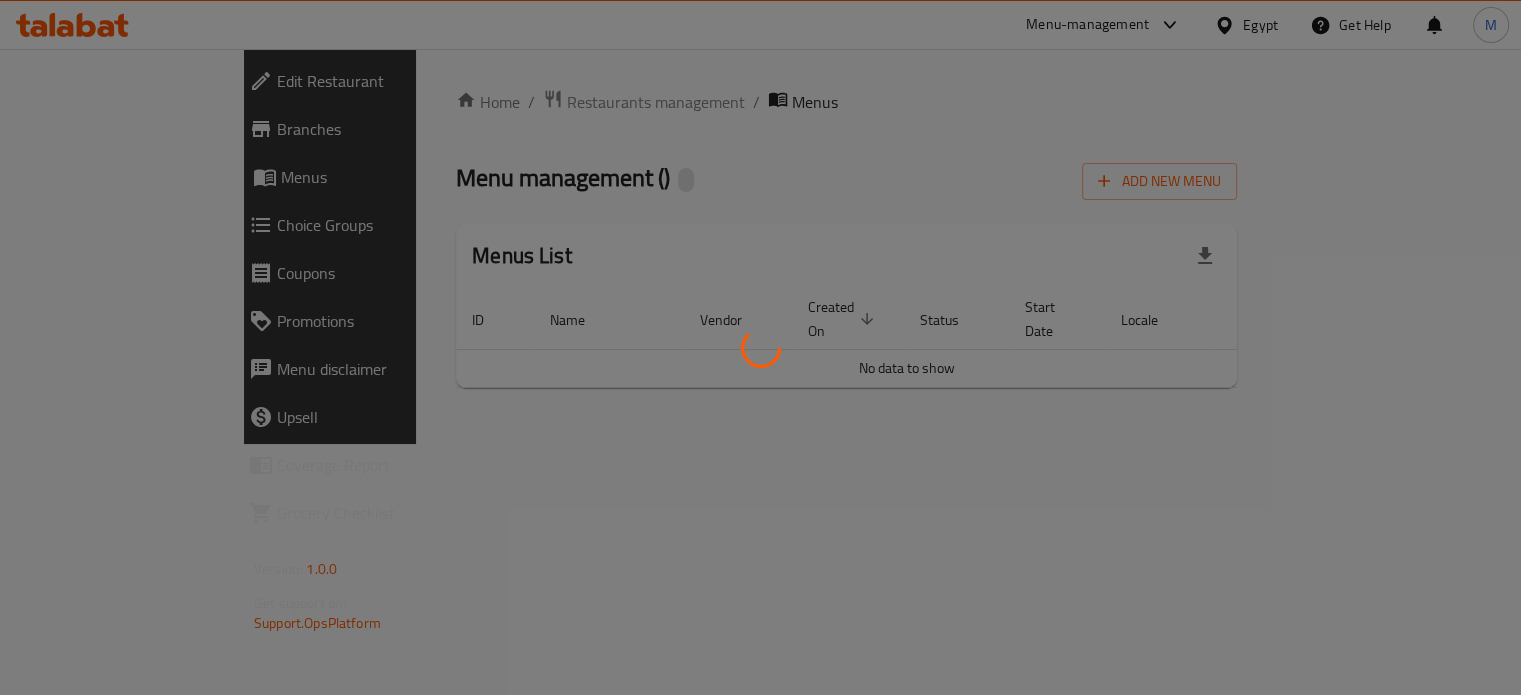 scroll, scrollTop: 0, scrollLeft: 0, axis: both 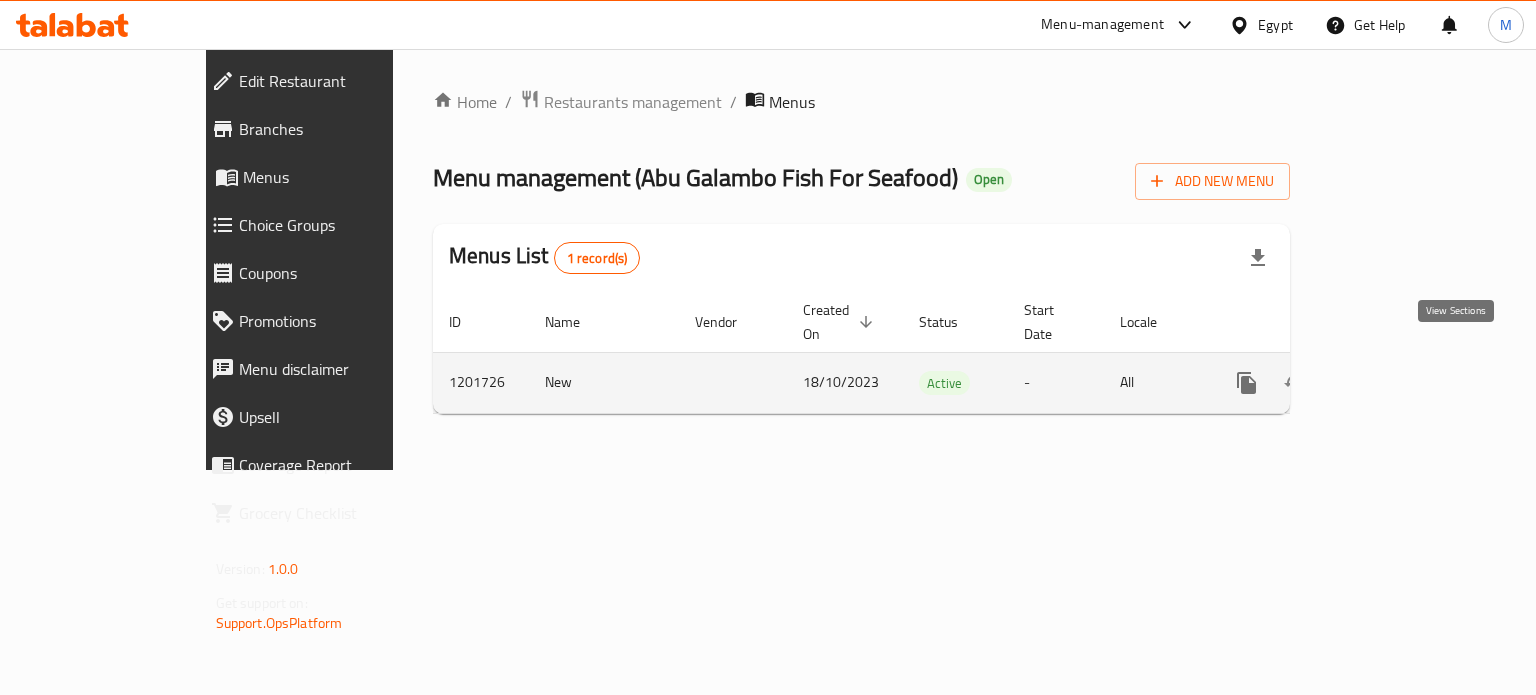 click 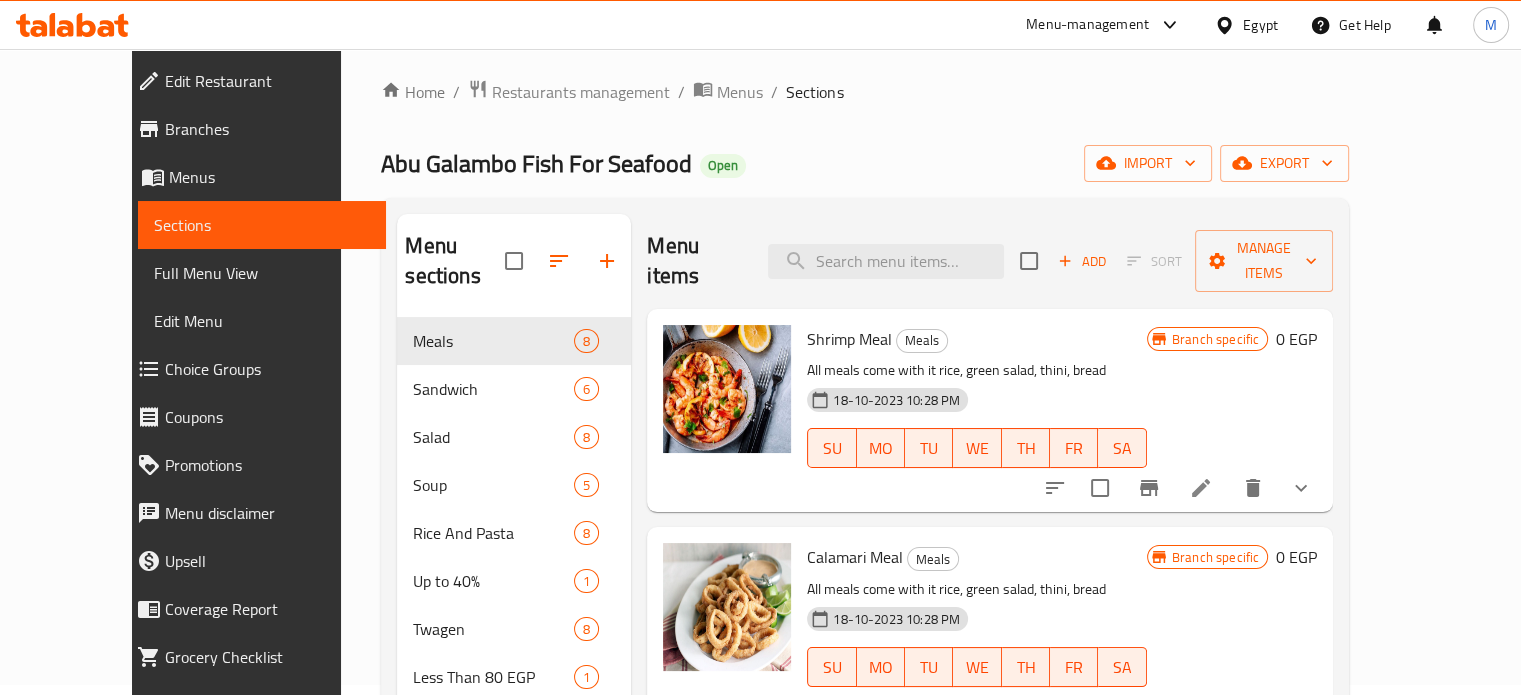 scroll, scrollTop: 0, scrollLeft: 0, axis: both 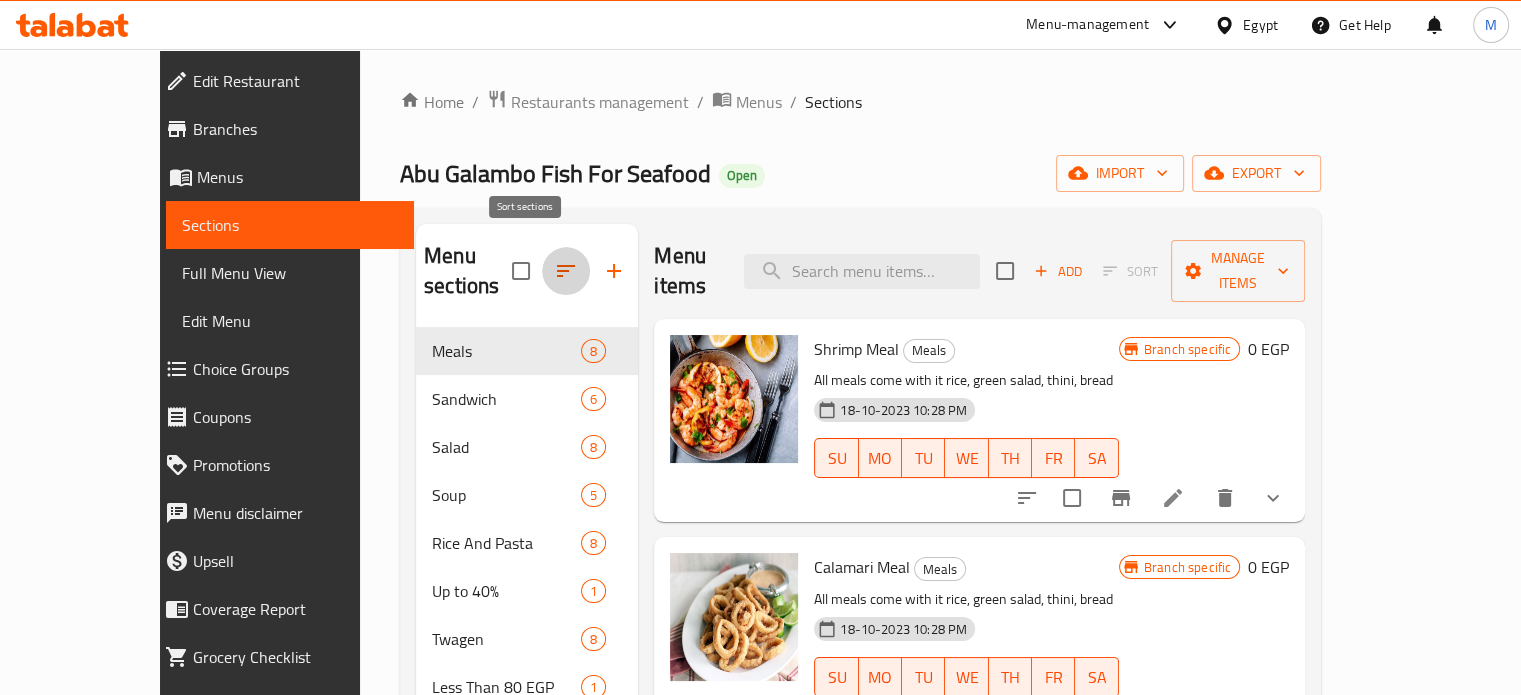 click 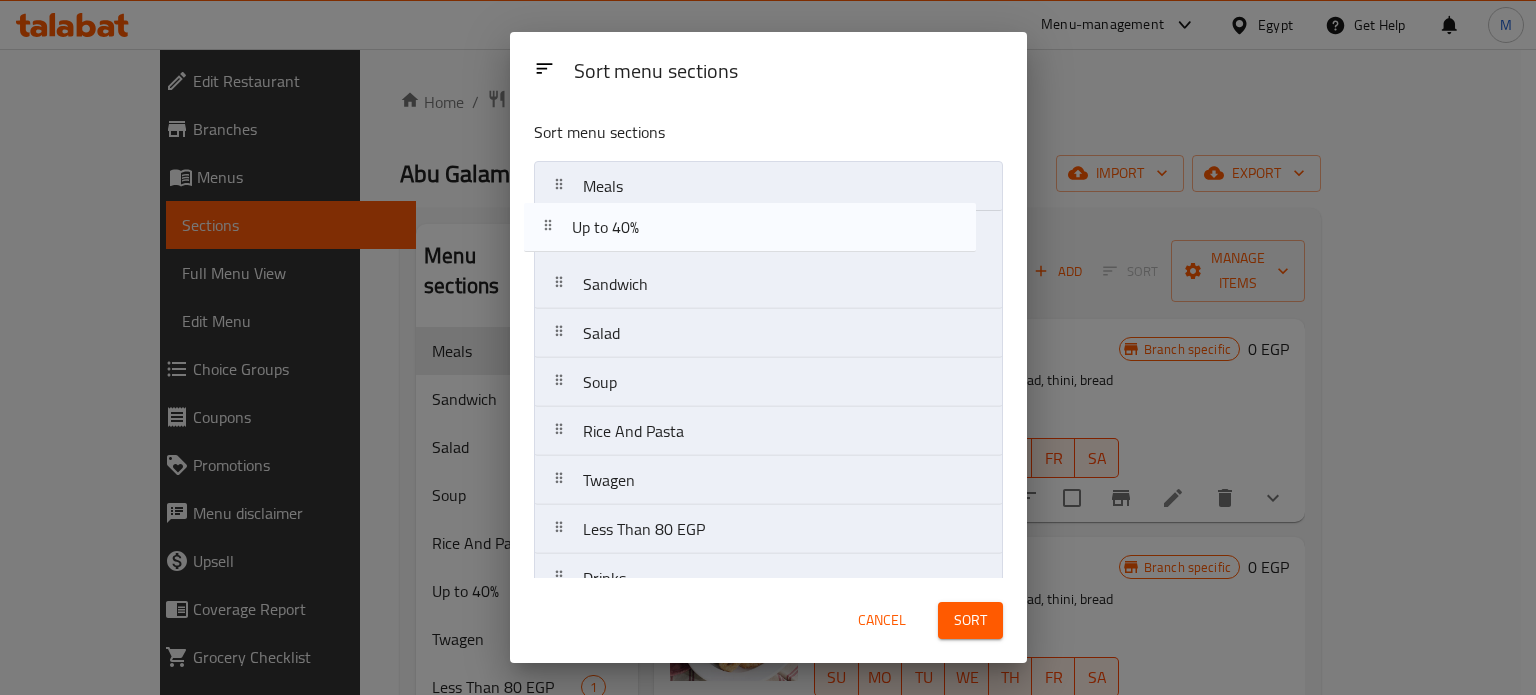 drag, startPoint x: 668, startPoint y: 435, endPoint x: 647, endPoint y: 176, distance: 259.84995 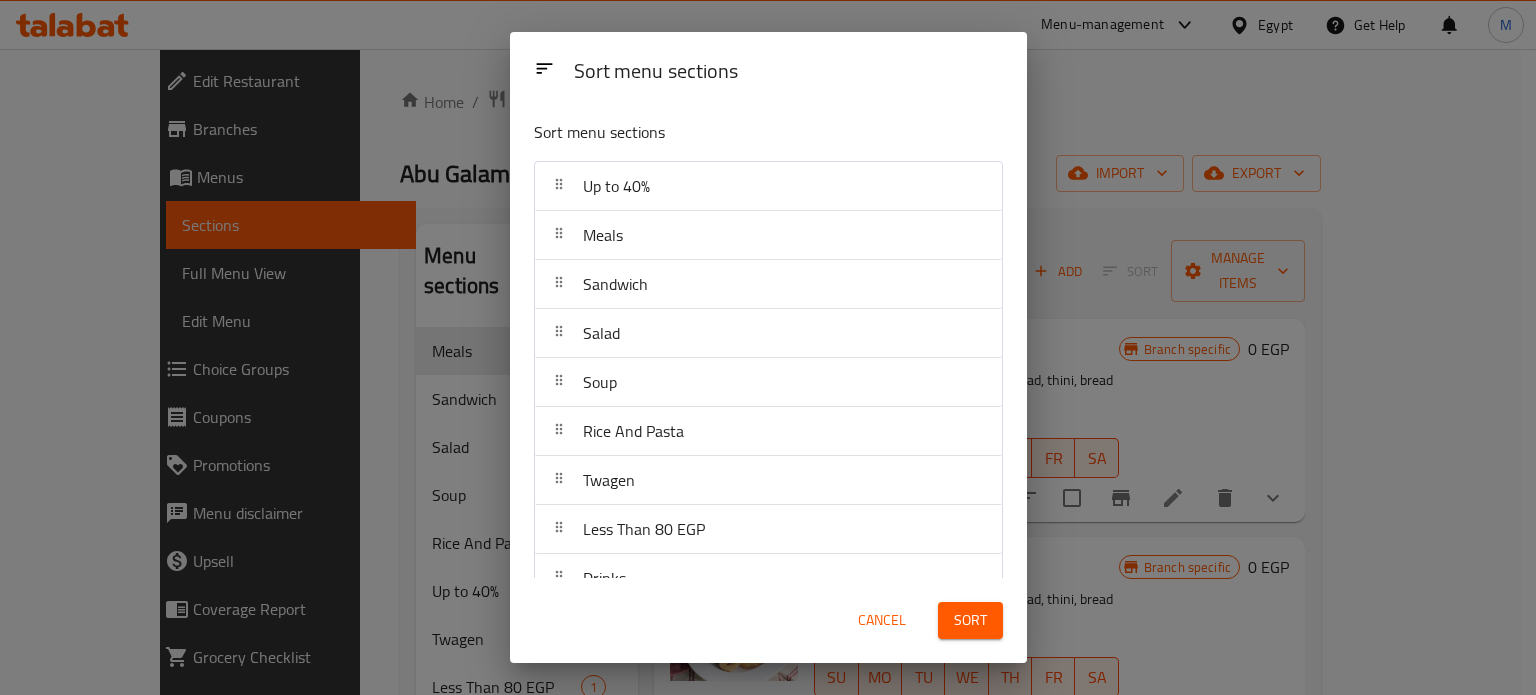 click on "Sort" at bounding box center [970, 620] 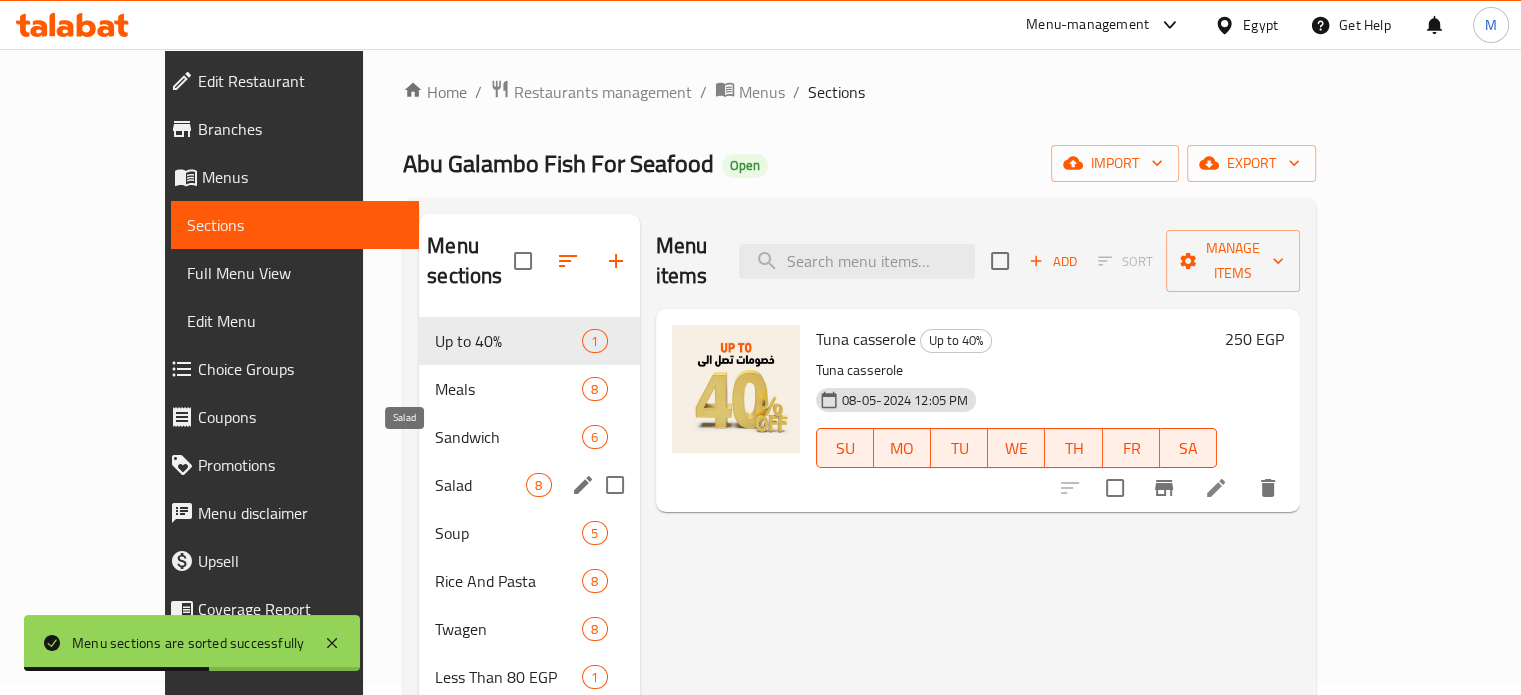 scroll, scrollTop: 0, scrollLeft: 0, axis: both 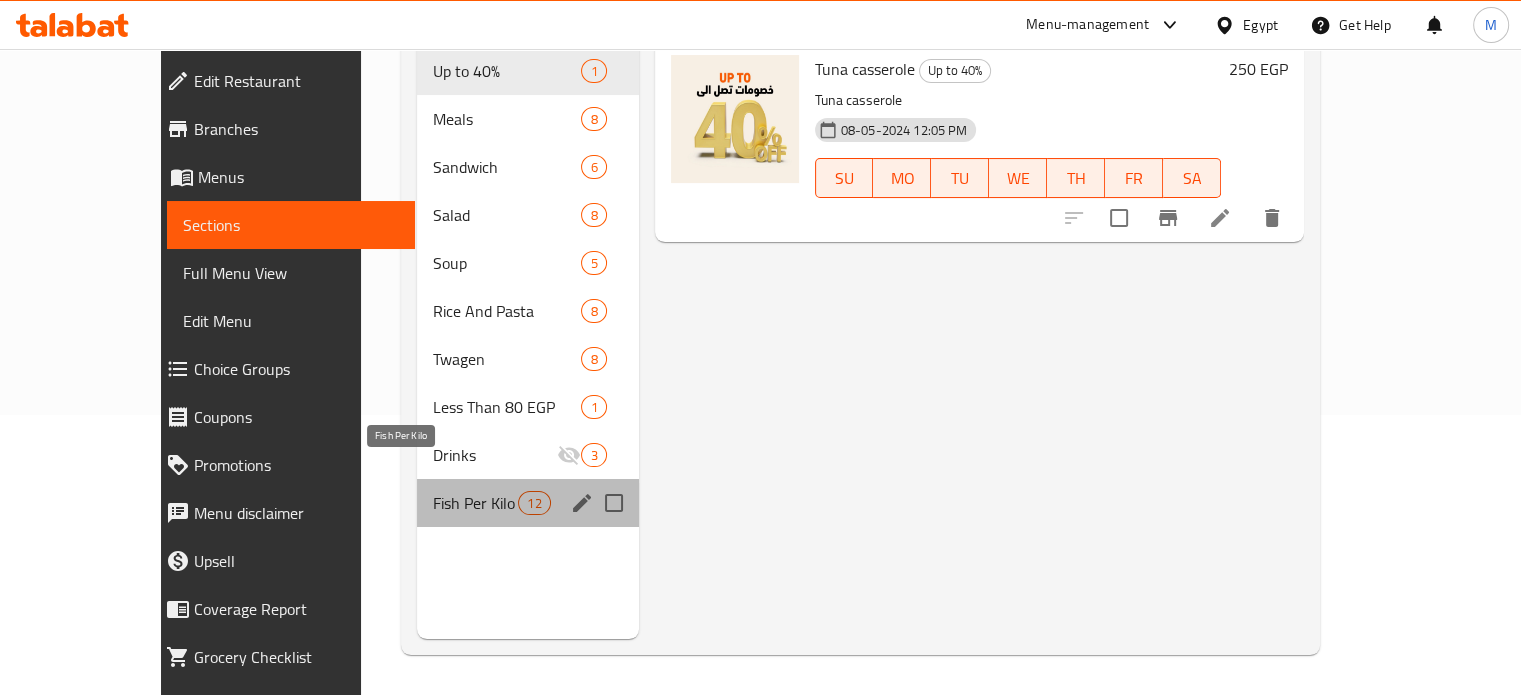 click on "Fish Per Kilo" at bounding box center (475, 503) 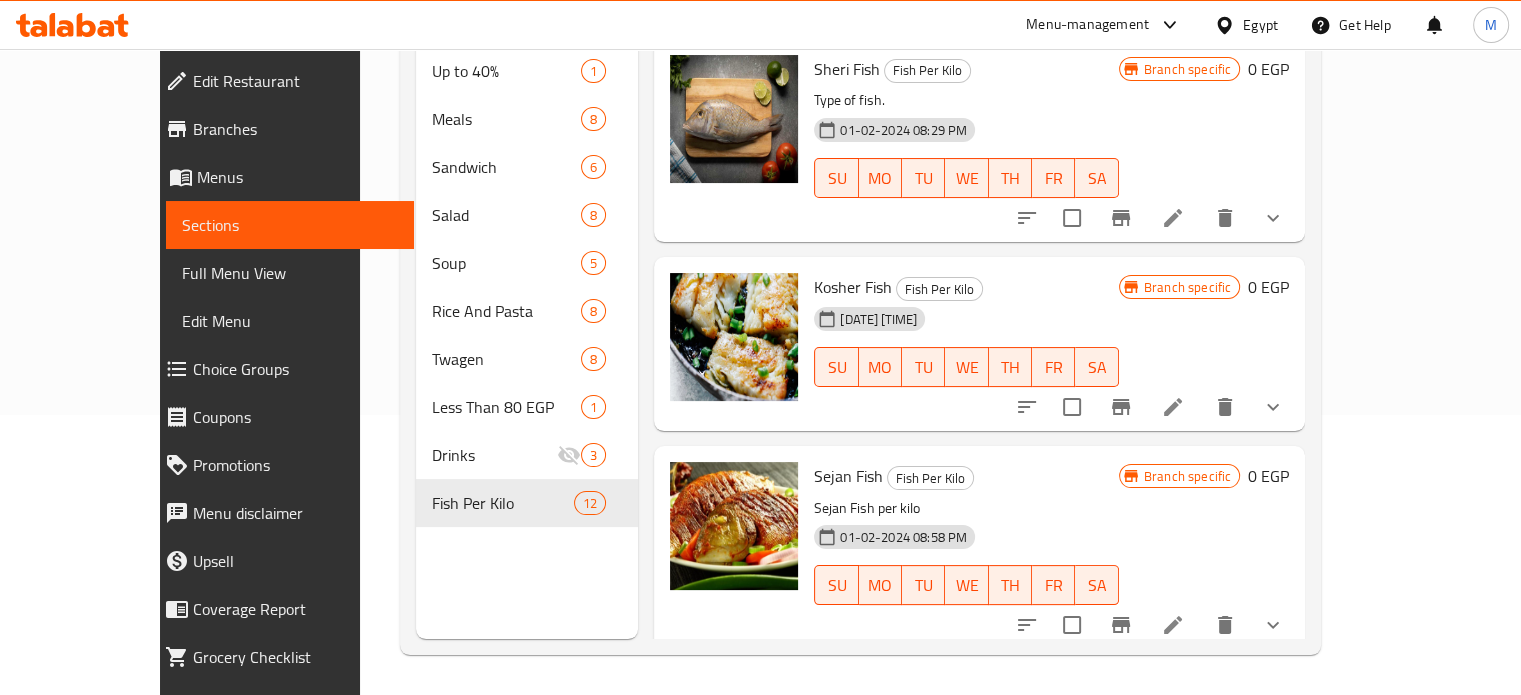 scroll, scrollTop: 0, scrollLeft: 0, axis: both 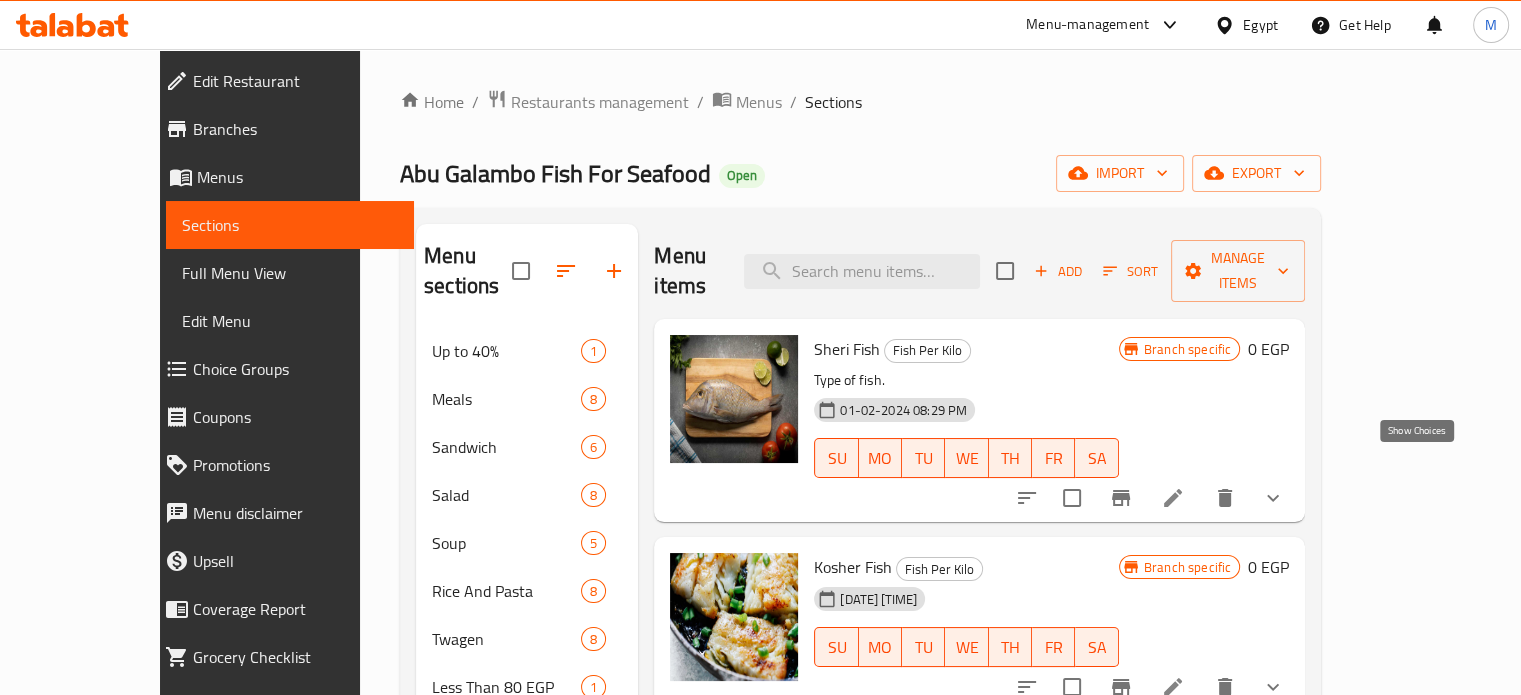 click at bounding box center (1273, 498) 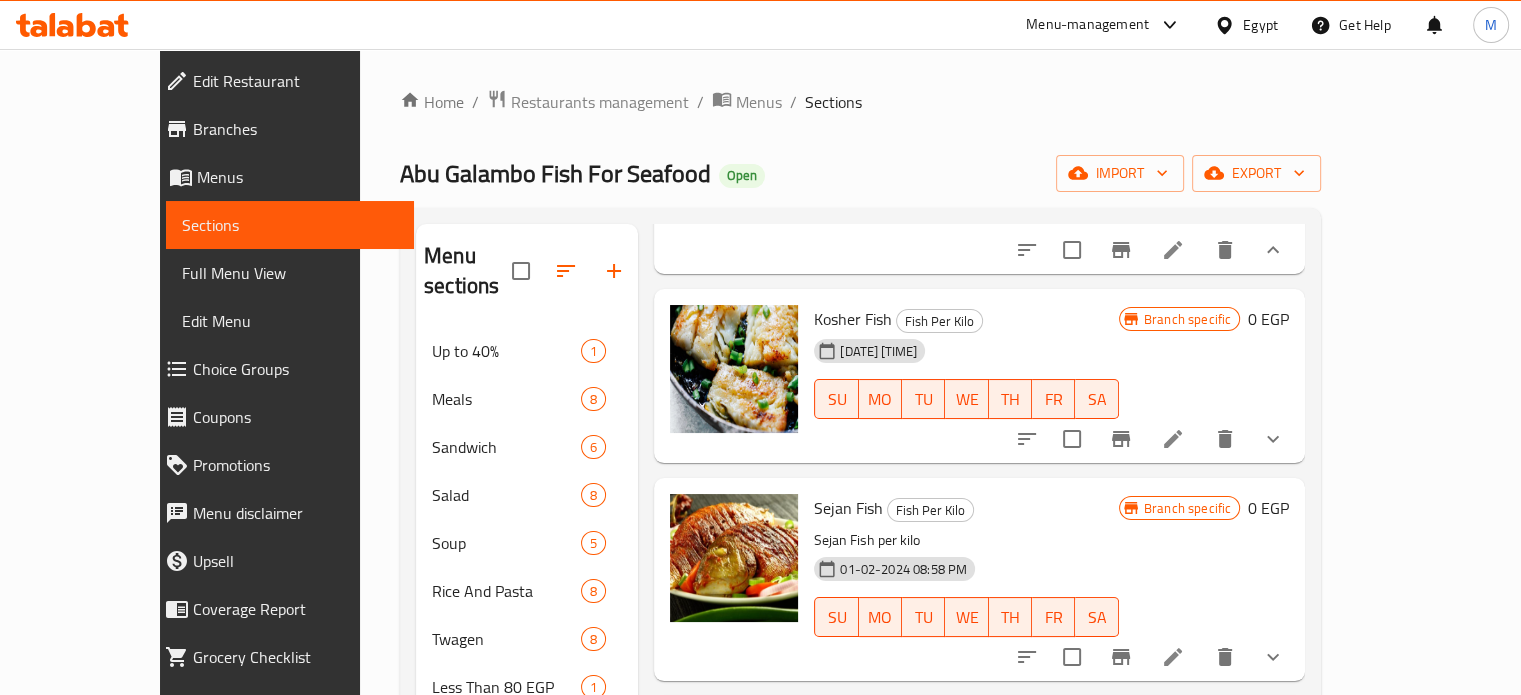 scroll, scrollTop: 0, scrollLeft: 0, axis: both 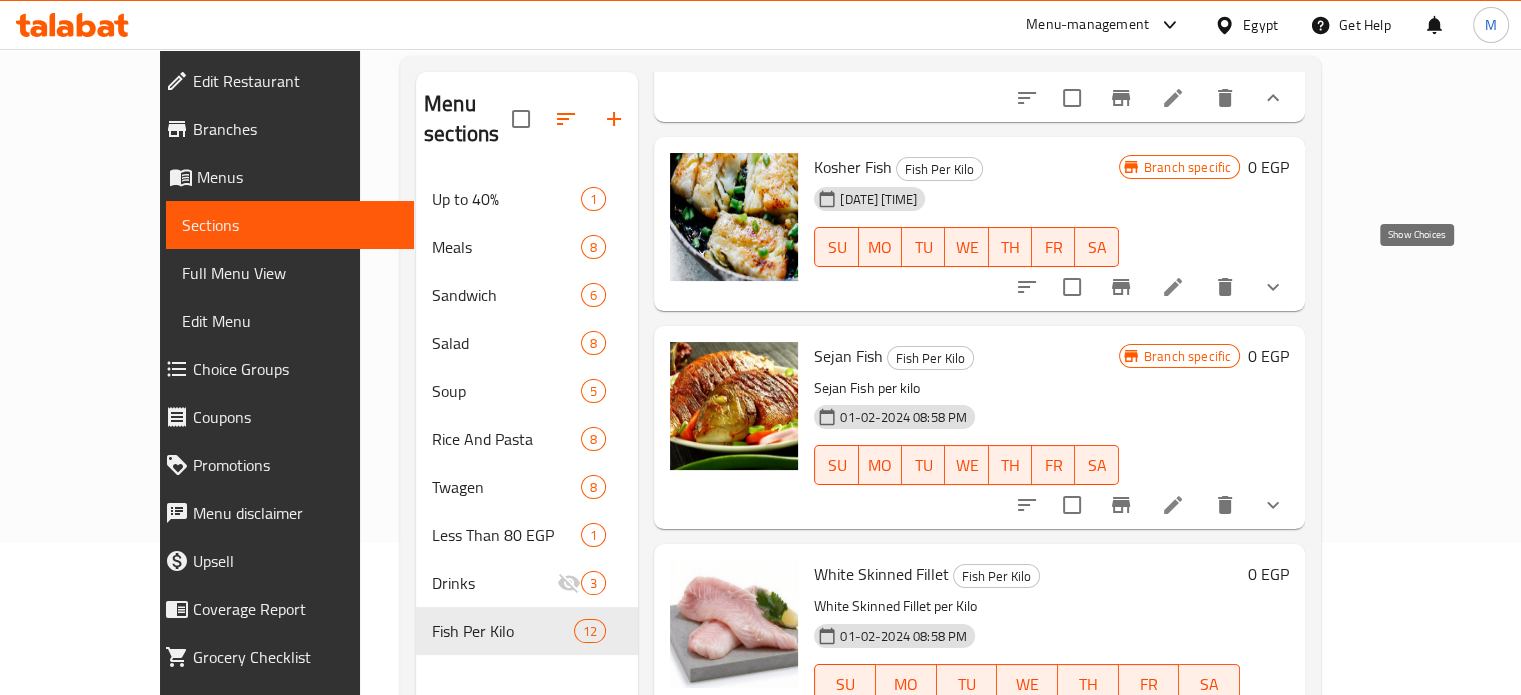 click 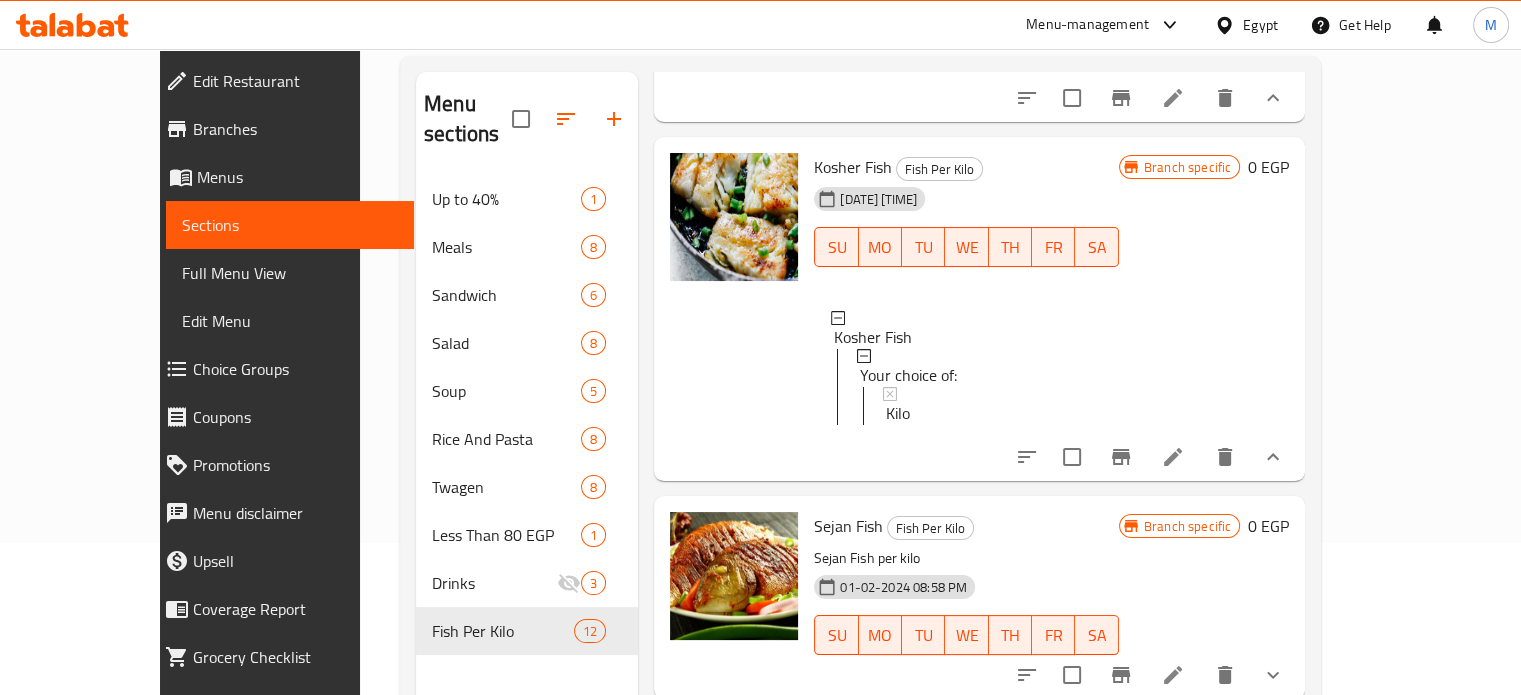 scroll, scrollTop: 2, scrollLeft: 0, axis: vertical 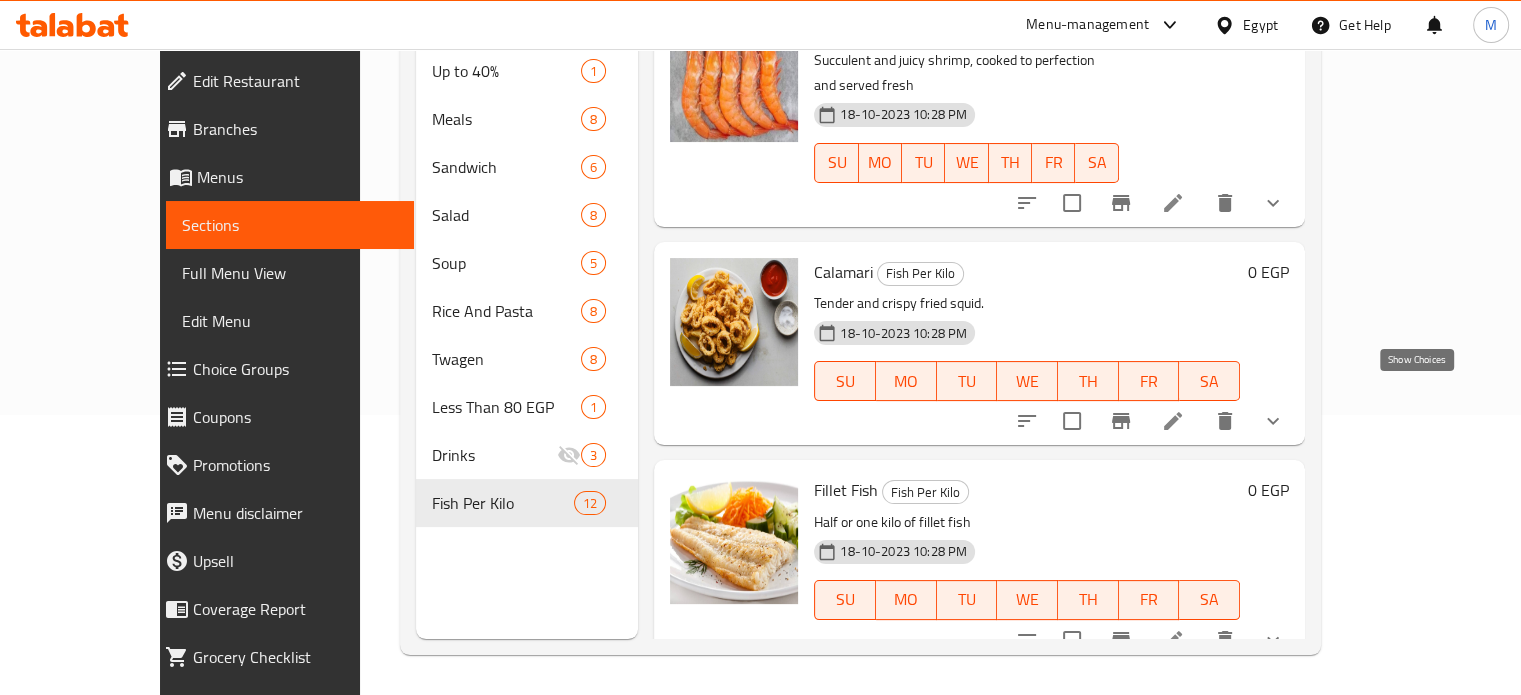 click 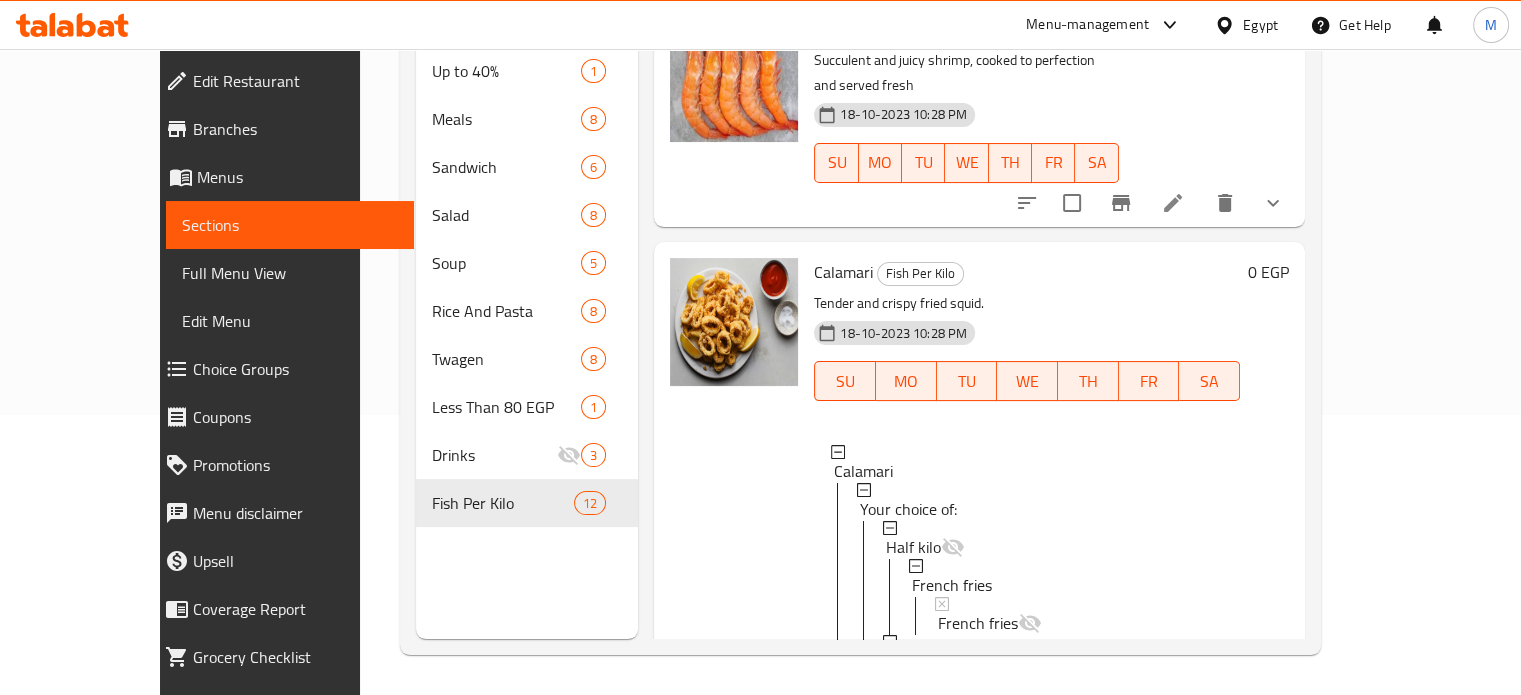 scroll, scrollTop: 2, scrollLeft: 0, axis: vertical 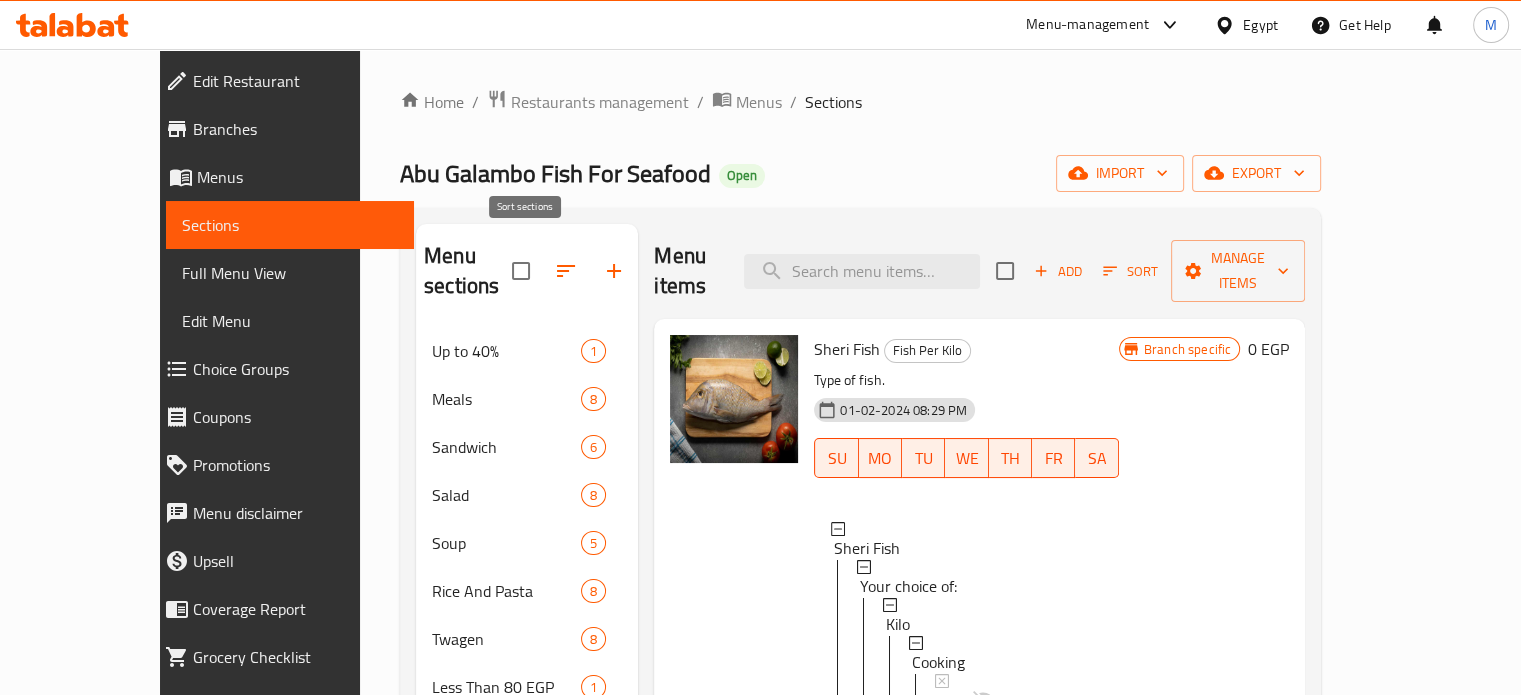 click 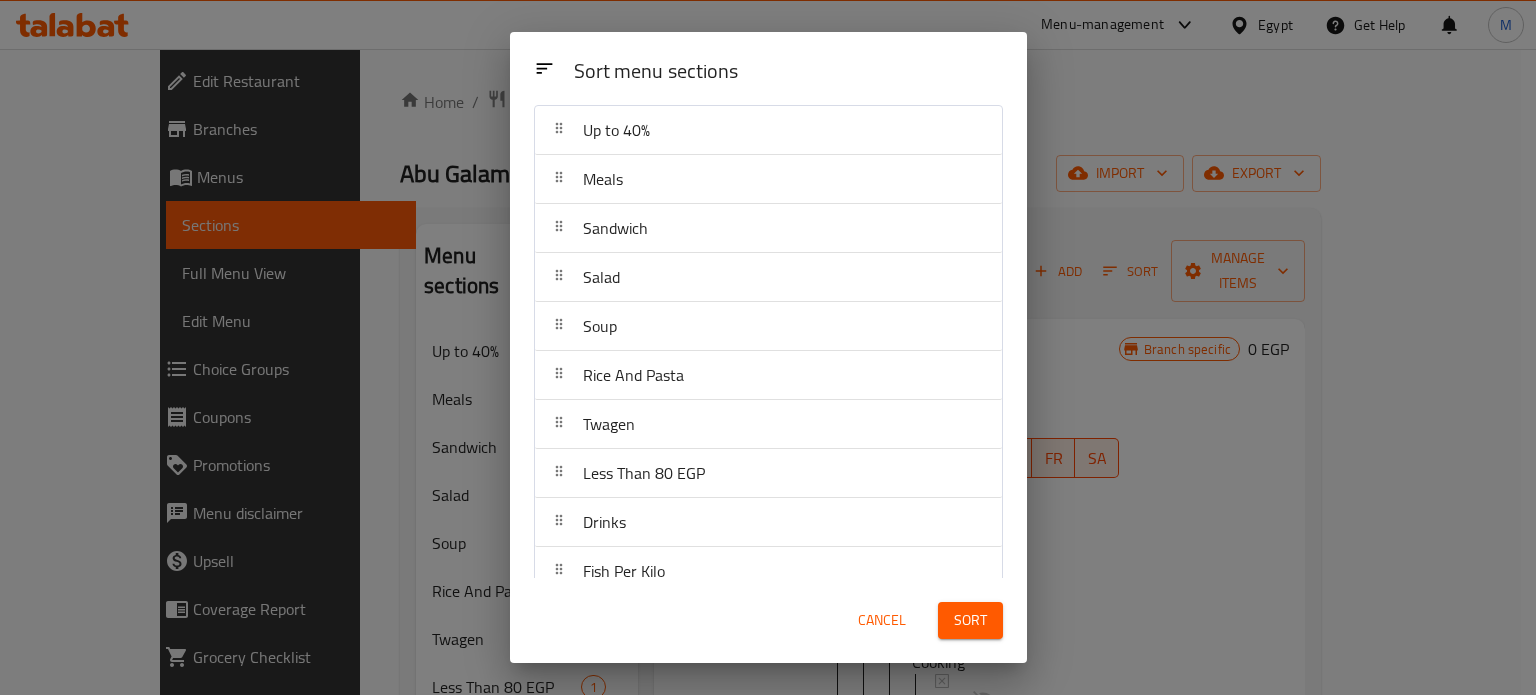 scroll, scrollTop: 80, scrollLeft: 0, axis: vertical 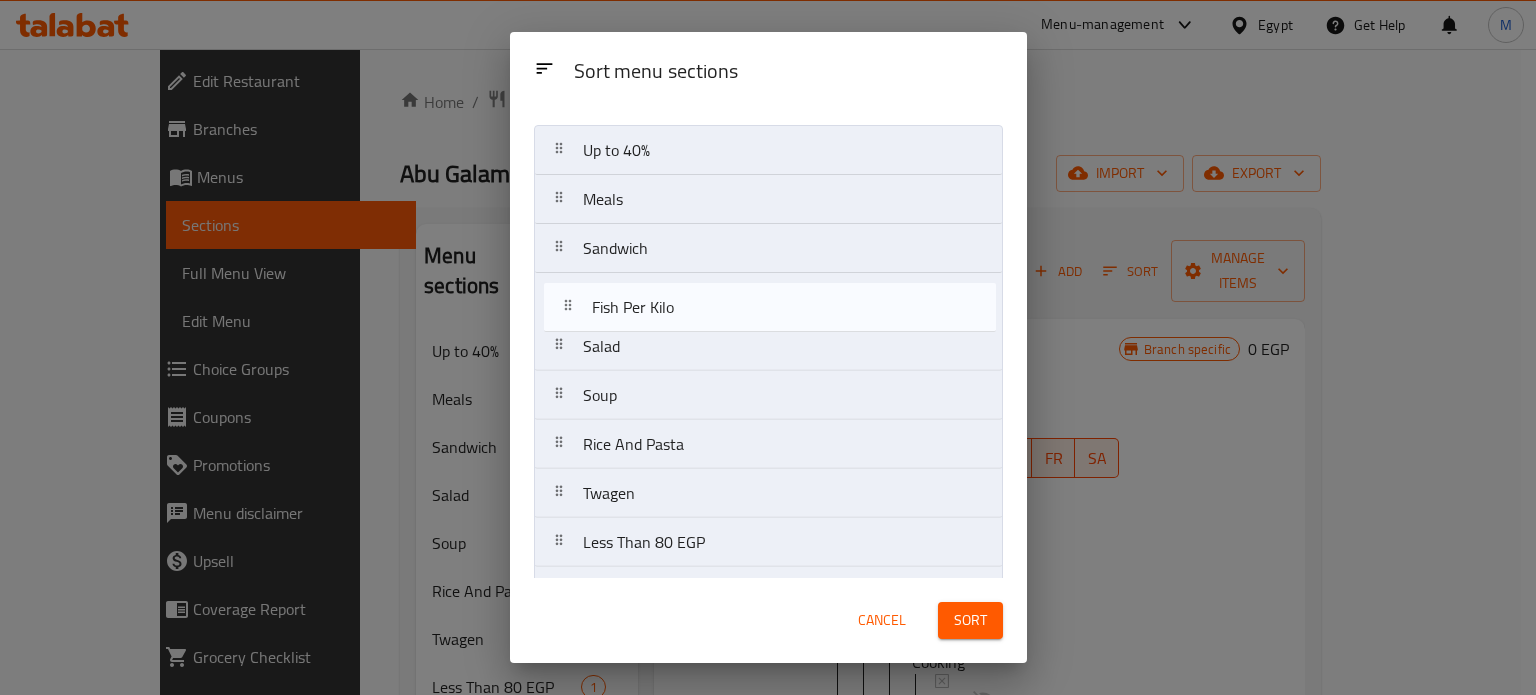 drag, startPoint x: 648, startPoint y: 553, endPoint x: 654, endPoint y: 311, distance: 242.07437 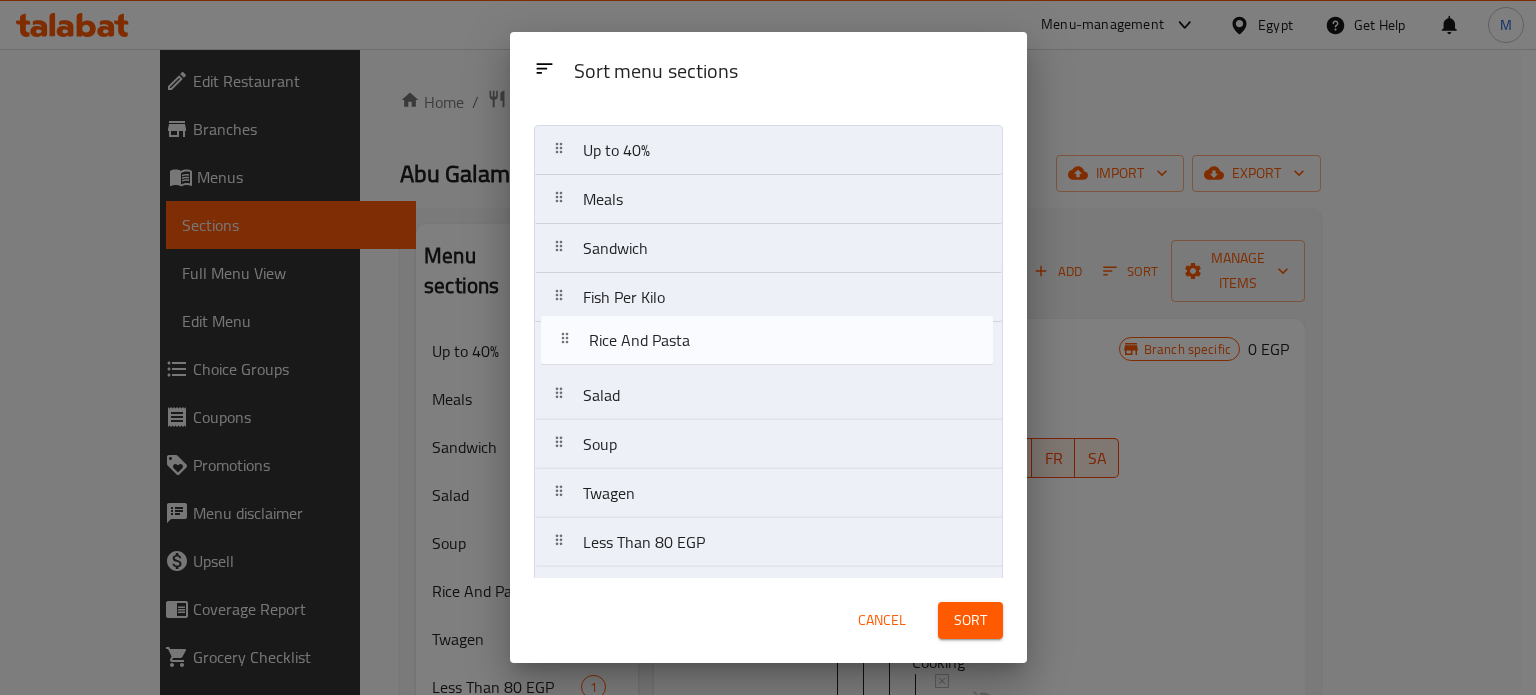 drag, startPoint x: 625, startPoint y: 451, endPoint x: 632, endPoint y: 343, distance: 108.226616 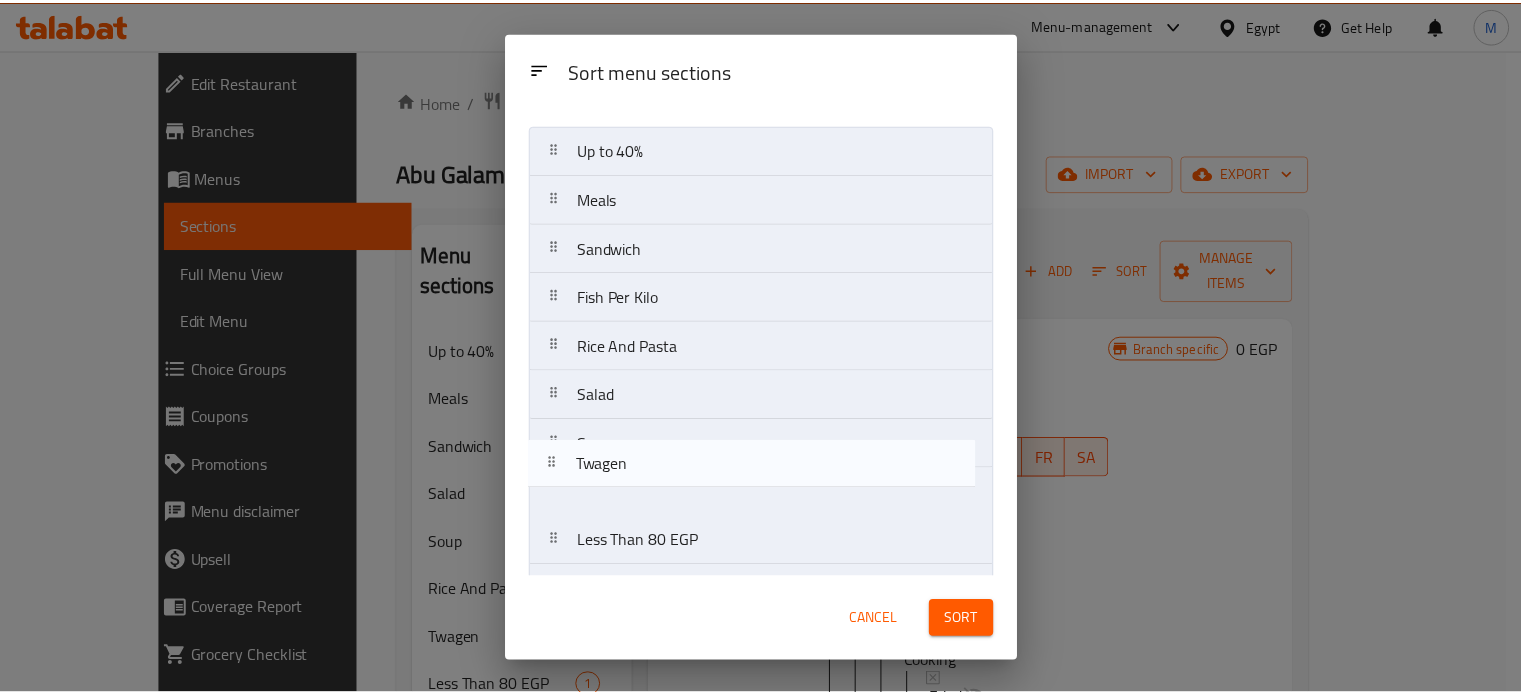 scroll, scrollTop: 40, scrollLeft: 0, axis: vertical 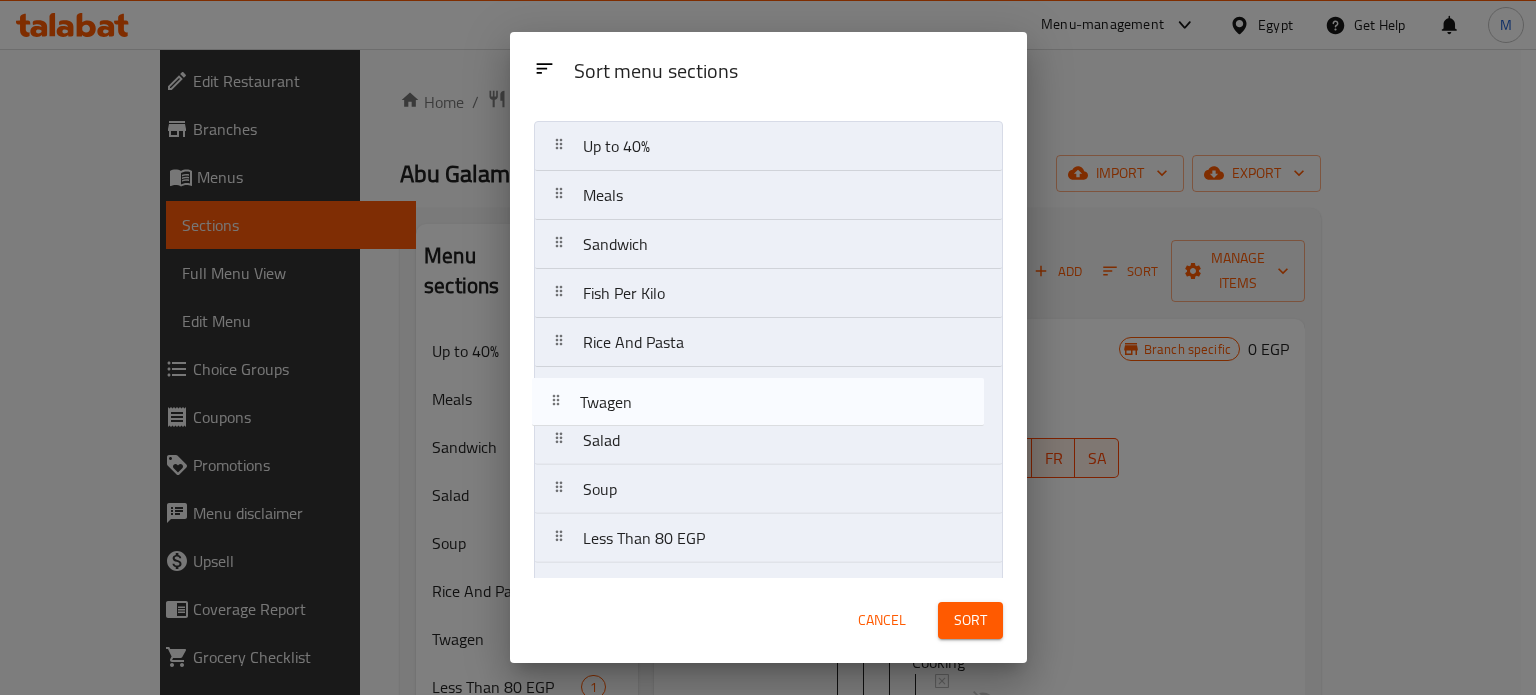 drag, startPoint x: 636, startPoint y: 499, endPoint x: 633, endPoint y: 382, distance: 117.03845 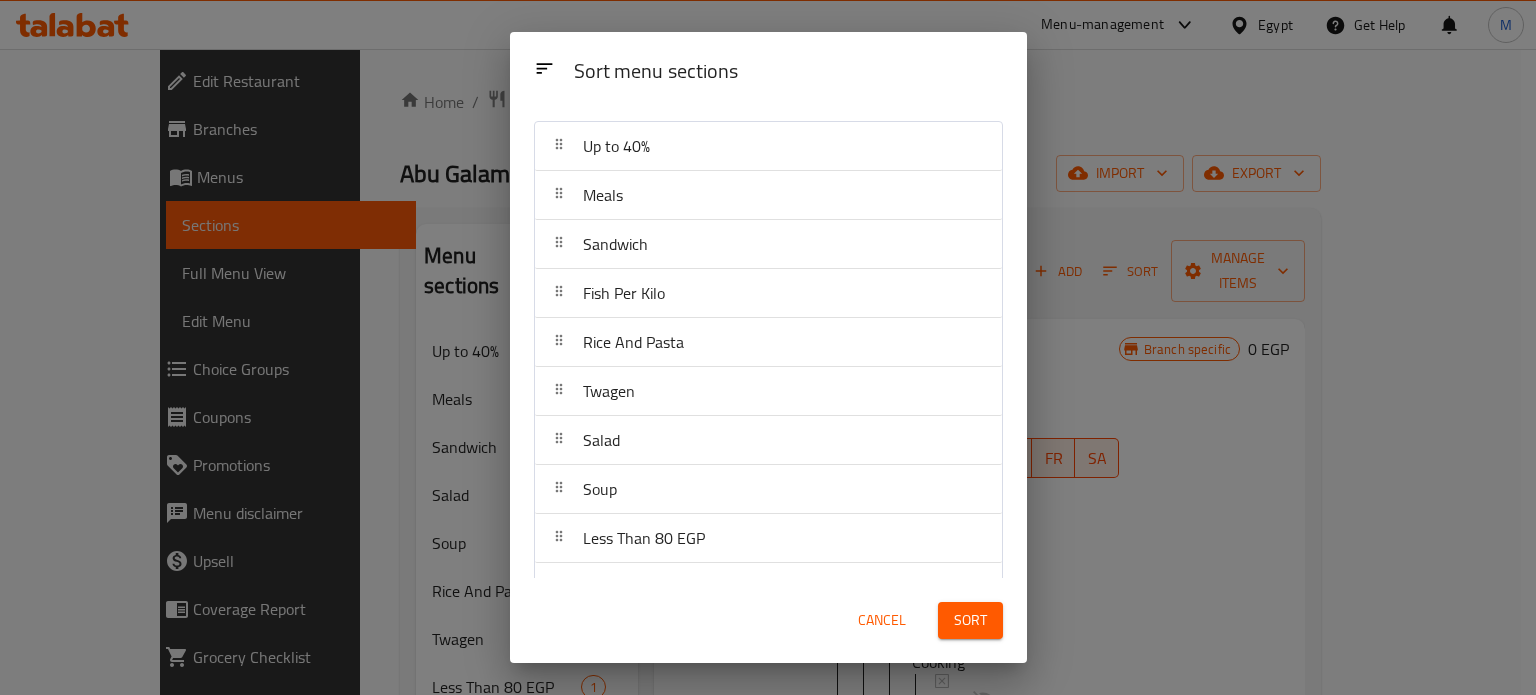 click on "Sort" at bounding box center (970, 620) 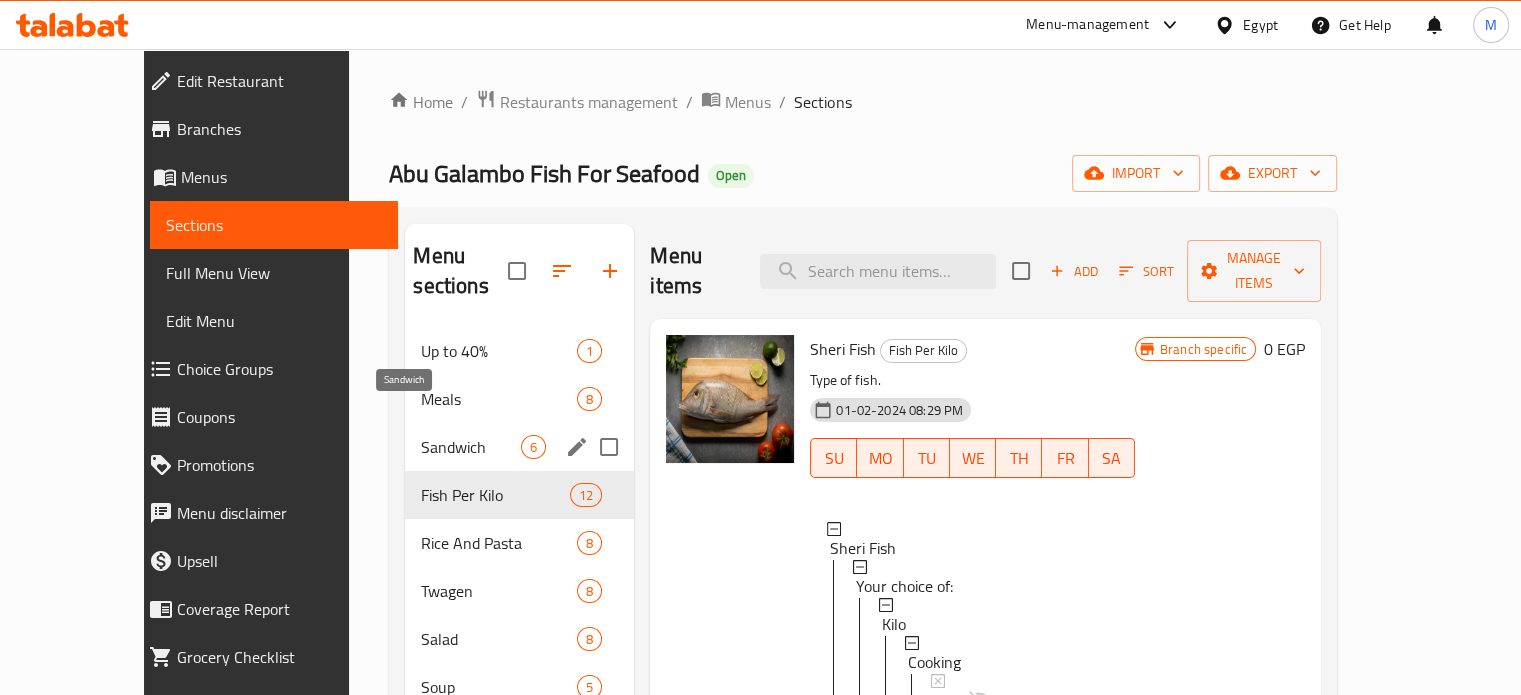 click on "Sandwich" at bounding box center [471, 447] 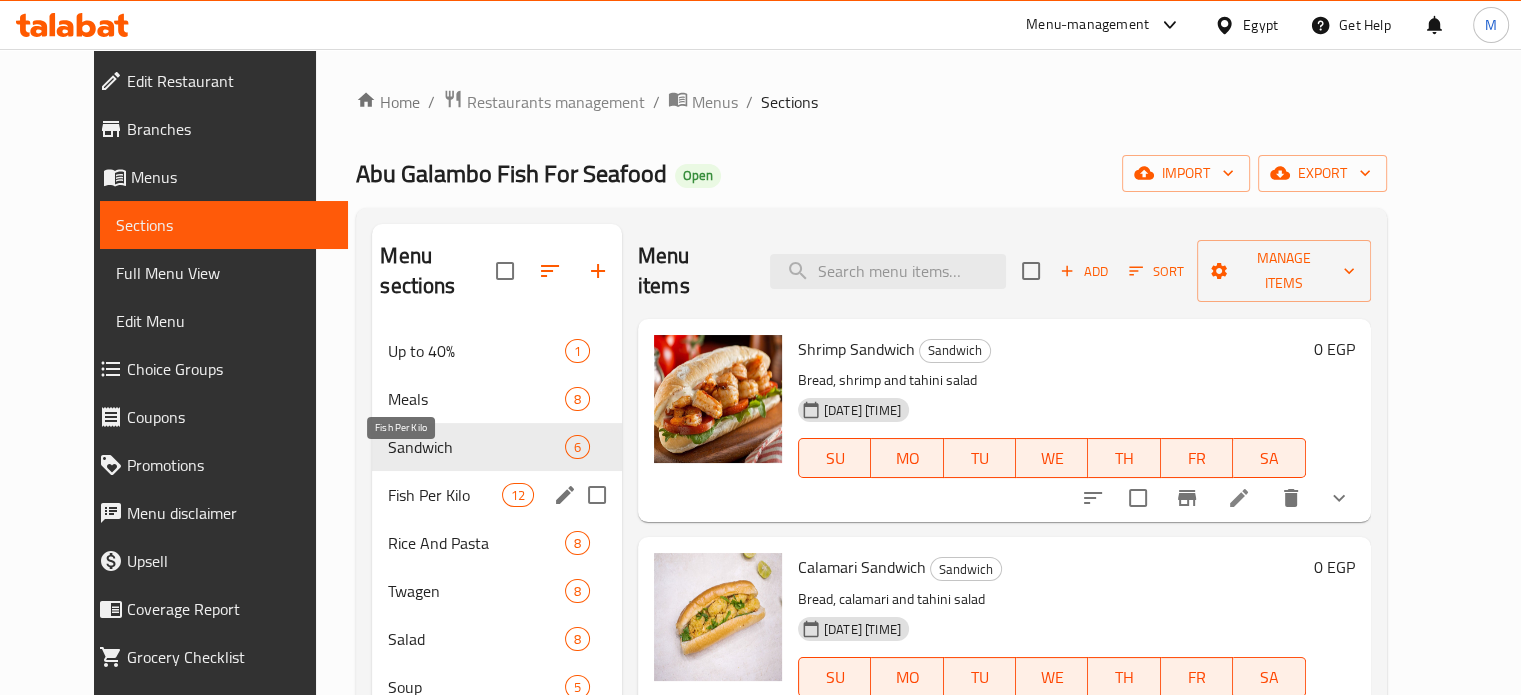 click on "Fish Per Kilo" at bounding box center [444, 495] 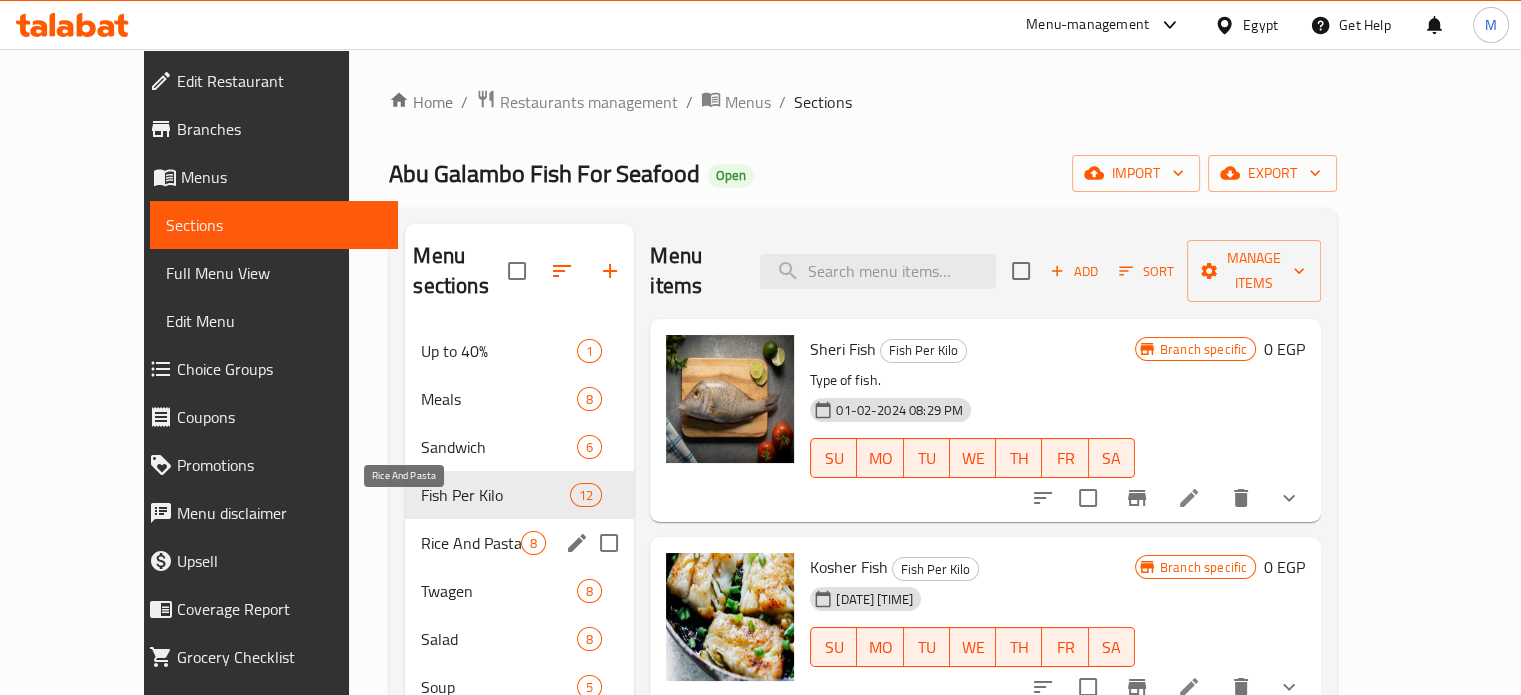 click on "Rice And Pasta" at bounding box center [471, 543] 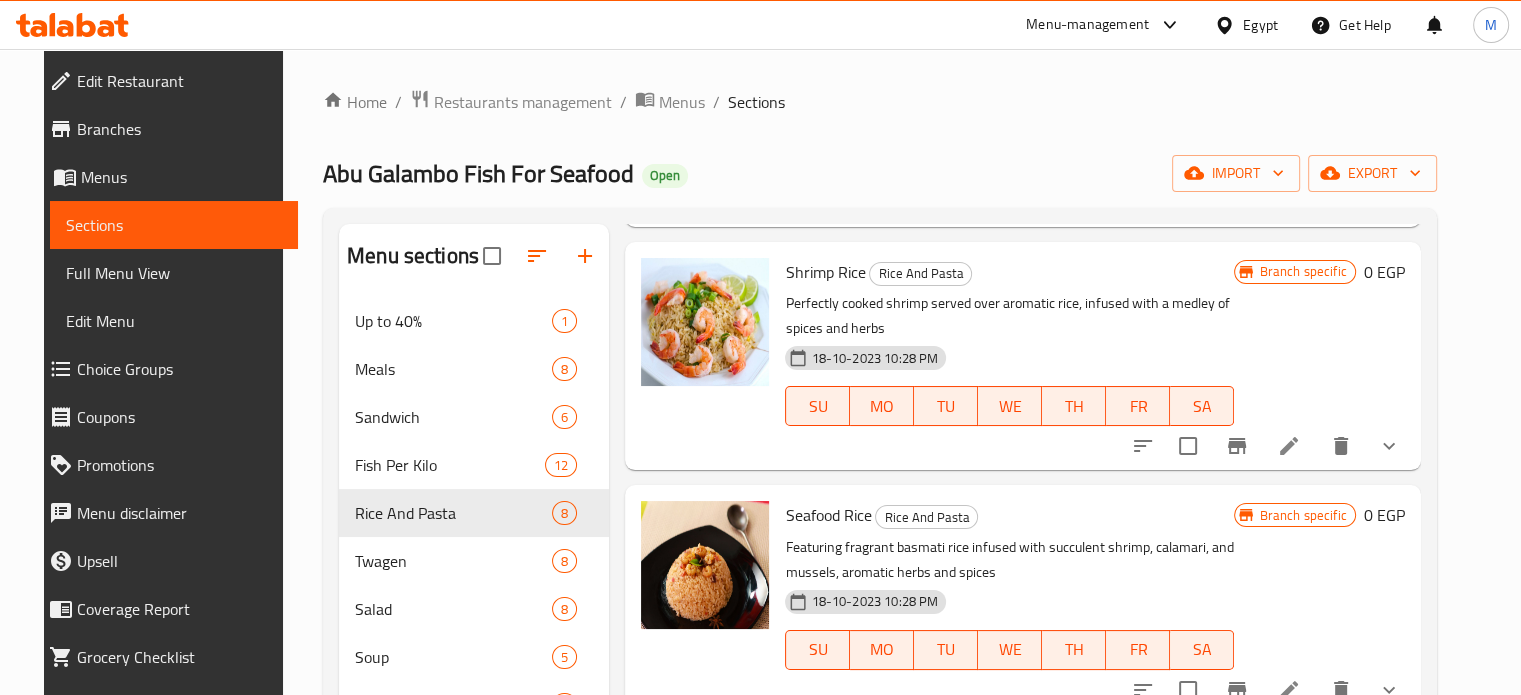 scroll, scrollTop: 1092, scrollLeft: 0, axis: vertical 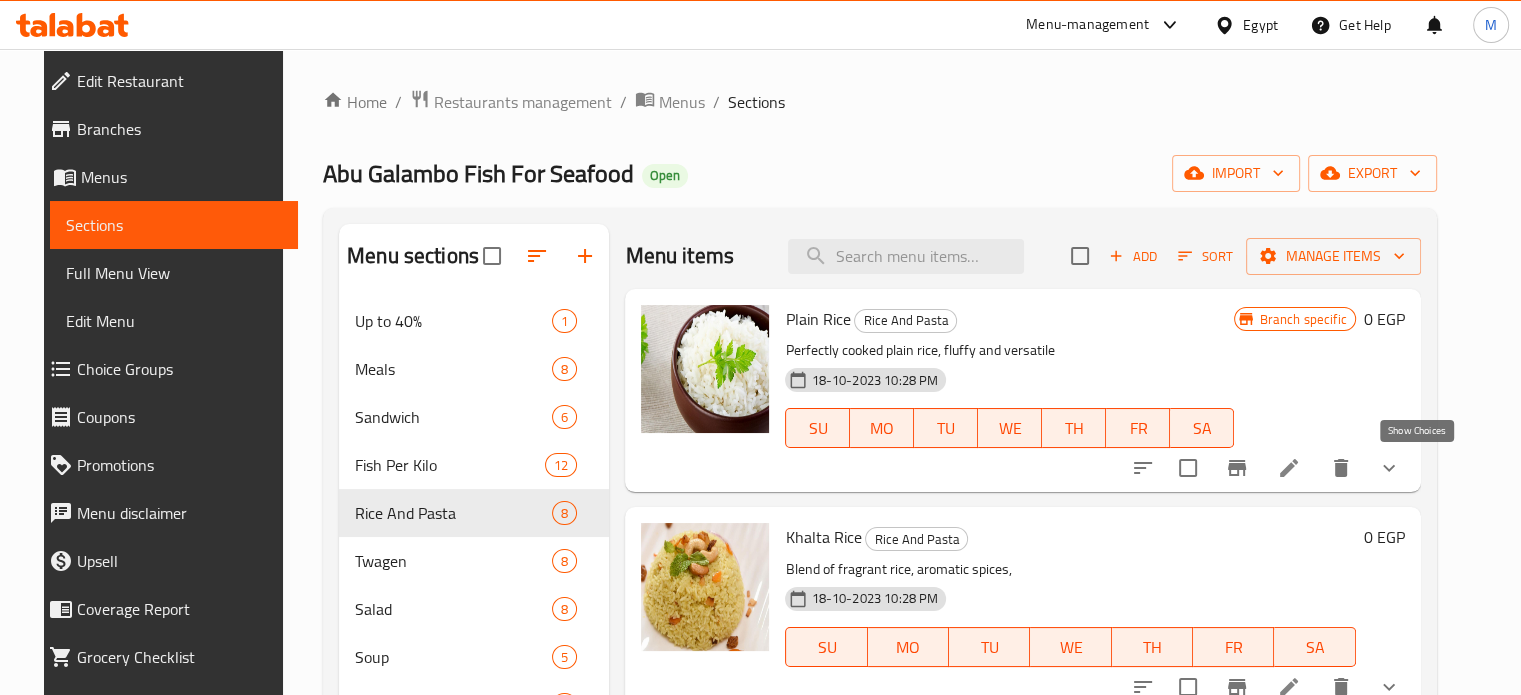 click 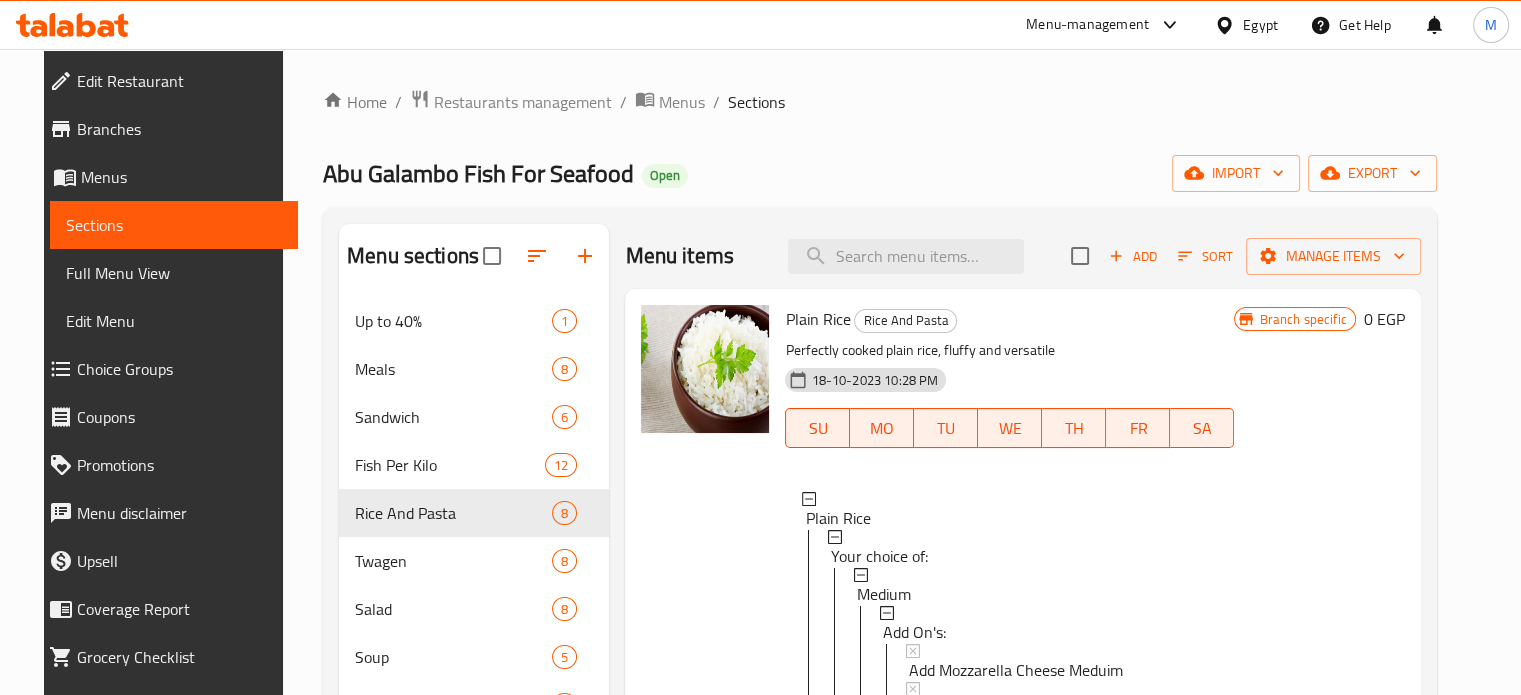 scroll, scrollTop: 2, scrollLeft: 0, axis: vertical 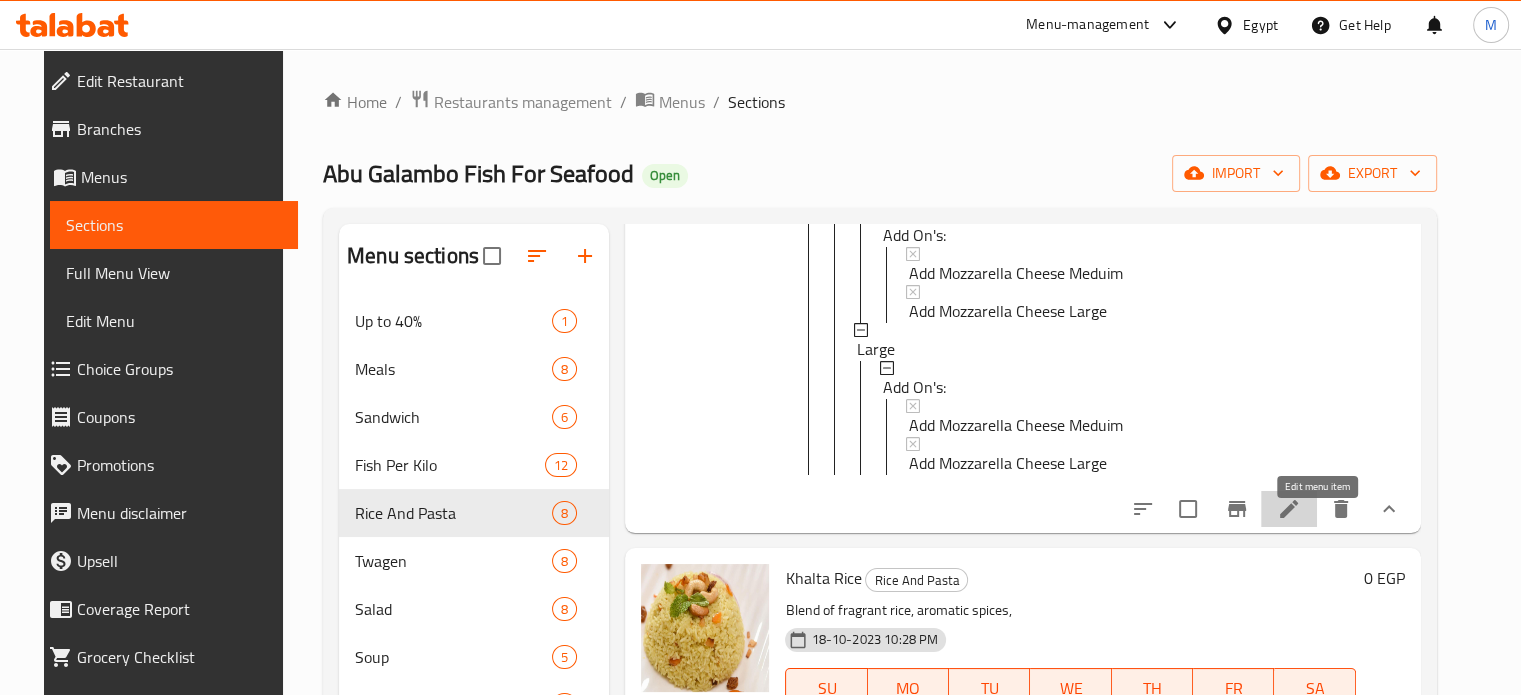 click 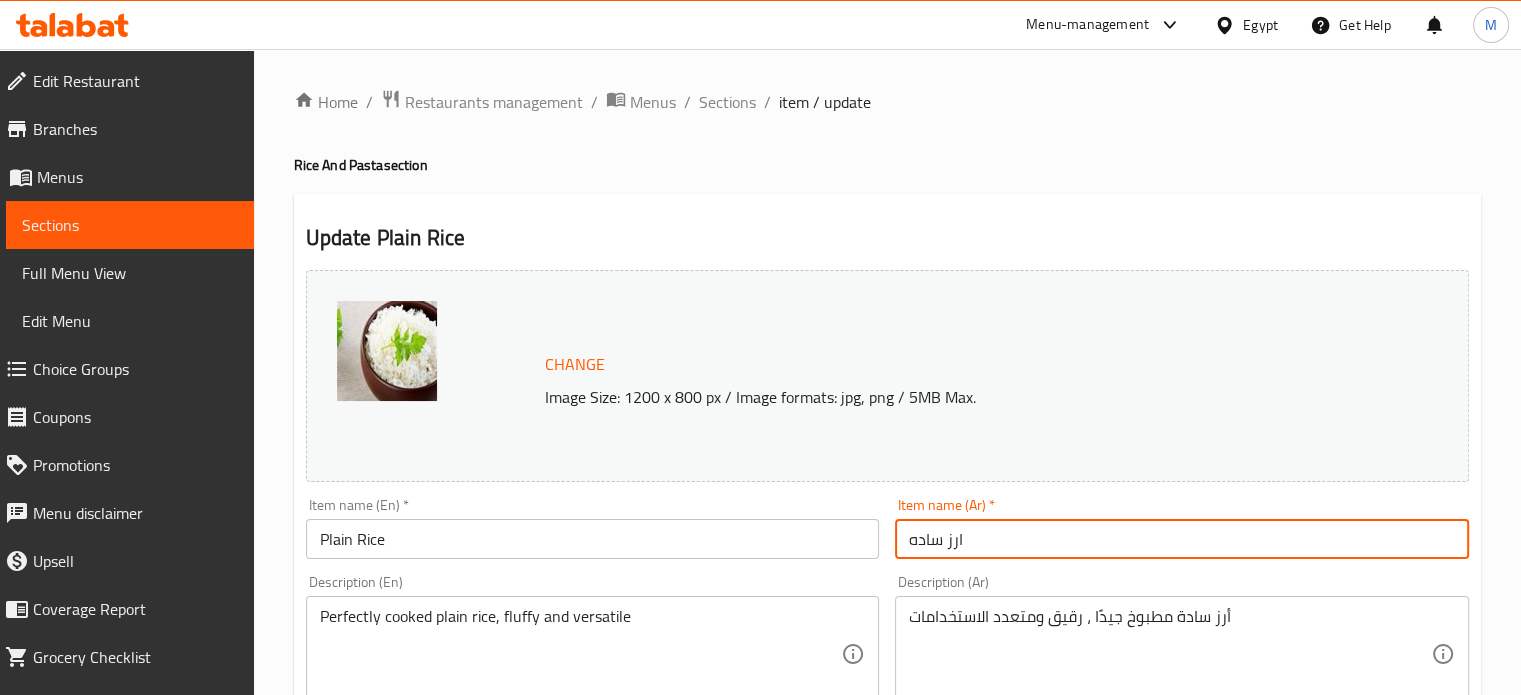 click on "ارز ساده" at bounding box center (1182, 539) 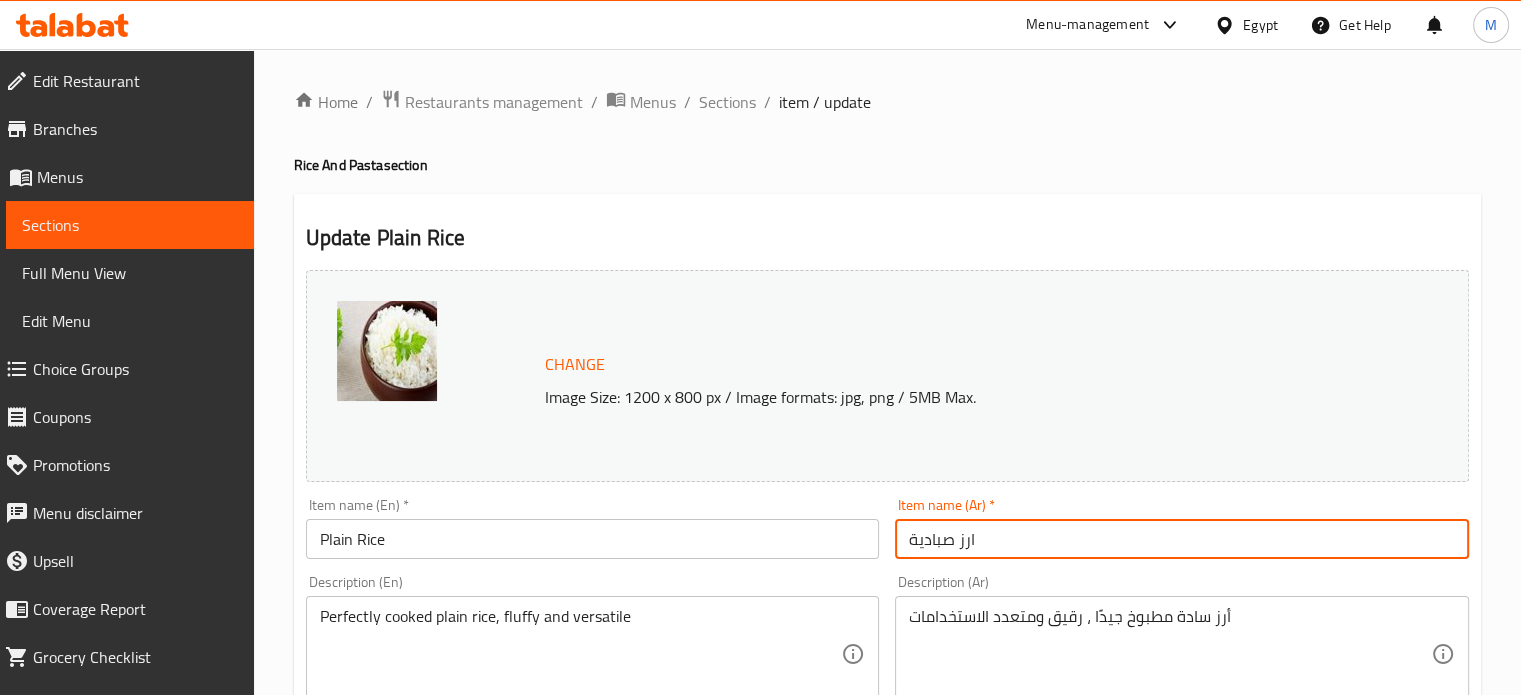 click on "ارز صبادية" at bounding box center [1182, 539] 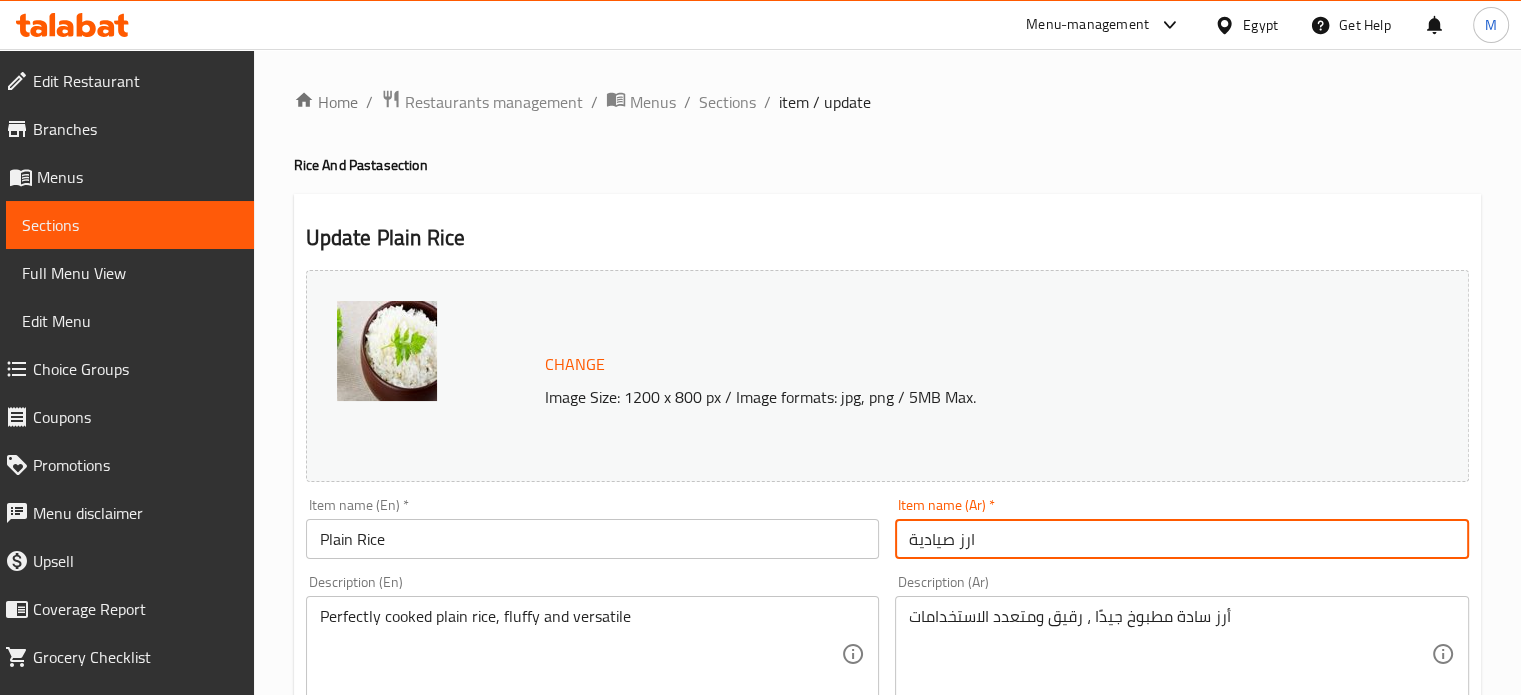 click on "ارز صيادية" at bounding box center (1182, 539) 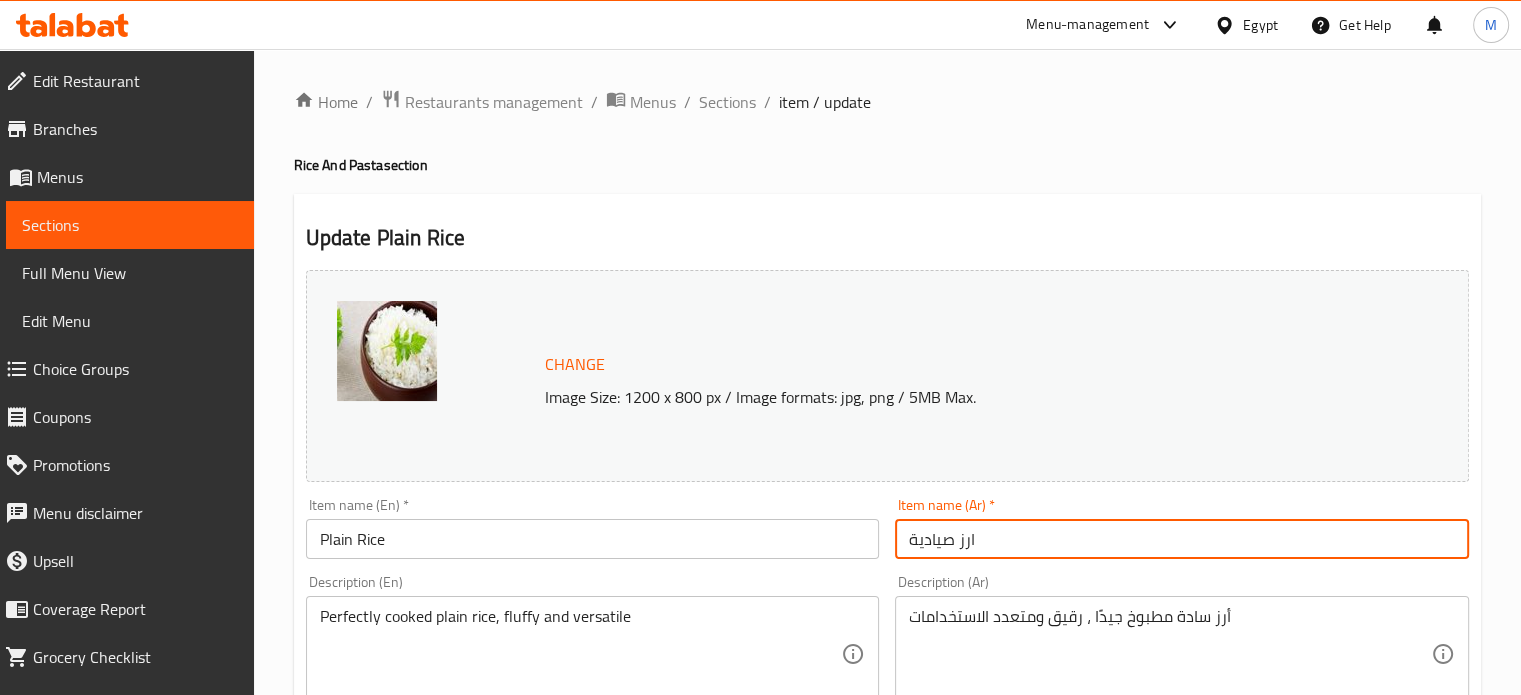 click on "Plain Rice" at bounding box center (593, 539) 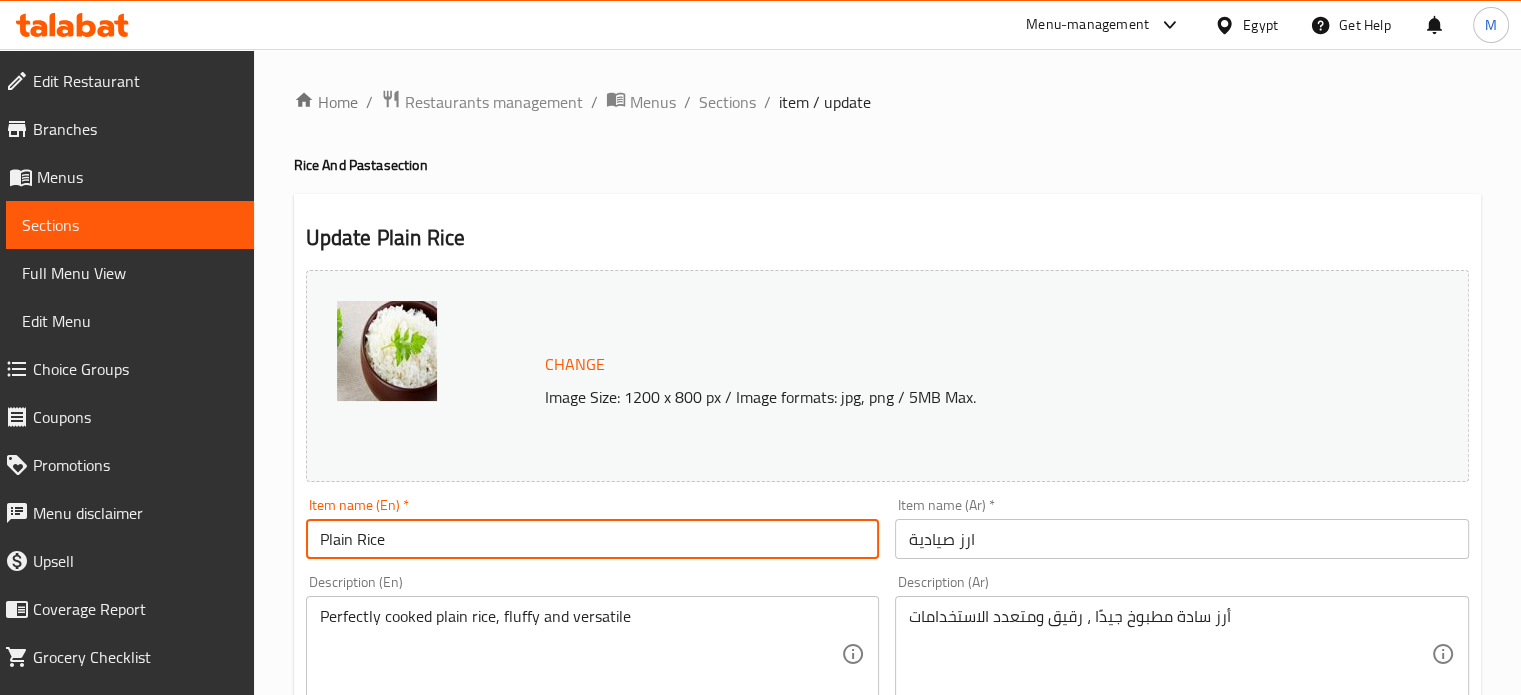 click on "Plain Rice" at bounding box center (593, 539) 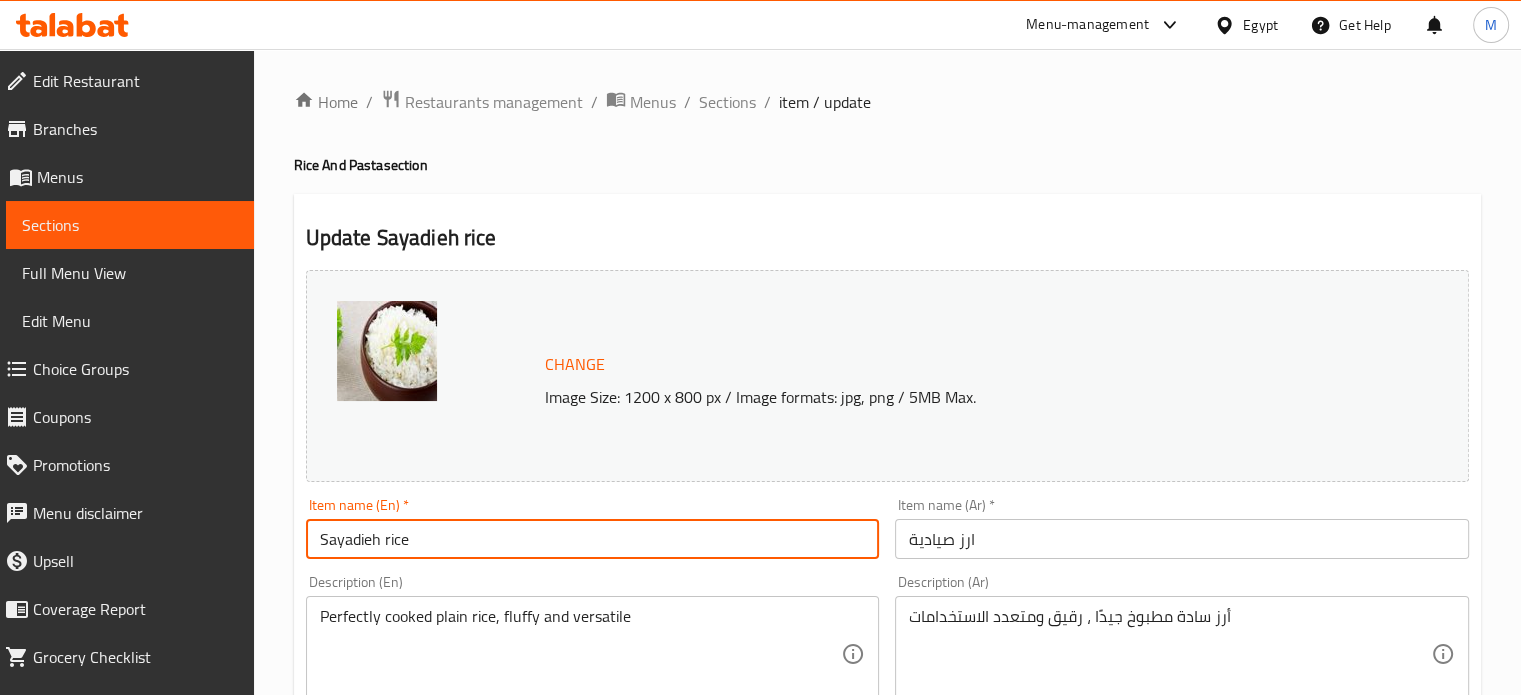 click on "Sayadieh rice" at bounding box center (593, 539) 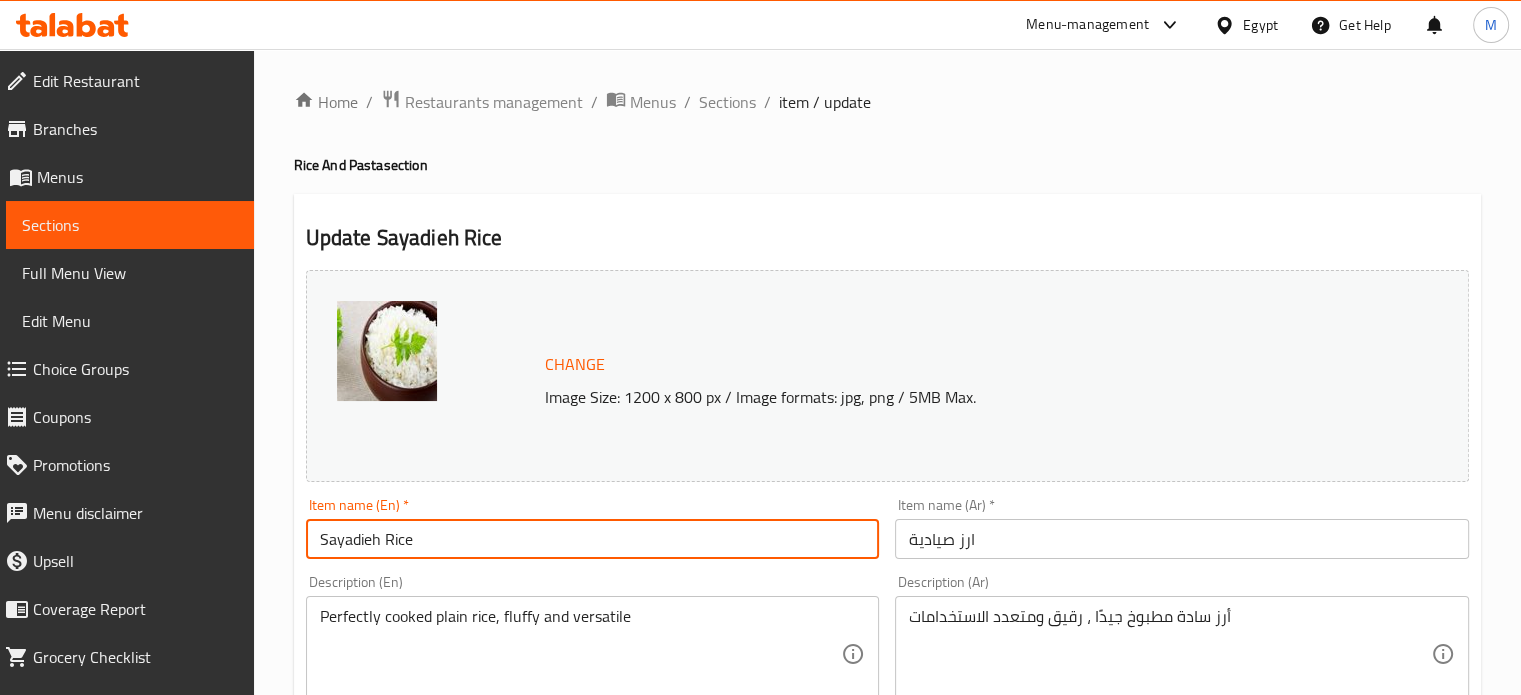 click on "Sayadieh Rice" at bounding box center [593, 539] 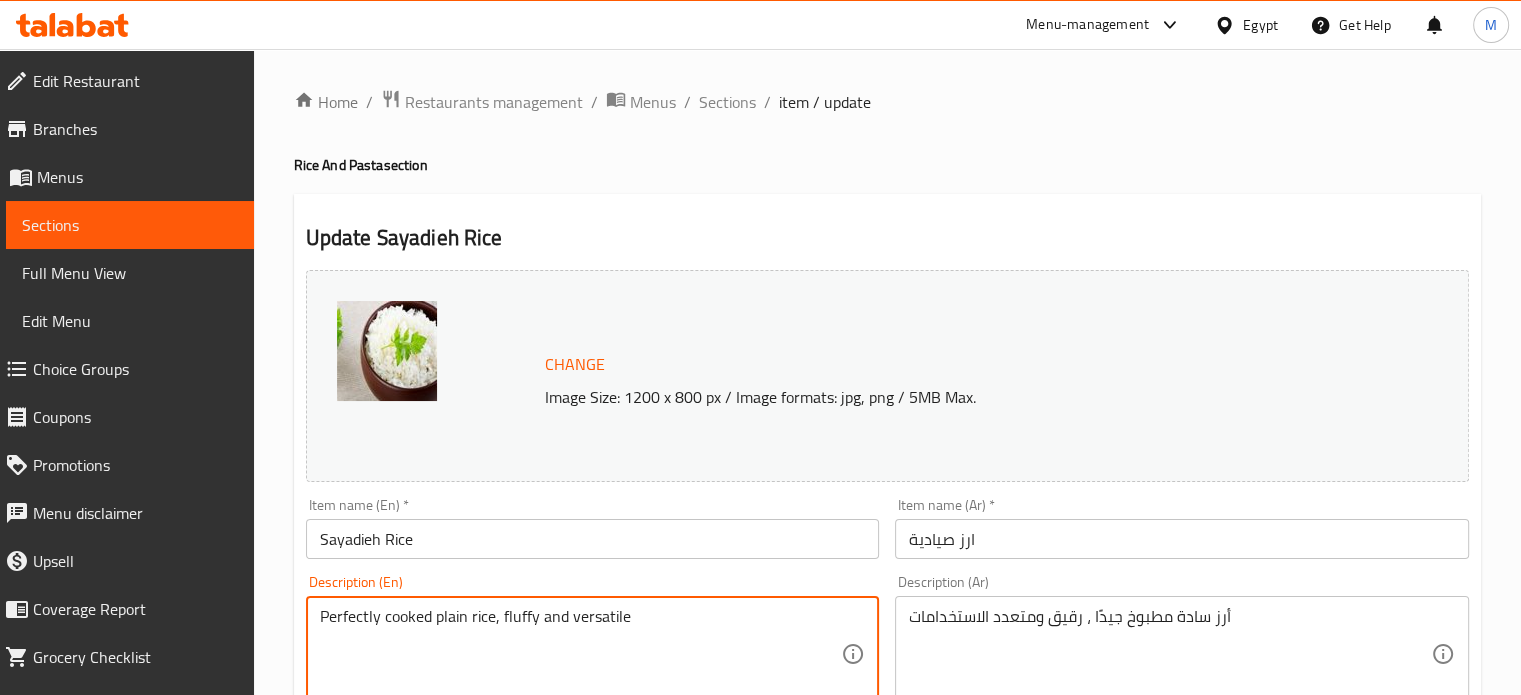 click on "Perfectly cooked plain rice, fluffy and versatile" at bounding box center (581, 654) 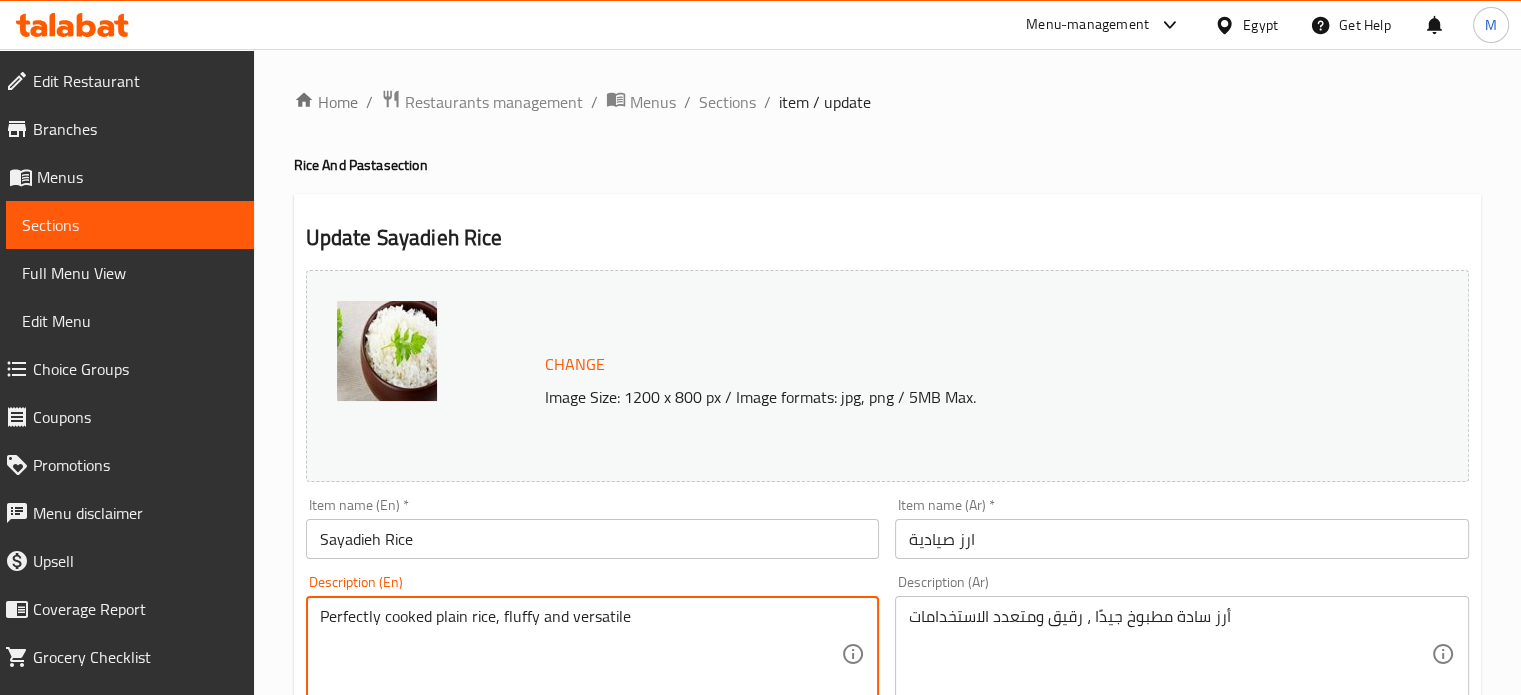 paste on "Sayadieh" 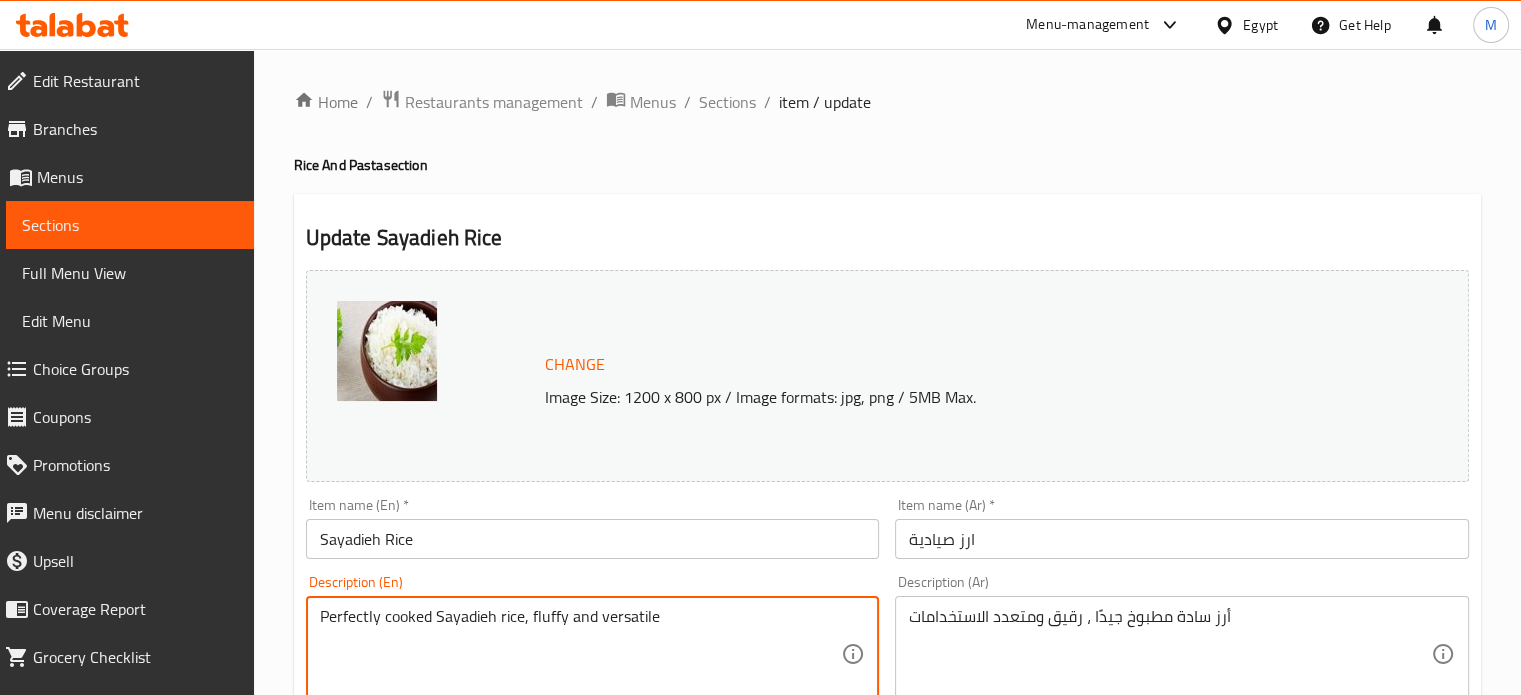 type on "Perfectly cooked Sayadieh rice, fluffy and versatile" 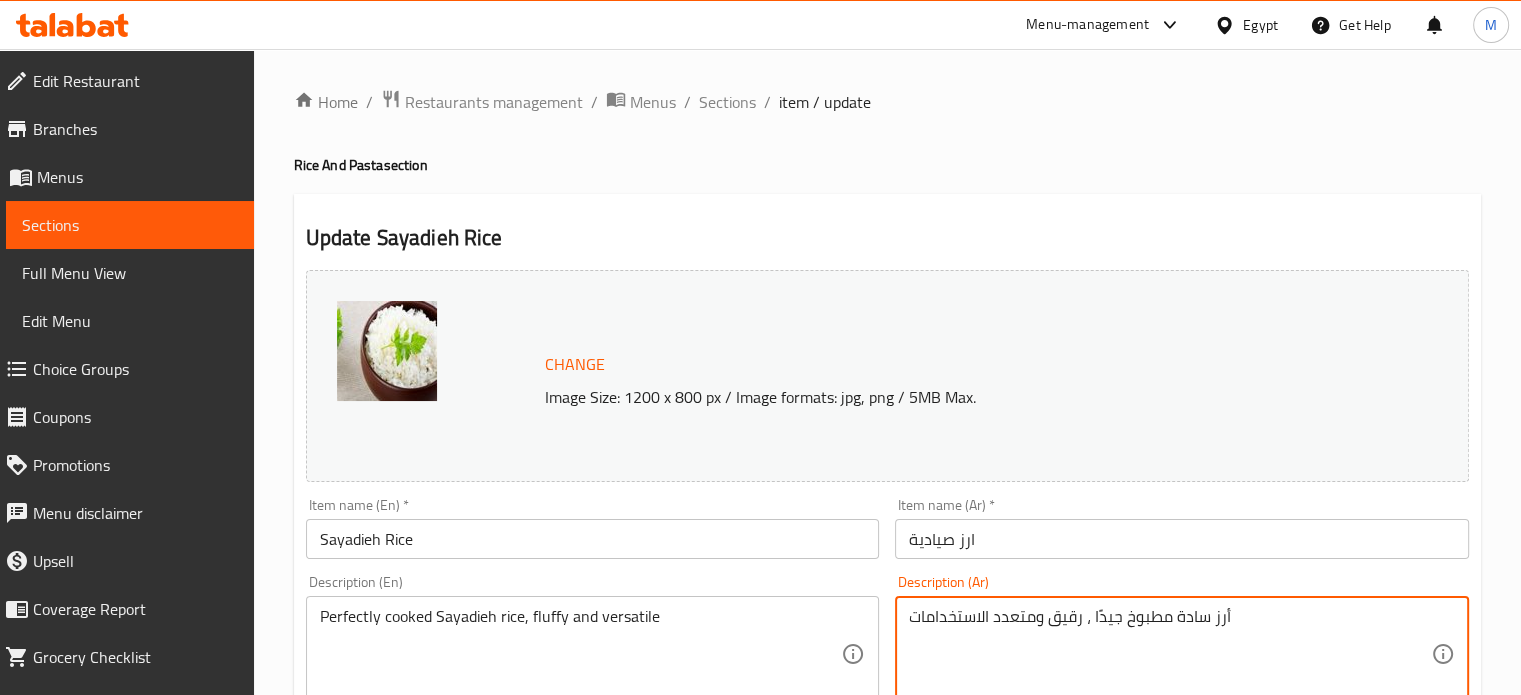 click on "أرز سادة مطبوخ جيدًا ، رقيق ومتعدد الاستخدامات" at bounding box center (1170, 654) 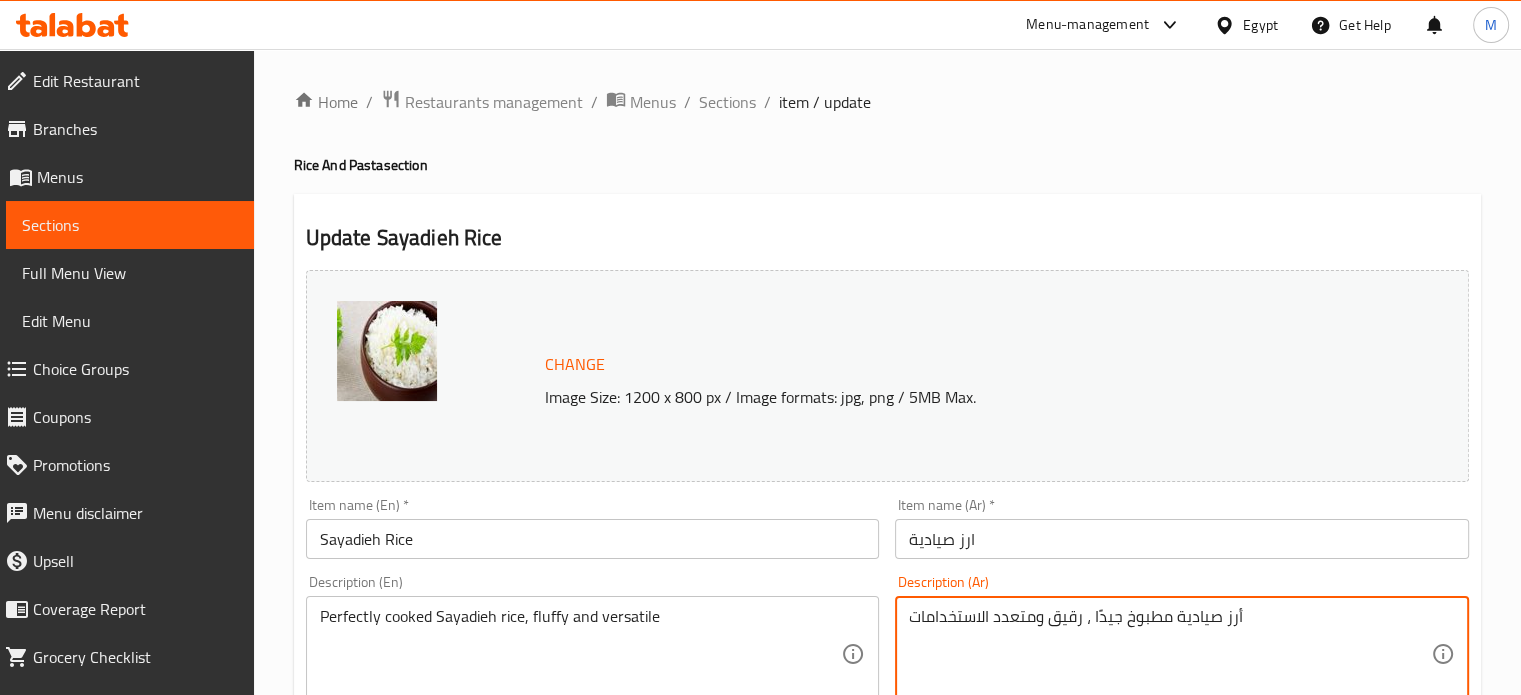 scroll, scrollTop: 953, scrollLeft: 0, axis: vertical 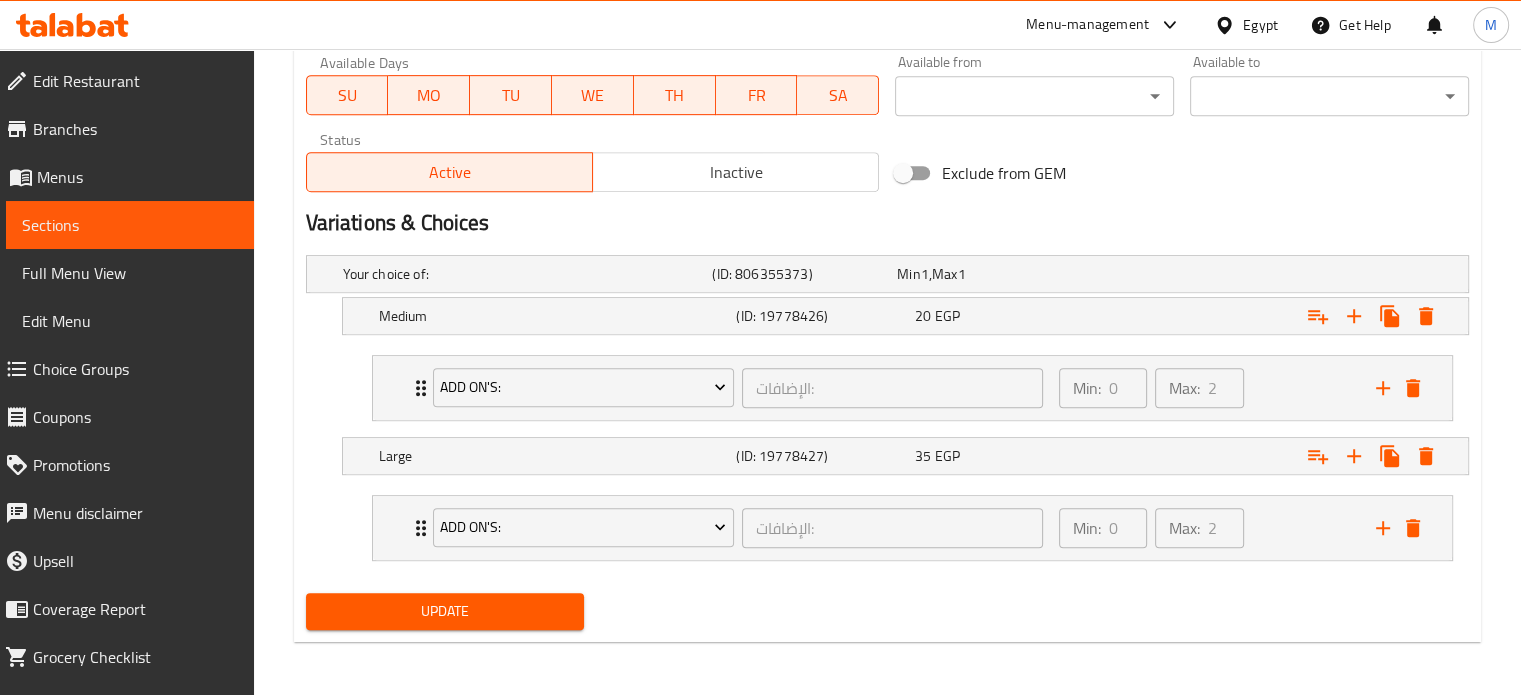 type on "أرز صيادية مطبوخ جيدًا ، رقيق ومتعدد الاستخدامات" 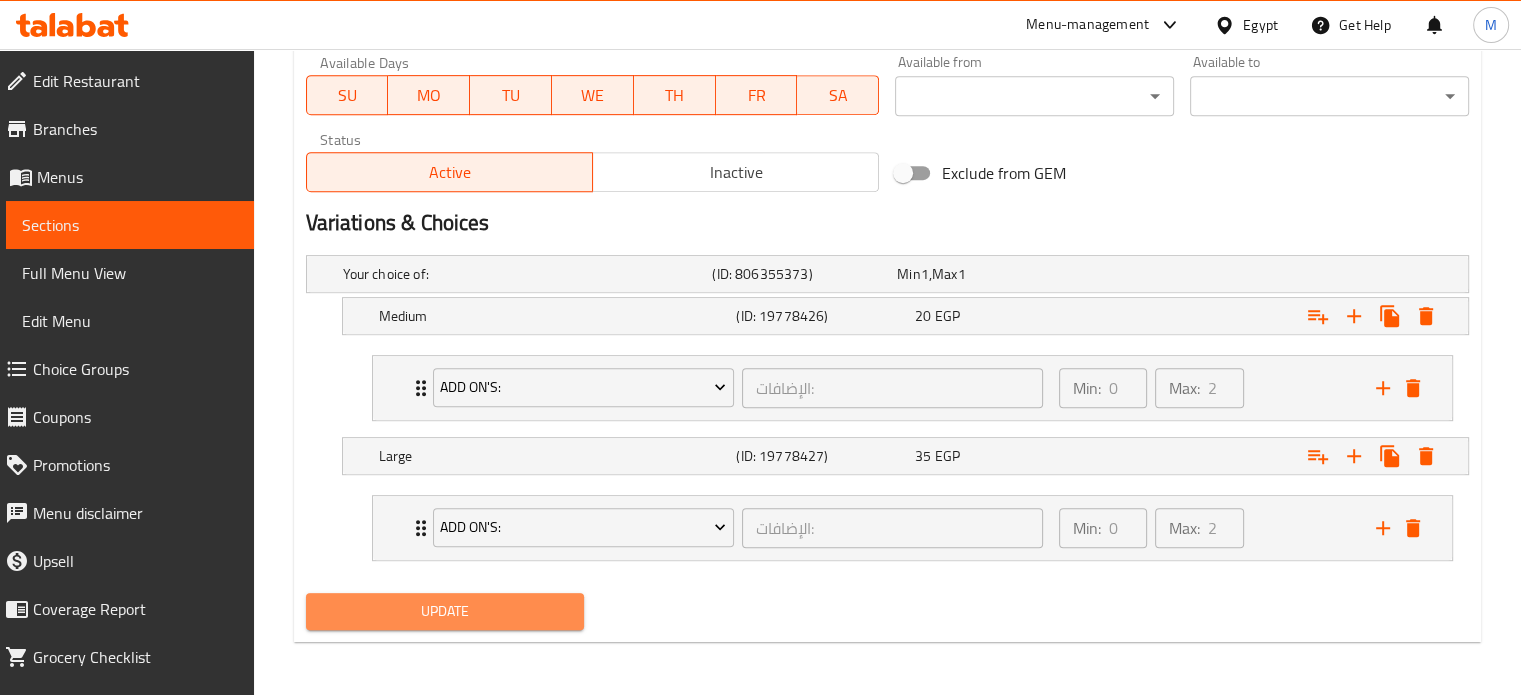 click on "Update" at bounding box center [445, 611] 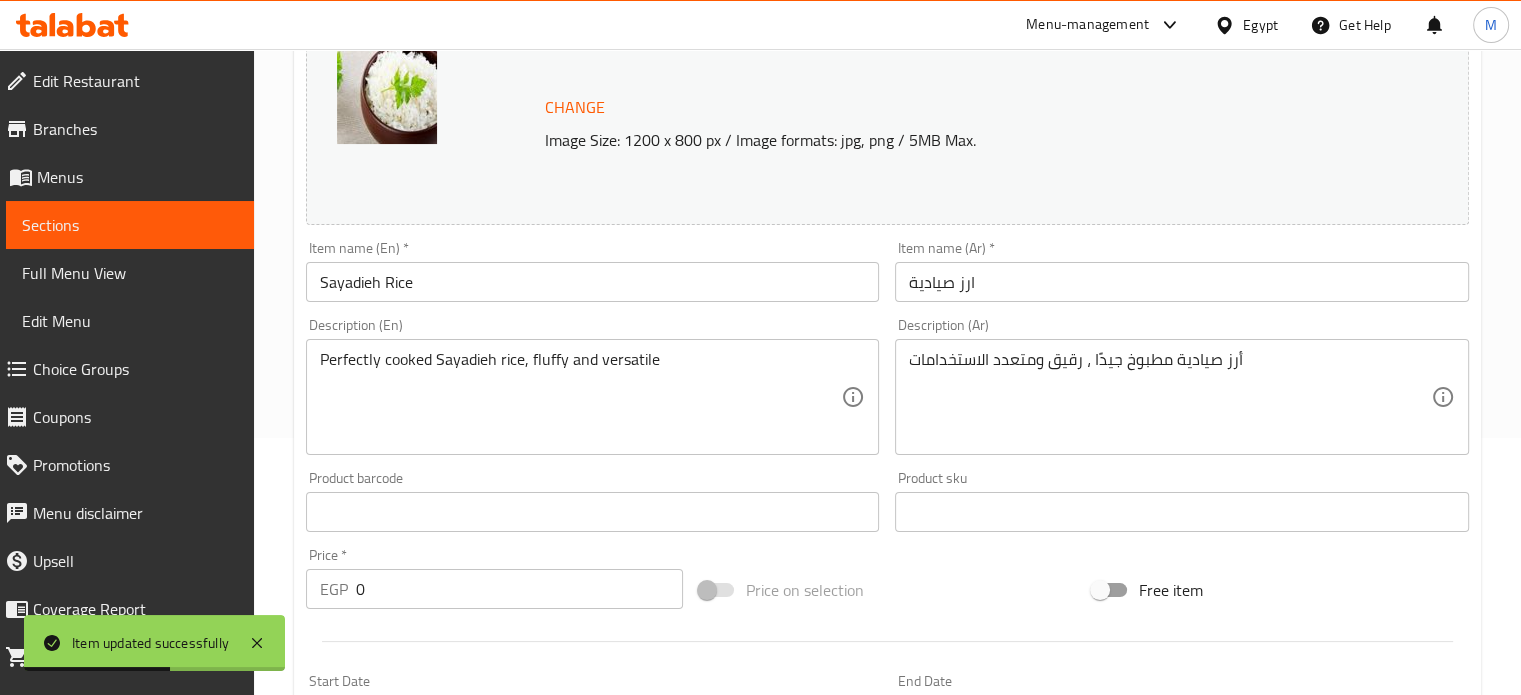 scroll, scrollTop: 0, scrollLeft: 0, axis: both 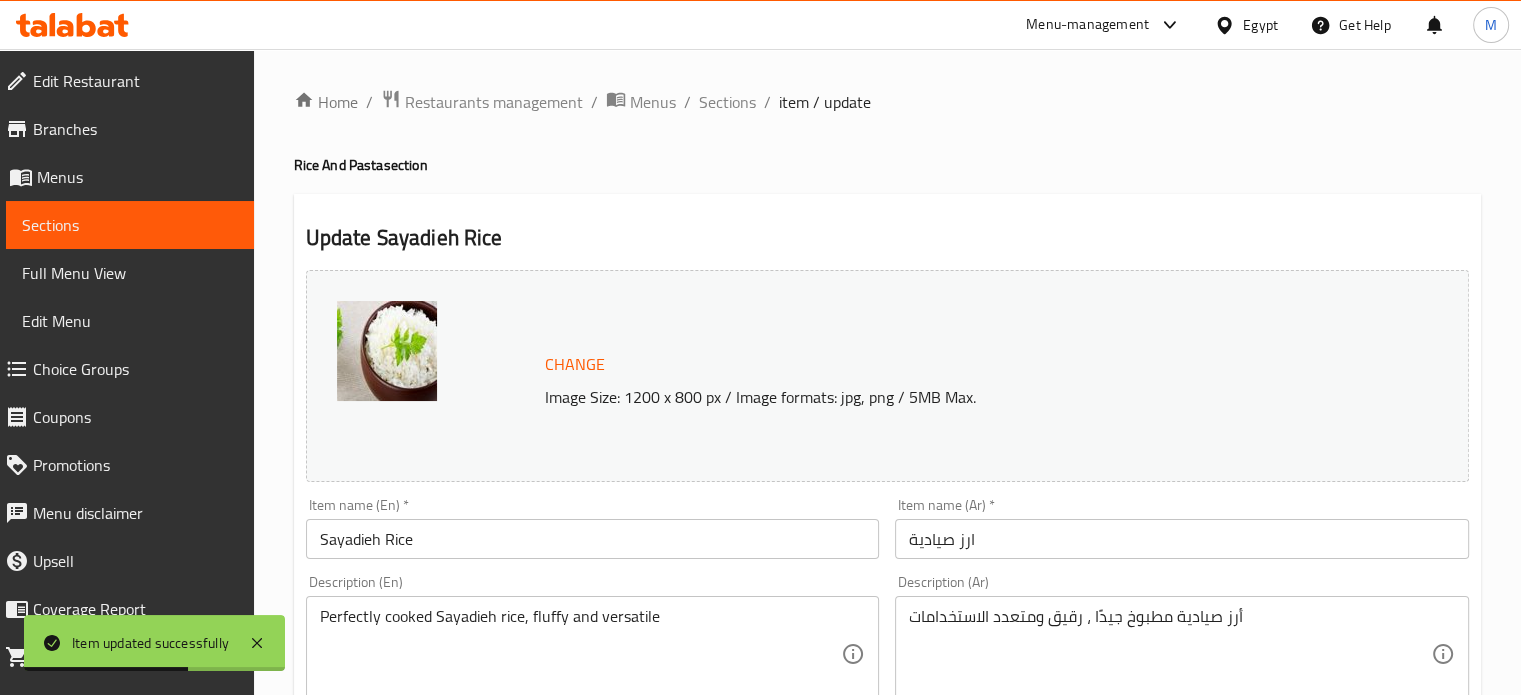 click on "Home / Restaurants management / Menus / Sections / item / update Rice And Pasta  section Update Sayadieh Rice Change Image Size: 1200 x 800 px / Image formats: jpg, png / 5MB Max. Item name (En)   * Sayadieh Rice Item name (En)  * Item name (Ar)   * ارز صيادية Item name (Ar)  * Description (En) Perfectly cooked Sayadieh rice, fluffy and versatile Description (En) Description (Ar) أرز صيادية مطبوخ جيدًا ، رقيق ومتعدد الاستخدامات Description (Ar) Product barcode Product barcode Product sku Product sku Price   * EGP 0 Price  * Price on selection Free item Start Date Start Date End Date End Date Available Days SU MO TU WE TH FR SA Available from ​ ​ Available to ​ ​ Status Active Inactive Exclude from GEM Variations & Choices Your choice of: (ID: 806355373) Min 1  ,  Max 1 Name (En) Your choice of: Name (En) Name (Ar) اختيارك من: Name (Ar) Min 1 Min Max 1 Max Medium (ID: 19778426) 20   EGP Name (En) Medium Name (En) Name (Ar) وسط Price" at bounding box center (887, 850) 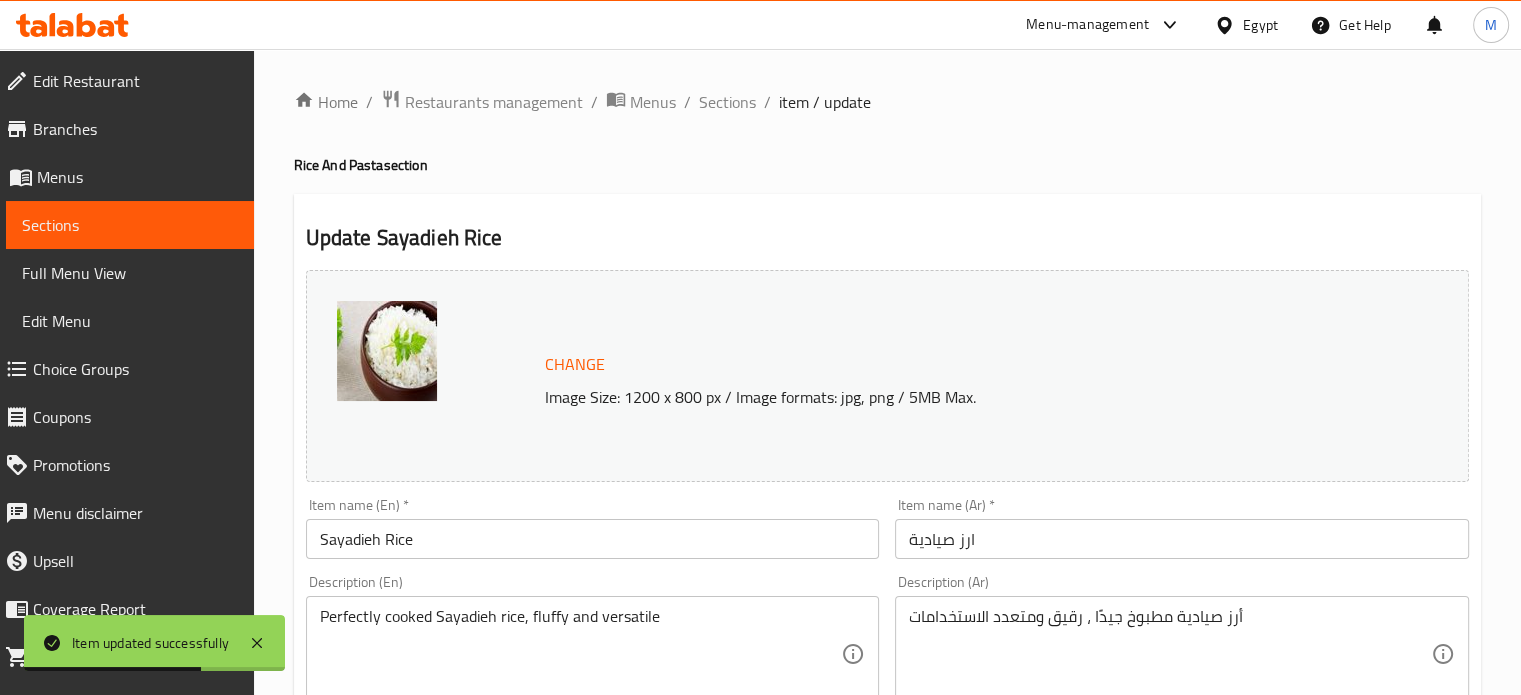 click on "Home / Restaurants management / Menus / Sections / item / update Rice And Pasta  section Update Sayadieh Rice Change Image Size: 1200 x 800 px / Image formats: jpg, png / 5MB Max. Item name (En)   * Sayadieh Rice Item name (En)  * Item name (Ar)   * ارز صيادية Item name (Ar)  * Description (En) Perfectly cooked Sayadieh rice, fluffy and versatile Description (En) Description (Ar) أرز صيادية مطبوخ جيدًا ، رقيق ومتعدد الاستخدامات Description (Ar) Product barcode Product barcode Product sku Product sku Price   * EGP 0 Price  * Price on selection Free item Start Date Start Date End Date End Date Available Days SU MO TU WE TH FR SA Available from ​ ​ Available to ​ ​ Status Active Inactive Exclude from GEM Variations & Choices Your choice of: (ID: 806355373) Min 1  ,  Max 1 Name (En) Your choice of: Name (En) Name (Ar) اختيارك من: Name (Ar) Min 1 Min Max 1 Max Medium (ID: 19778426) 20   EGP Name (En) Medium Name (En) Name (Ar) وسط Price" at bounding box center [887, 850] 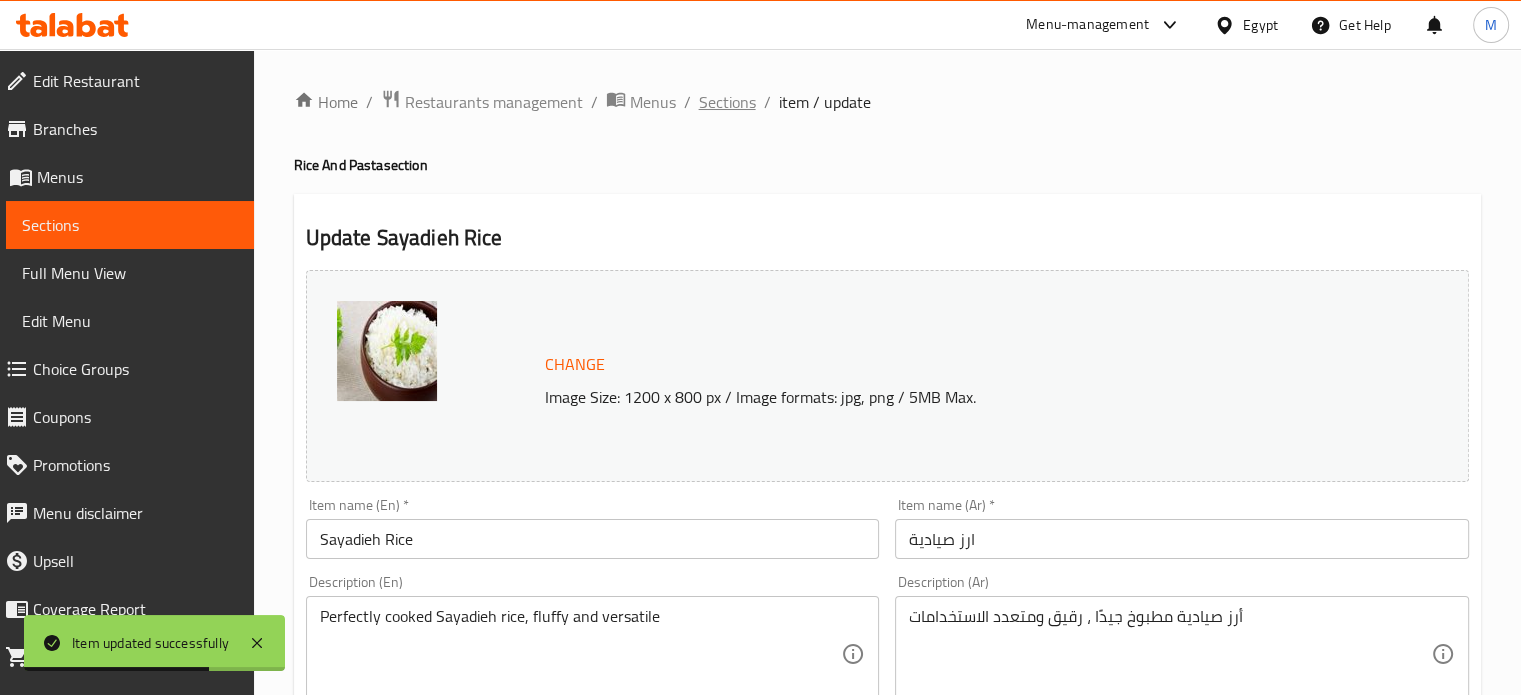 click on "Sections" at bounding box center [727, 102] 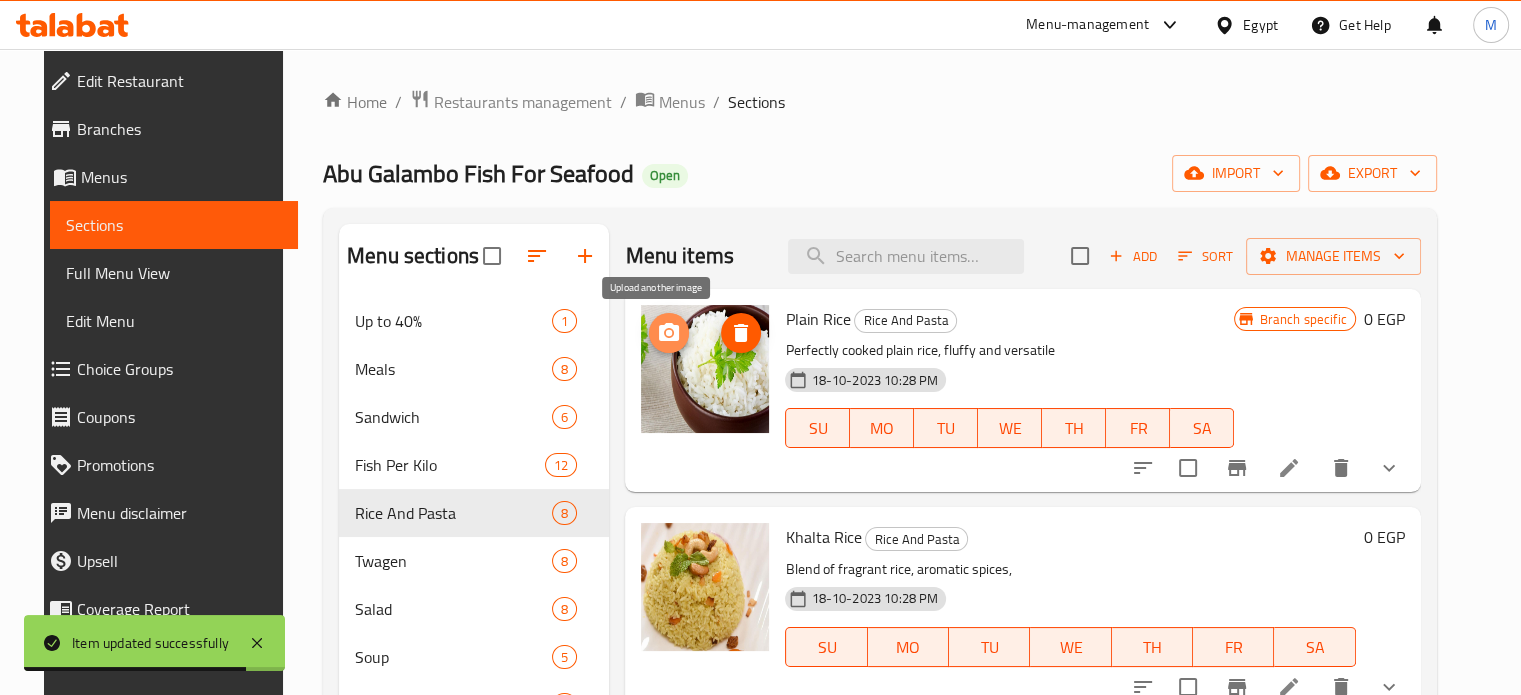 click 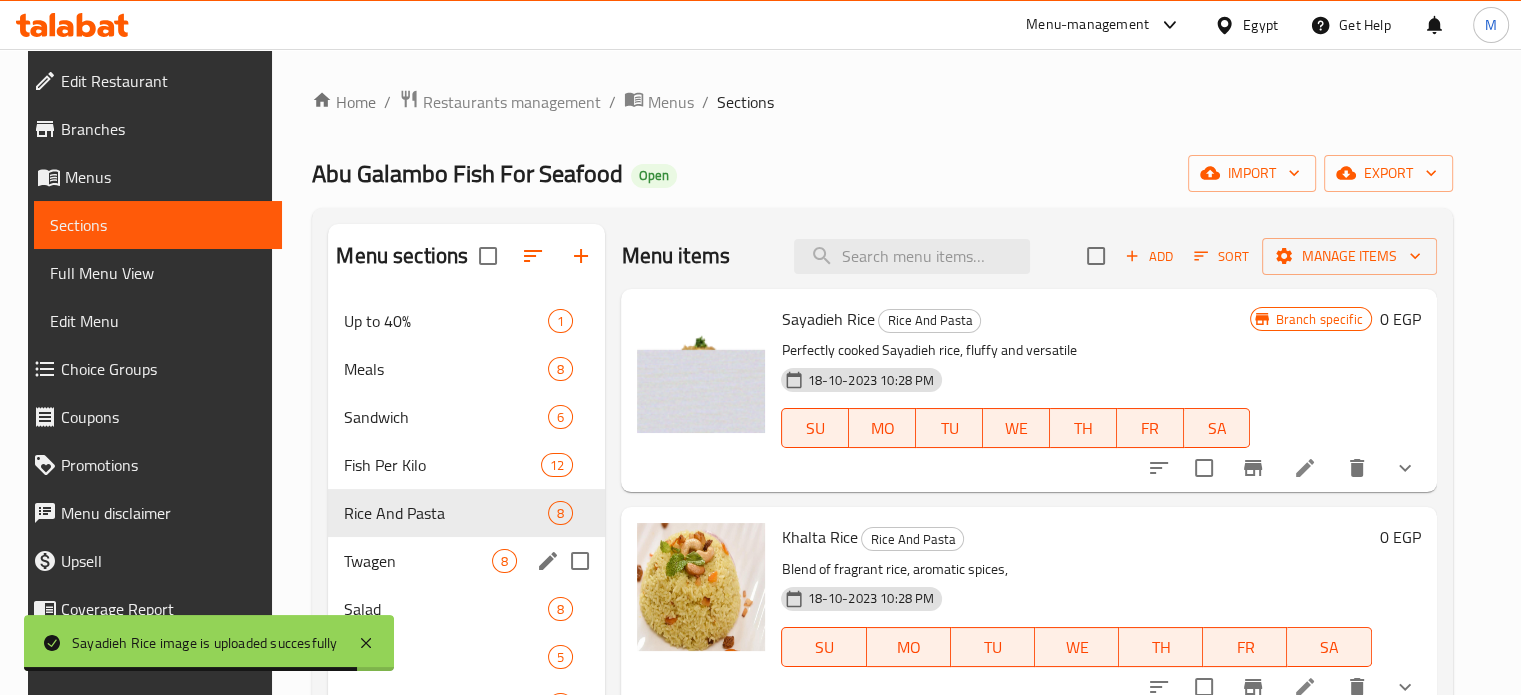 click on "Twagen" at bounding box center [418, 561] 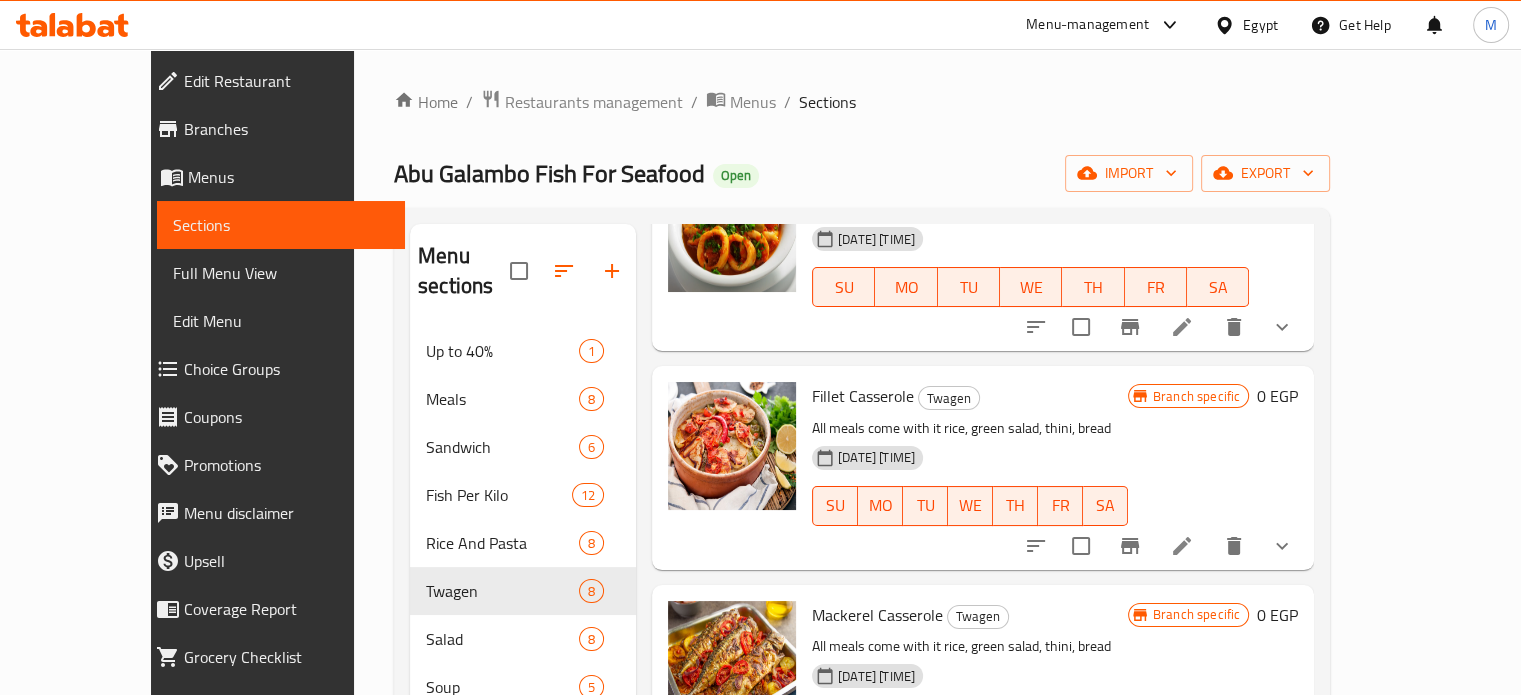 scroll, scrollTop: 0, scrollLeft: 0, axis: both 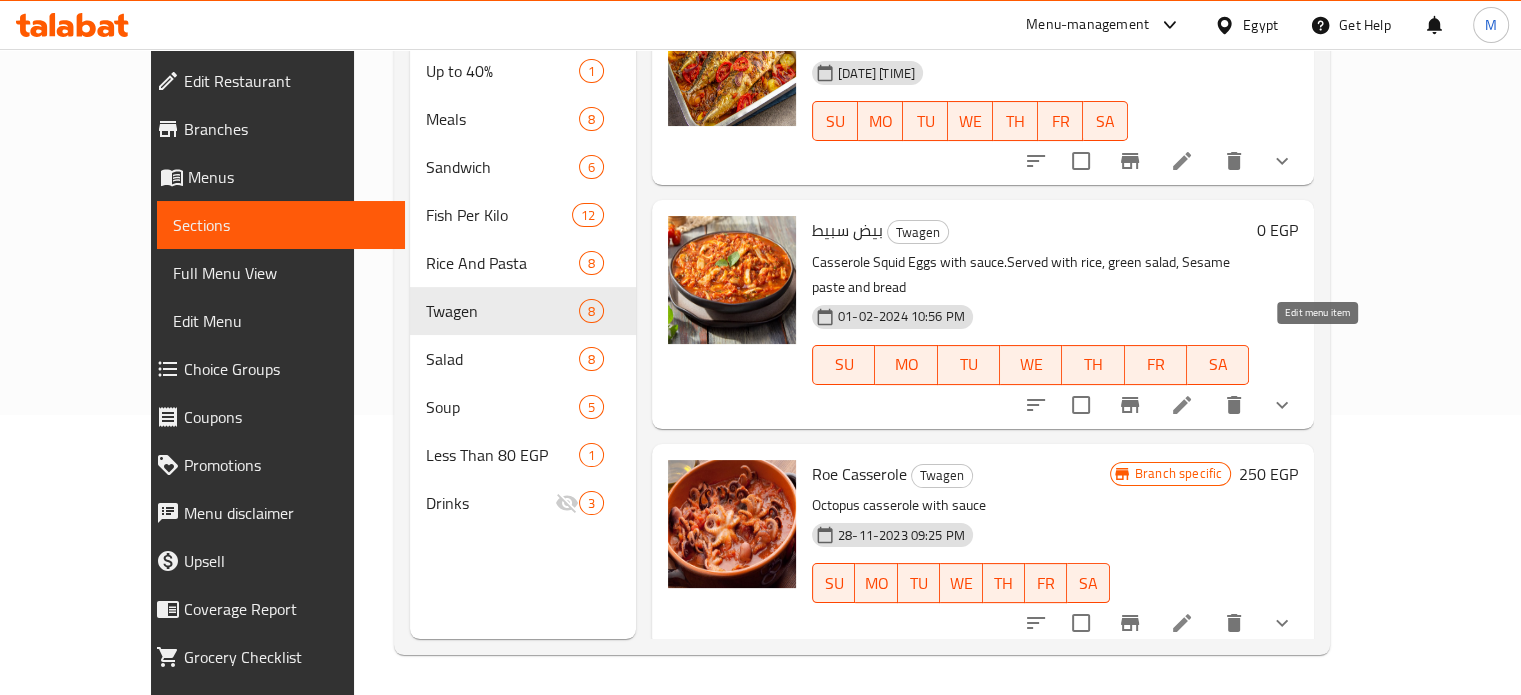 click 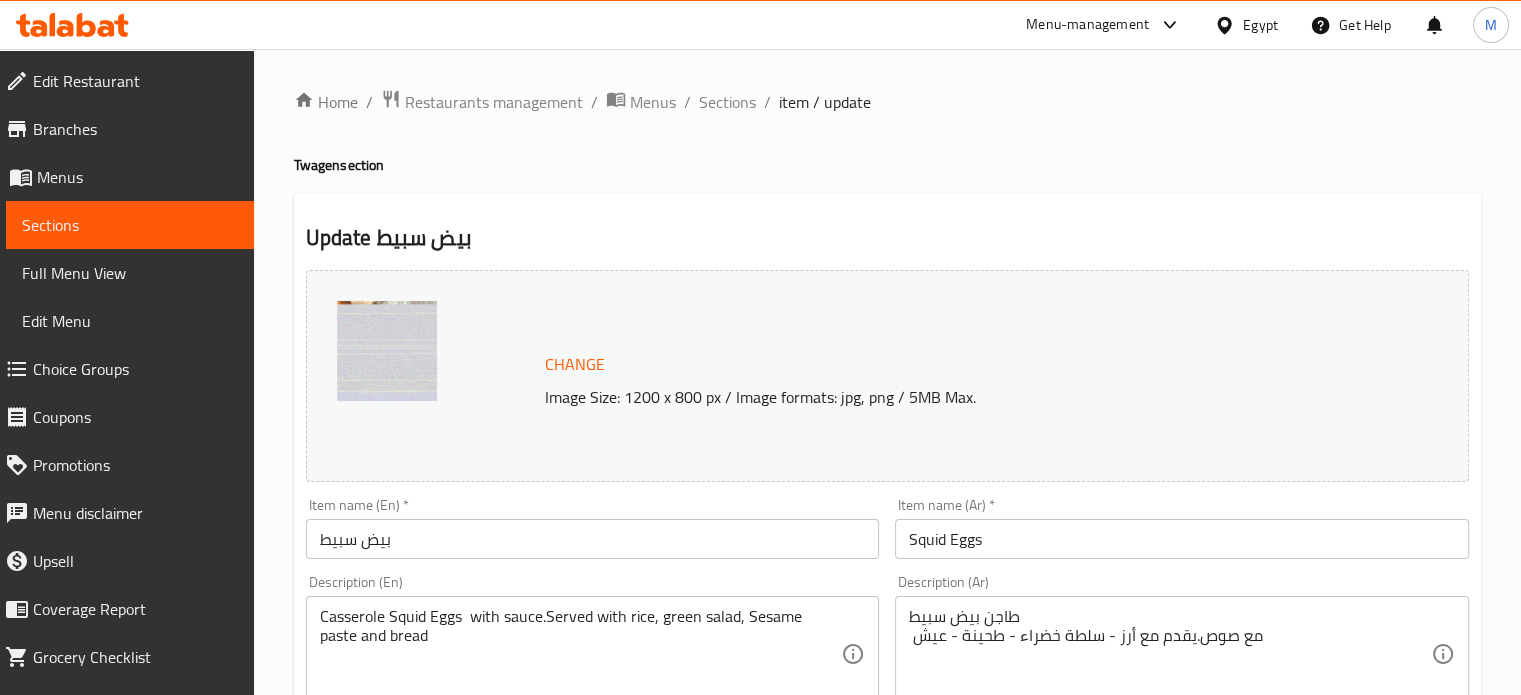 click on "بيض سبيط" at bounding box center (593, 539) 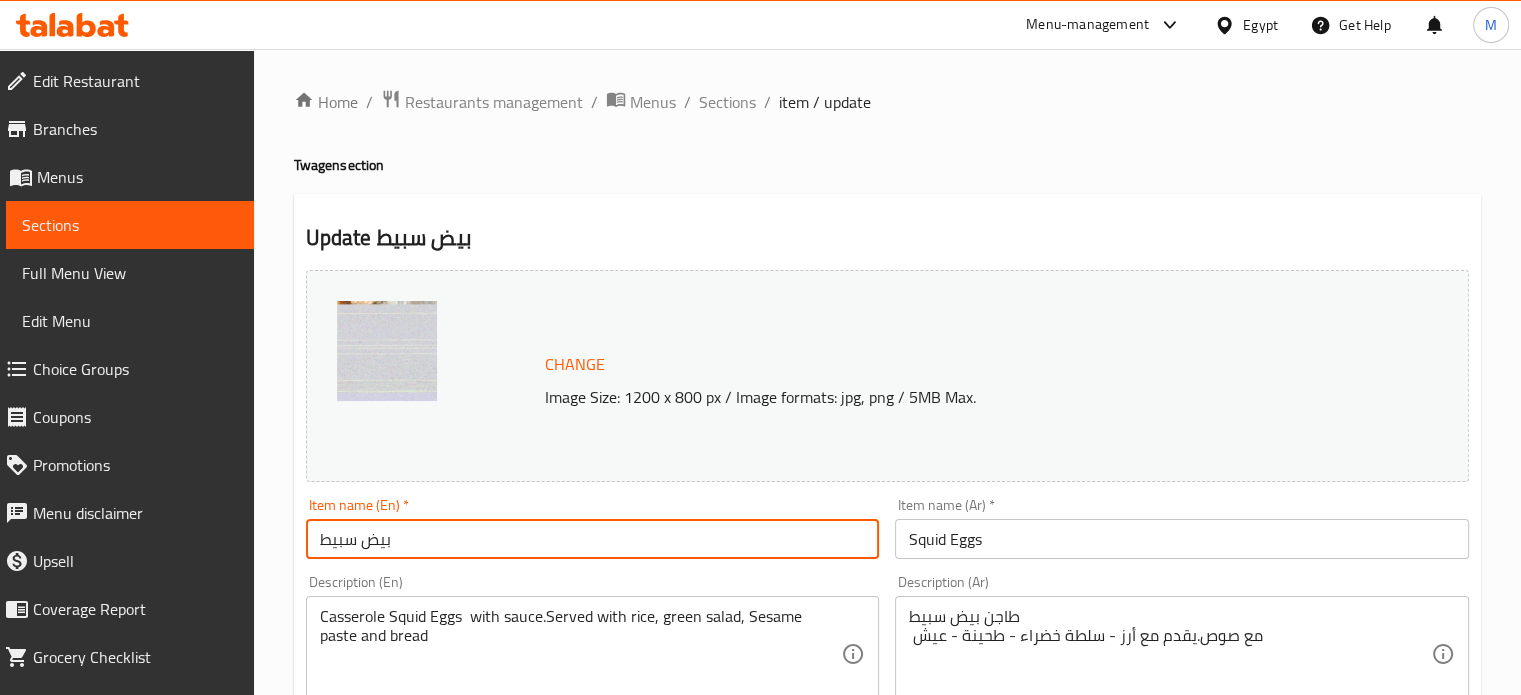 click on "بيض سبيط" at bounding box center (593, 539) 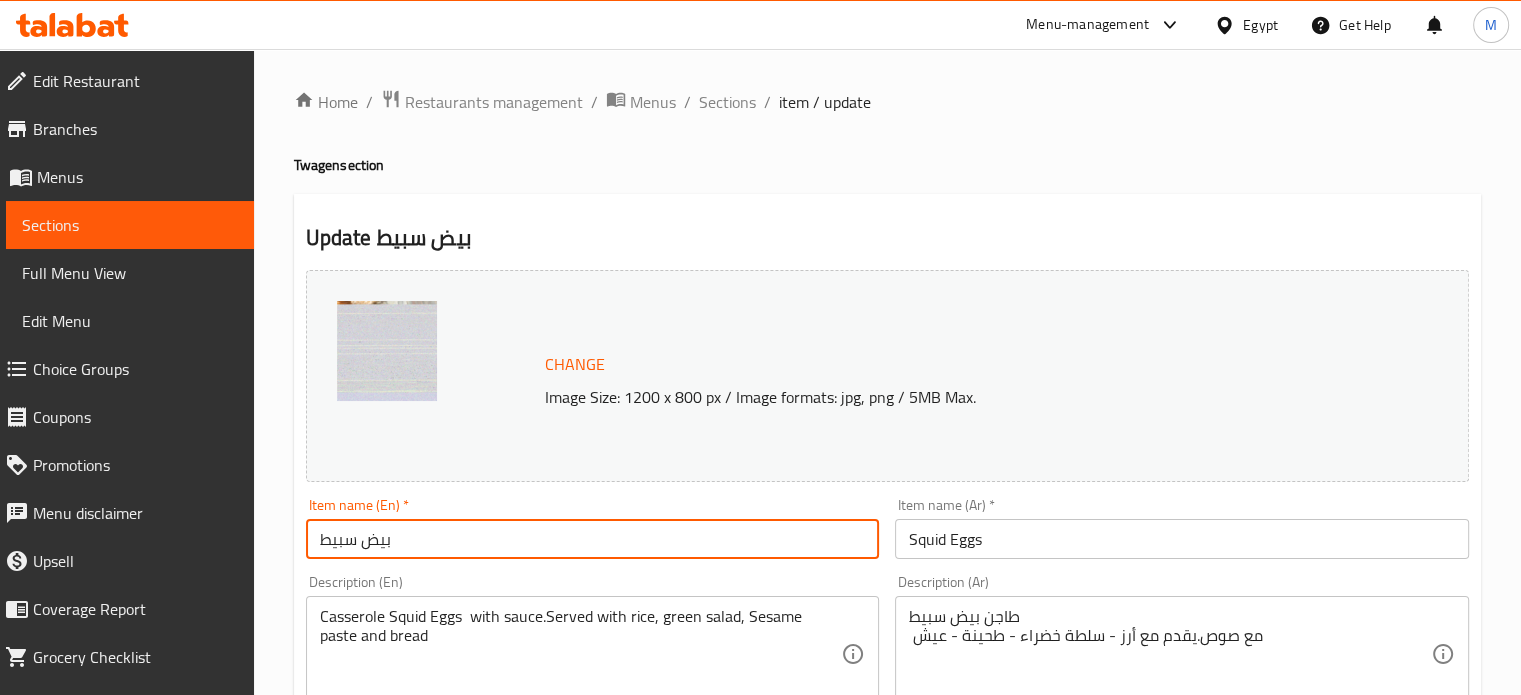 click on "Squid Eggs" at bounding box center [1182, 539] 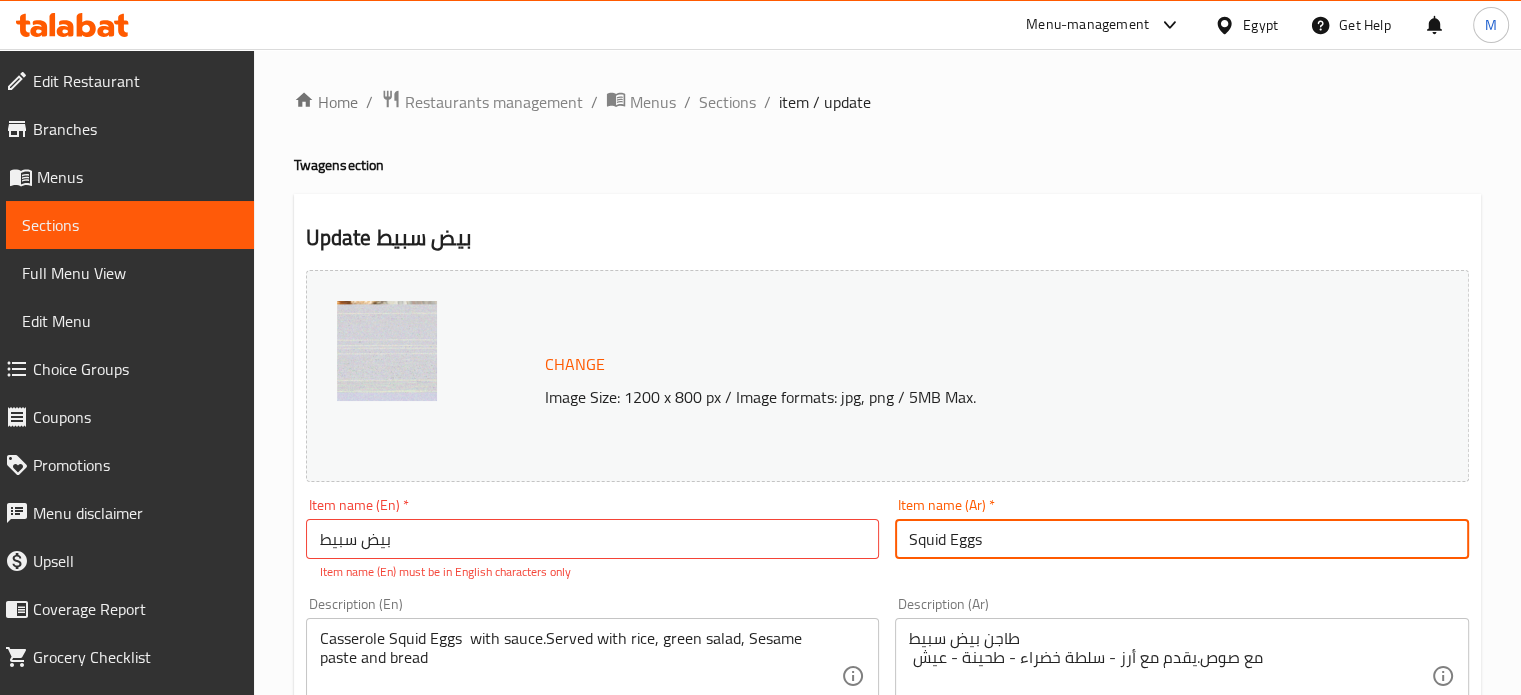 click on "Squid Eggs" at bounding box center (1182, 539) 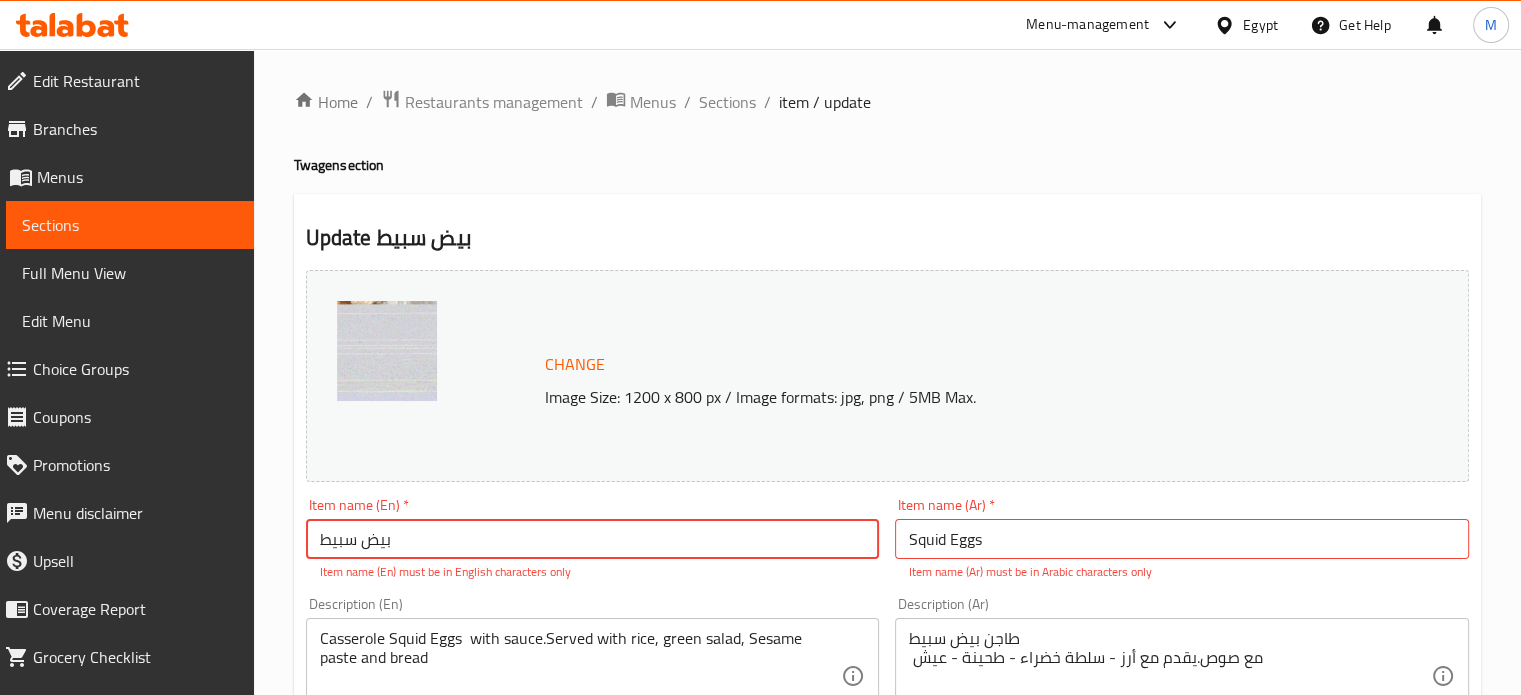 click on "بيض سبيط" at bounding box center (593, 539) 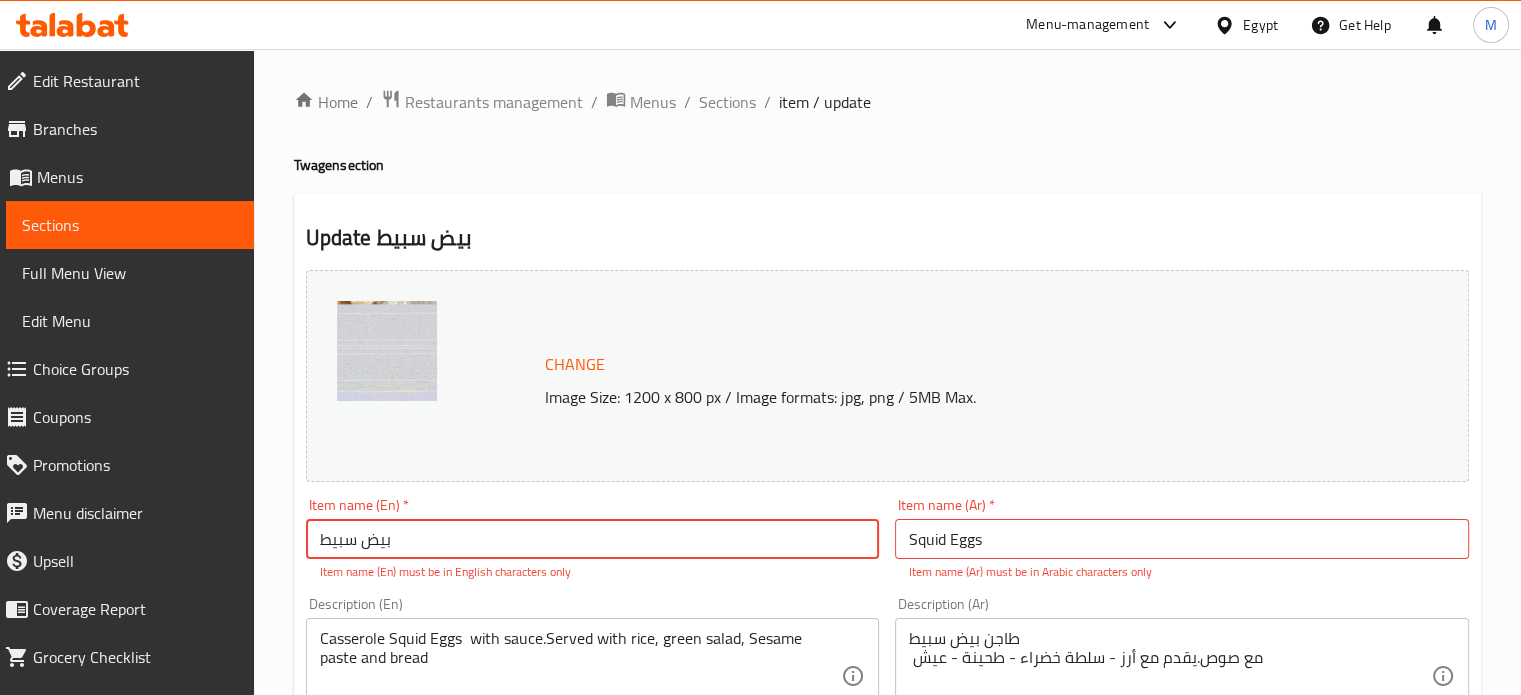 click on "بيض سبيط" at bounding box center (593, 539) 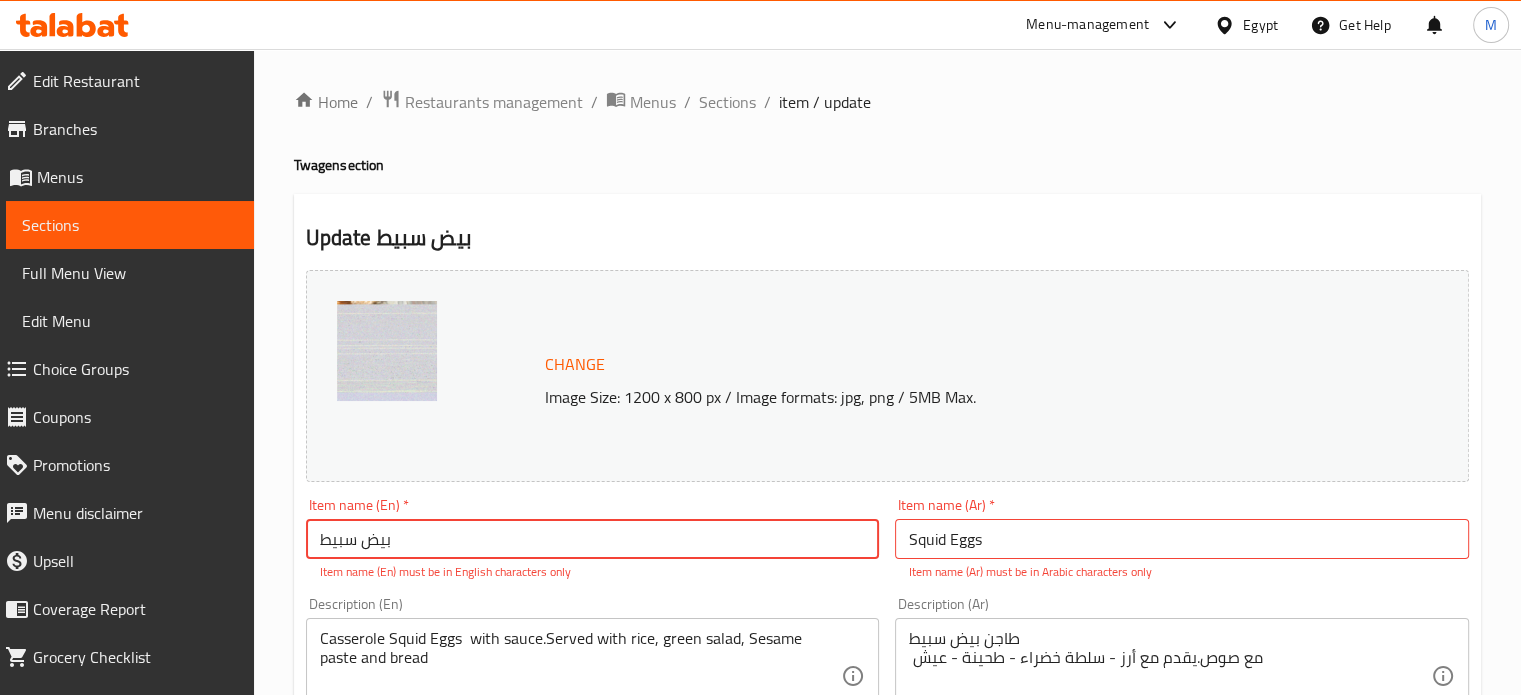 paste on "Squid Eggs" 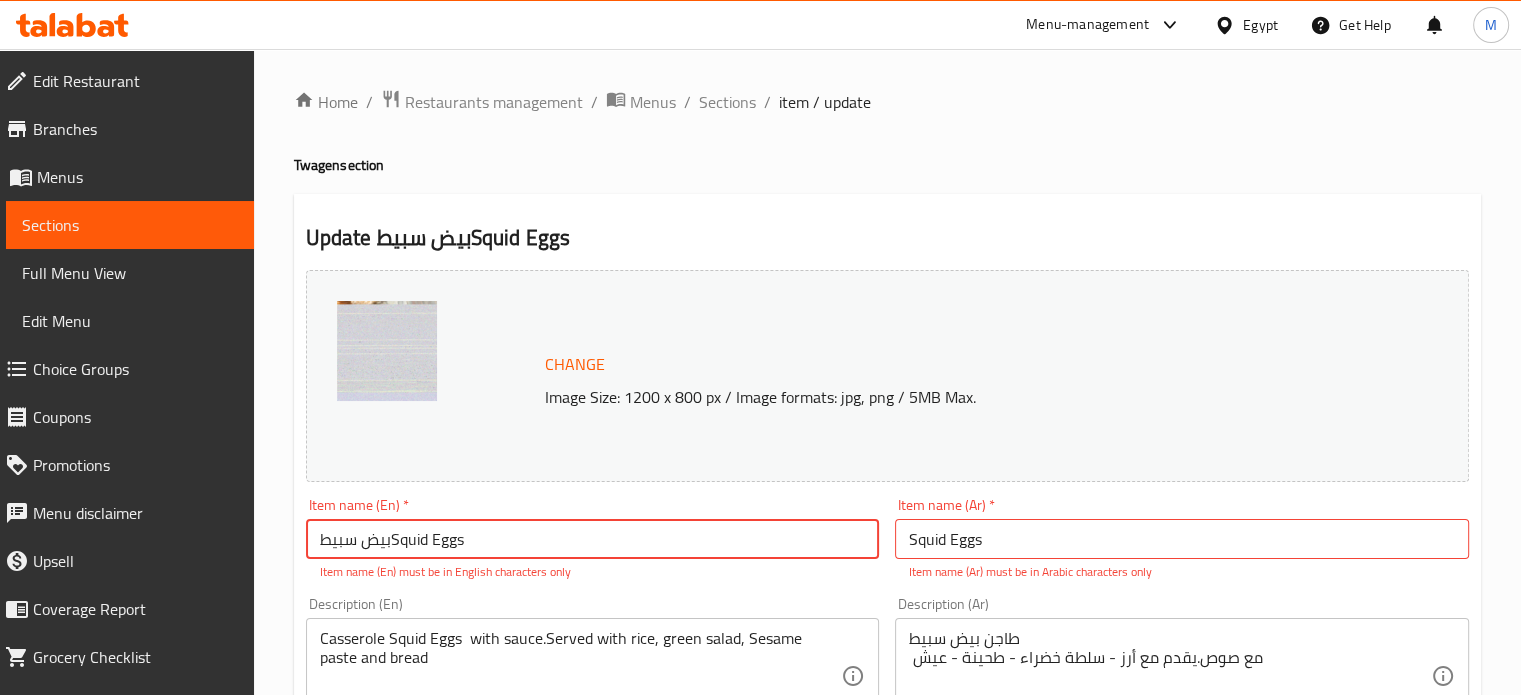 drag, startPoint x: 396, startPoint y: 535, endPoint x: 317, endPoint y: 554, distance: 81.25269 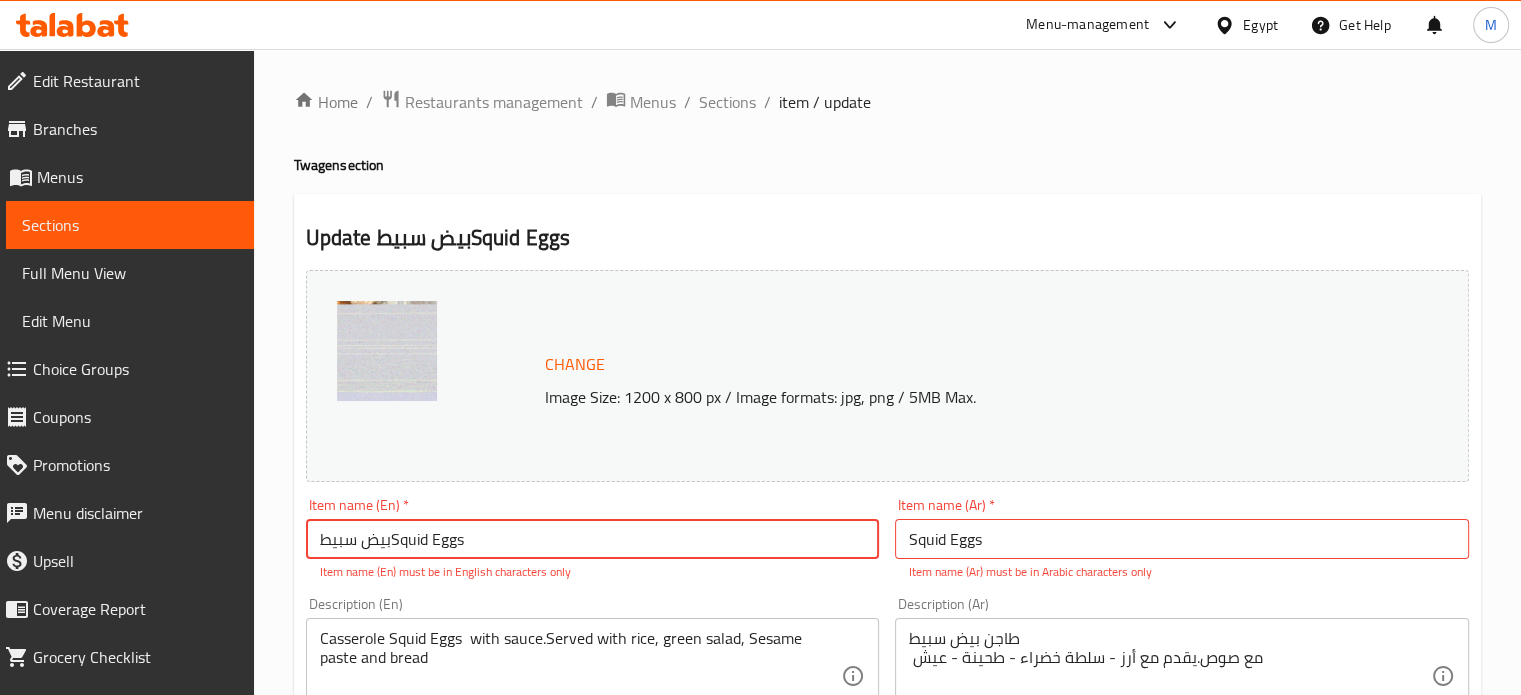 click on "بيض سبيطSquid Eggs" at bounding box center [593, 539] 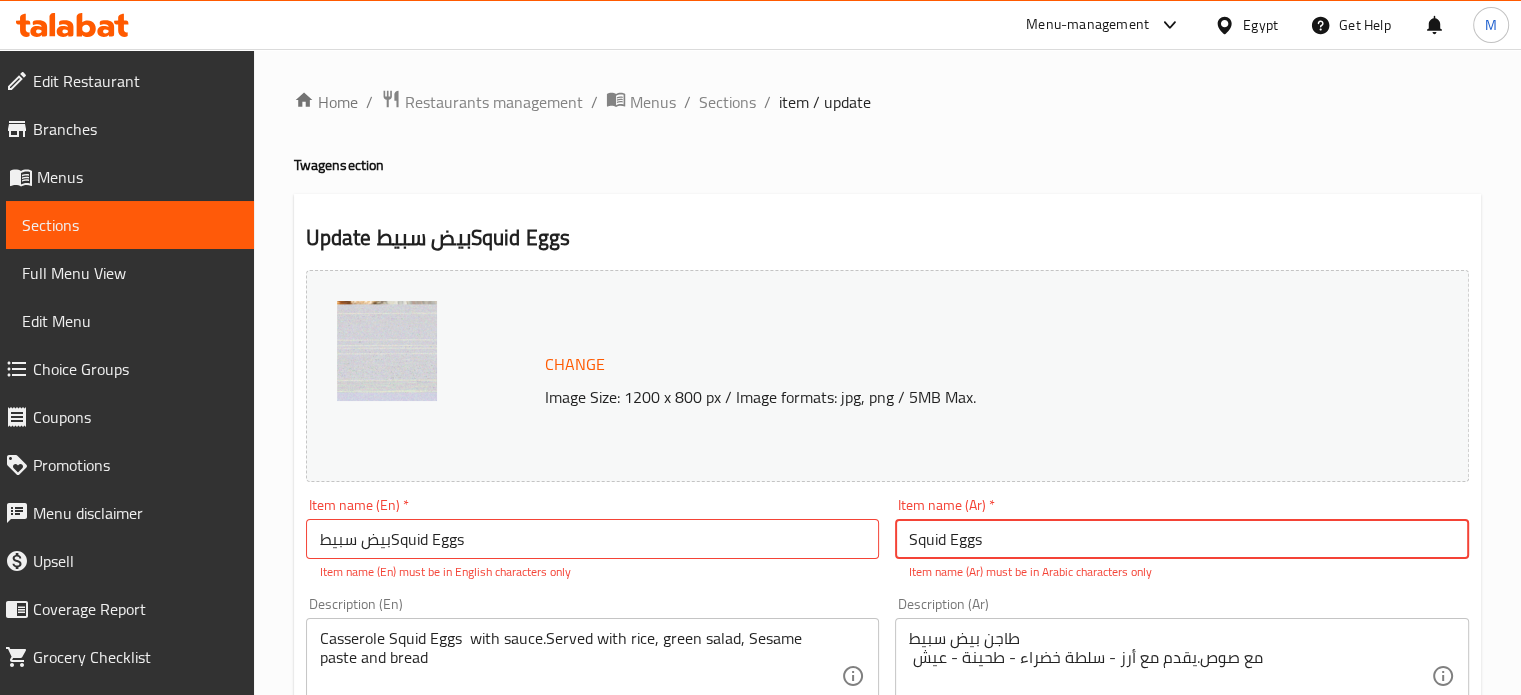 click on "Squid Eggs" at bounding box center [1182, 539] 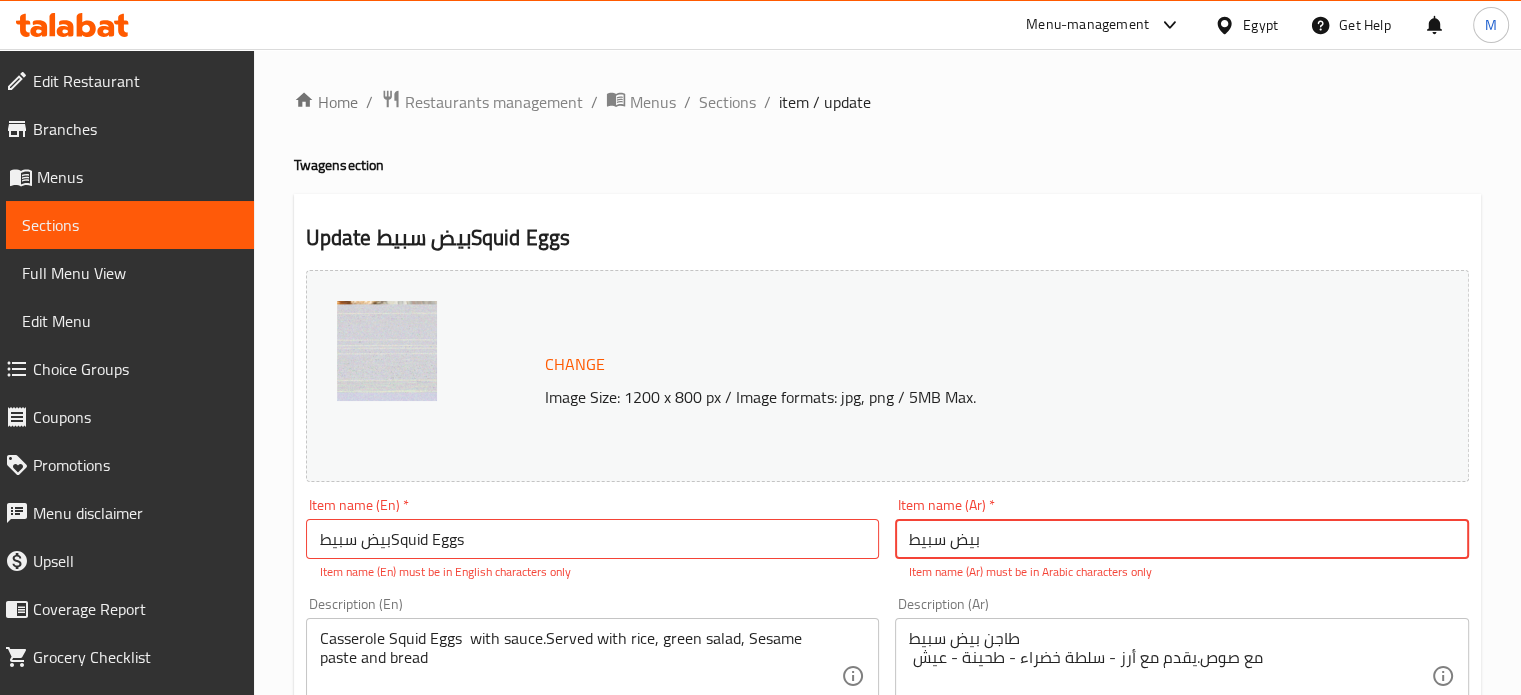 type on "بيض سبيط" 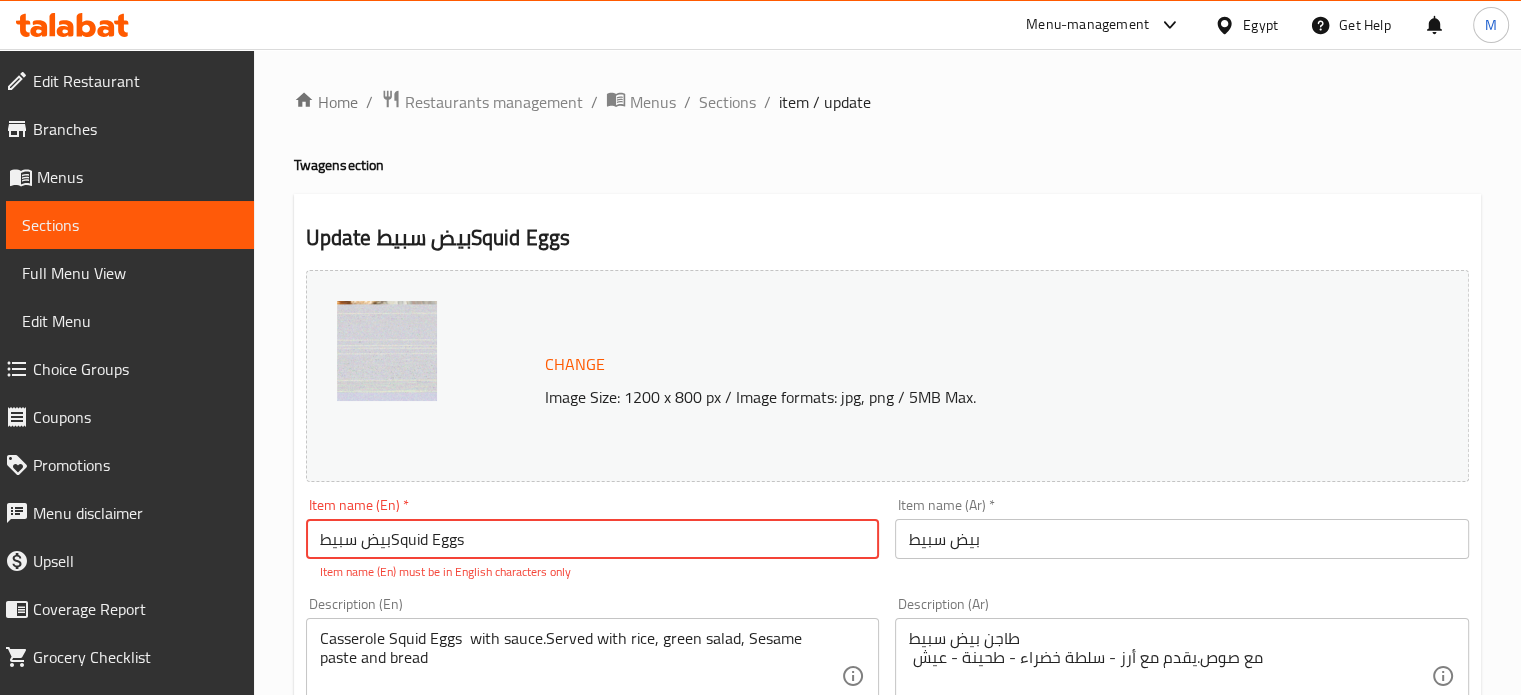 drag, startPoint x: 394, startPoint y: 538, endPoint x: 281, endPoint y: 537, distance: 113.004425 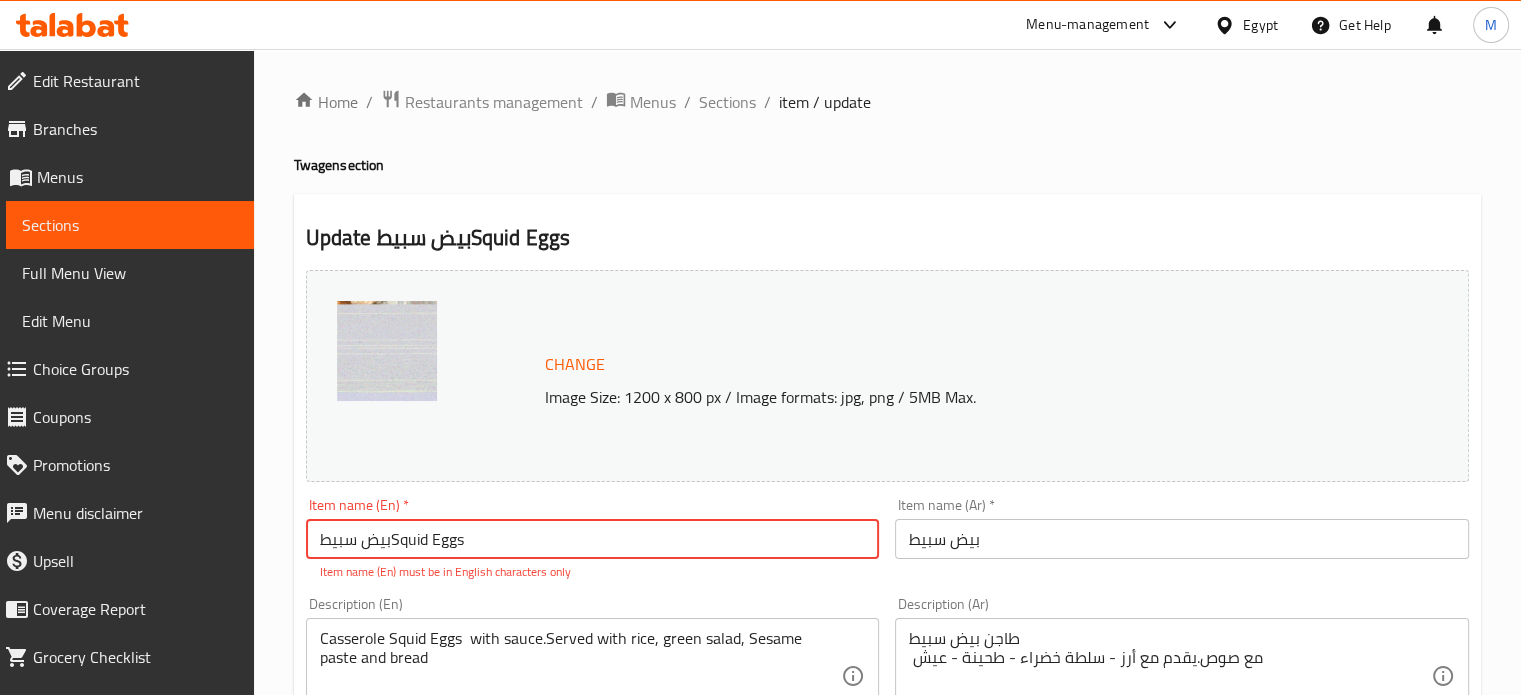click on "Home / Restaurants management / Menus / Sections / item / update Twagen  section Update  بيض سبيطSquid Eggs Change Image Size: 1200 x 800 px / Image formats: jpg, png / 5MB Max. Item name (En)   * بيض سبيطSquid Eggs Item name (En)  * Item name (En) must be in English characters only Item name (Ar)   * بيض سبيط Item name (Ar)  * Description (En)  Casserole Squid Eggs  with sauce.Served with rice, green salad, Sesame paste and bread Description (En) Description (Ar) طاجن بيض سبيط
مع صوص.يقدم مع أرز - سلطة خضراء - طحينة - عيش Description (Ar) Product barcode Product barcode Product sku Product sku Price   * EGP 0 Price  * Price on selection Free item Start Date Start Date End Date End Date Available Days SU MO TU WE TH FR SA Available from ​ ​ Available to ​ ​ Status Active Inactive Exclude from GEM Variations & Choices Your choice of: (ID: 806360998) Min 1  ,  Max 1 Name (En) Your choice of: Name (En) Name (Ar) اختيارك من:" at bounding box center [887, 902] 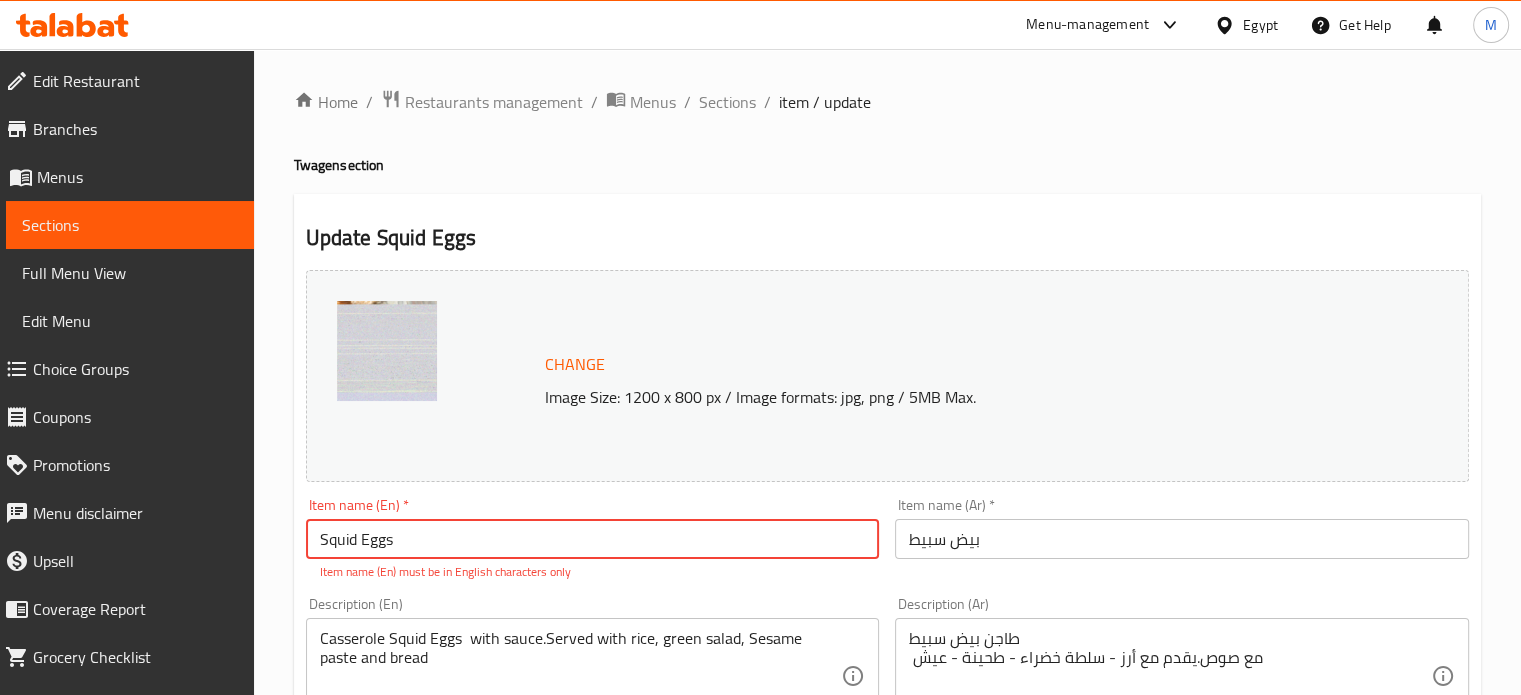 type on "Squid Eggs" 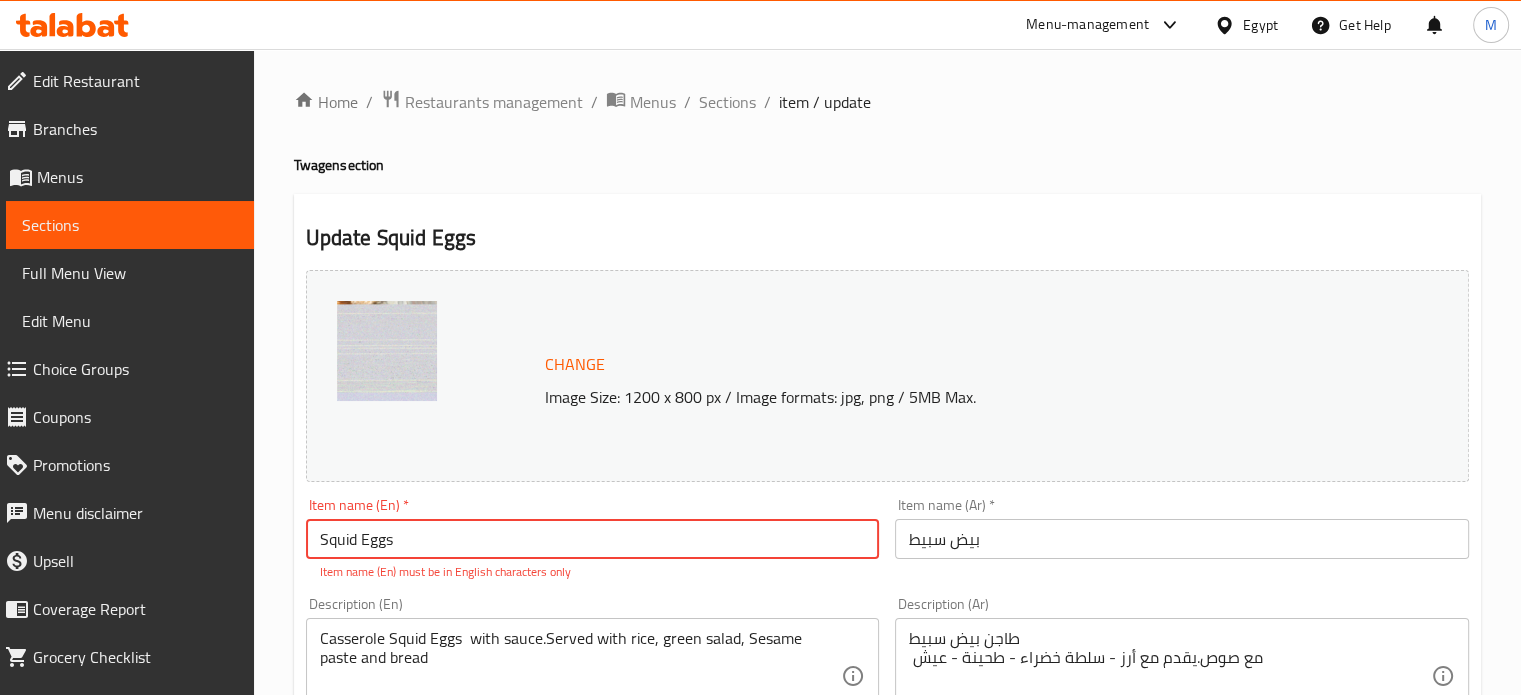 click on "Item name (En)   * Squid Eggs Item name (En)  * Item name (En) must be in English characters only" at bounding box center (593, 539) 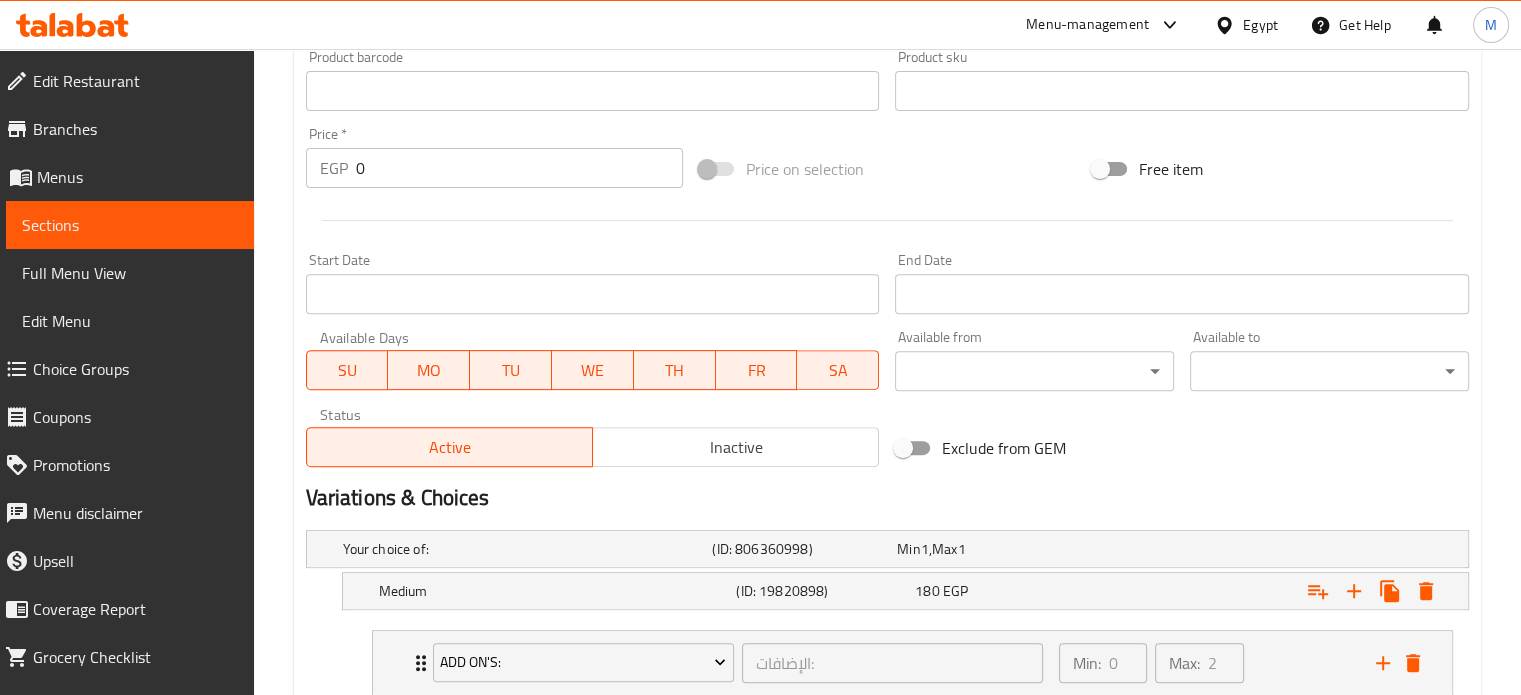 scroll, scrollTop: 1035, scrollLeft: 0, axis: vertical 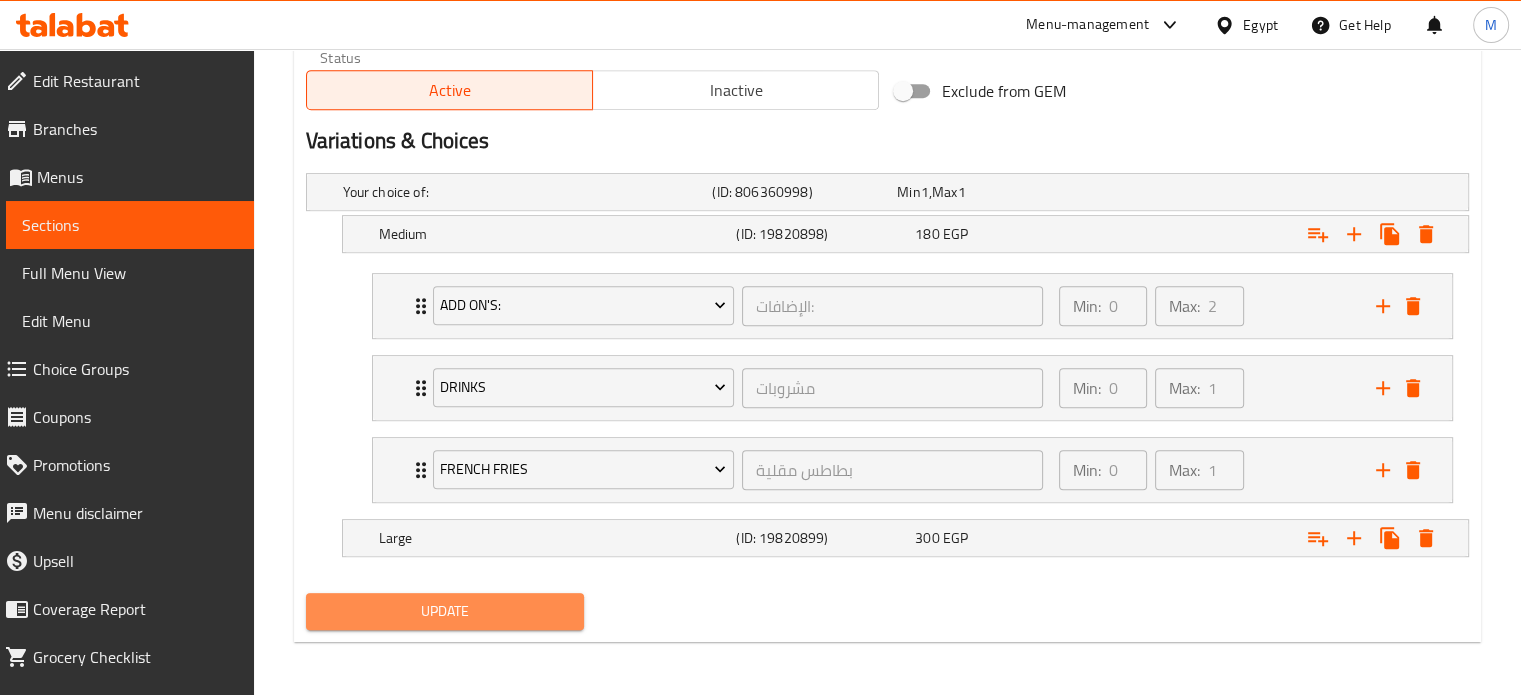 click on "Update" at bounding box center [445, 611] 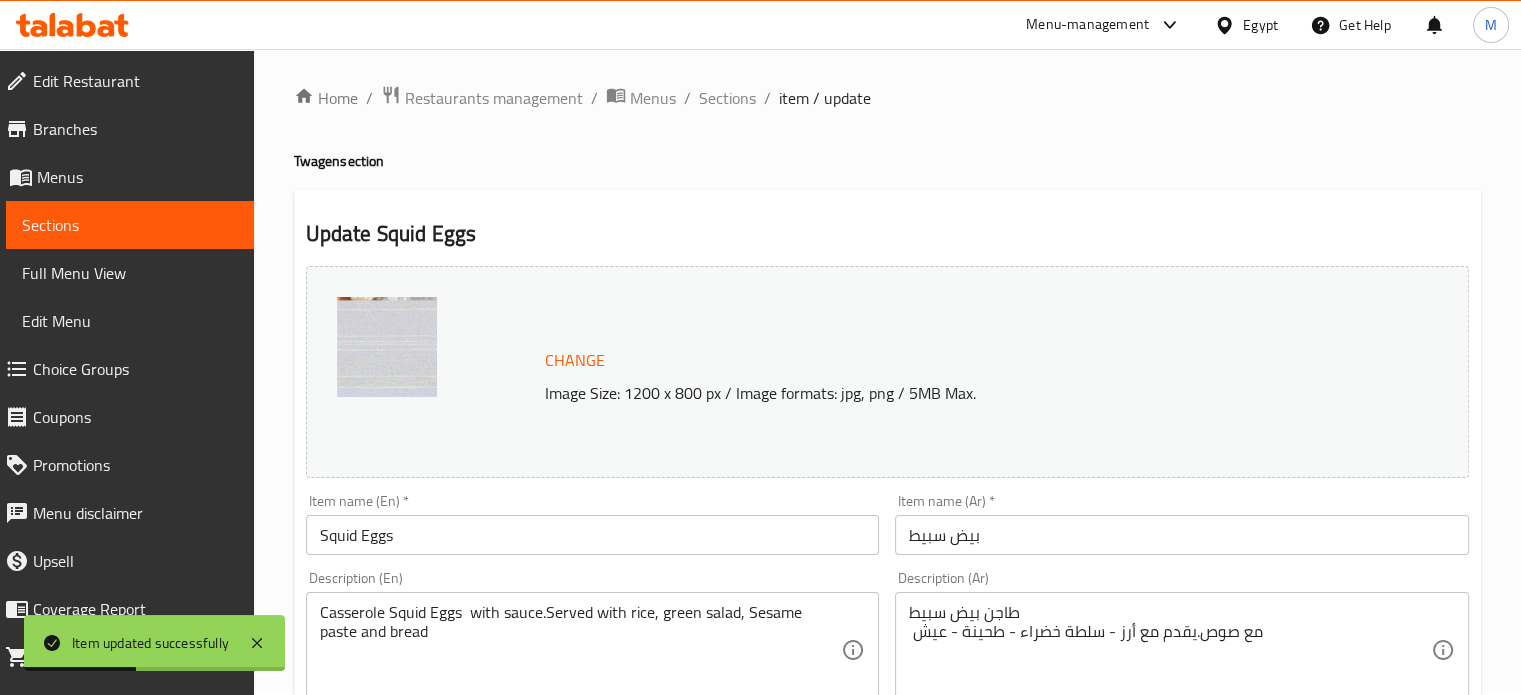 scroll, scrollTop: 0, scrollLeft: 0, axis: both 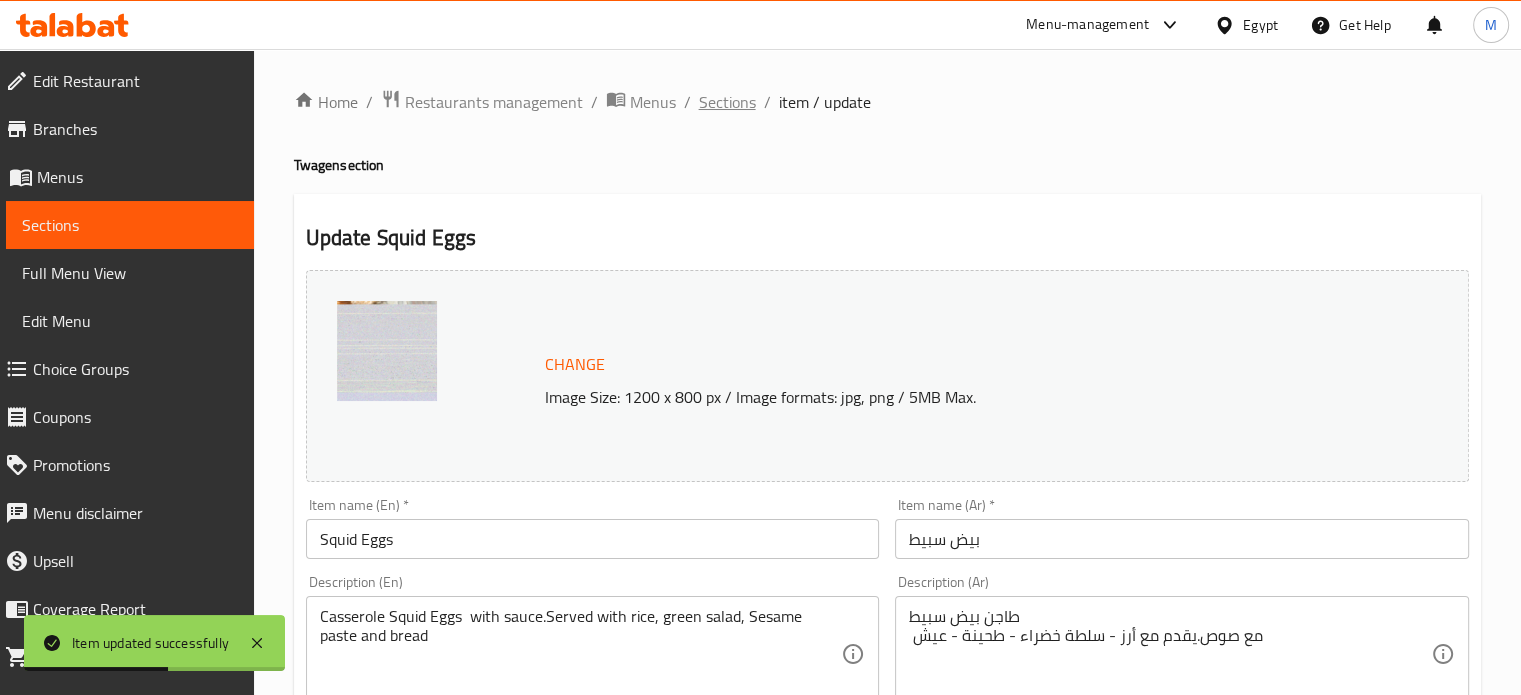 click on "Sections" at bounding box center [727, 102] 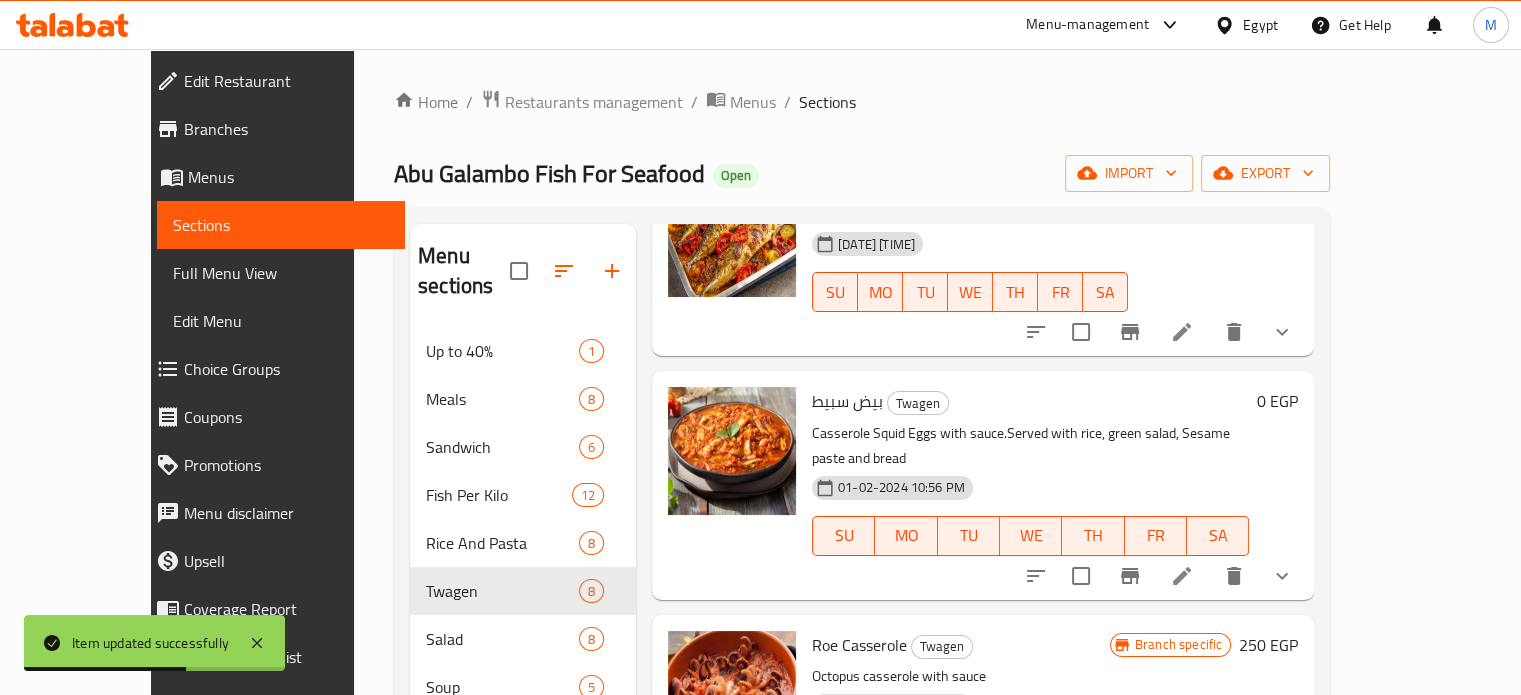 scroll, scrollTop: 1102, scrollLeft: 0, axis: vertical 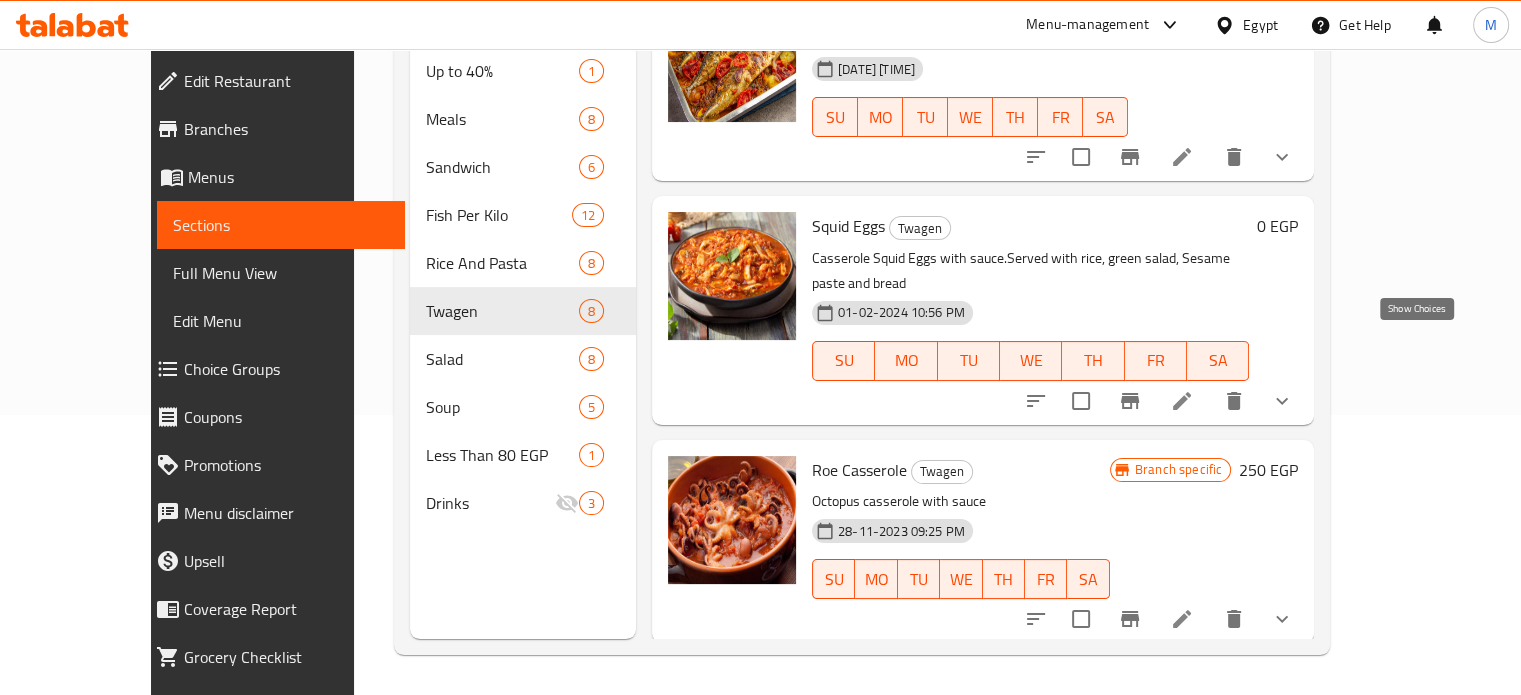 click 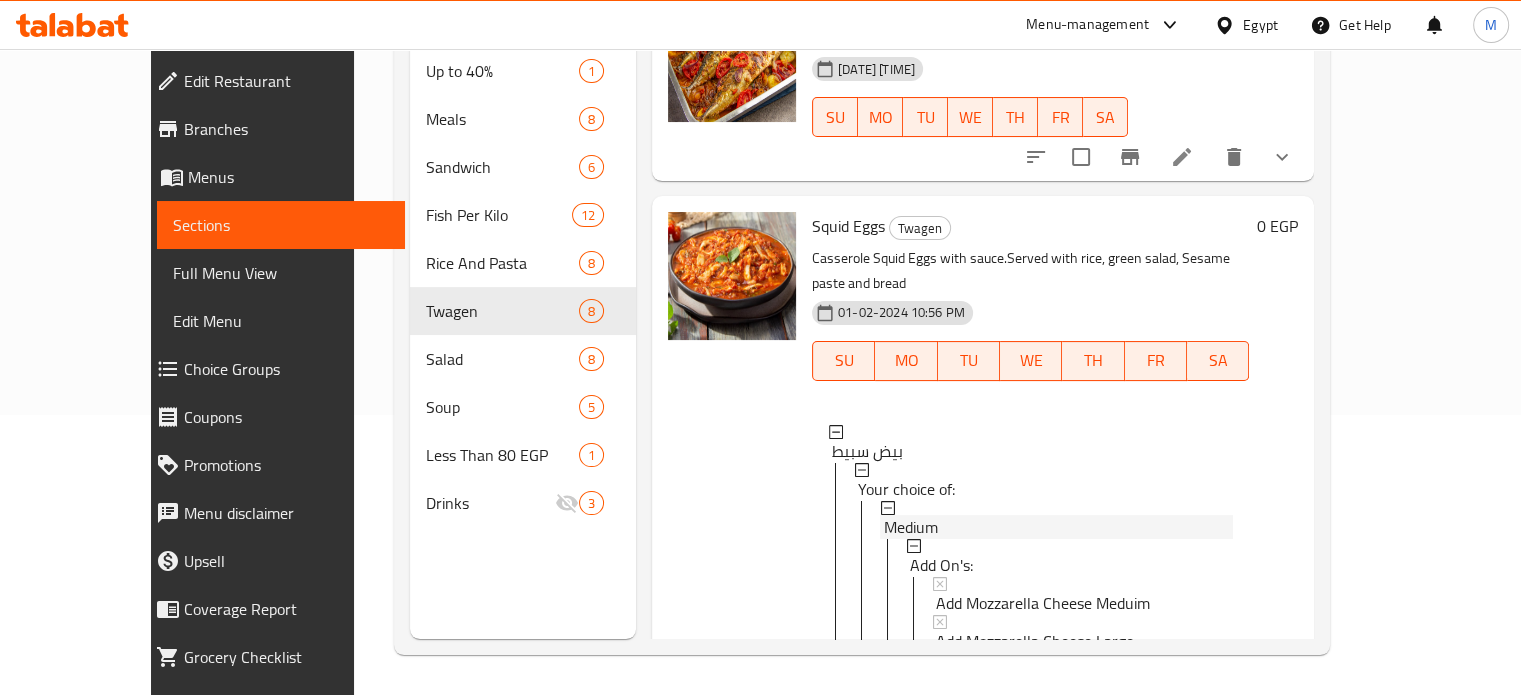 click on "Medium" at bounding box center (1058, 527) 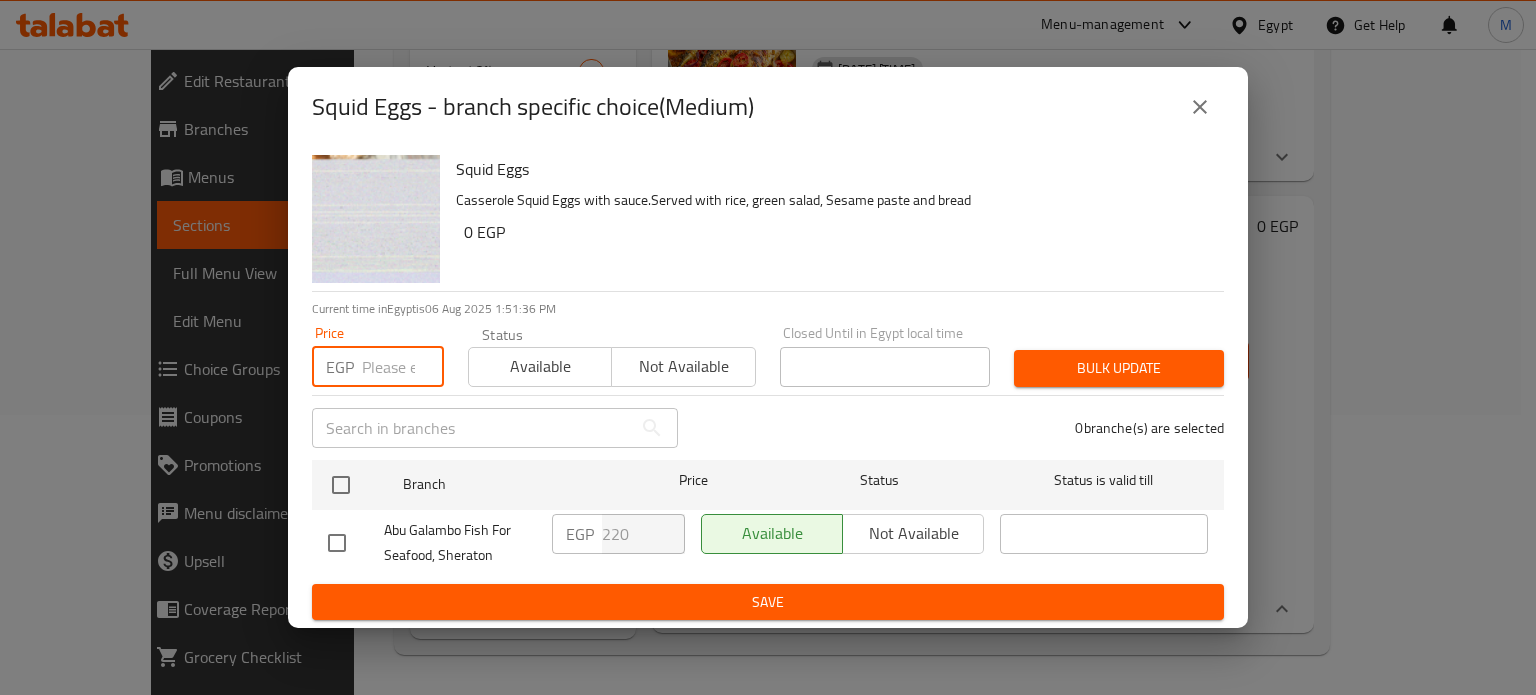 click at bounding box center [403, 367] 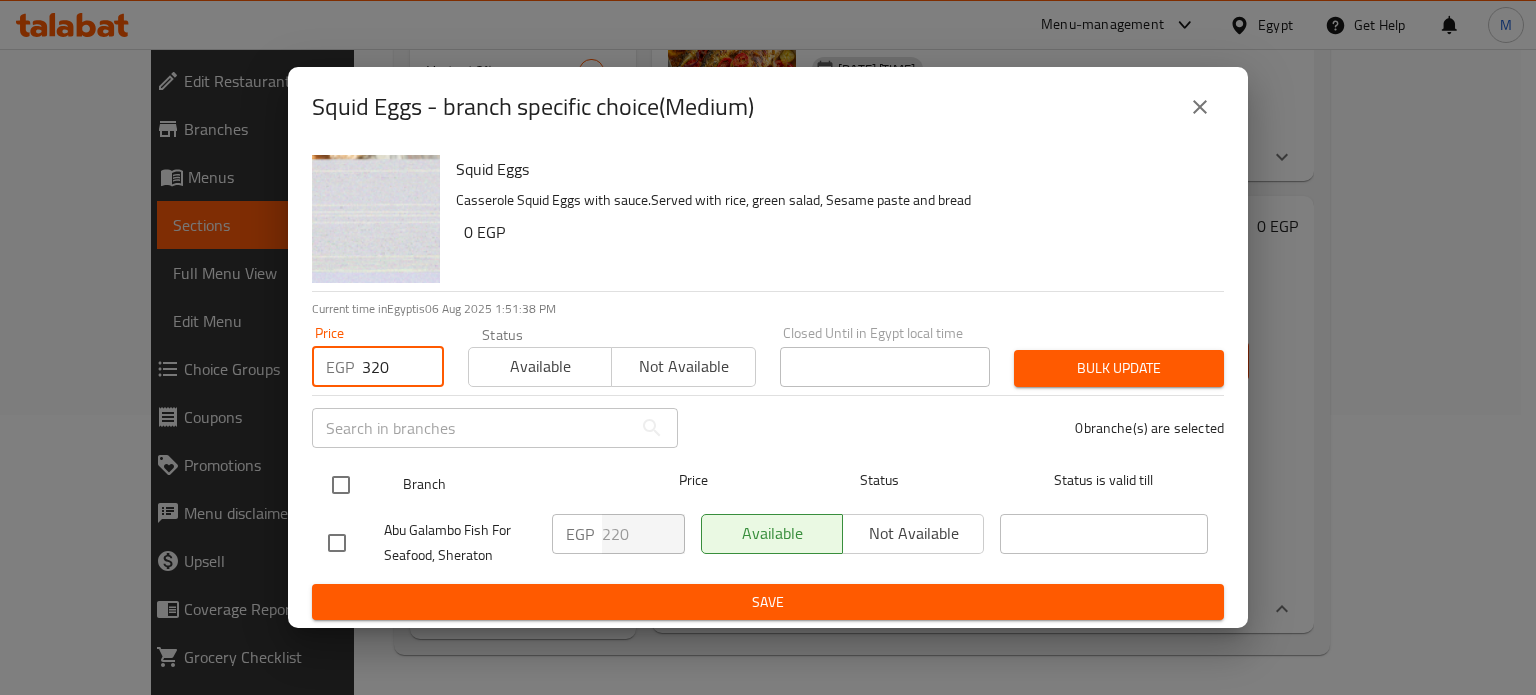 type on "320" 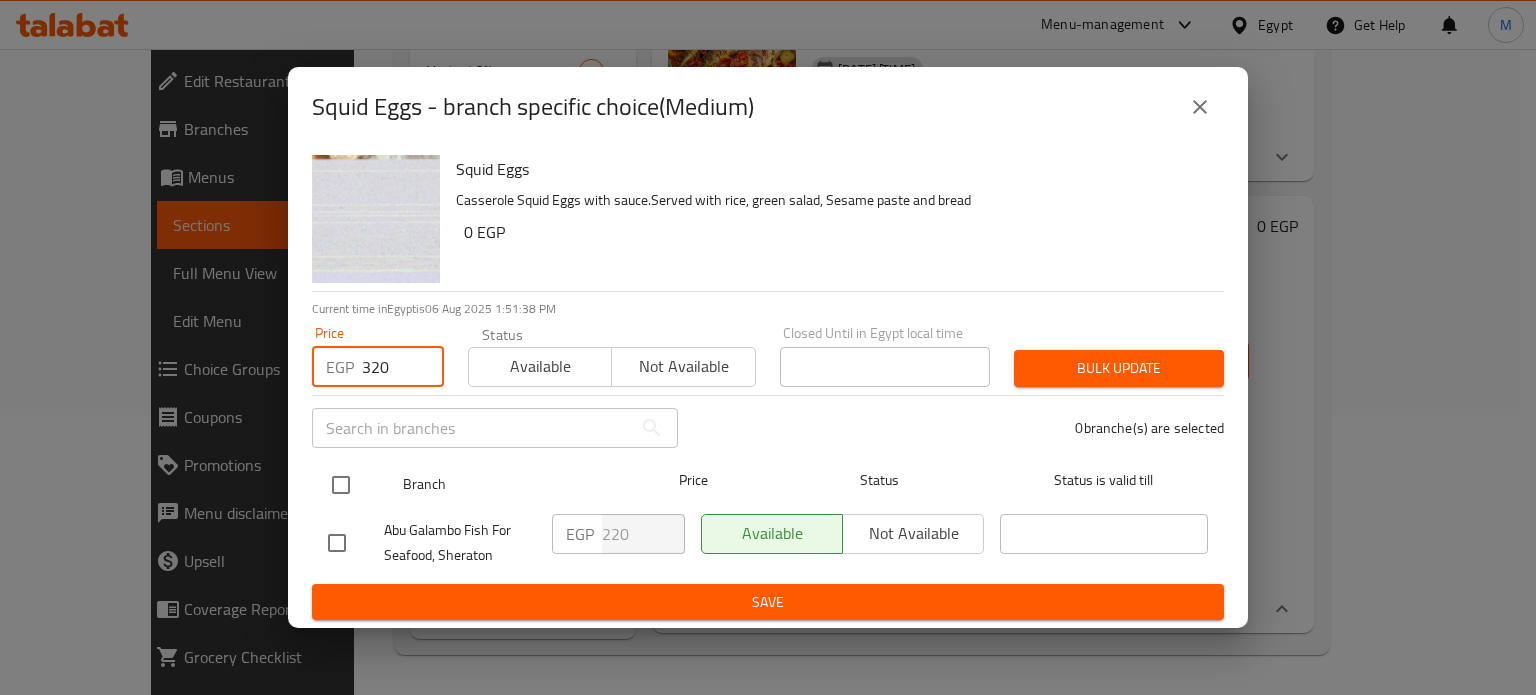 click at bounding box center (341, 485) 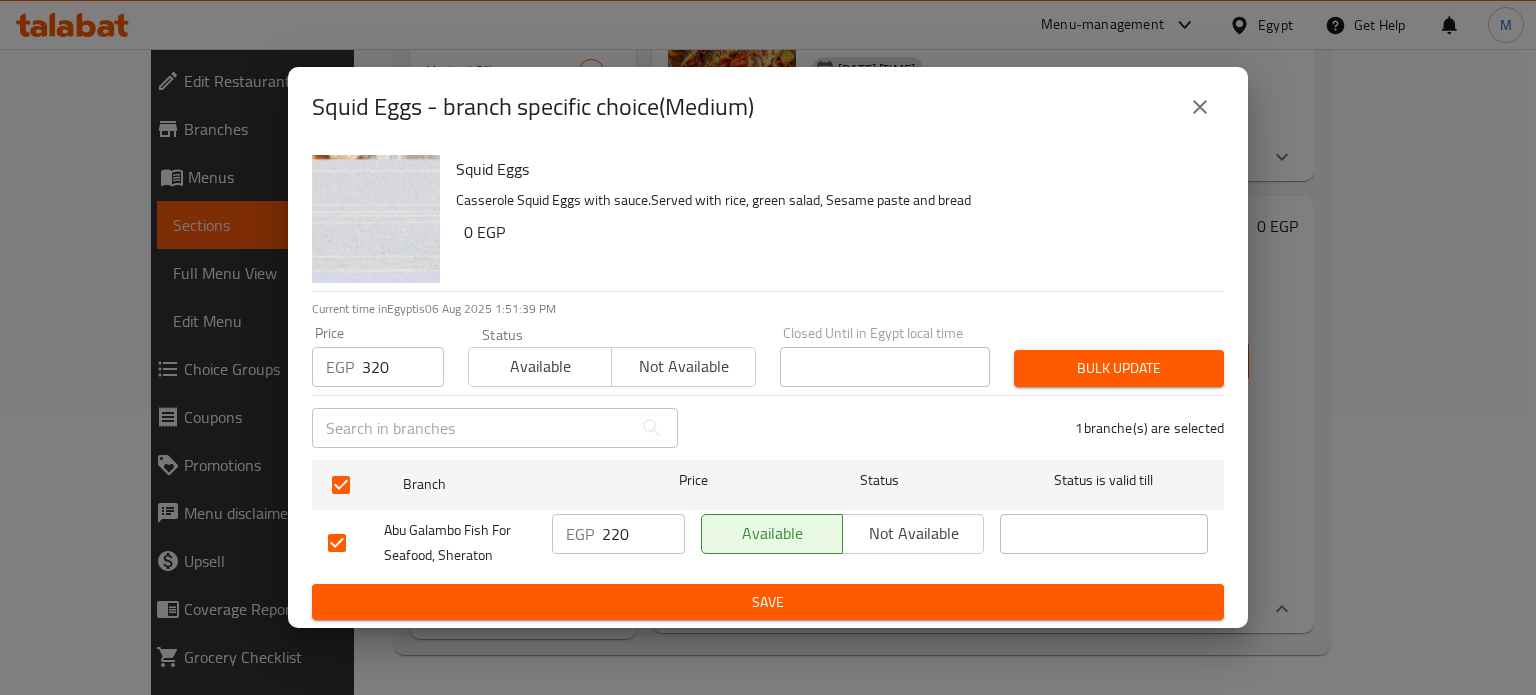 click on "Bulk update" at bounding box center (1119, 368) 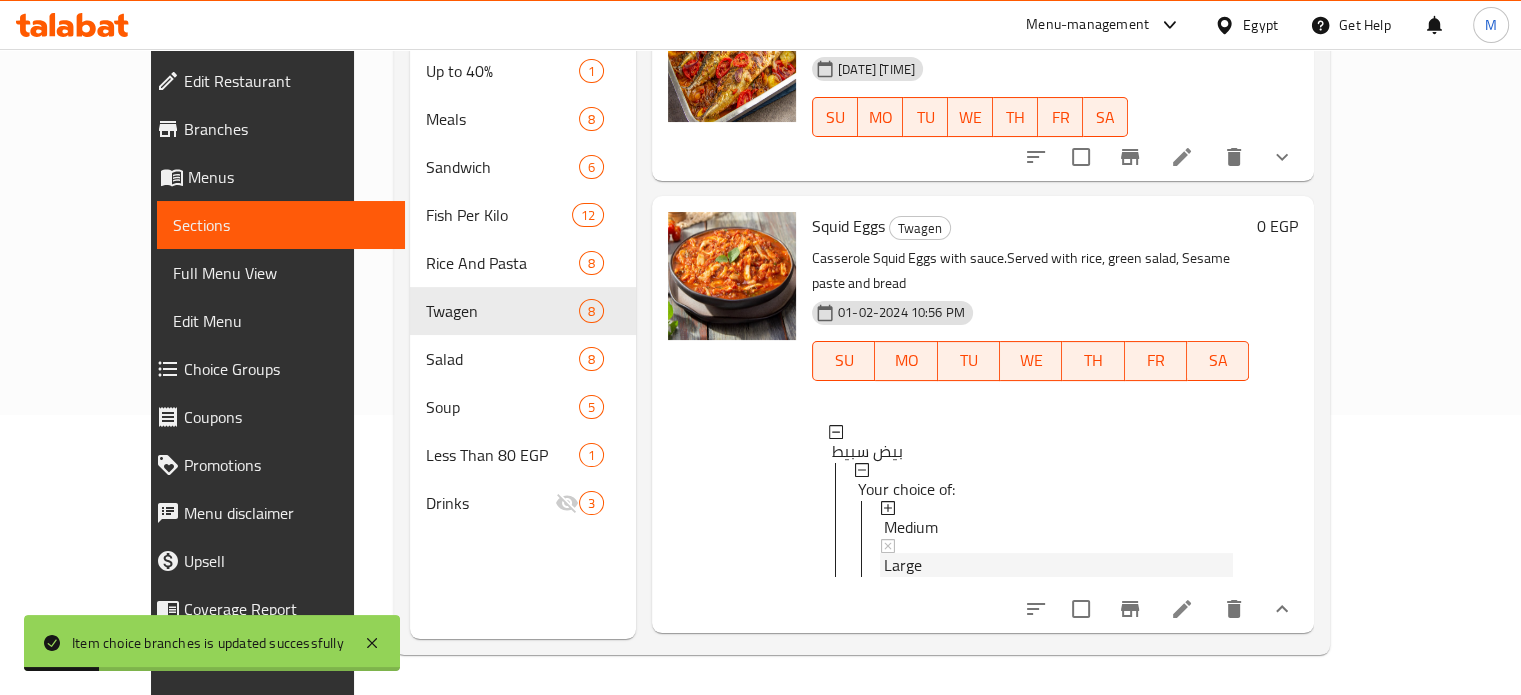 click on "Large" at bounding box center [903, 565] 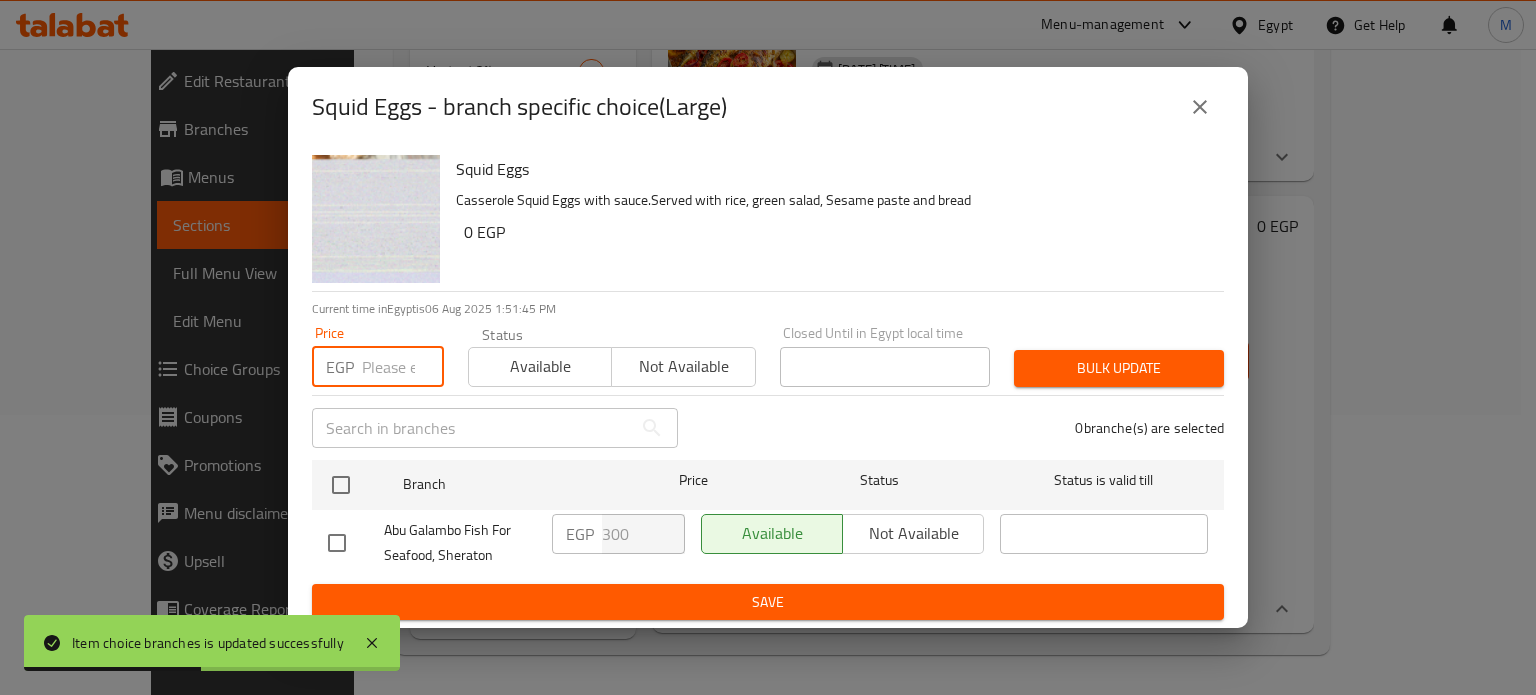 click at bounding box center (403, 367) 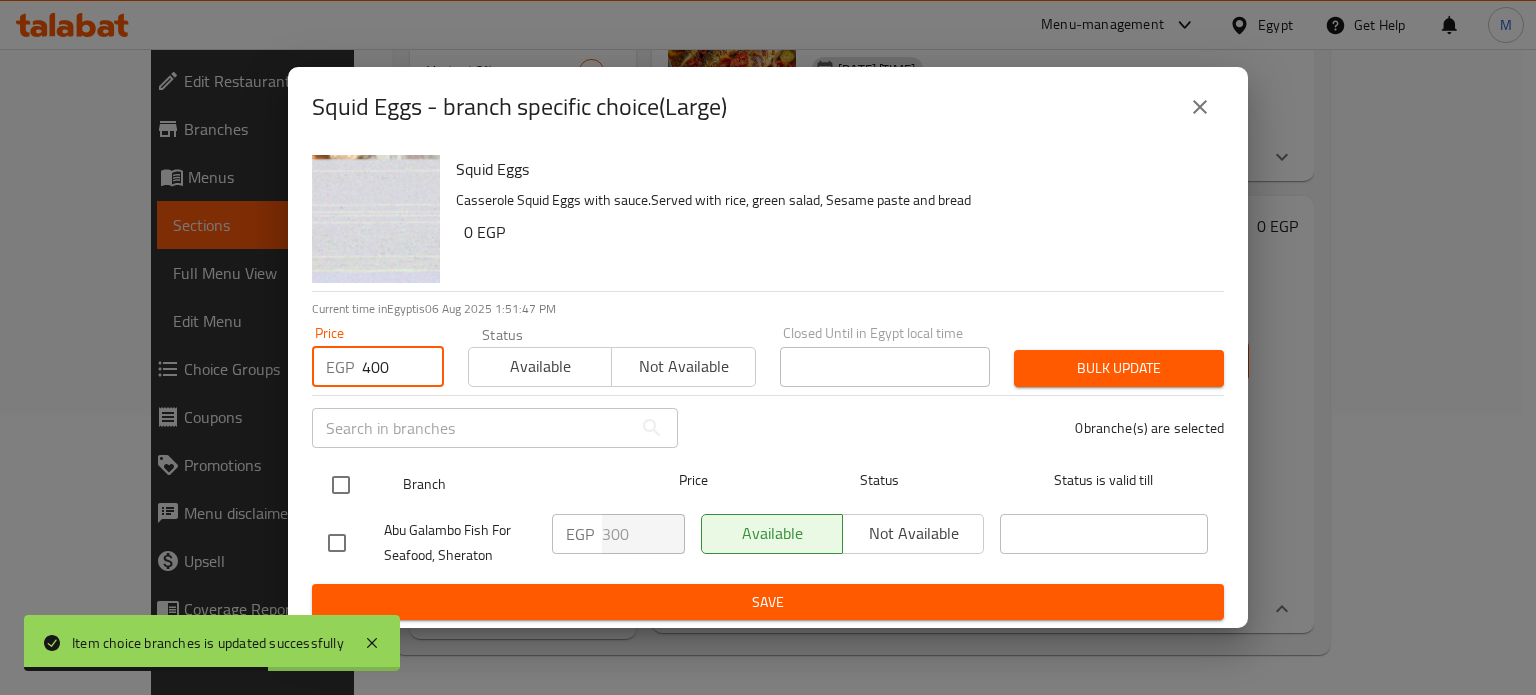 type on "400" 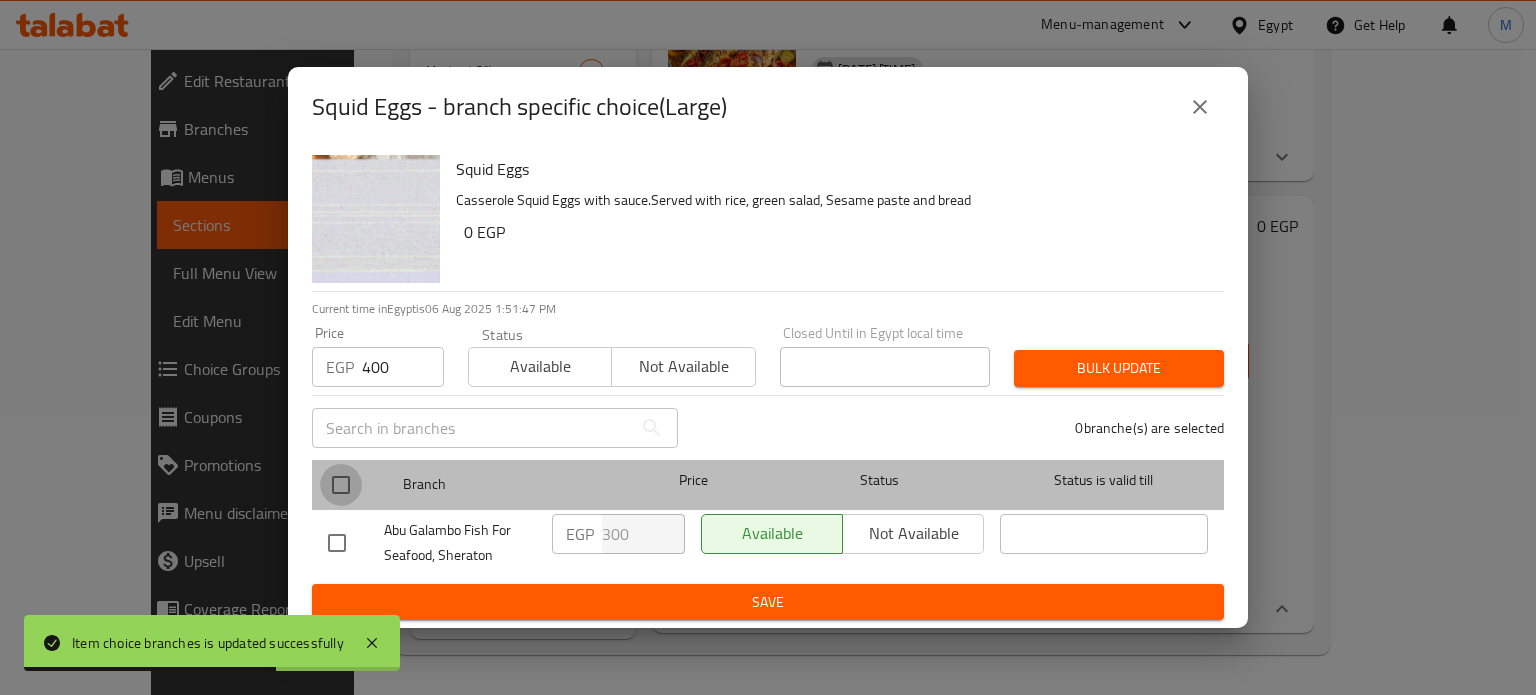 click at bounding box center [341, 485] 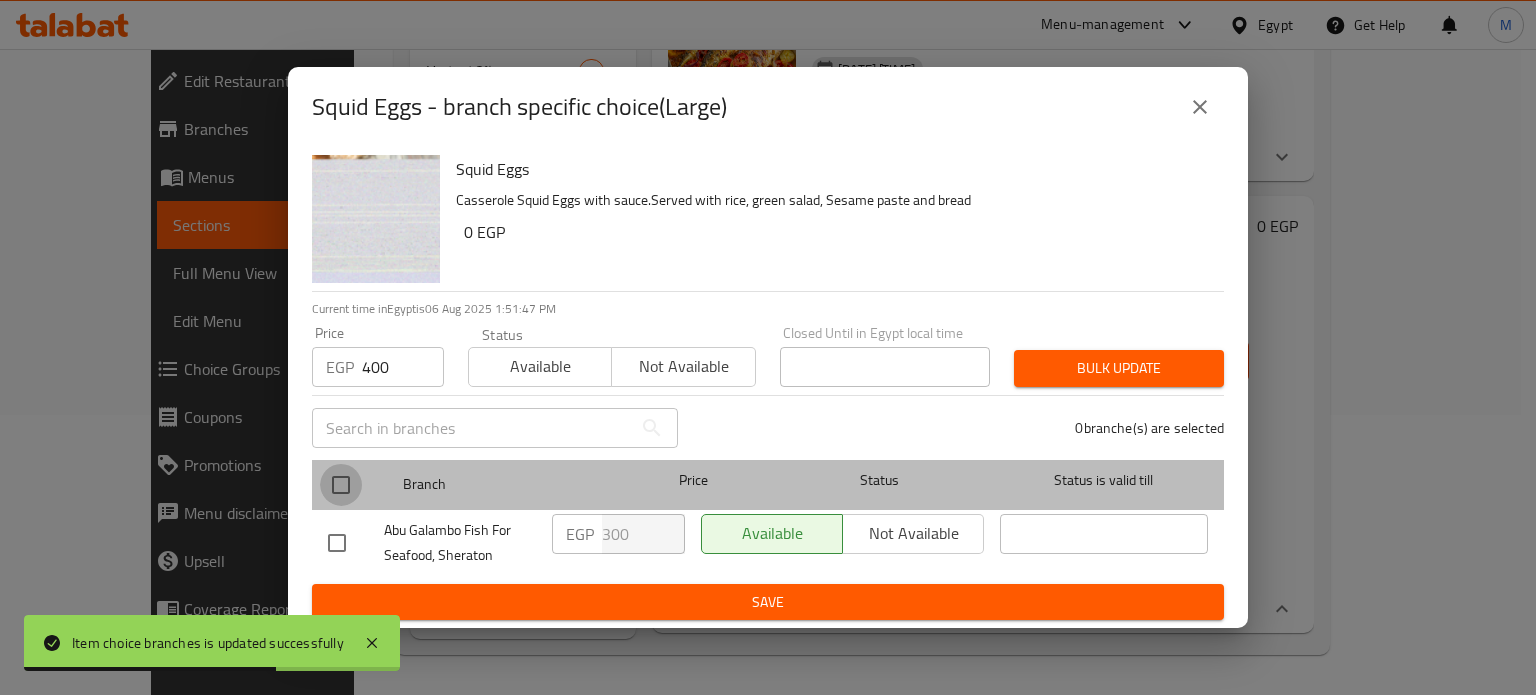 checkbox on "true" 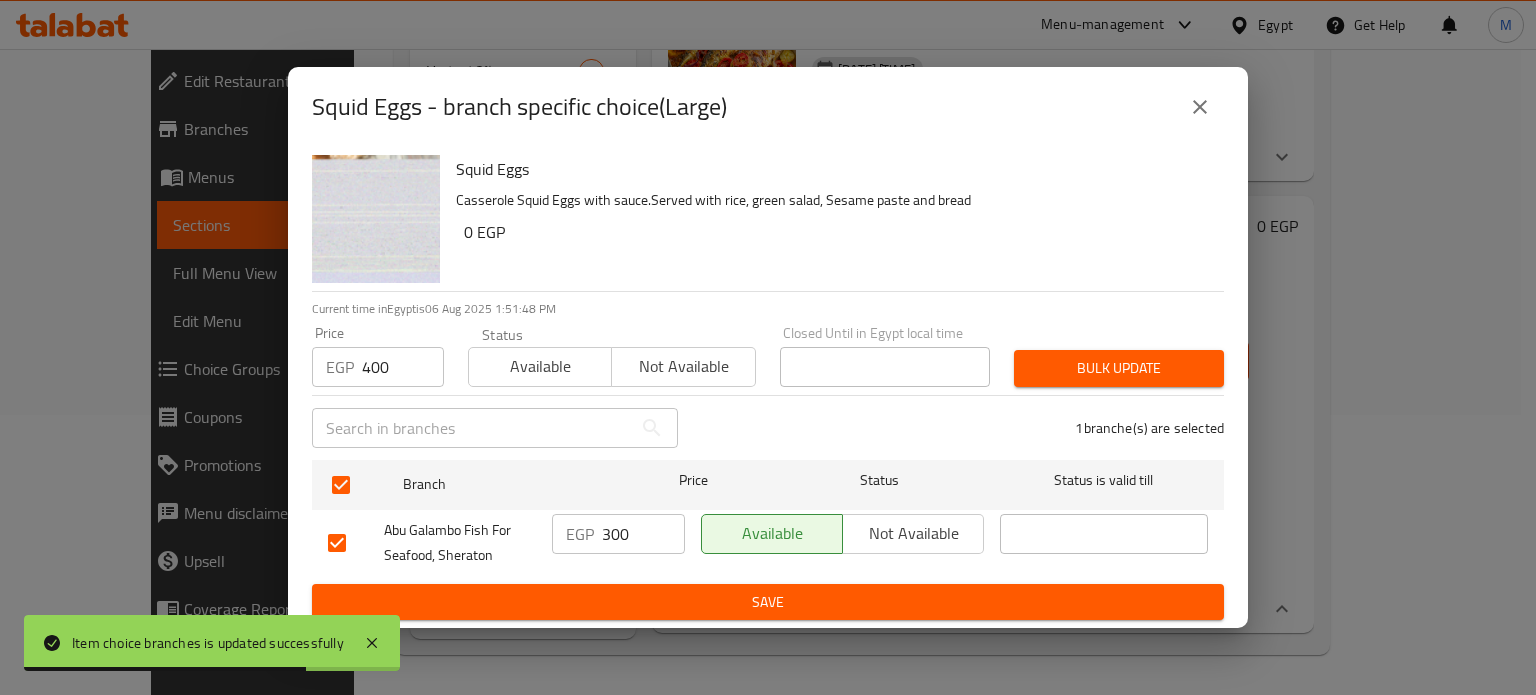 click on "Bulk update" at bounding box center (1119, 368) 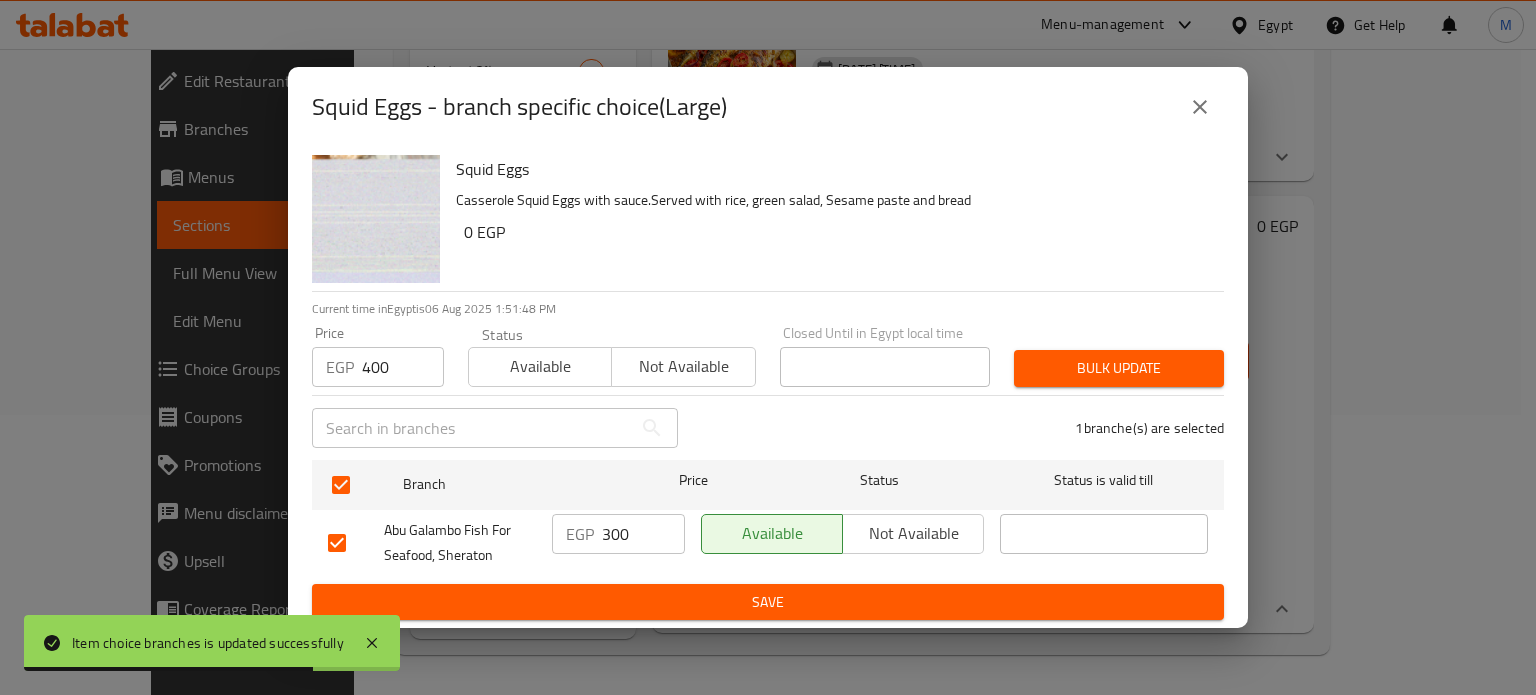 click on "Bulk update" at bounding box center [1119, 368] 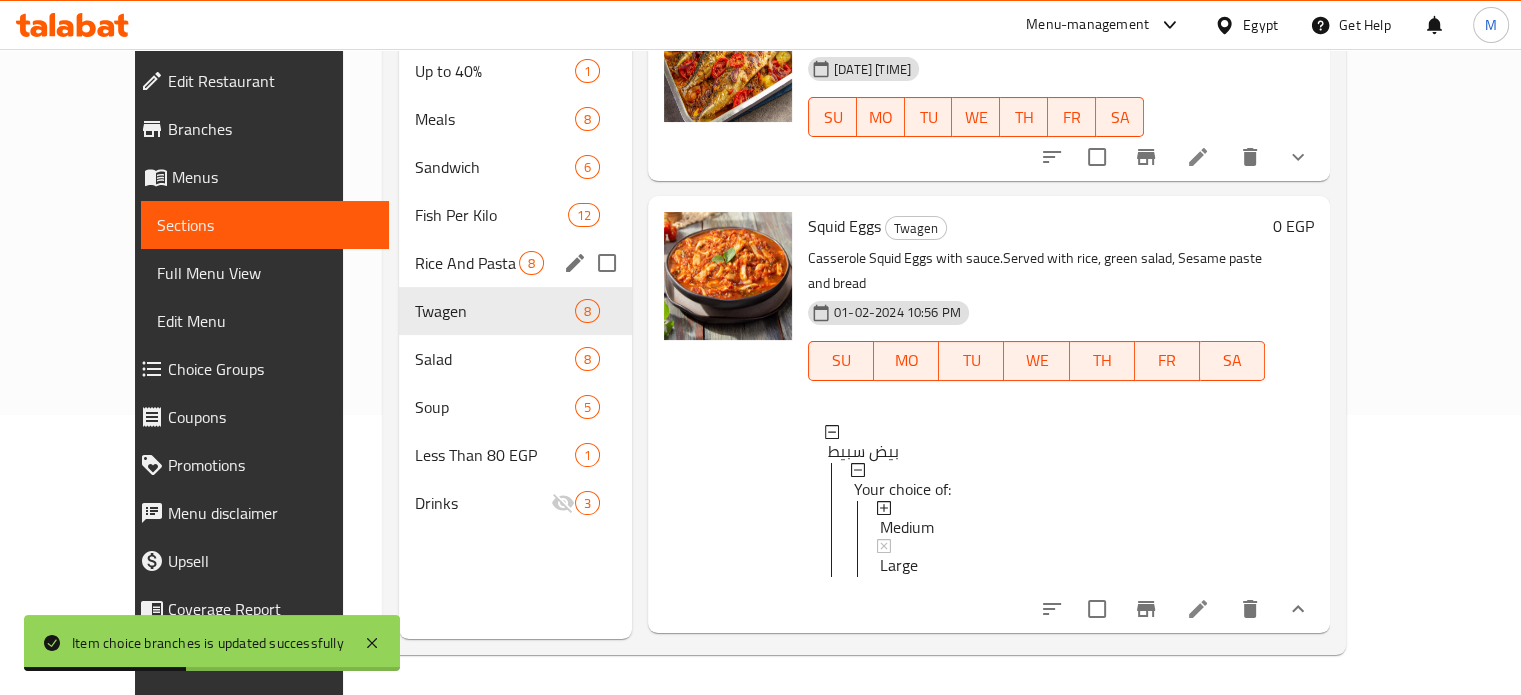 click on "Rice And Pasta" at bounding box center (467, 263) 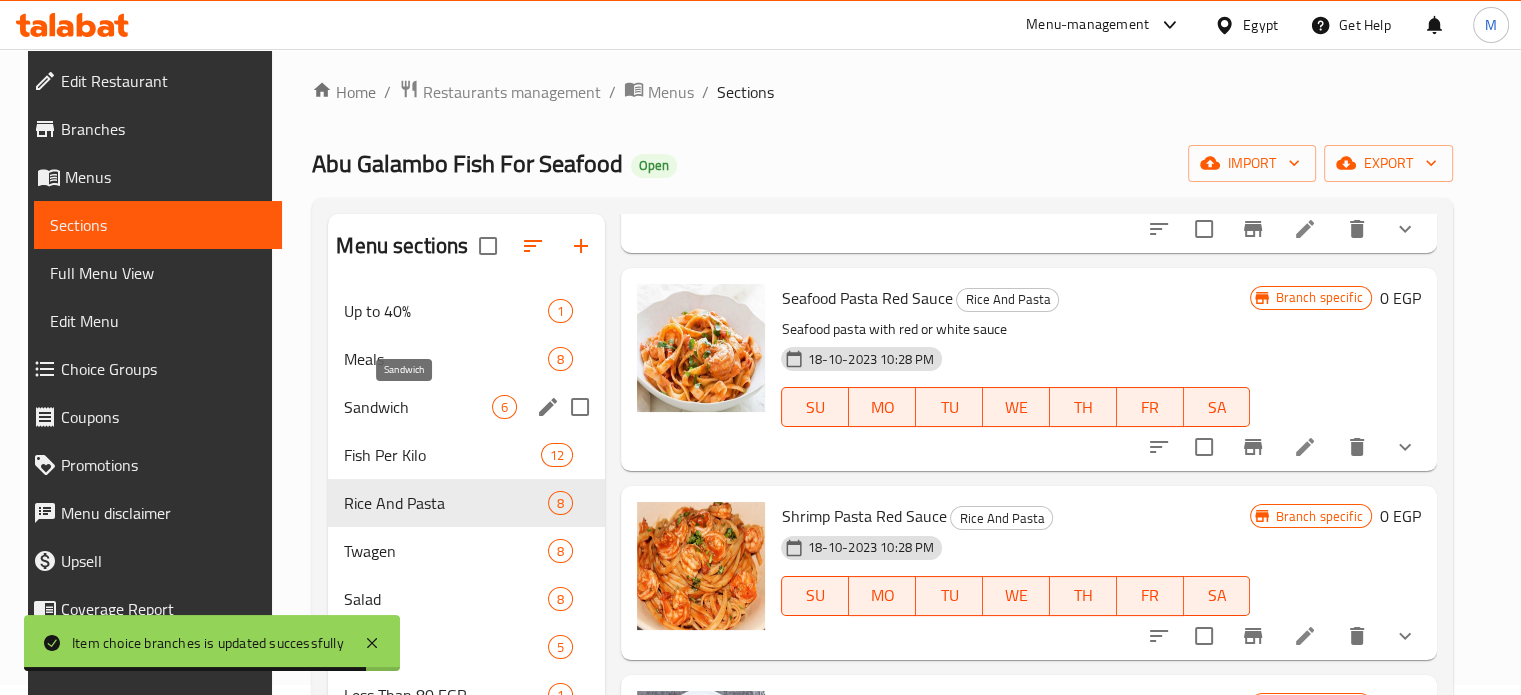 scroll, scrollTop: 0, scrollLeft: 0, axis: both 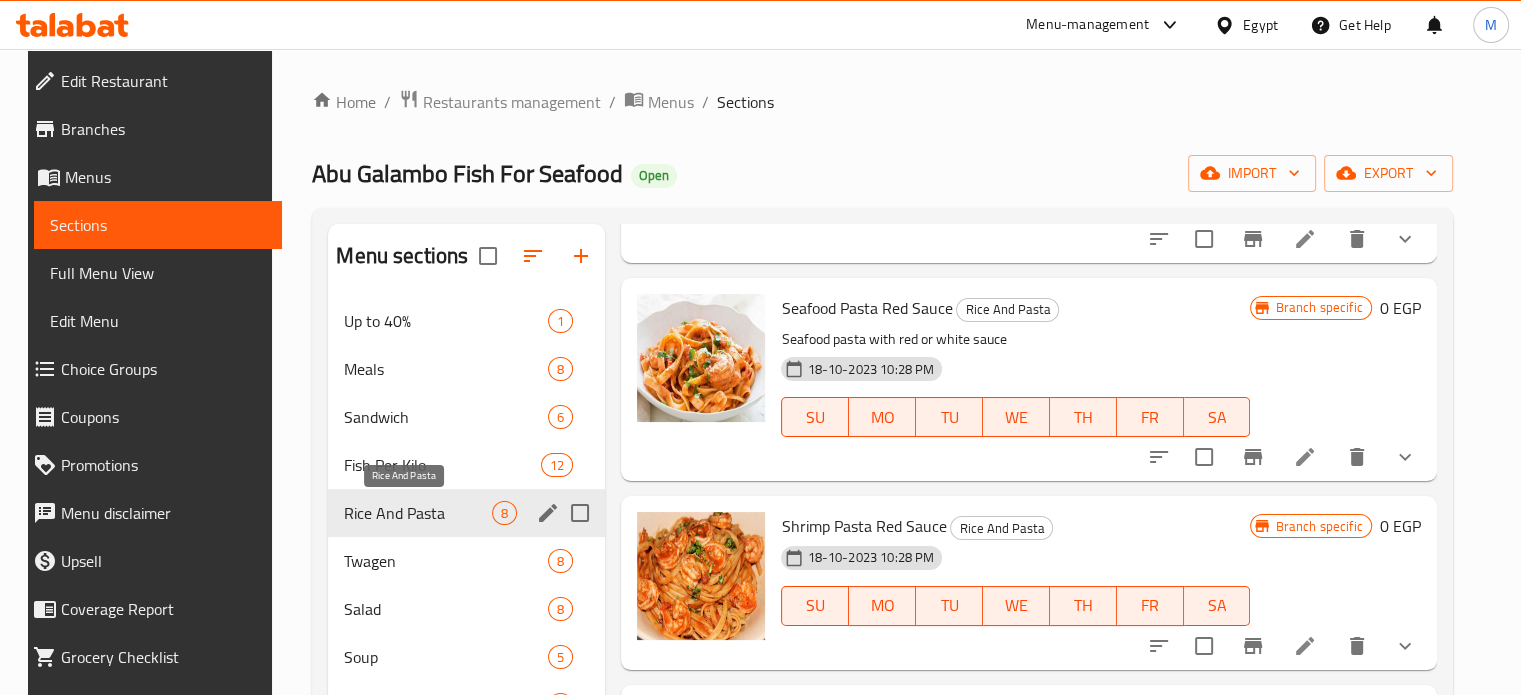 click on "Rice And Pasta" at bounding box center (418, 513) 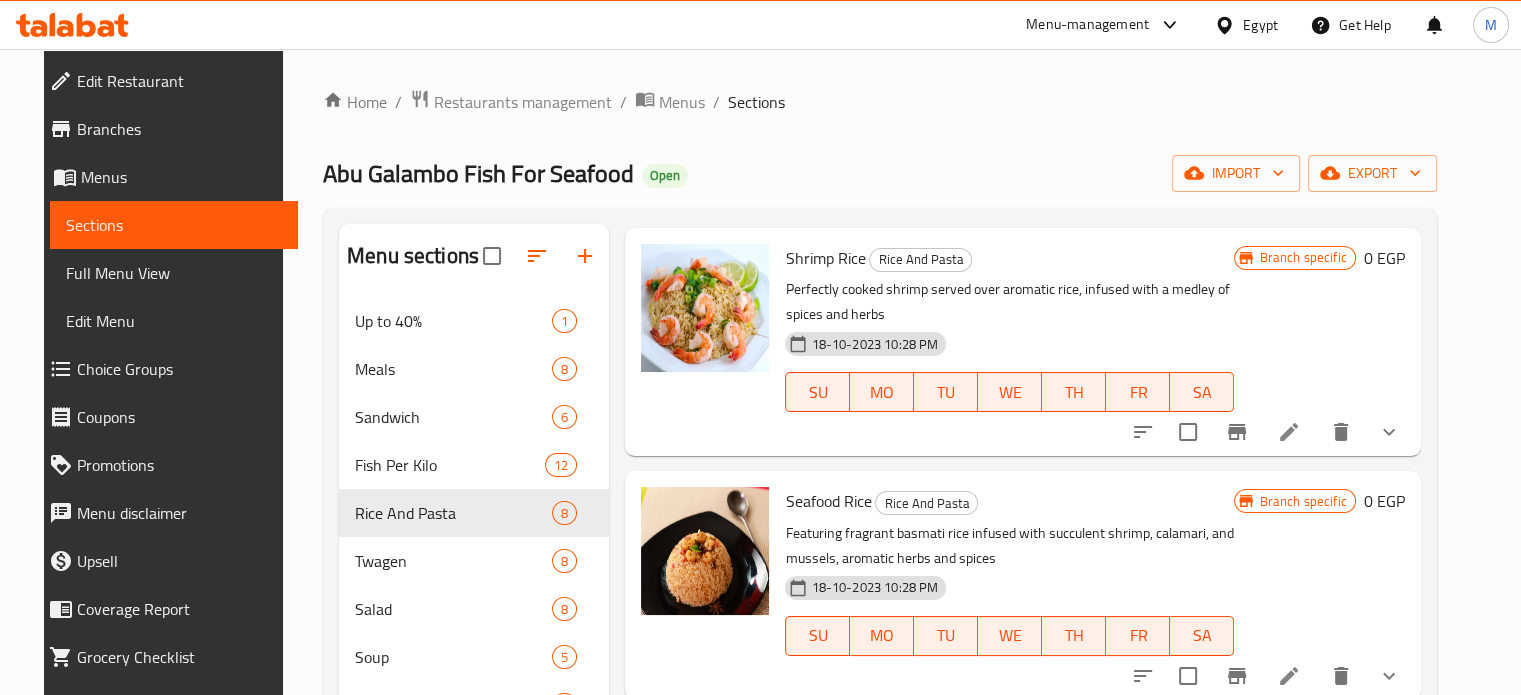scroll, scrollTop: 580, scrollLeft: 0, axis: vertical 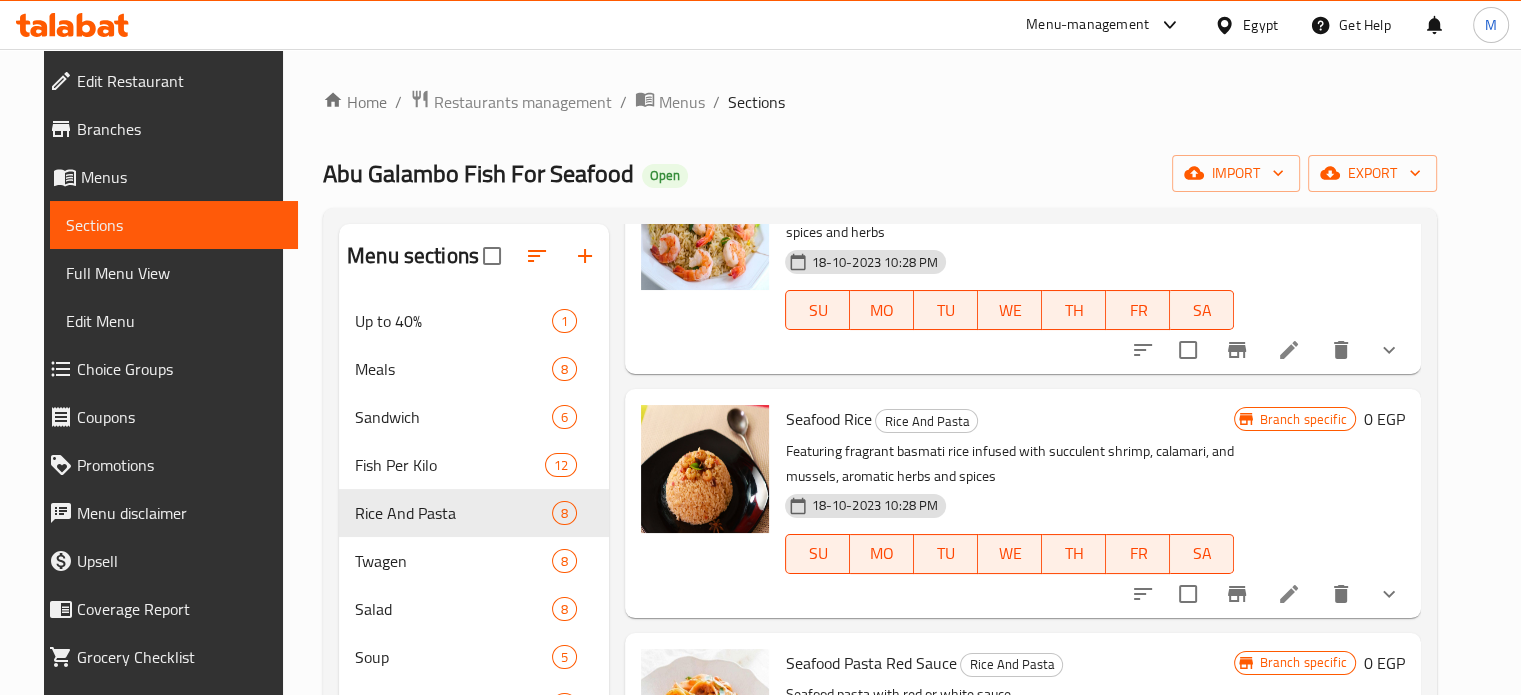 click 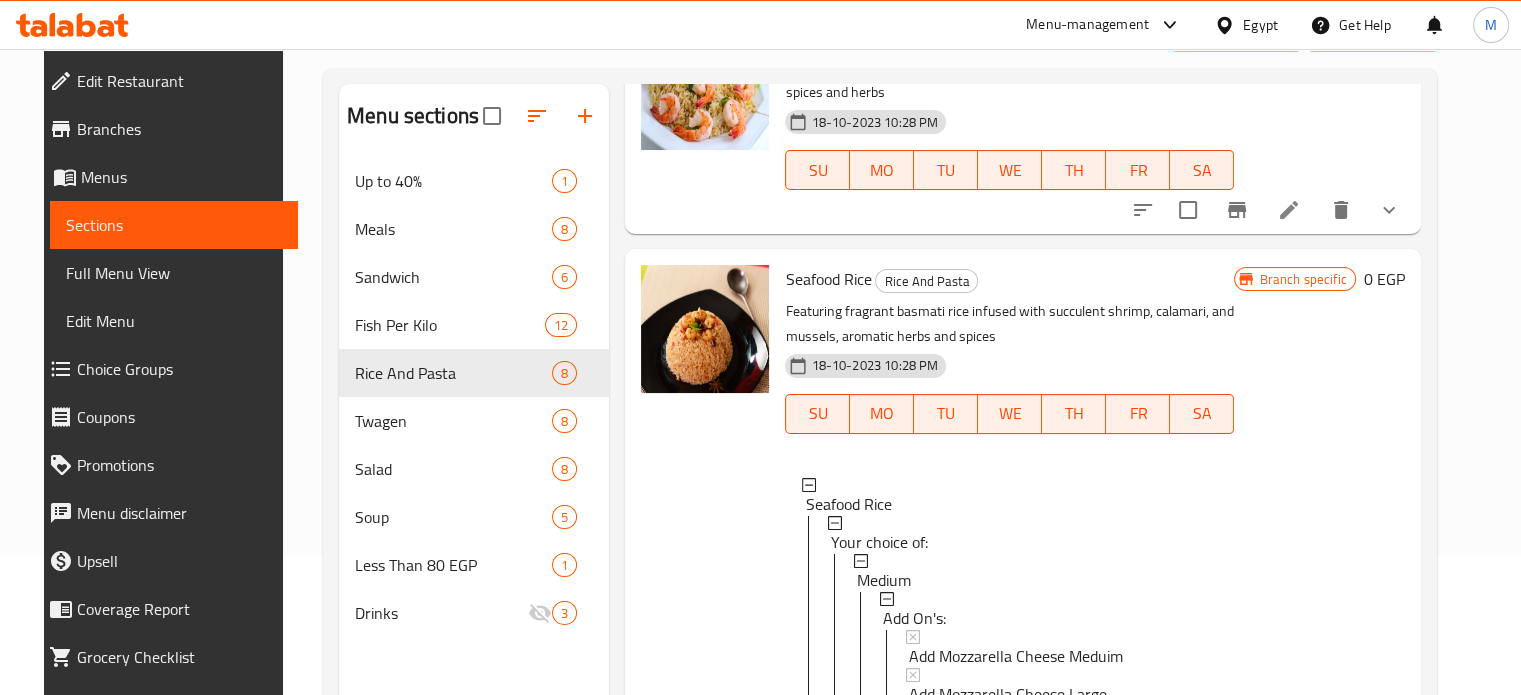 scroll, scrollTop: 149, scrollLeft: 0, axis: vertical 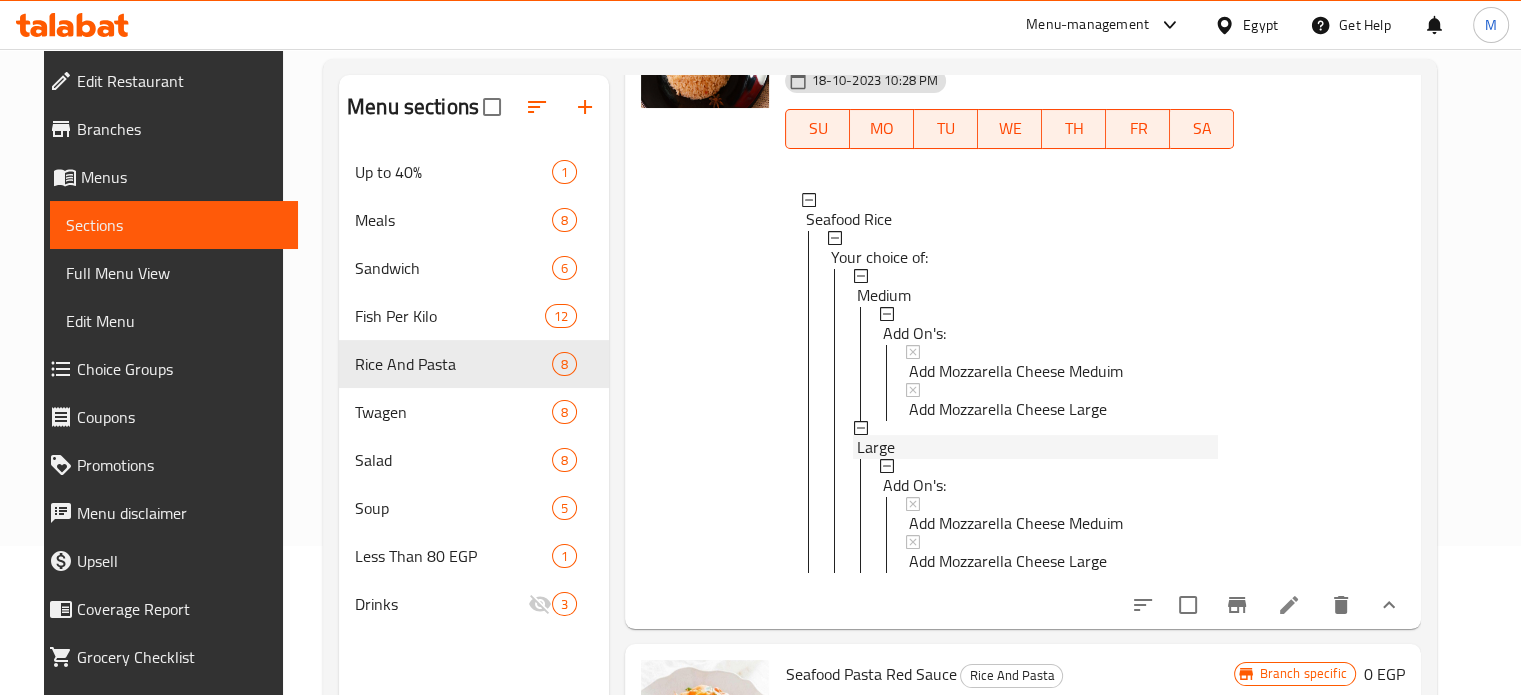 click on "Large" at bounding box center (1037, 447) 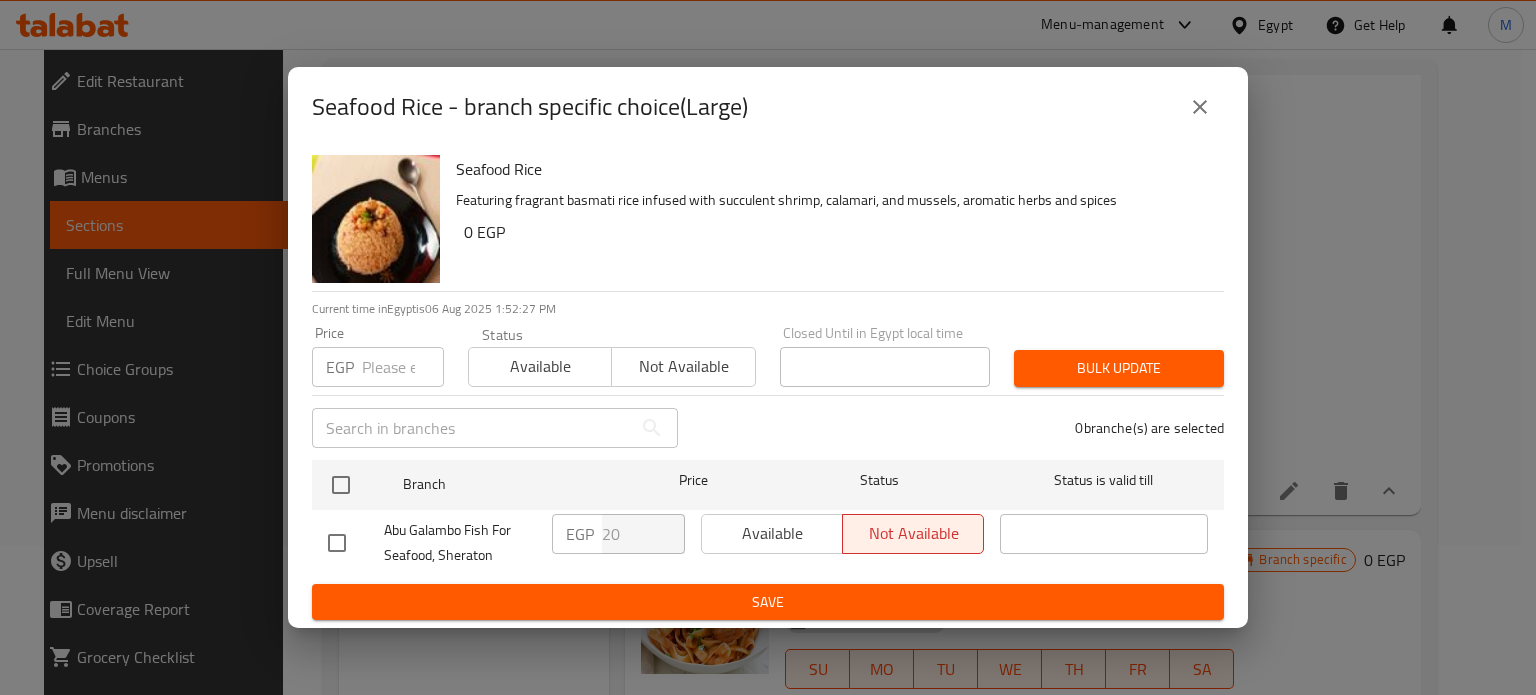 click at bounding box center [403, 367] 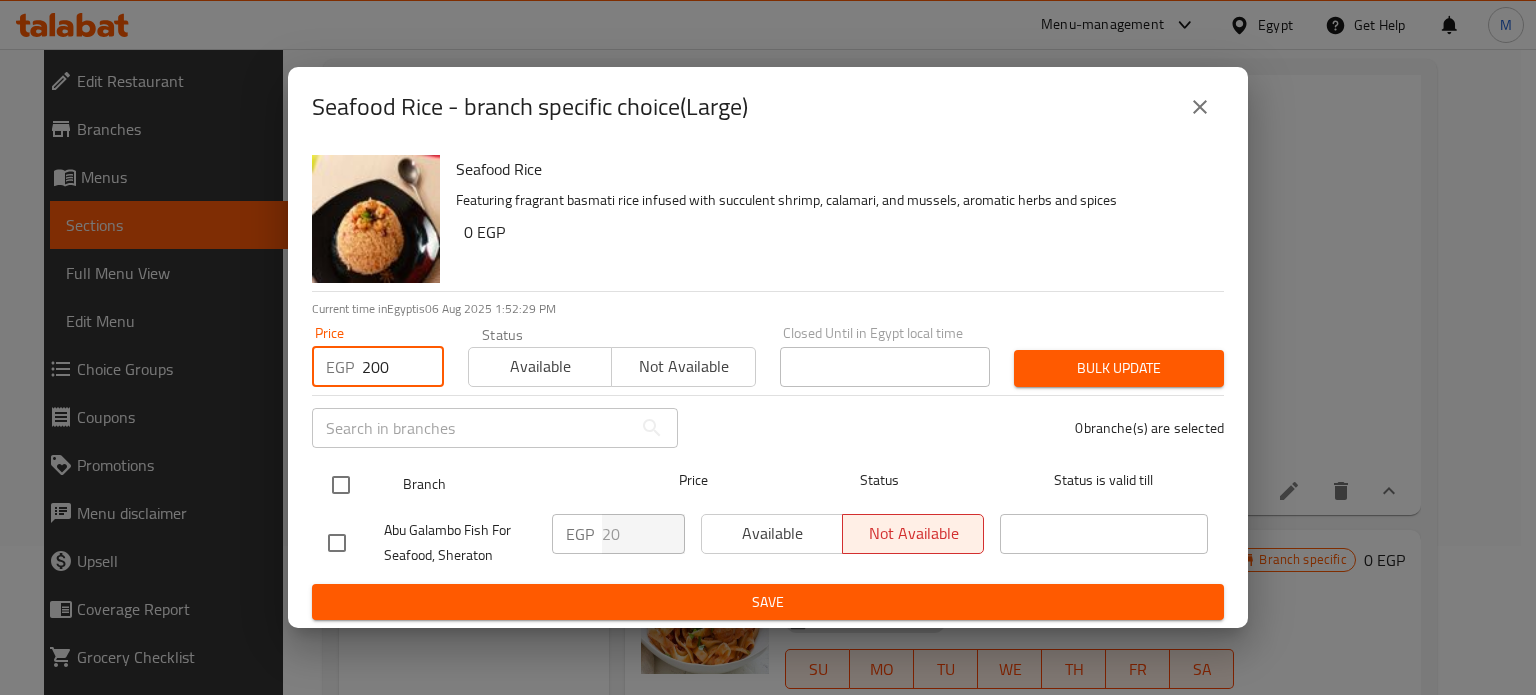 type on "200" 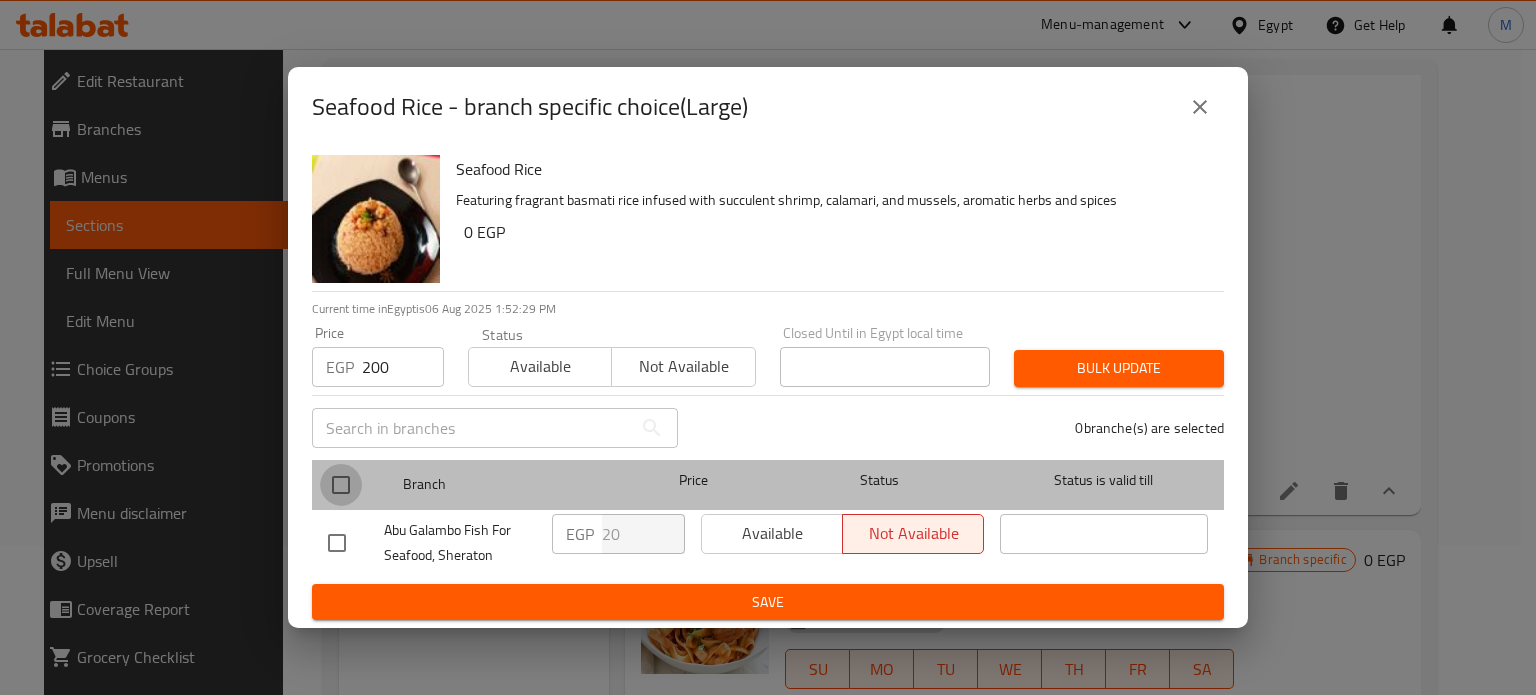 click at bounding box center [341, 485] 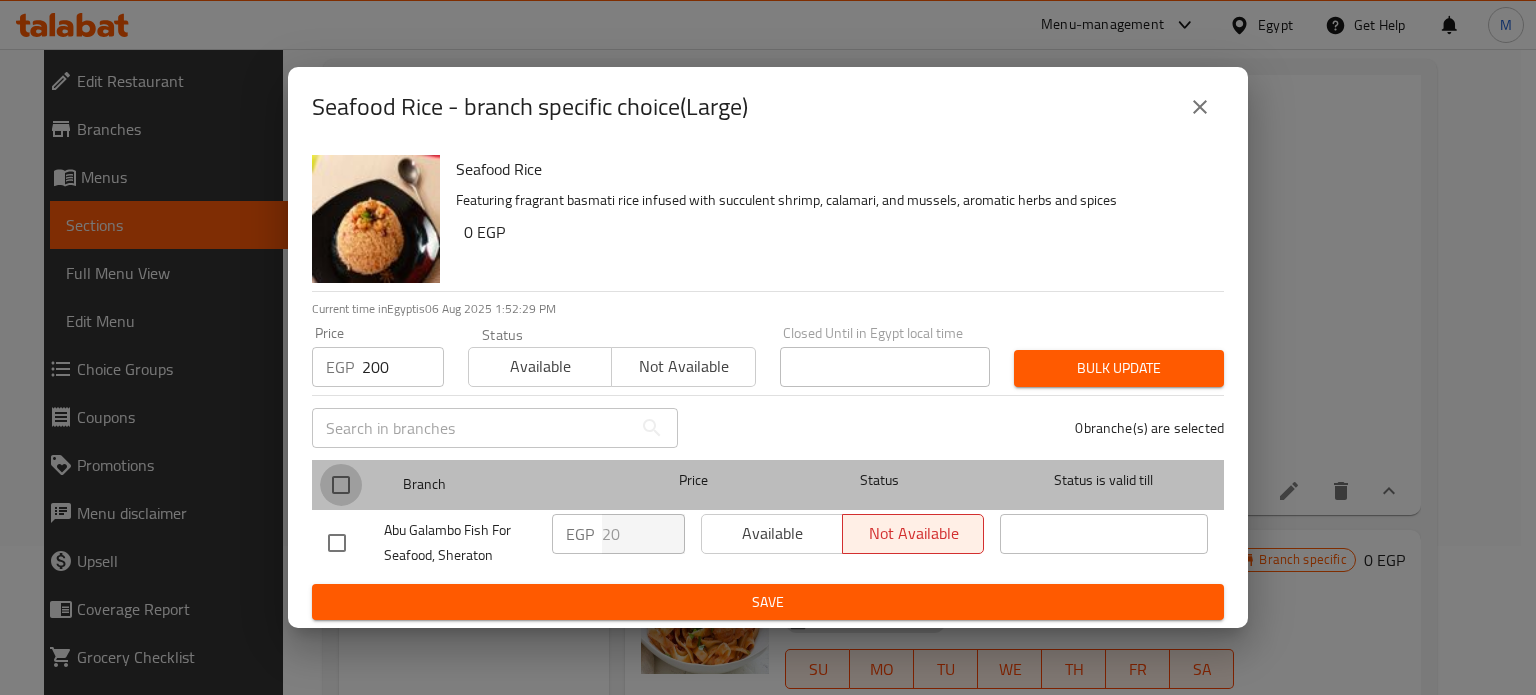 checkbox on "true" 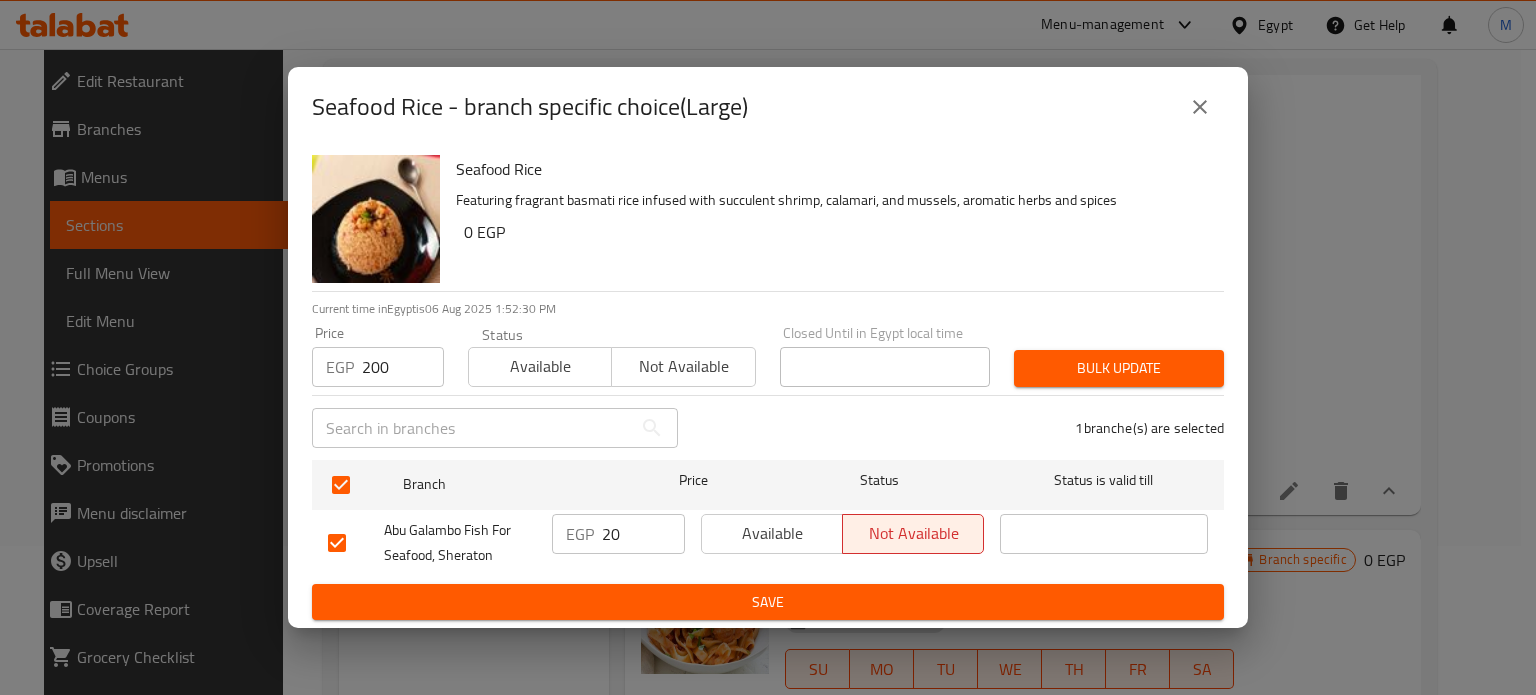click on "Bulk update" at bounding box center [1119, 368] 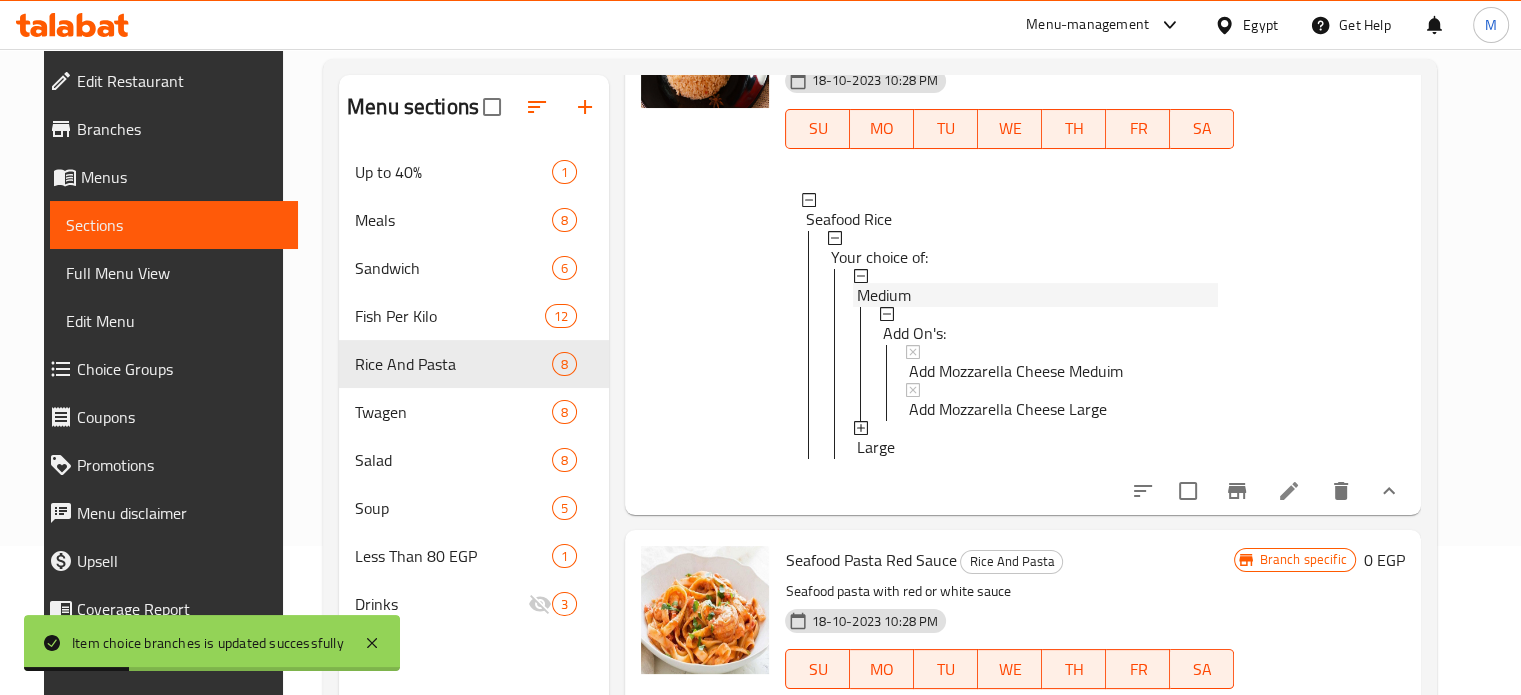 click on "Medium" at bounding box center [1037, 295] 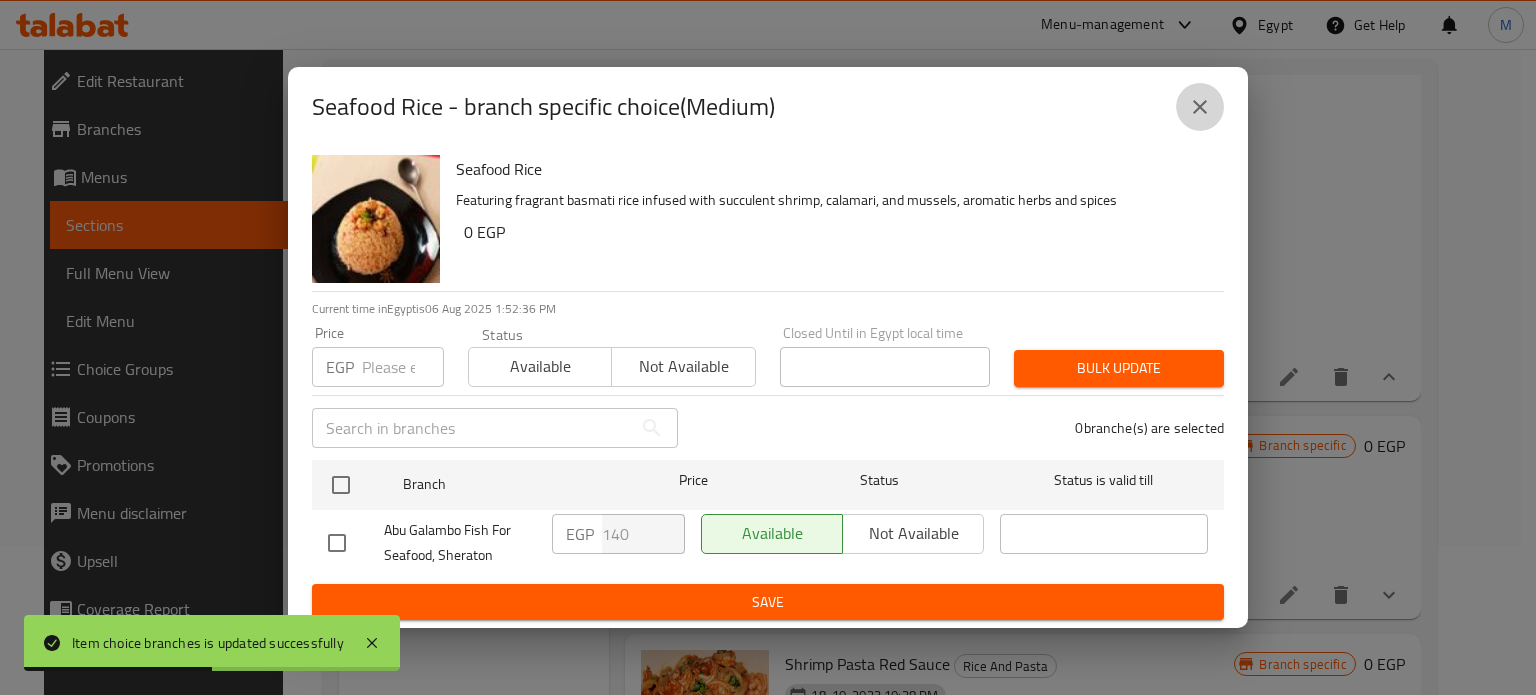 click 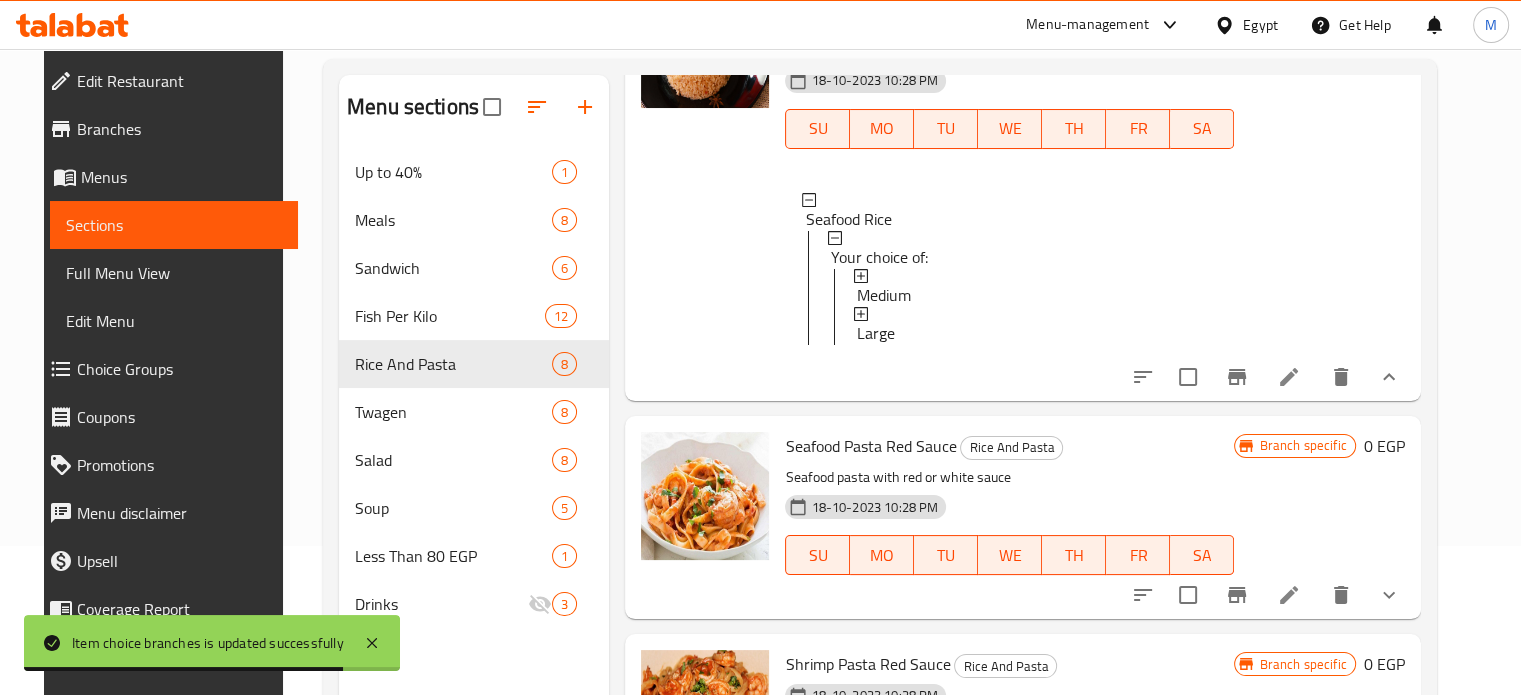 click on "Medium" at bounding box center (1037, 295) 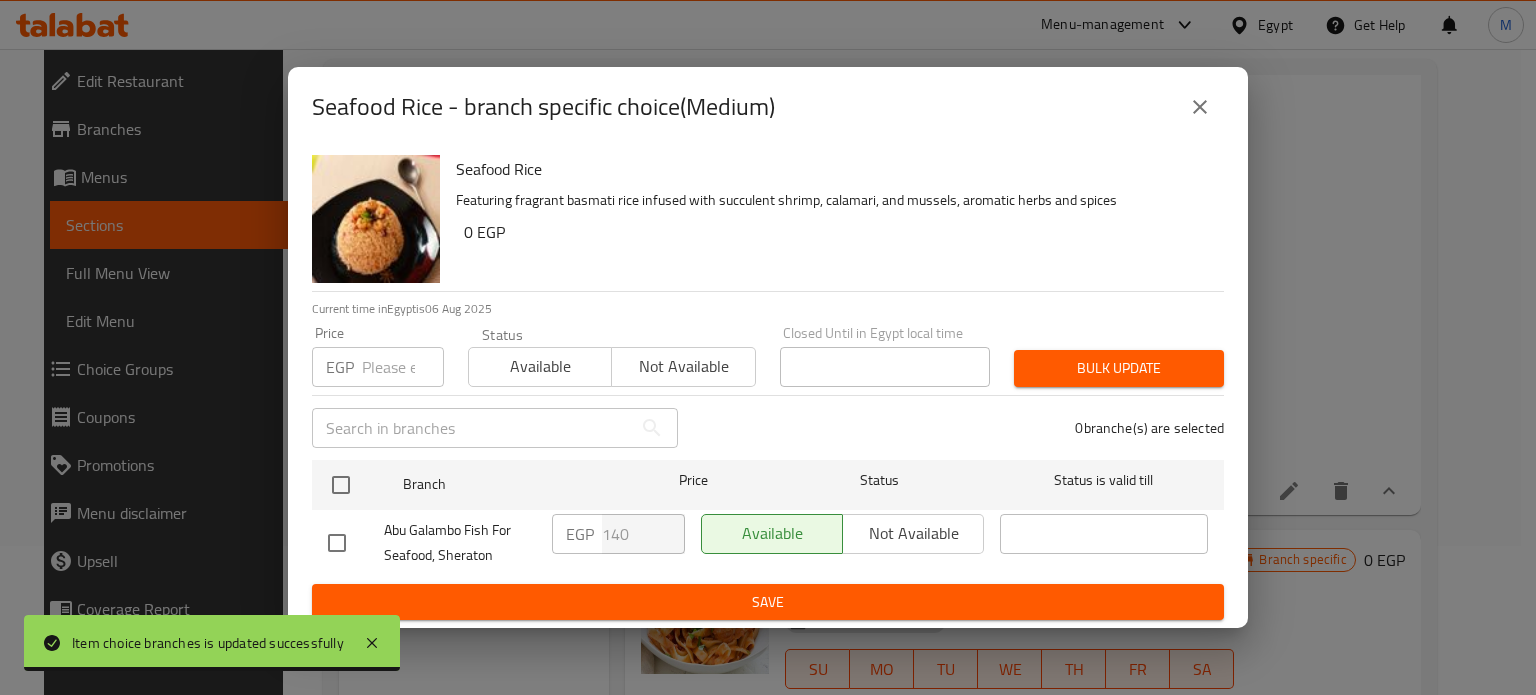 click 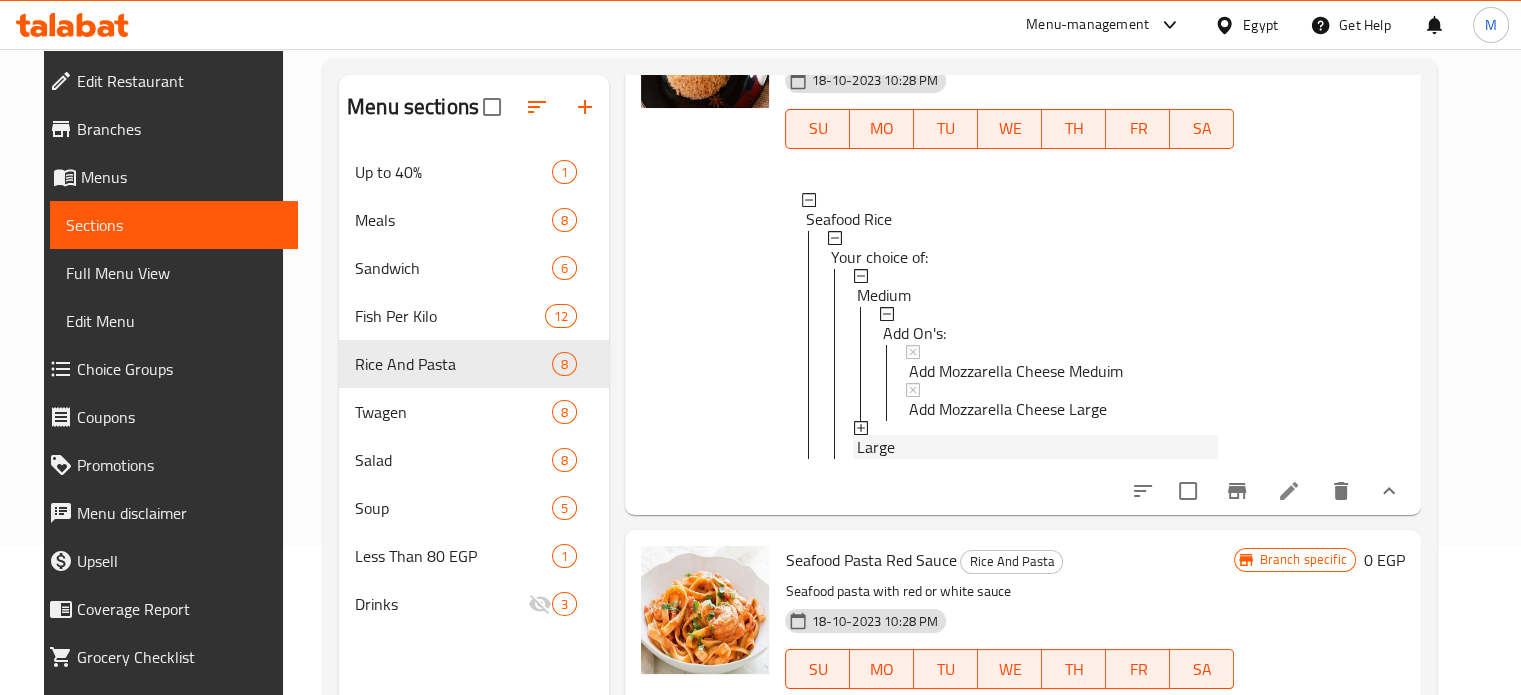 click on "Large" at bounding box center [876, 447] 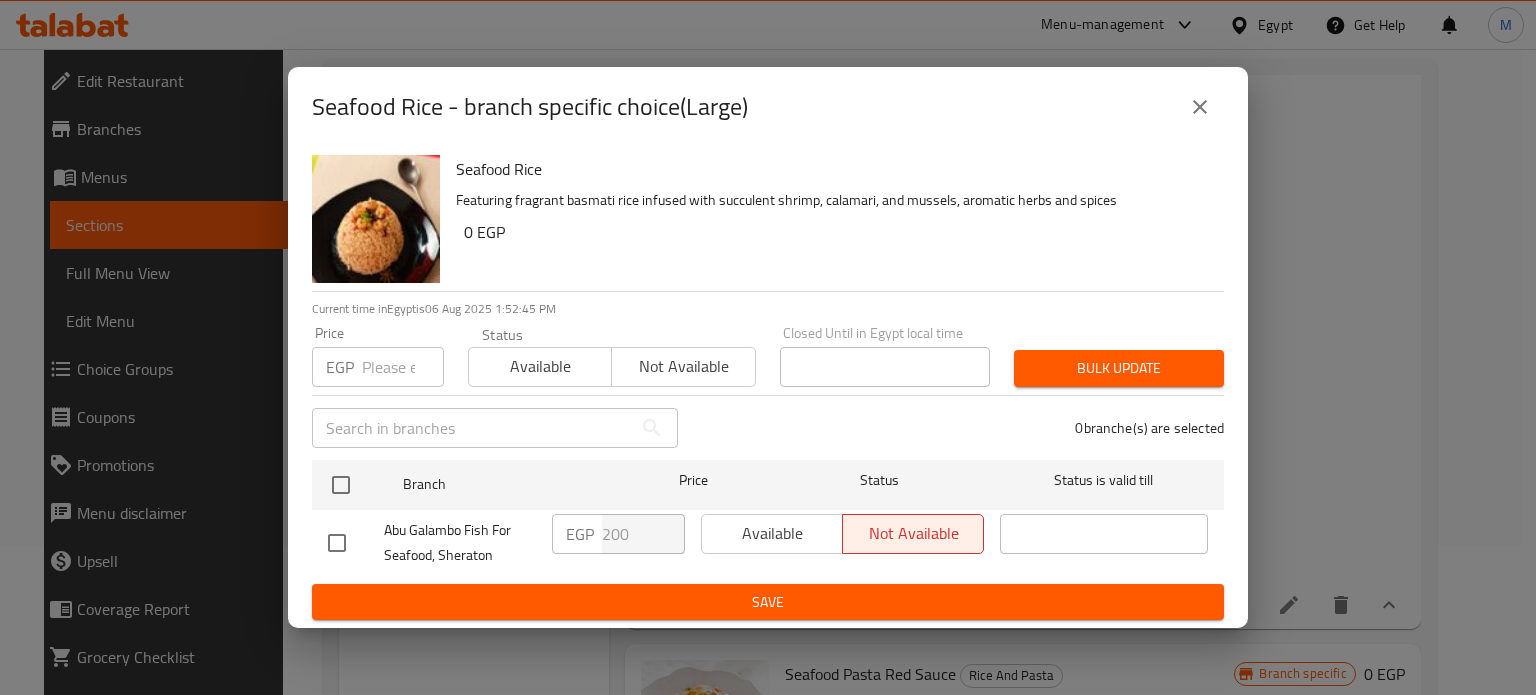 click on "Available" at bounding box center (540, 366) 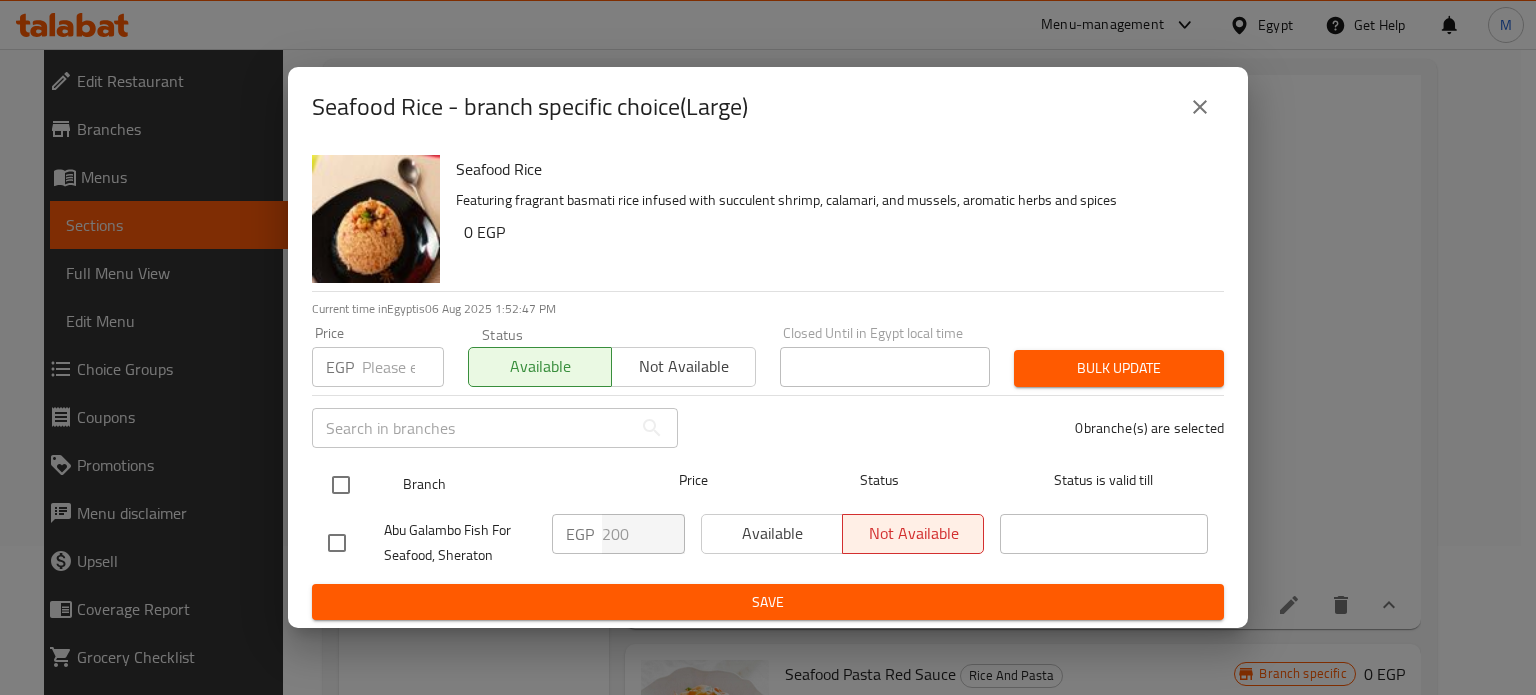 click at bounding box center (341, 485) 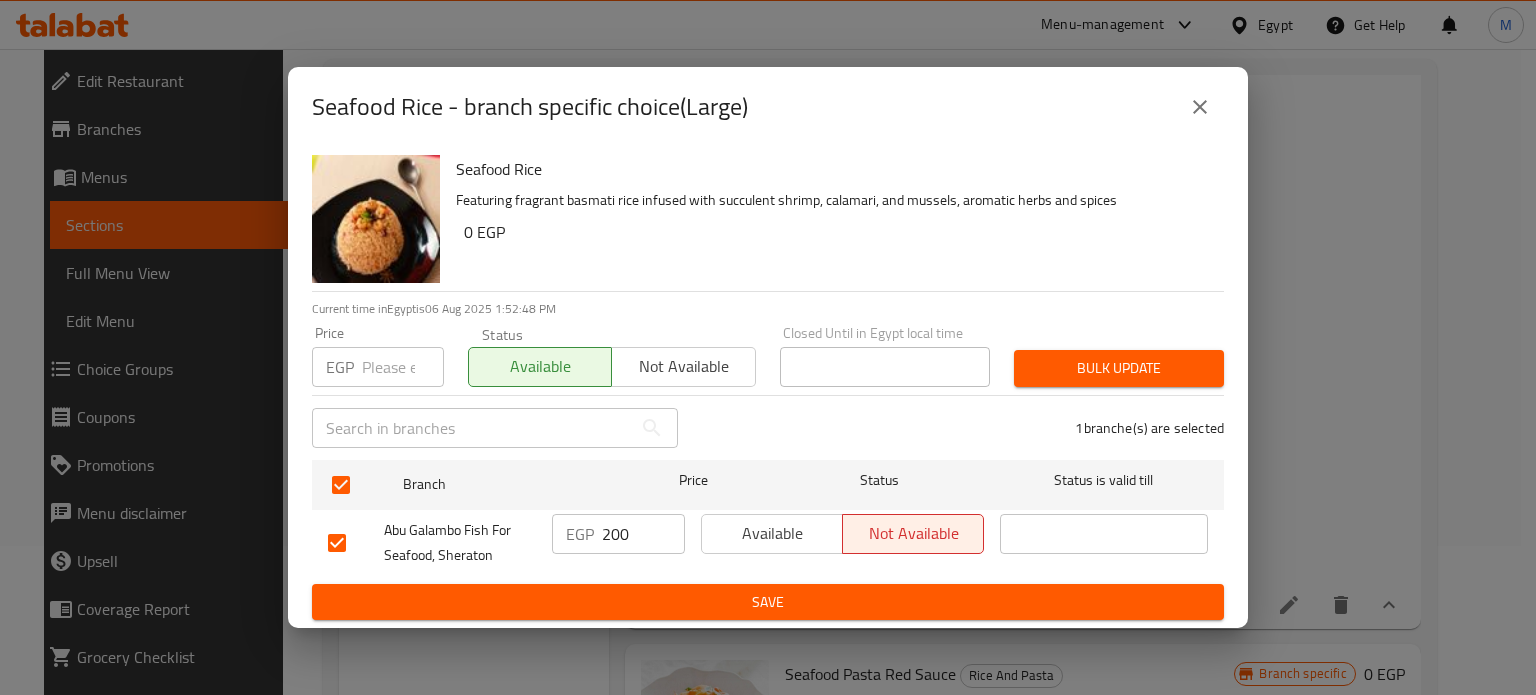 click on "Bulk update" at bounding box center [1119, 368] 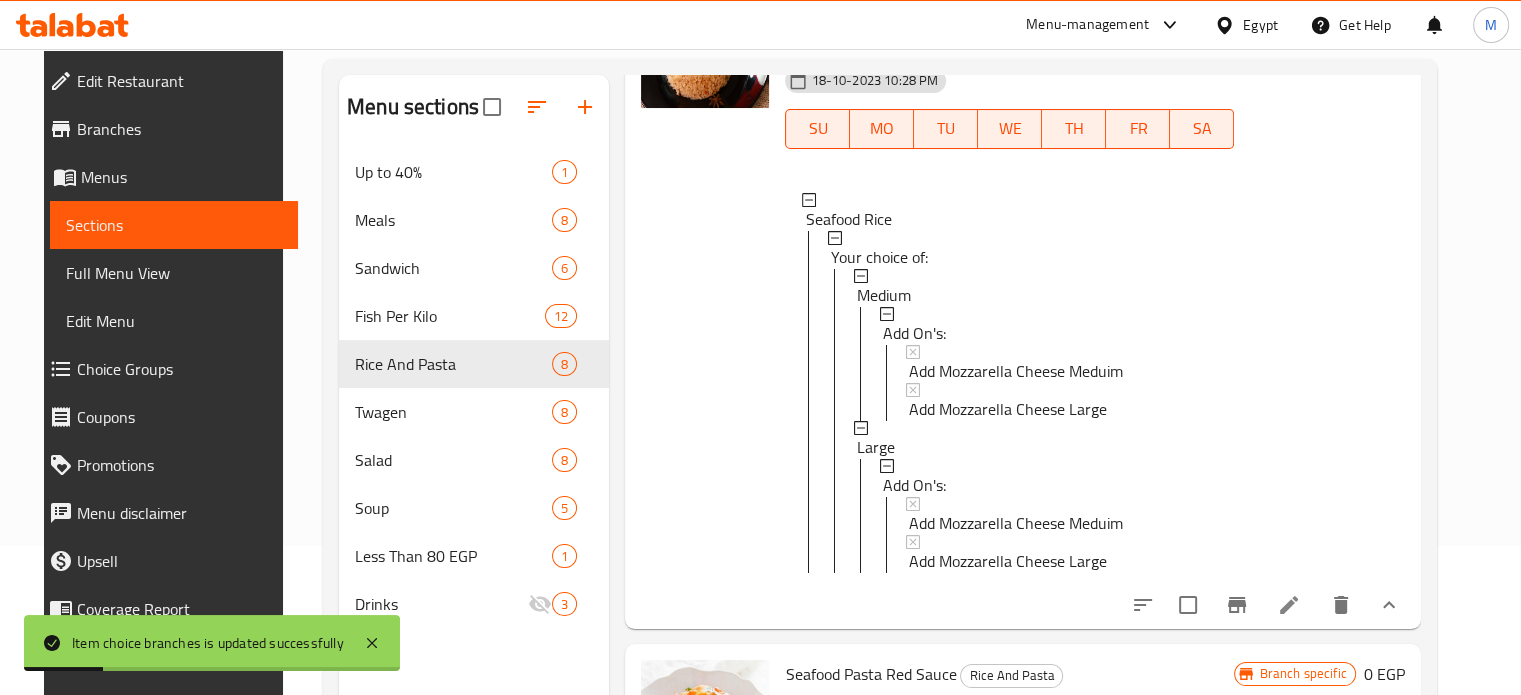 click on "Large" at bounding box center [876, 447] 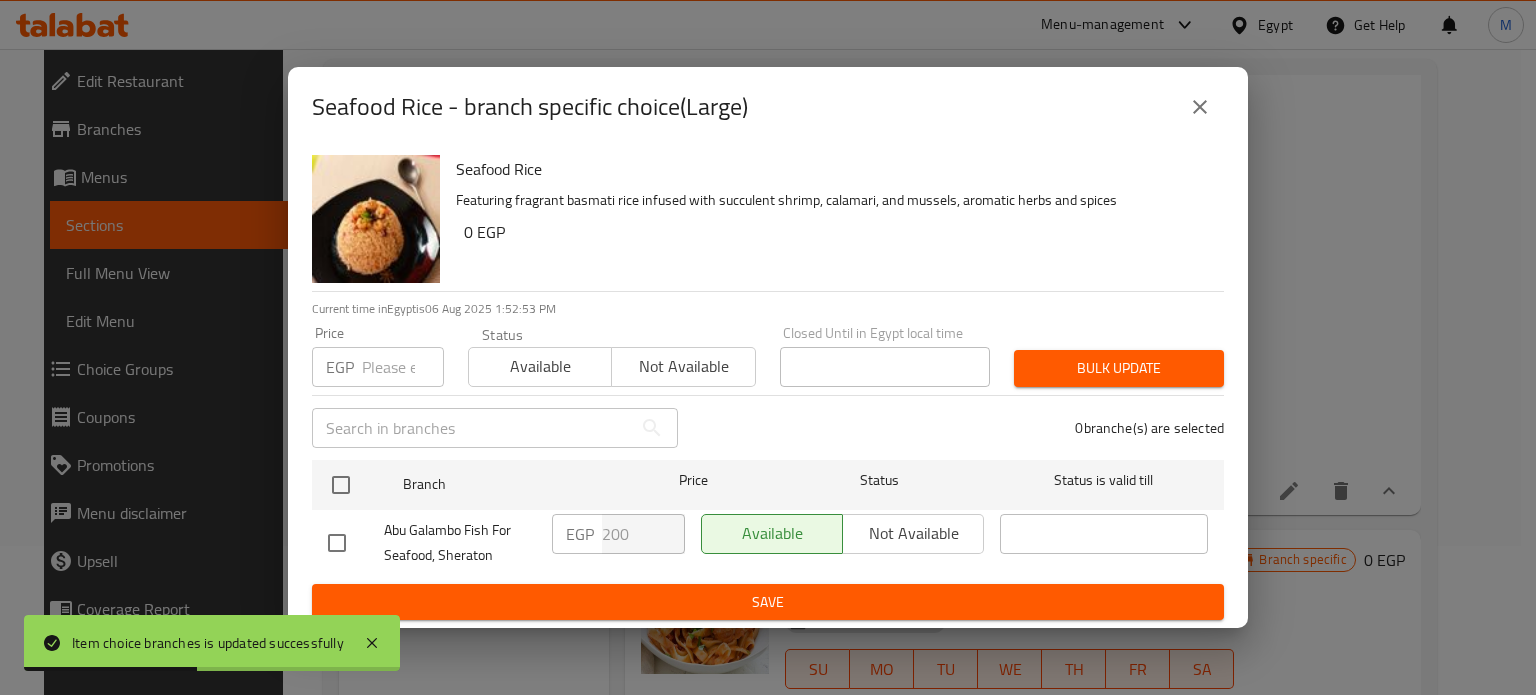 click 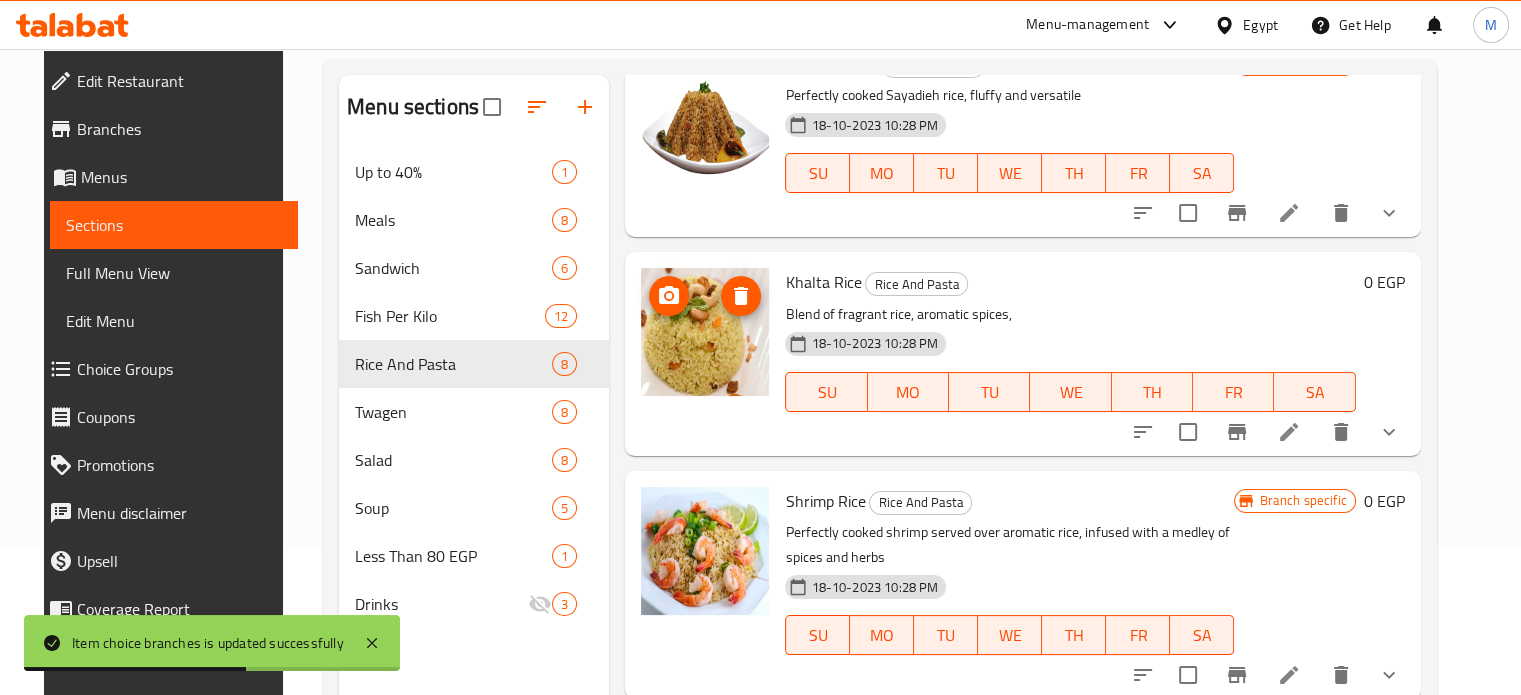 scroll, scrollTop: 0, scrollLeft: 0, axis: both 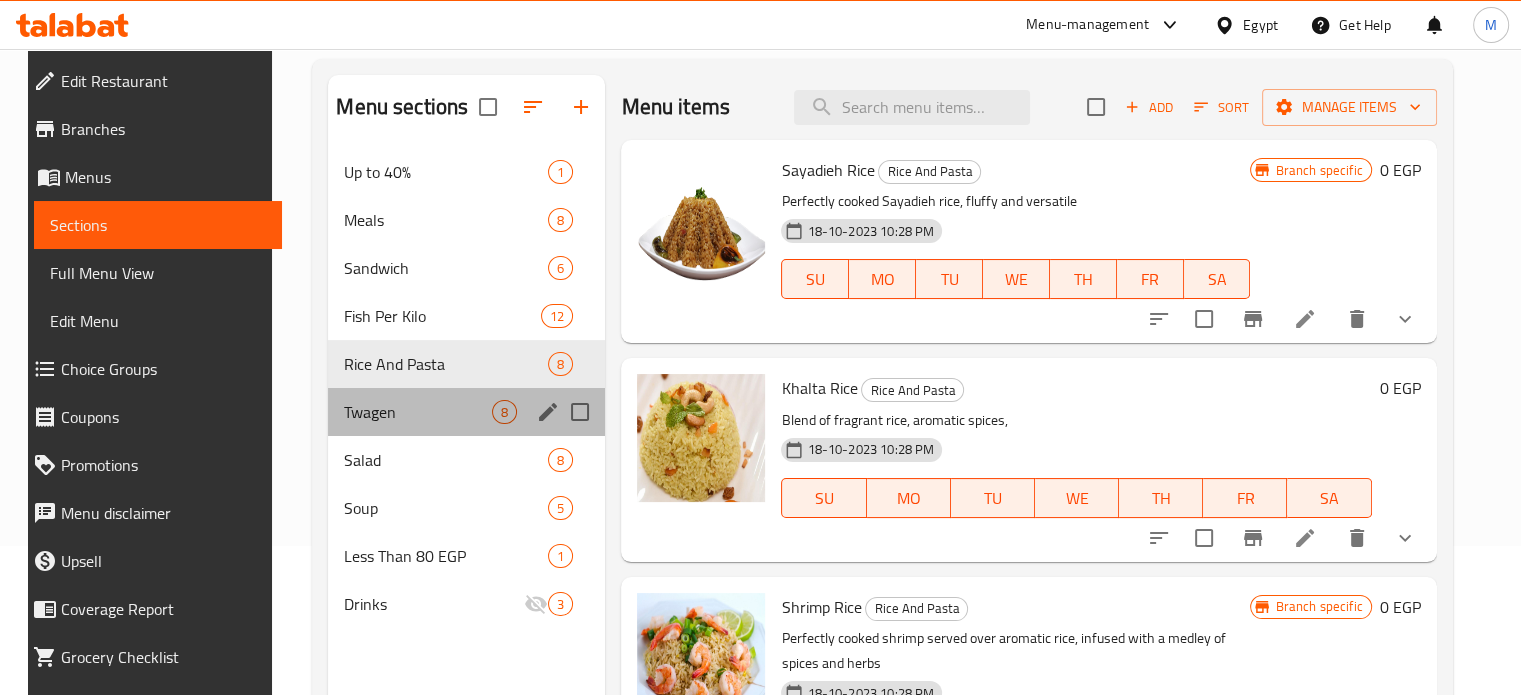 click on "Twagen 8" at bounding box center (466, 412) 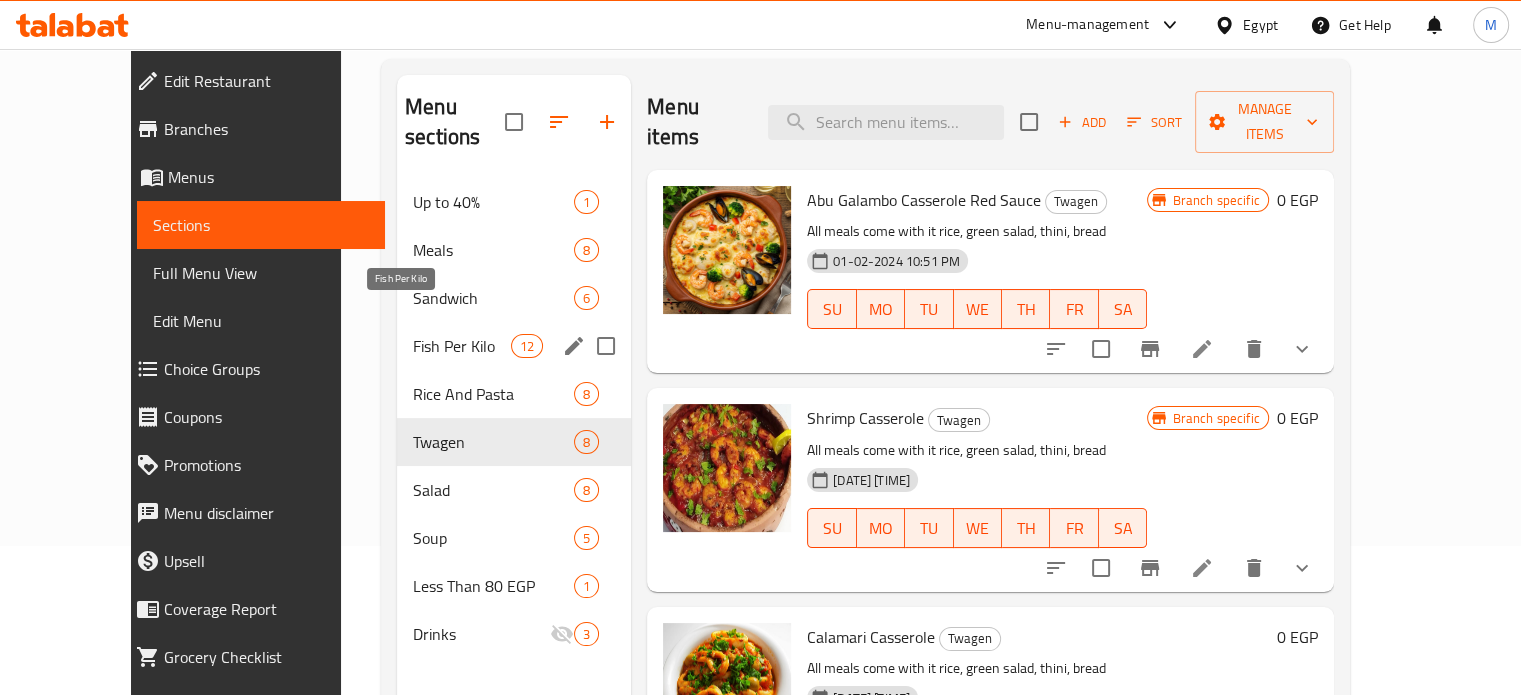 click on "Fish Per Kilo" at bounding box center [462, 346] 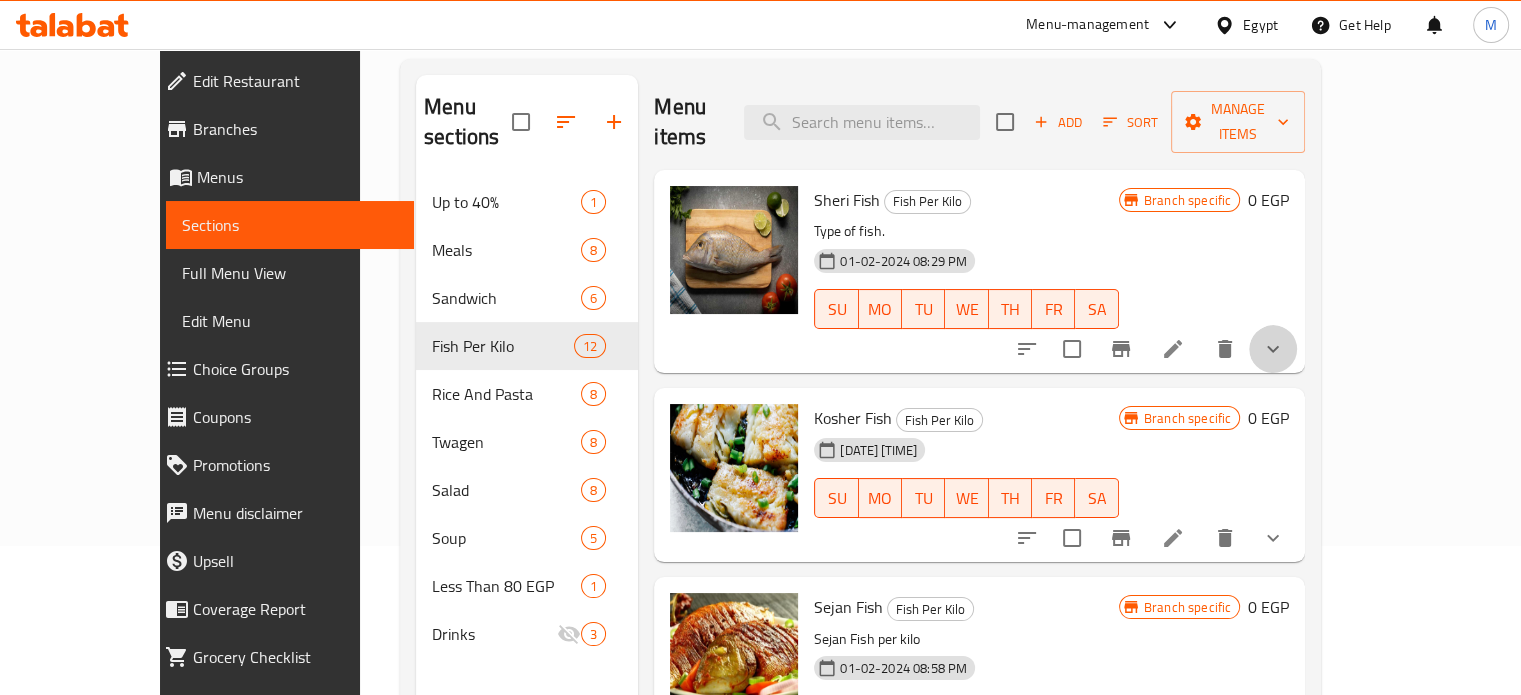 click at bounding box center (1273, 349) 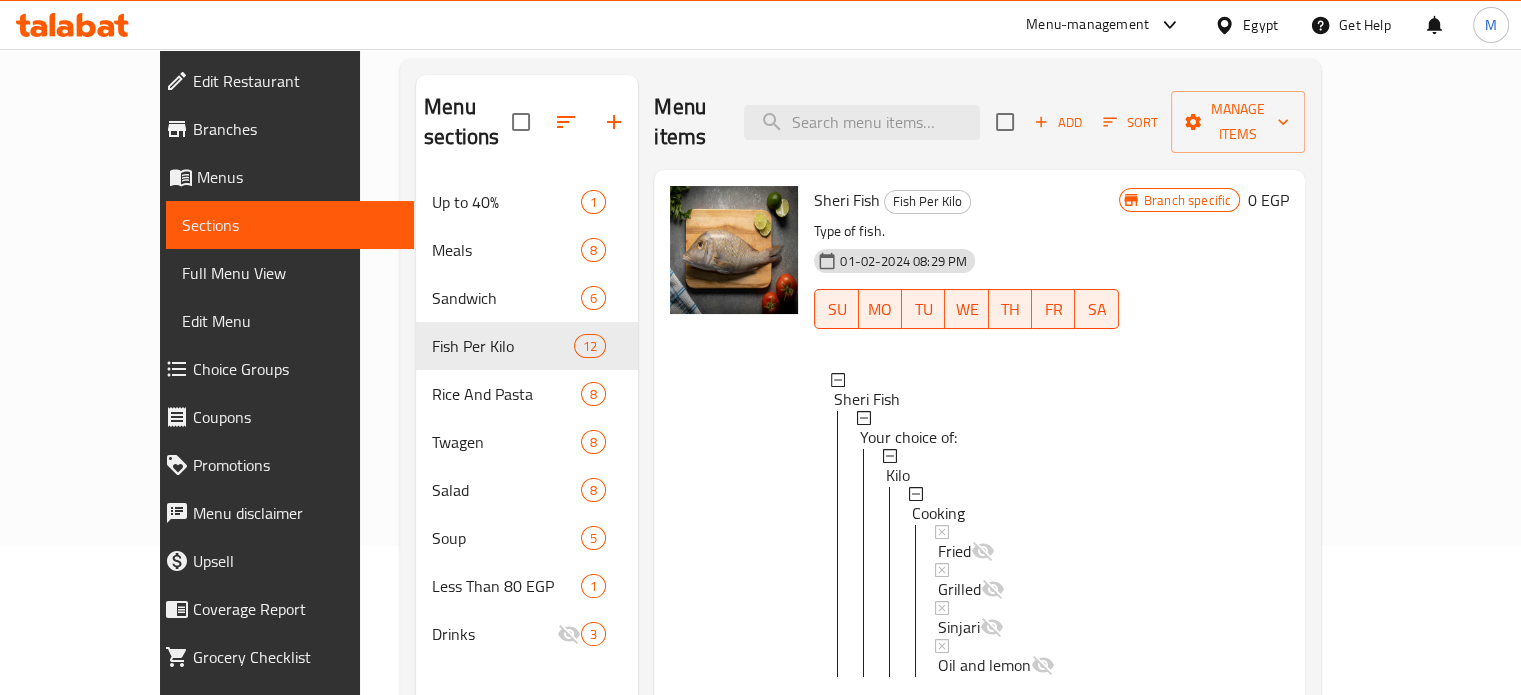 scroll, scrollTop: 2, scrollLeft: 0, axis: vertical 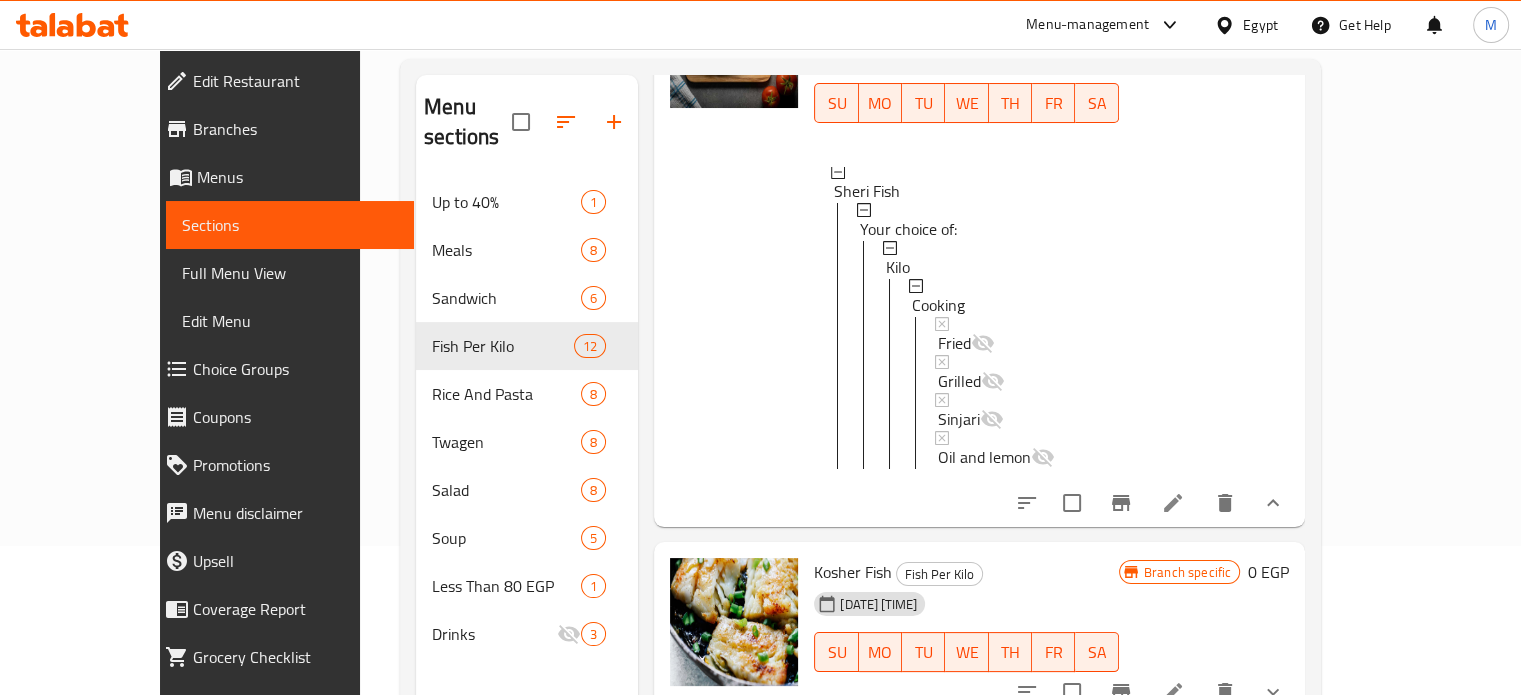 click 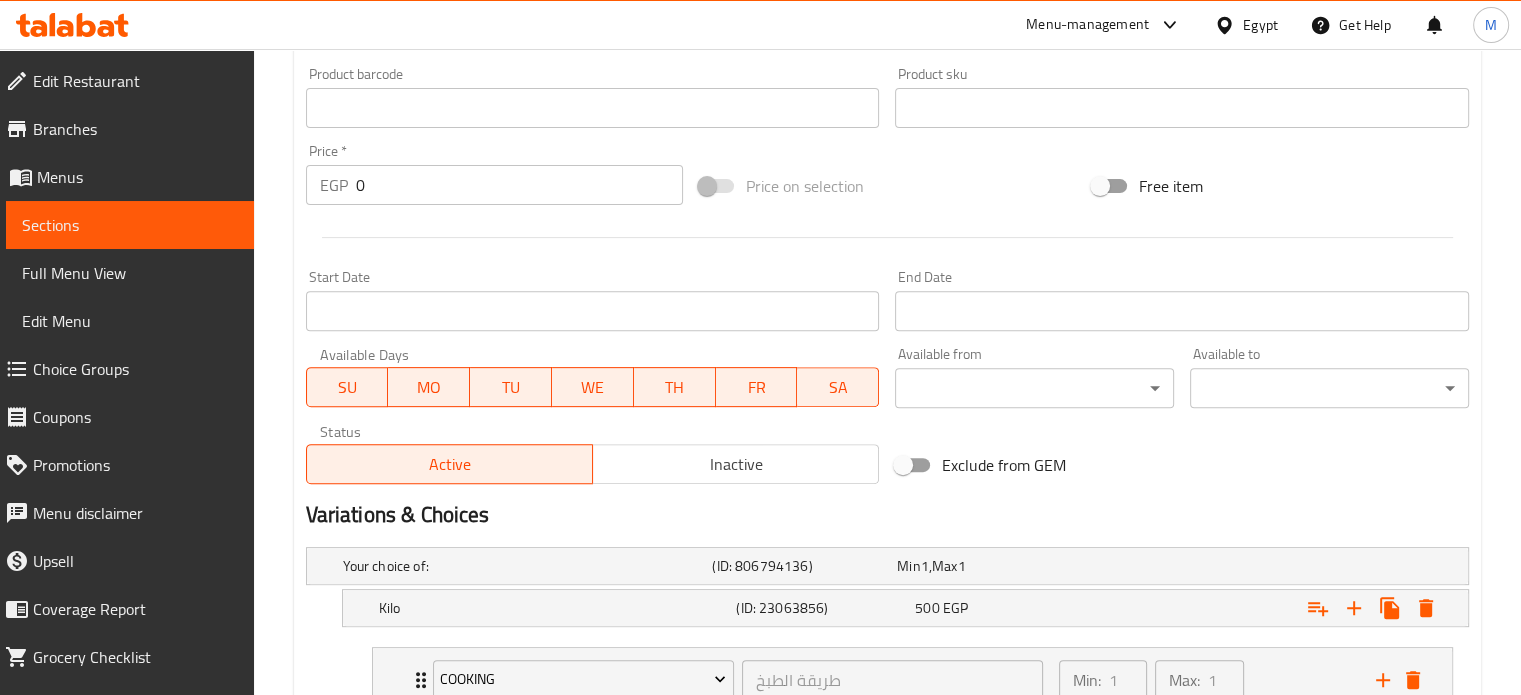 scroll, scrollTop: 814, scrollLeft: 0, axis: vertical 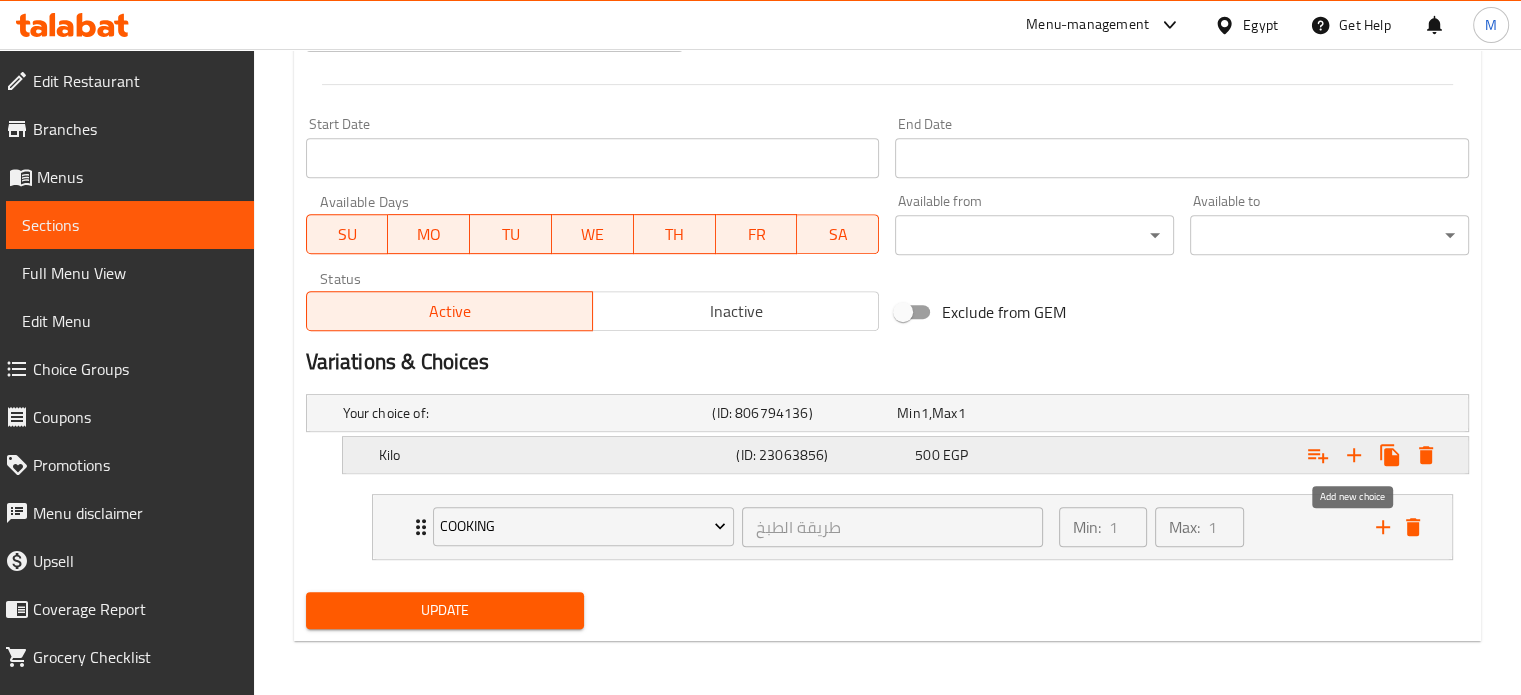 click 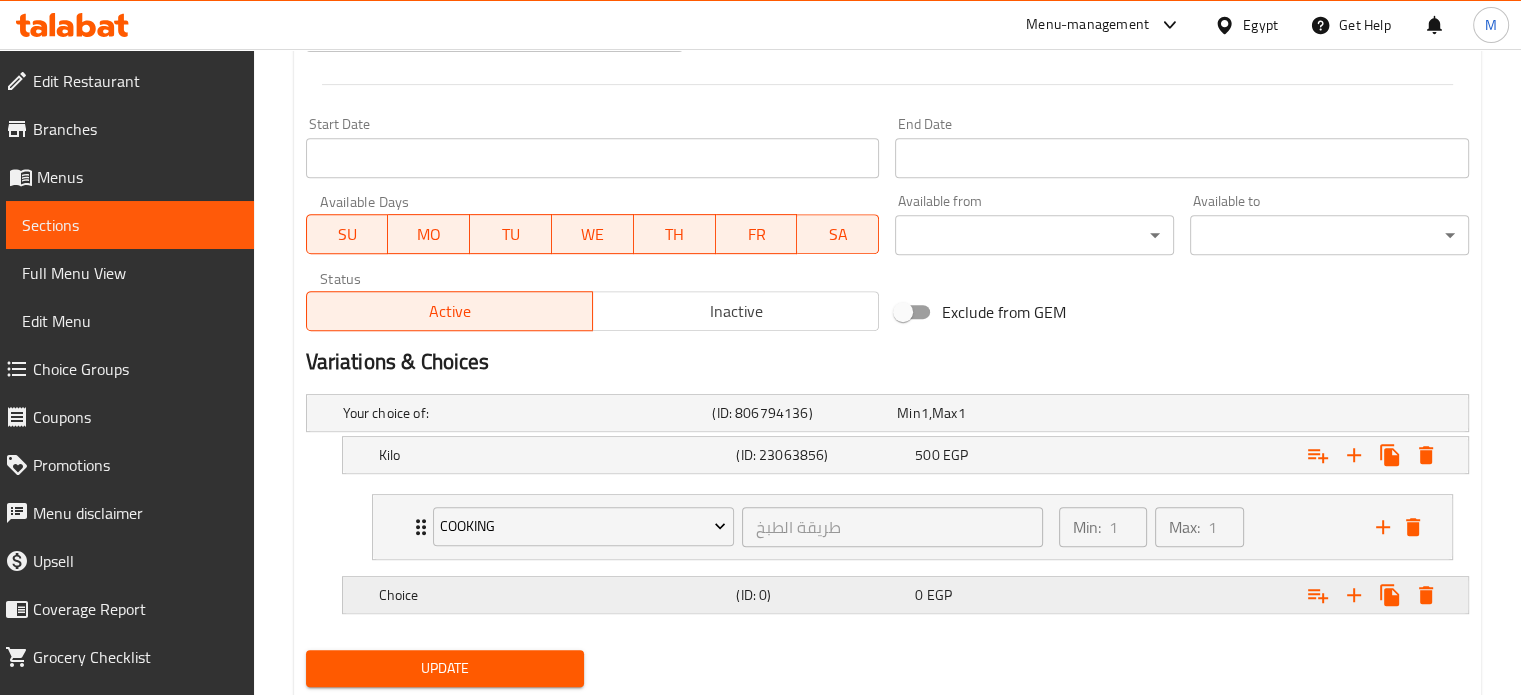 click on "Choice" at bounding box center [524, 413] 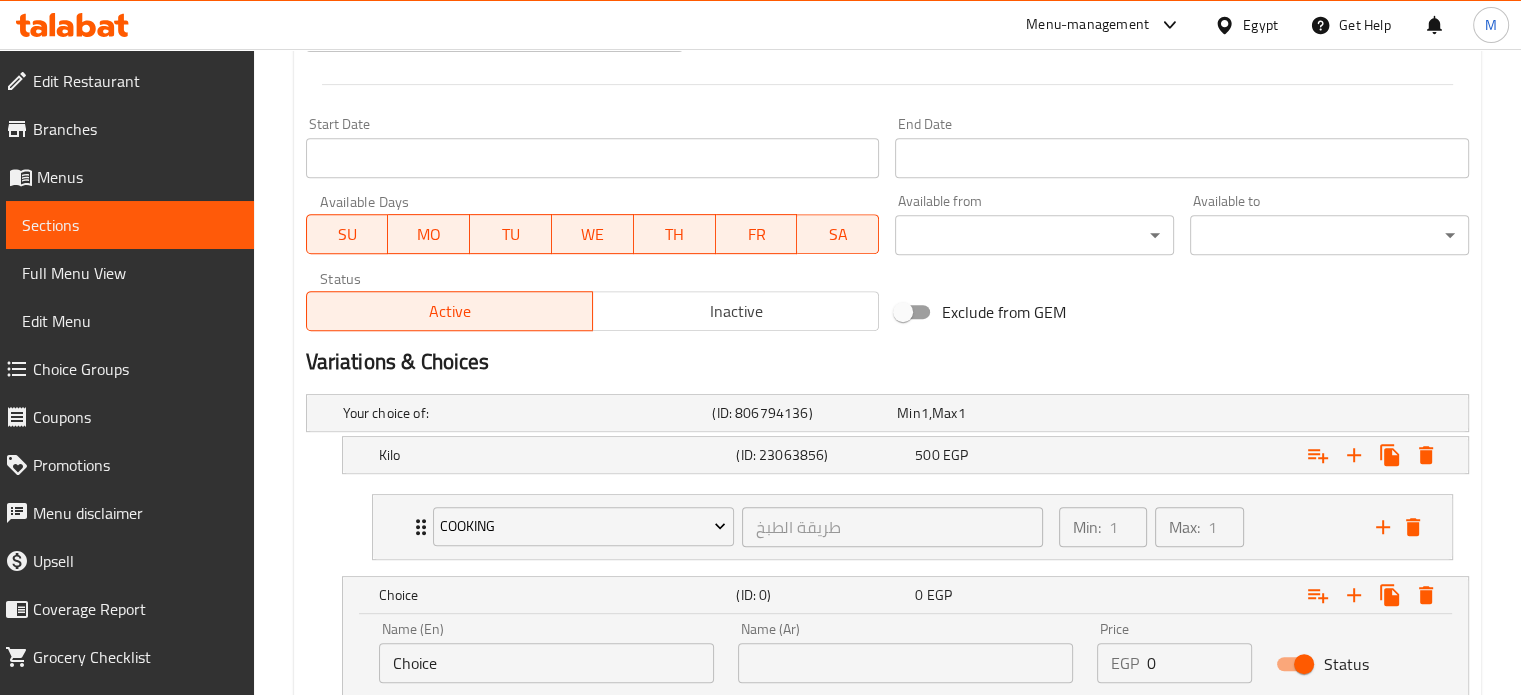 scroll, scrollTop: 957, scrollLeft: 0, axis: vertical 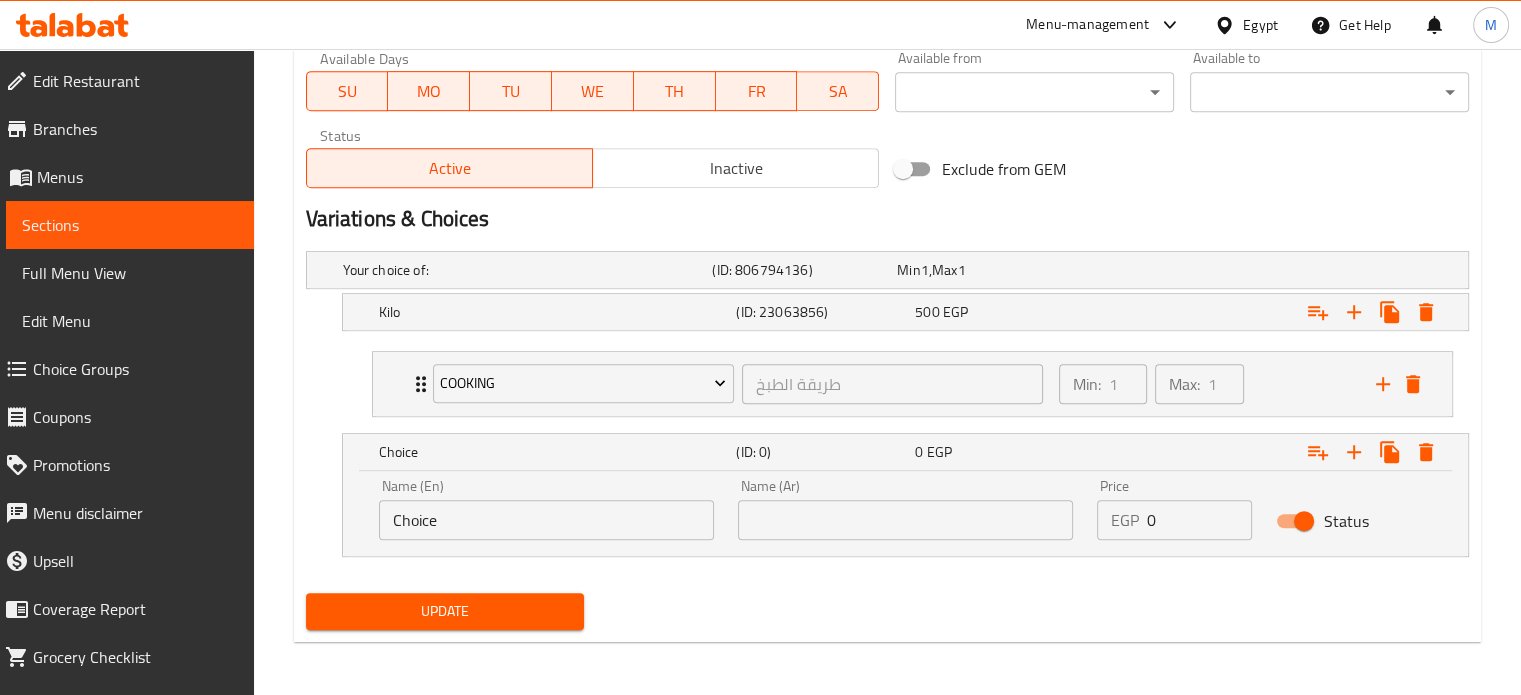 click on "Choice" at bounding box center (546, 520) 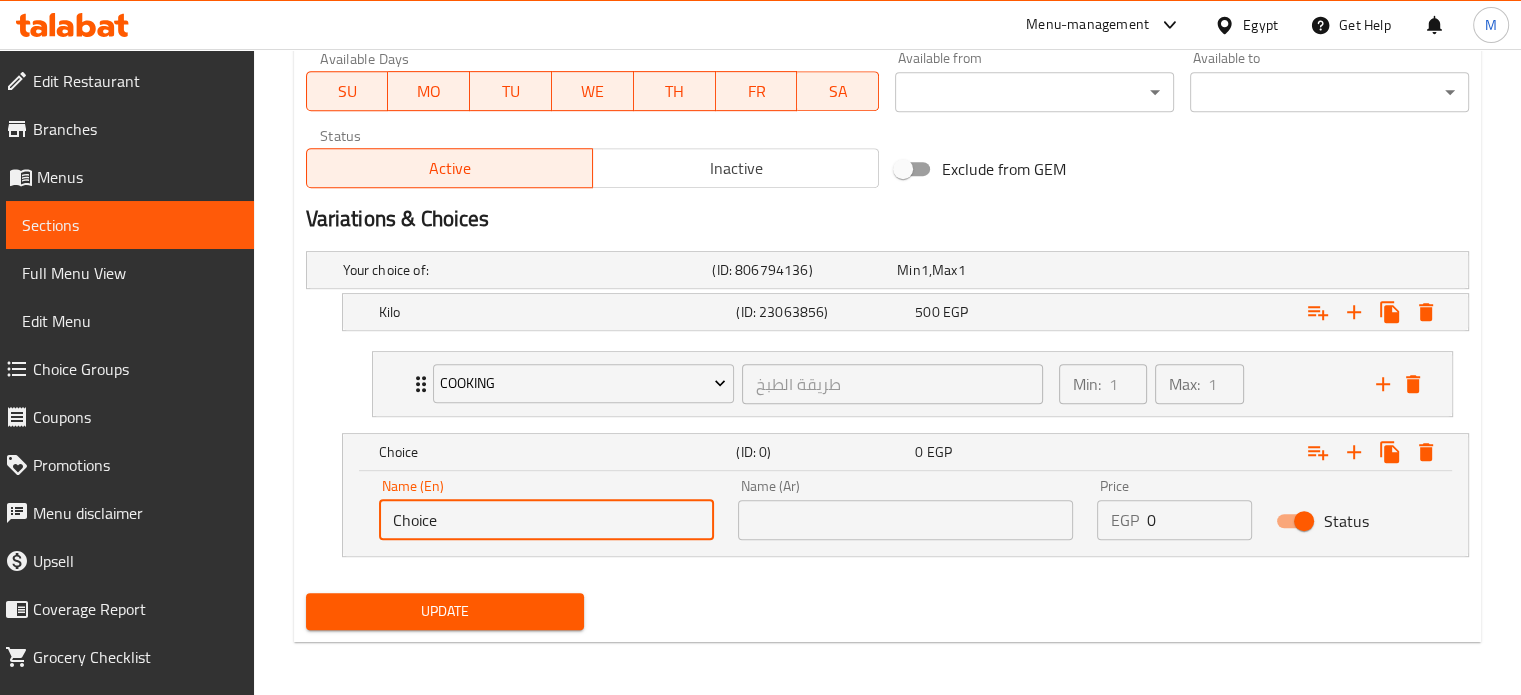 click on "Choice" at bounding box center (546, 520) 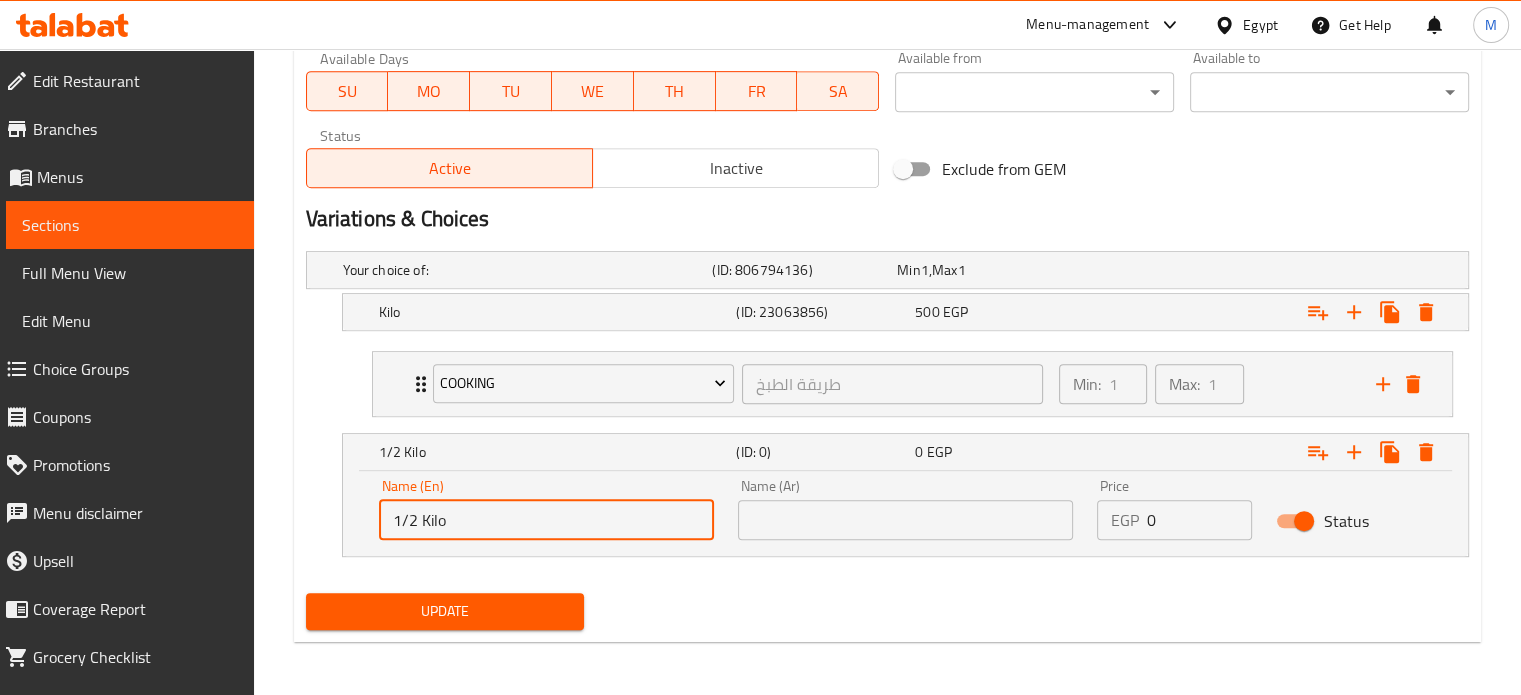 type on "1/2 Kilo" 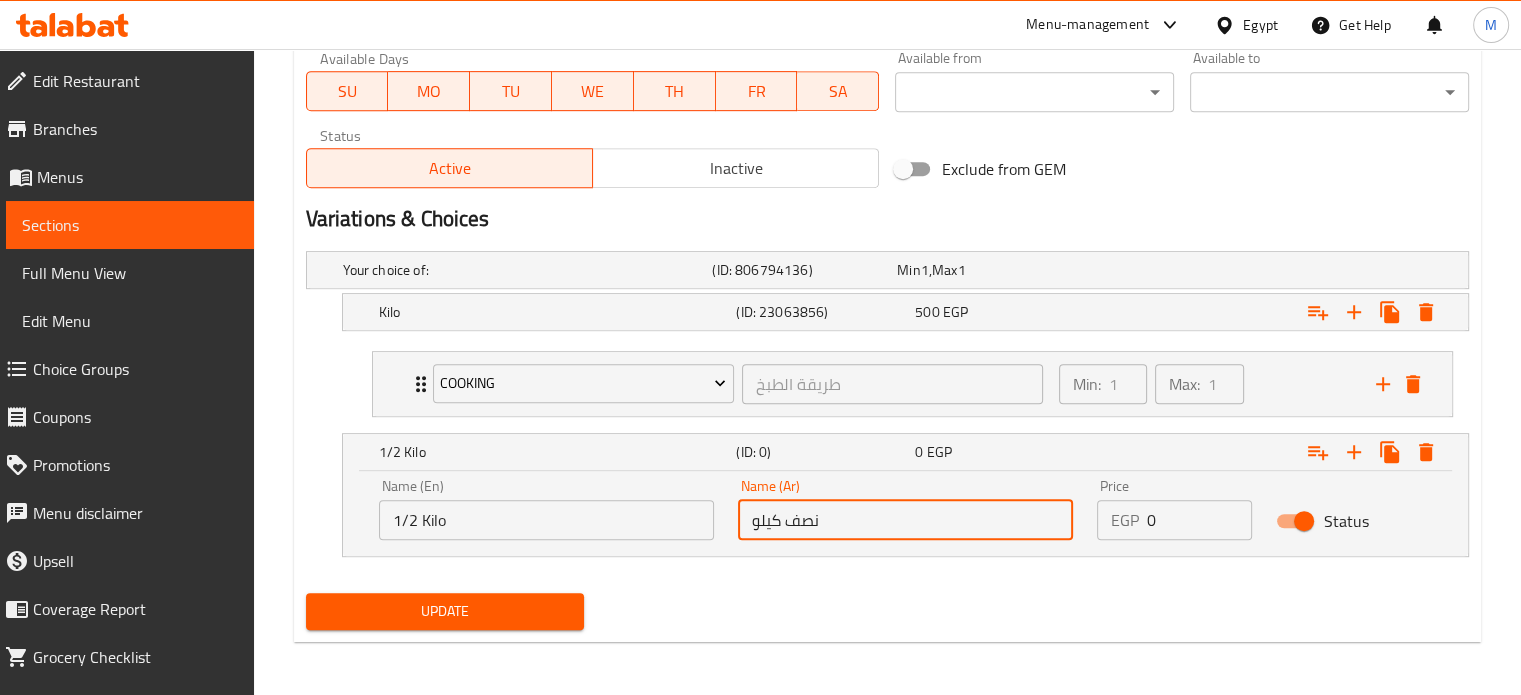 type on "نصف كيلو" 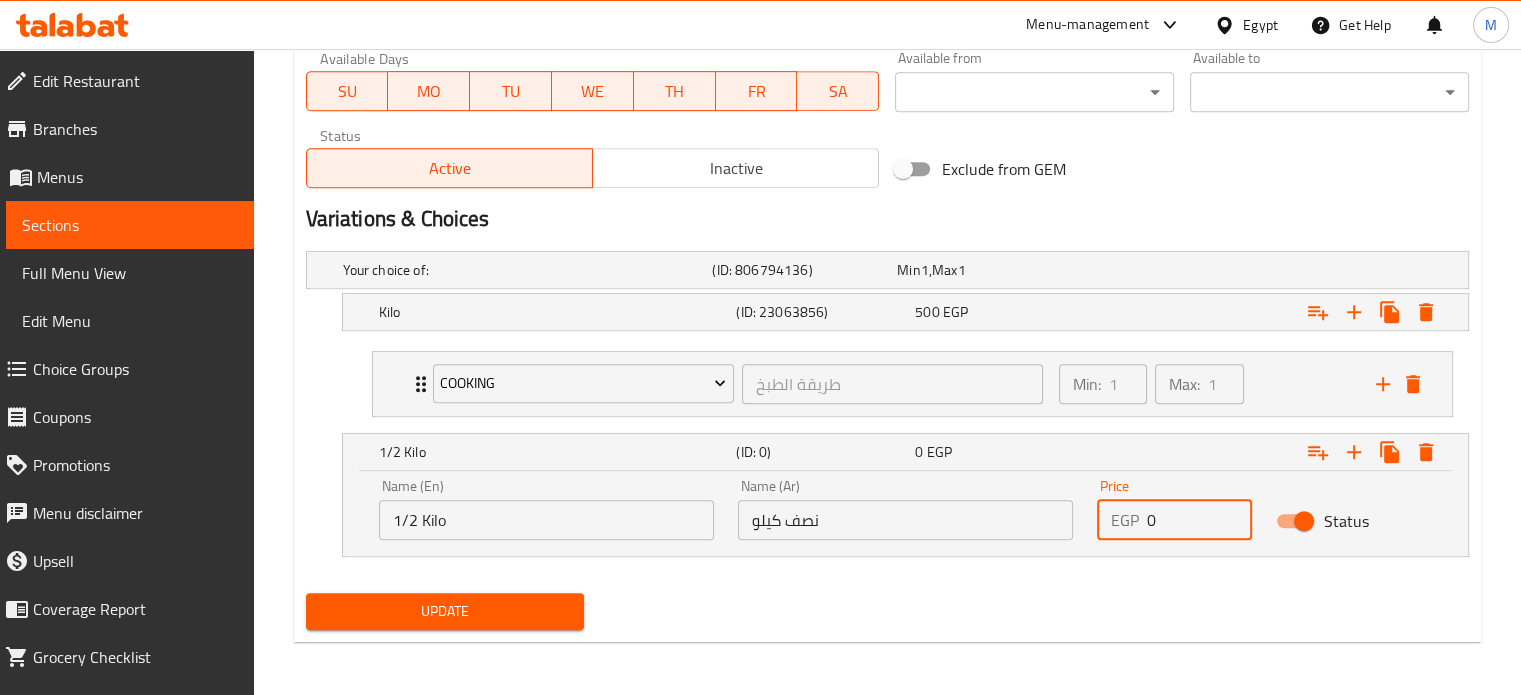 drag, startPoint x: 1171, startPoint y: 518, endPoint x: 1110, endPoint y: 515, distance: 61.073727 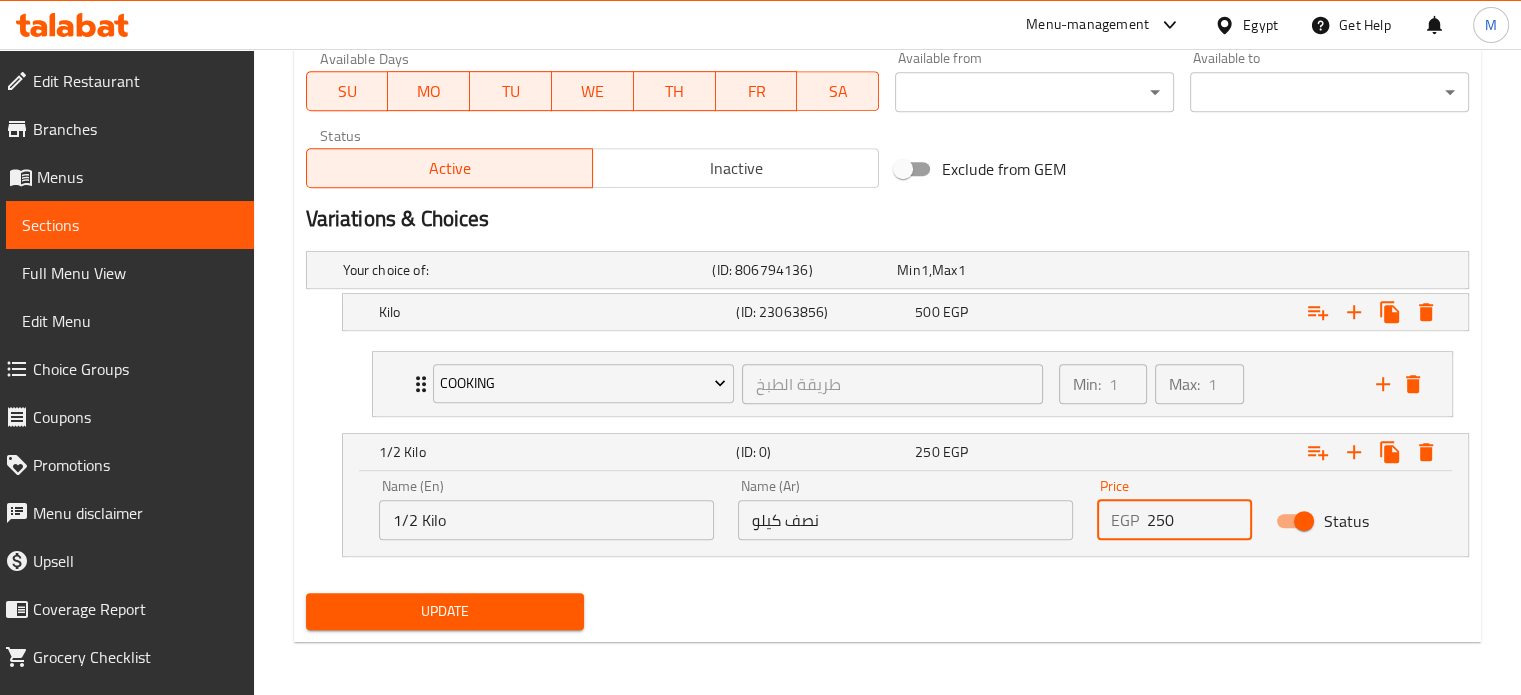 type on "250" 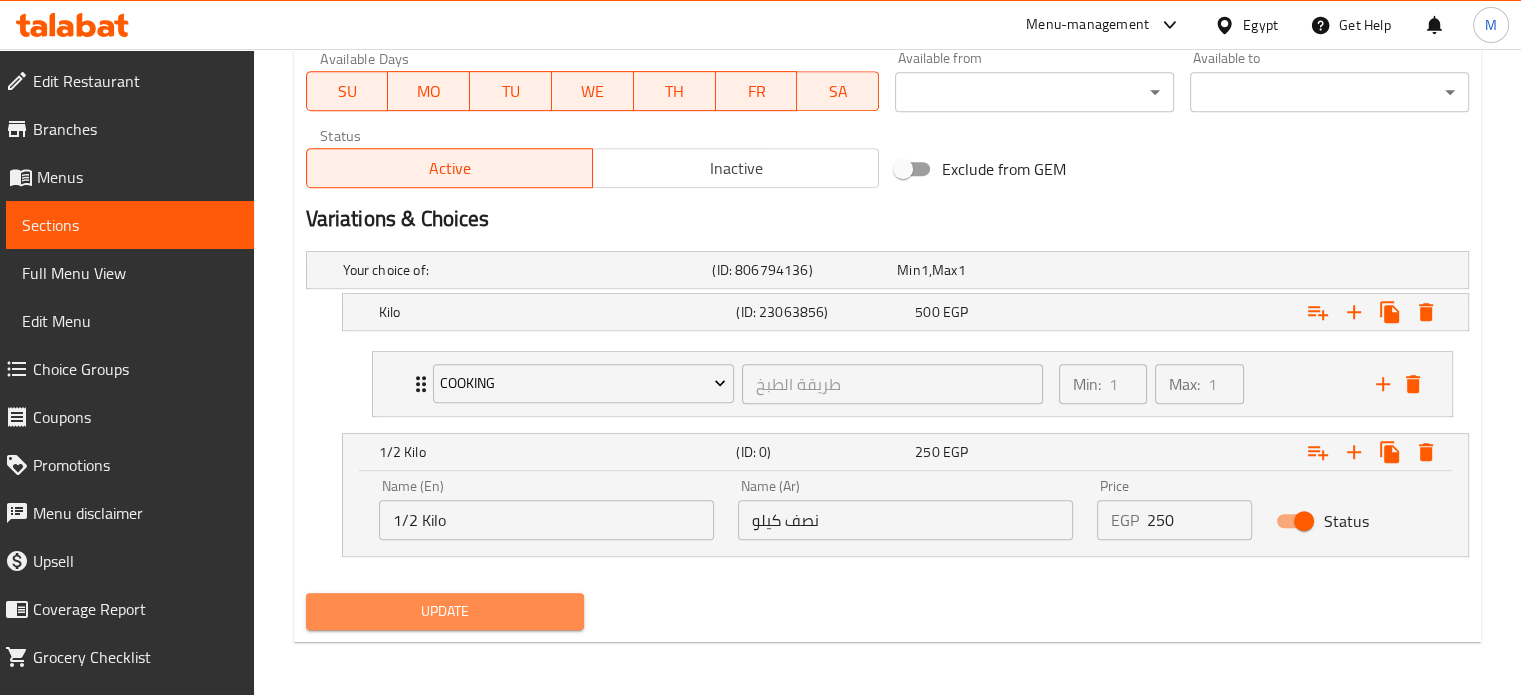click on "Update" at bounding box center (445, 611) 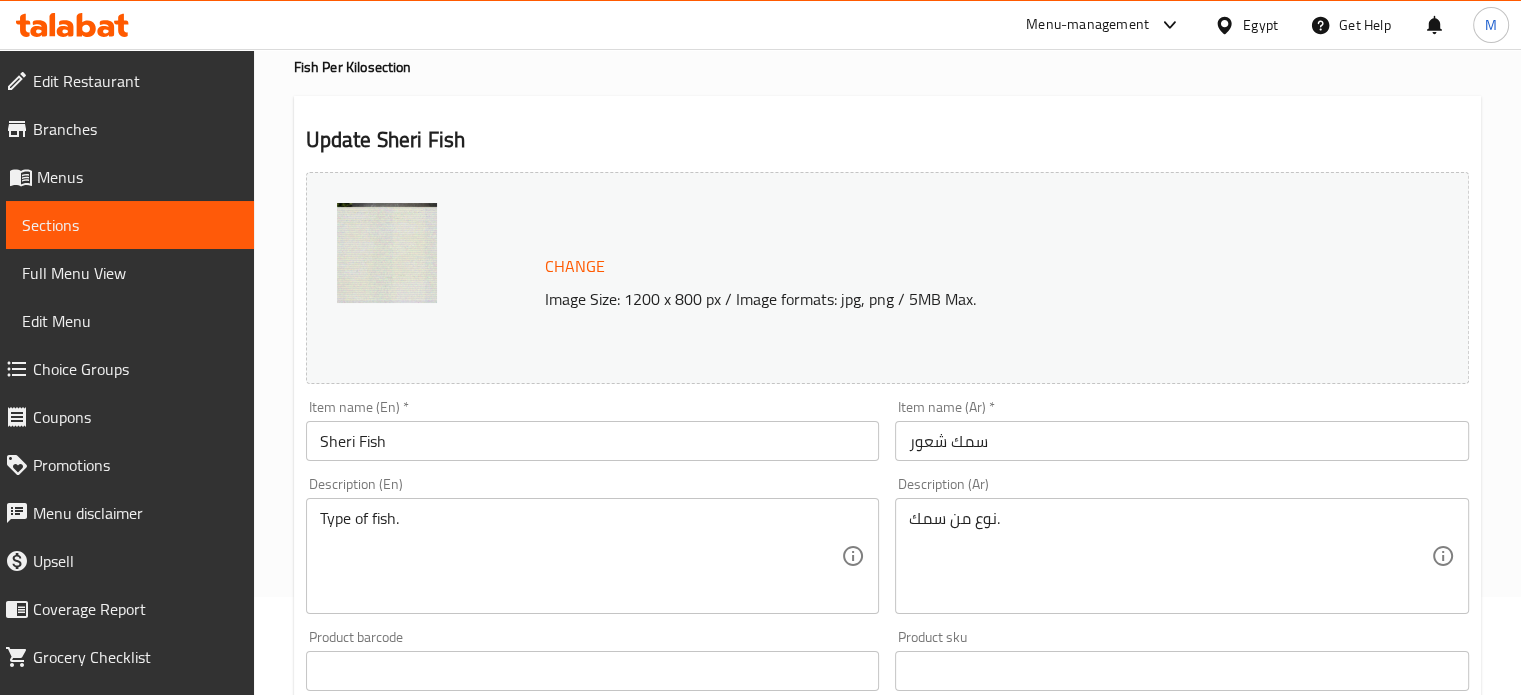 scroll, scrollTop: 0, scrollLeft: 0, axis: both 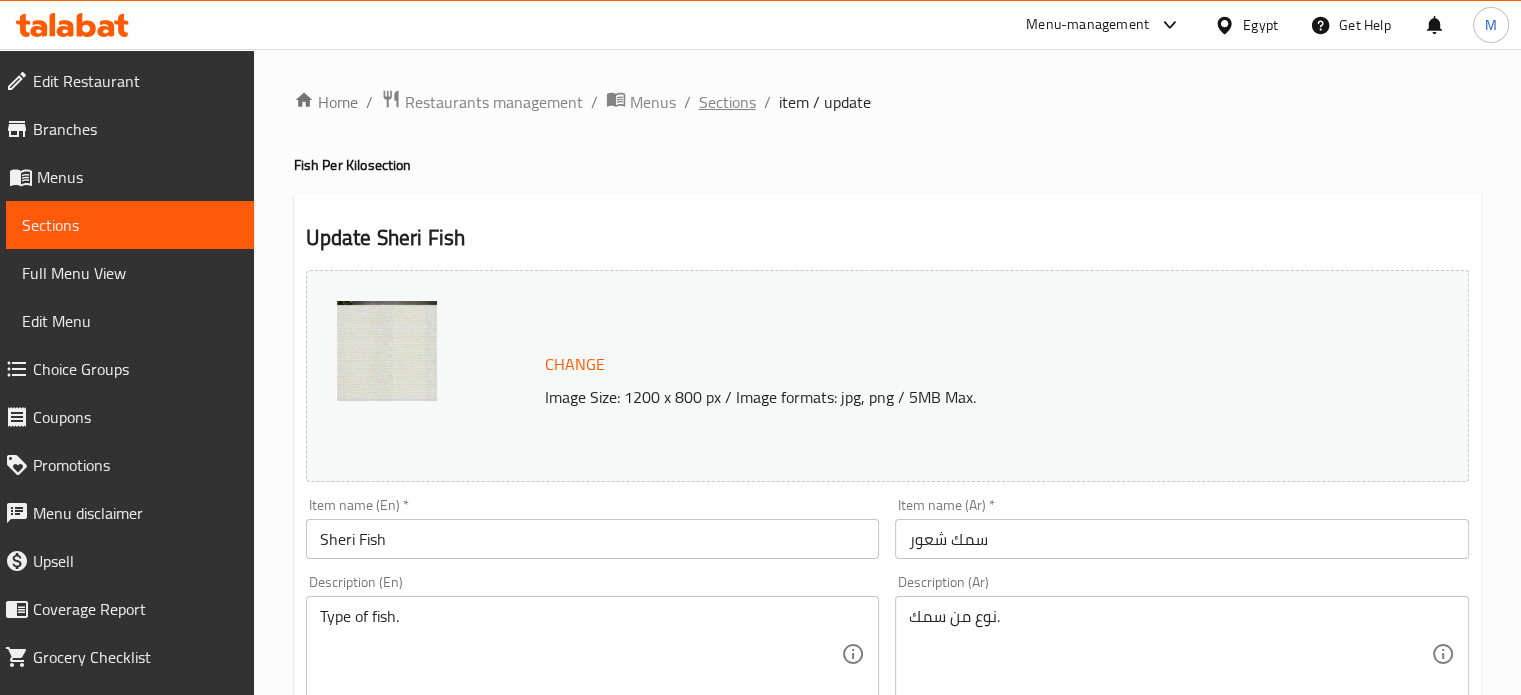 click on "Sections" at bounding box center [727, 102] 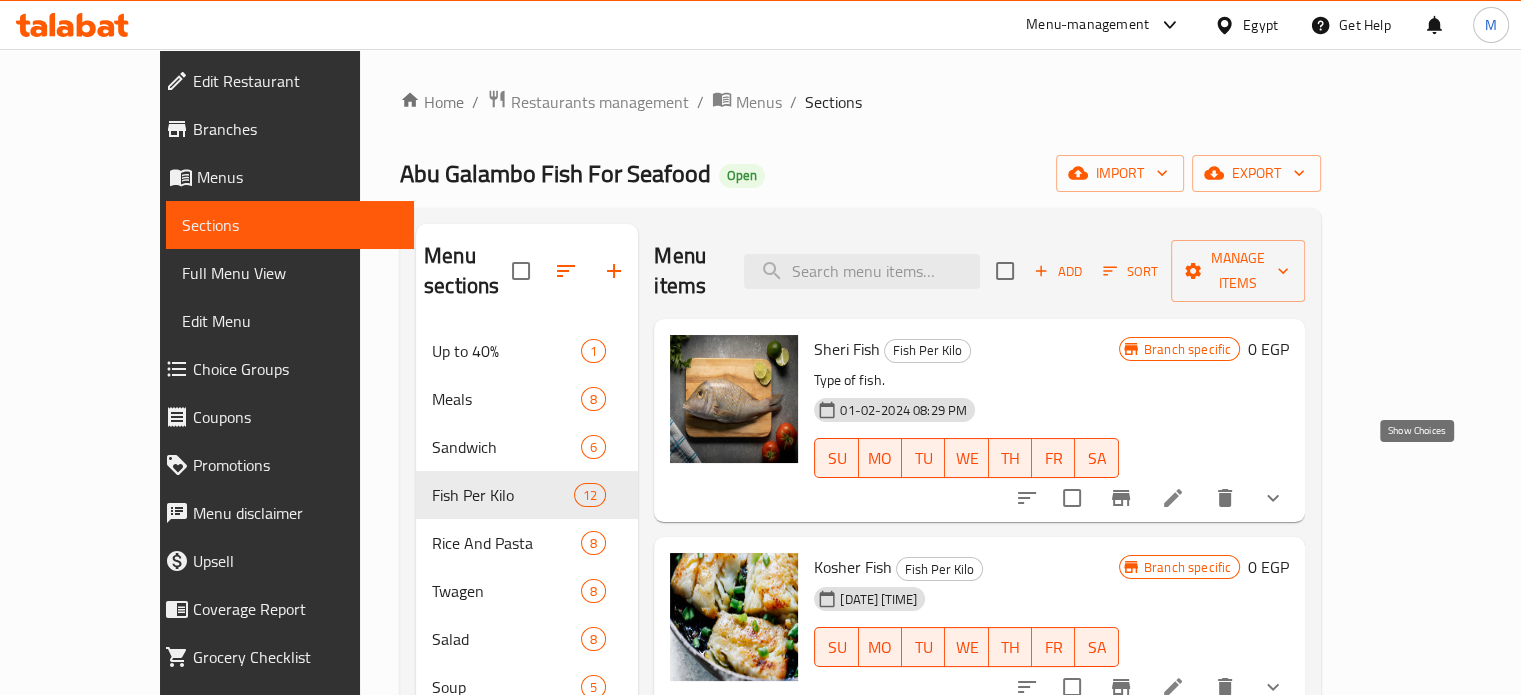 click on "Sheri Fish   Fish Per Kilo Type of fish. 01-02-2024 08:29 PM SU MO TU WE TH FR SA Branch specific 0   EGP" at bounding box center (979, 420) 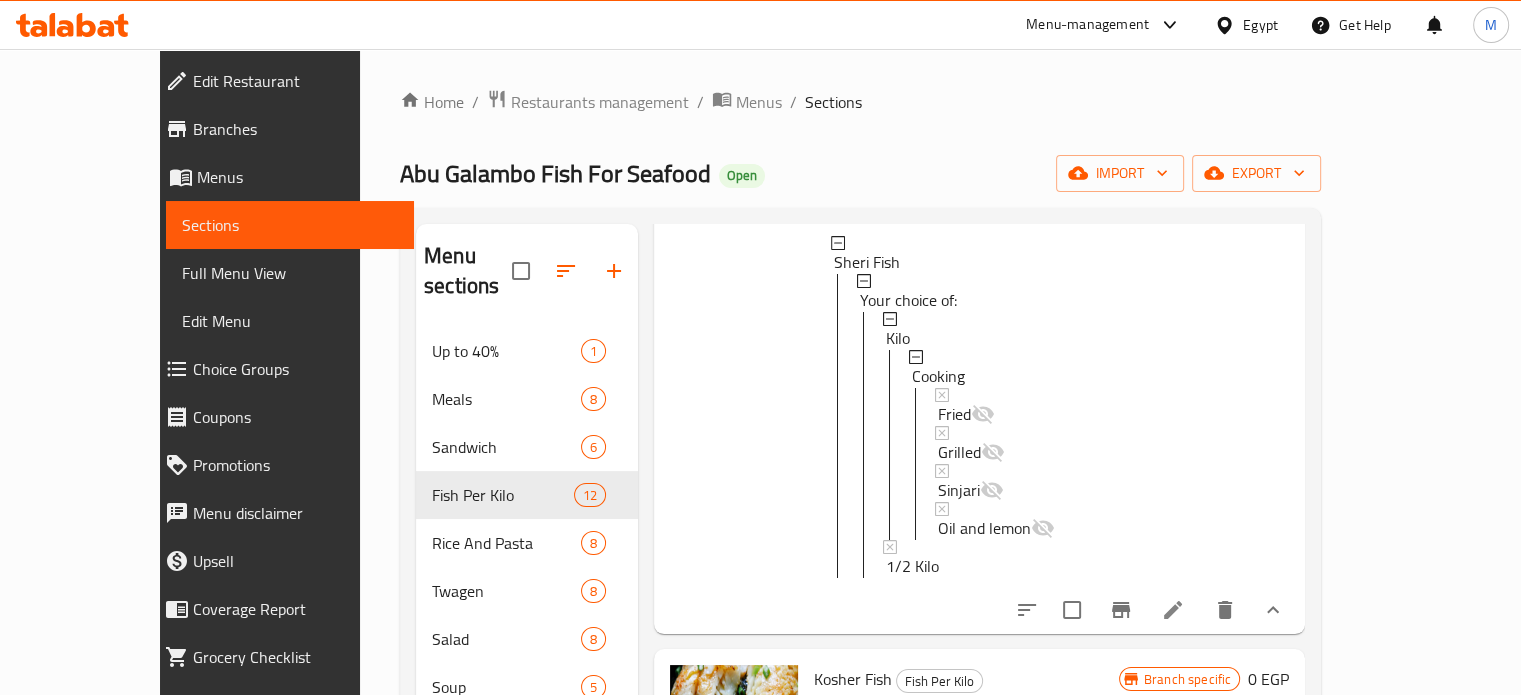 scroll, scrollTop: 324, scrollLeft: 0, axis: vertical 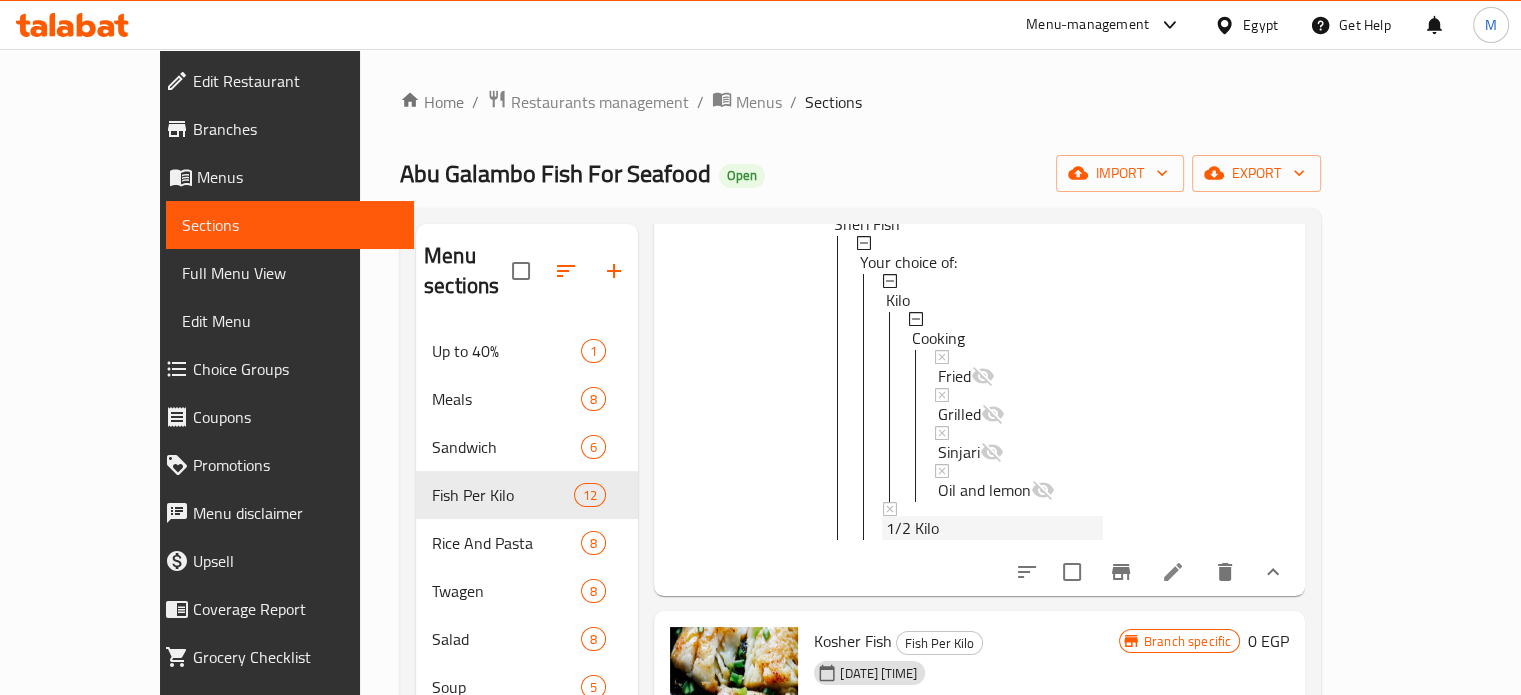 click on "1/2 Kilo" at bounding box center (994, 528) 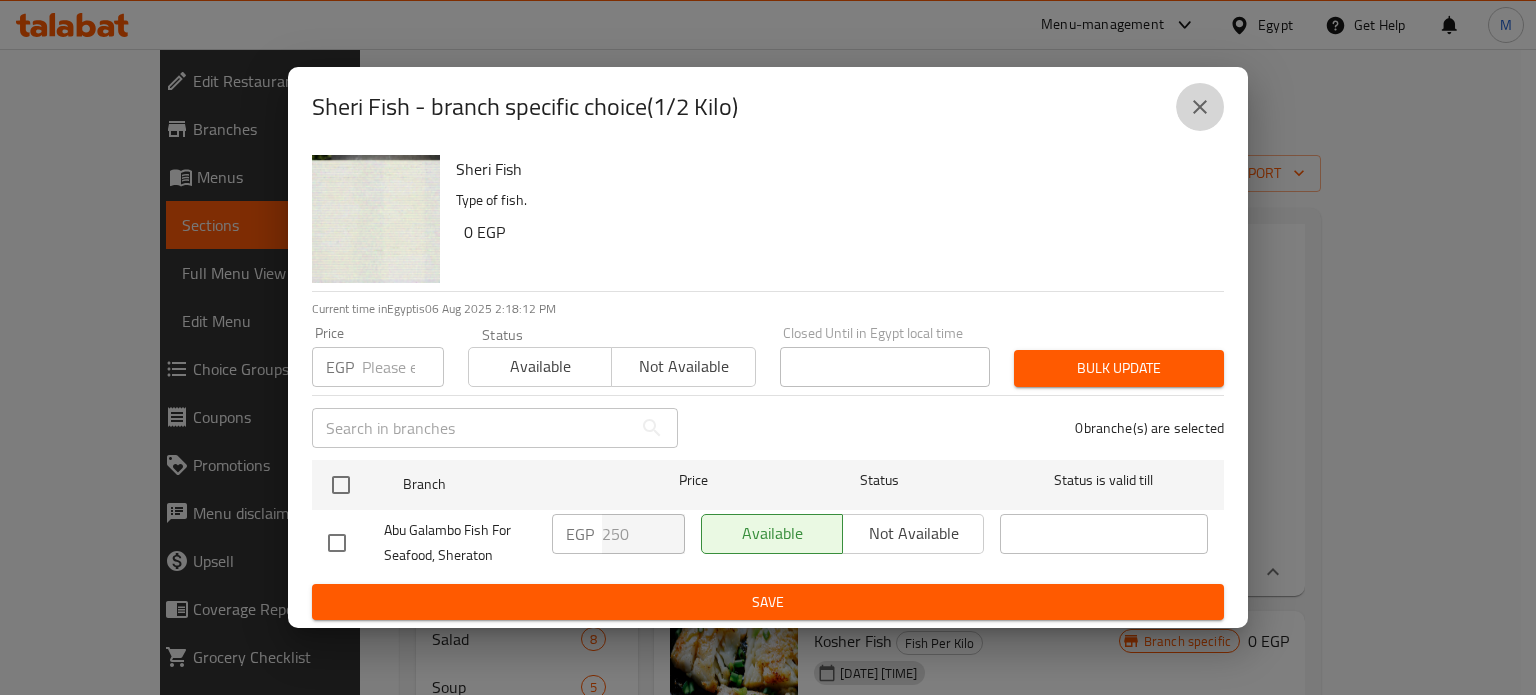 click 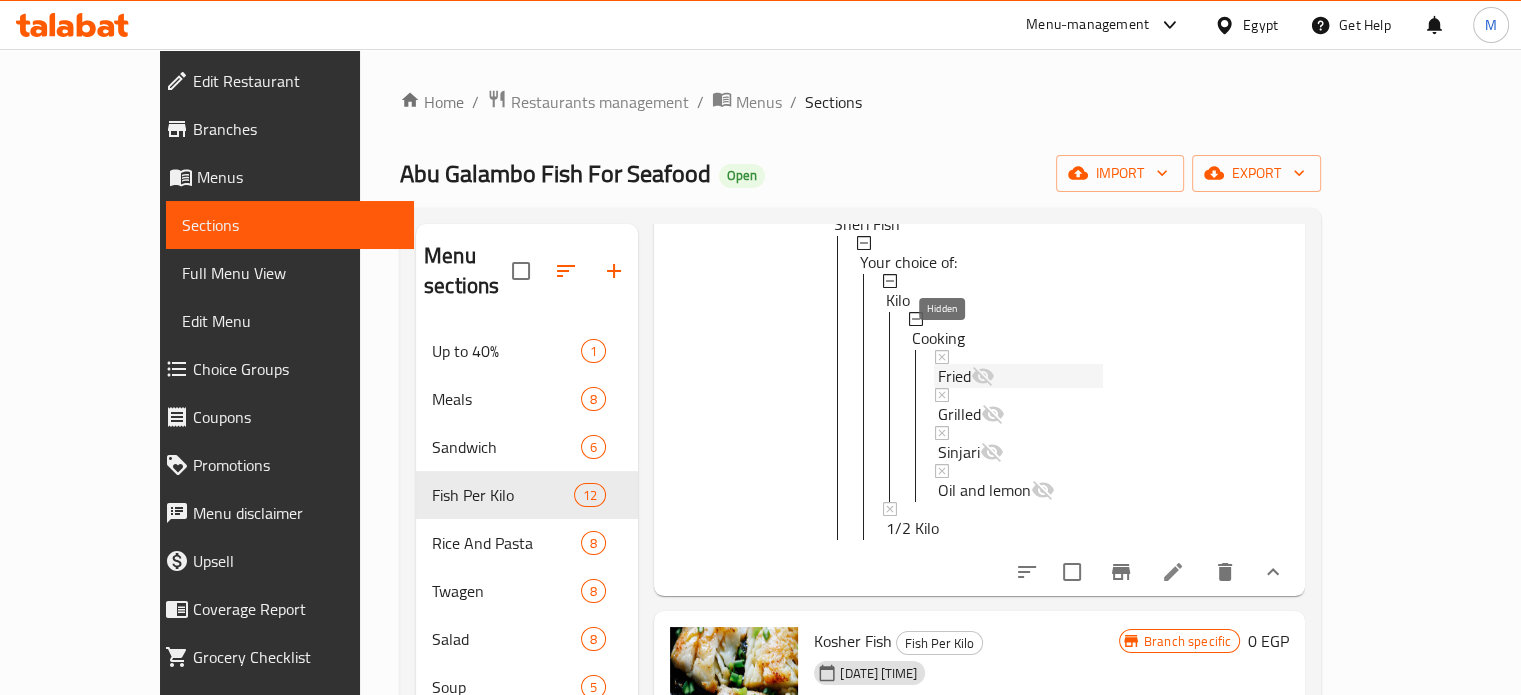 click 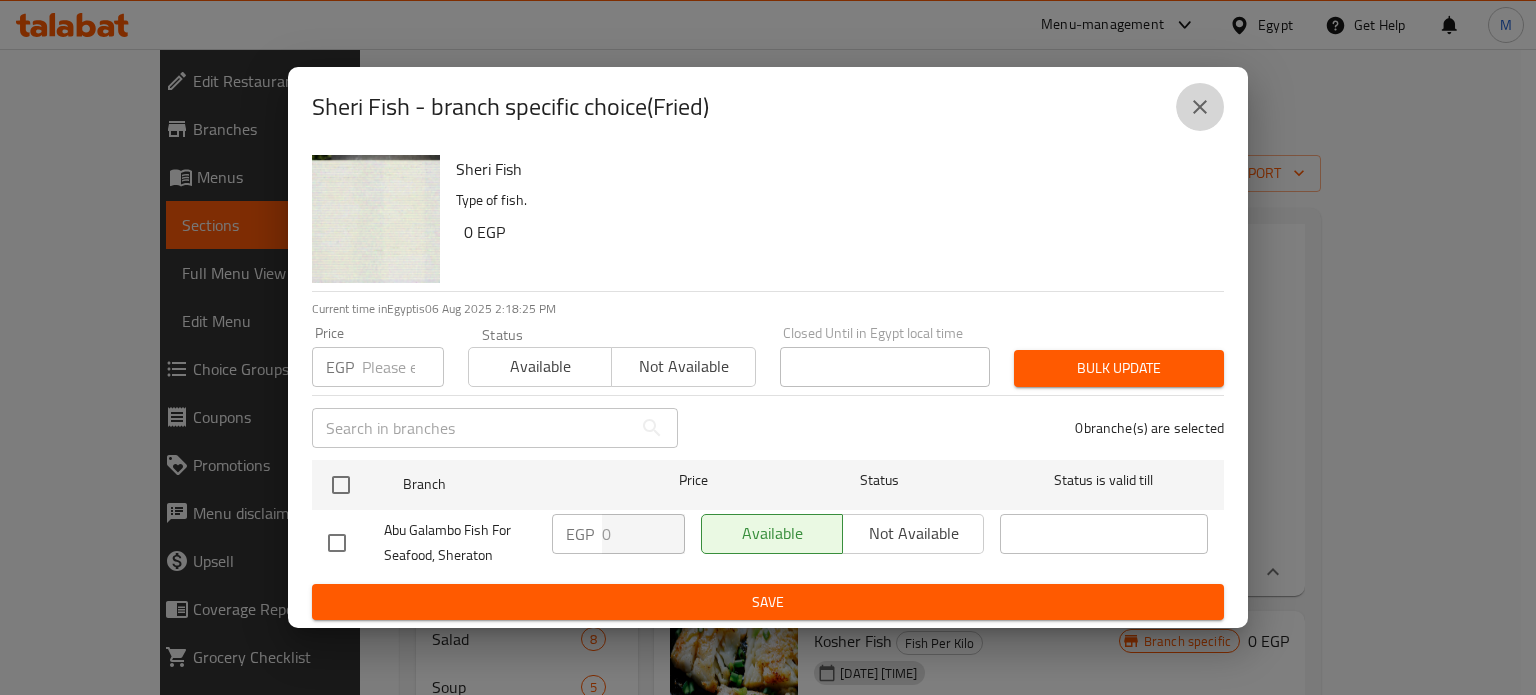 click 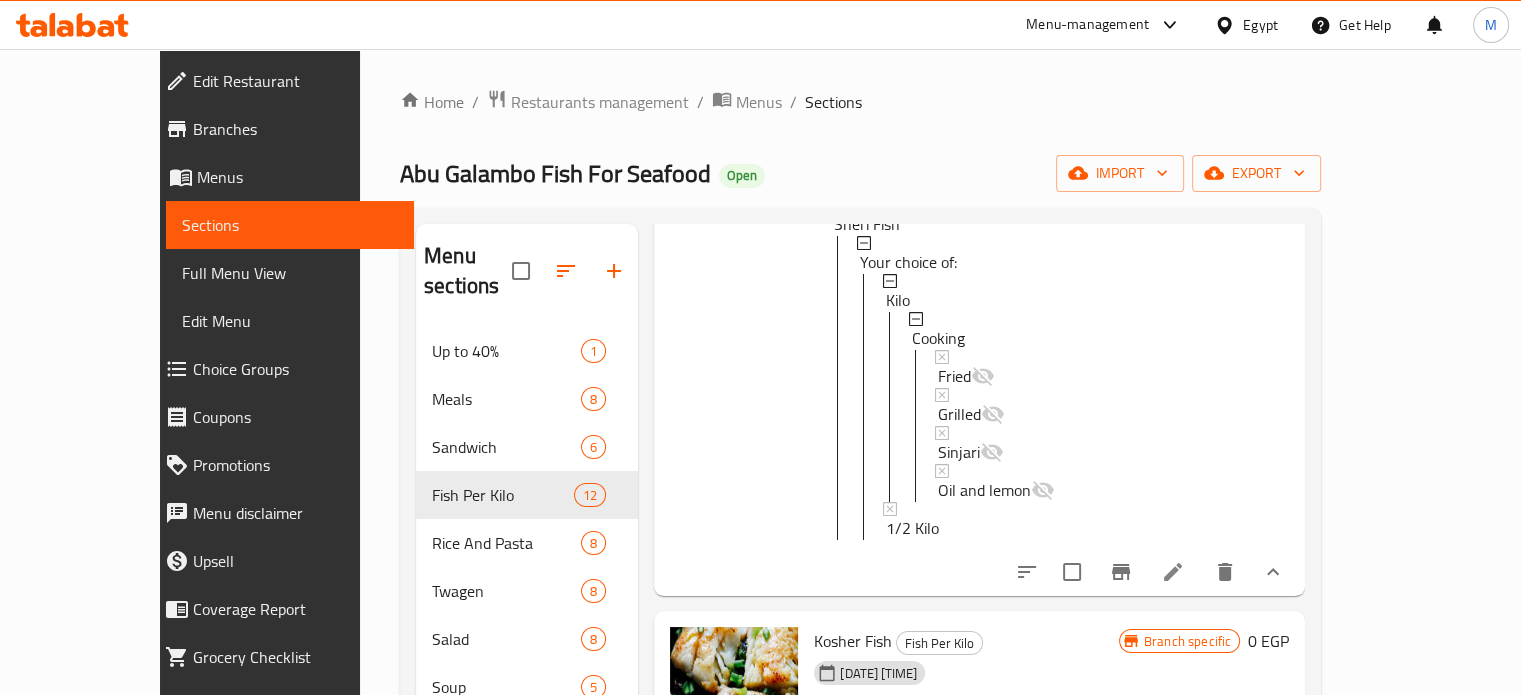click on "Abu Galambo Fish For Seafood" at bounding box center (555, 173) 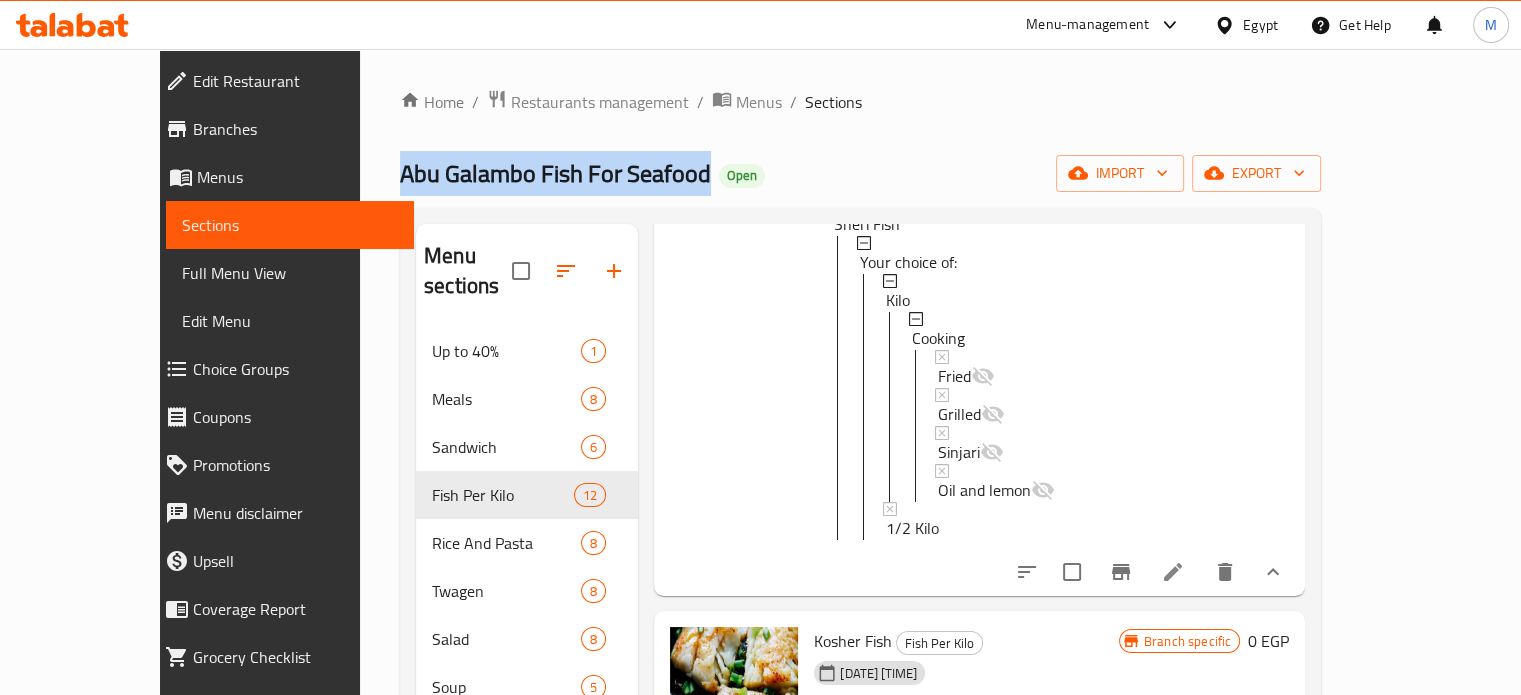 click on "Abu Galambo Fish For Seafood" at bounding box center (555, 173) 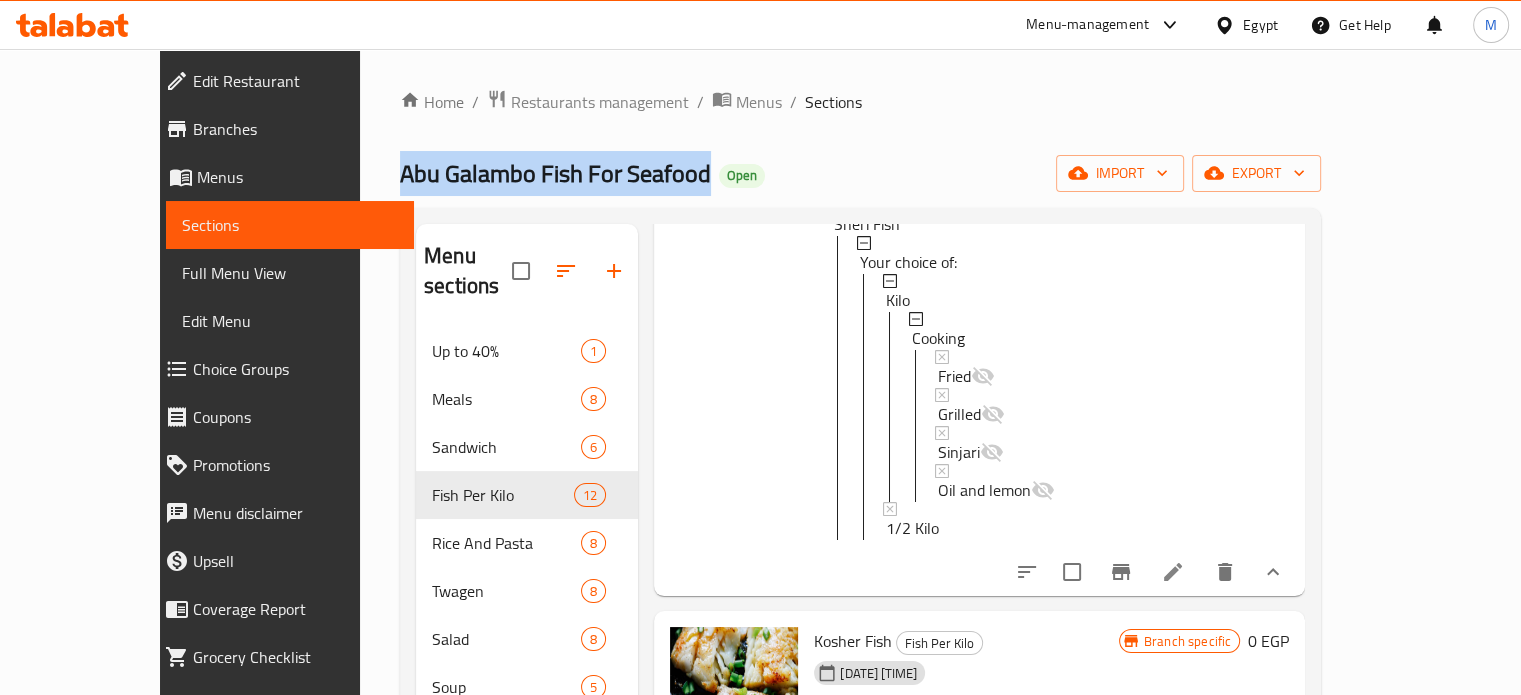copy on "Abu Galambo Fish For Seafood" 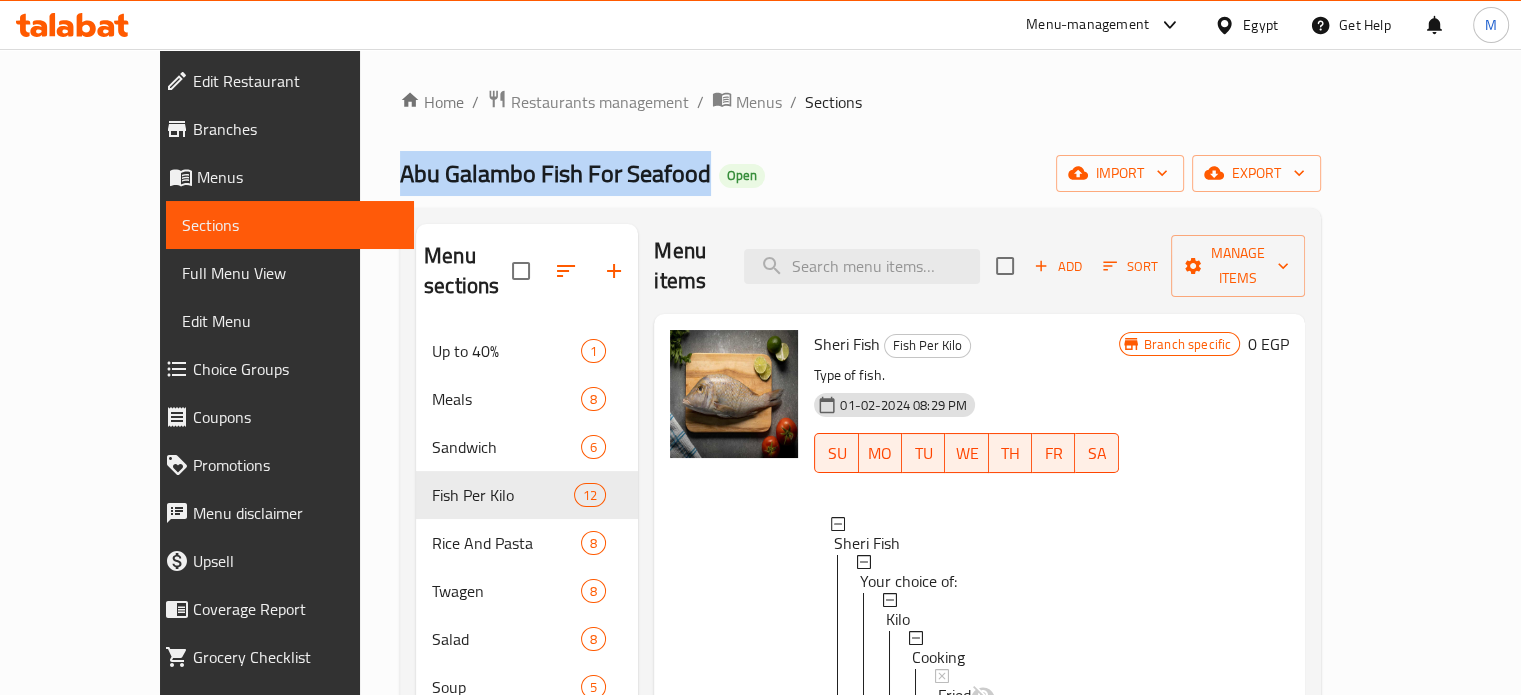 scroll, scrollTop: 0, scrollLeft: 0, axis: both 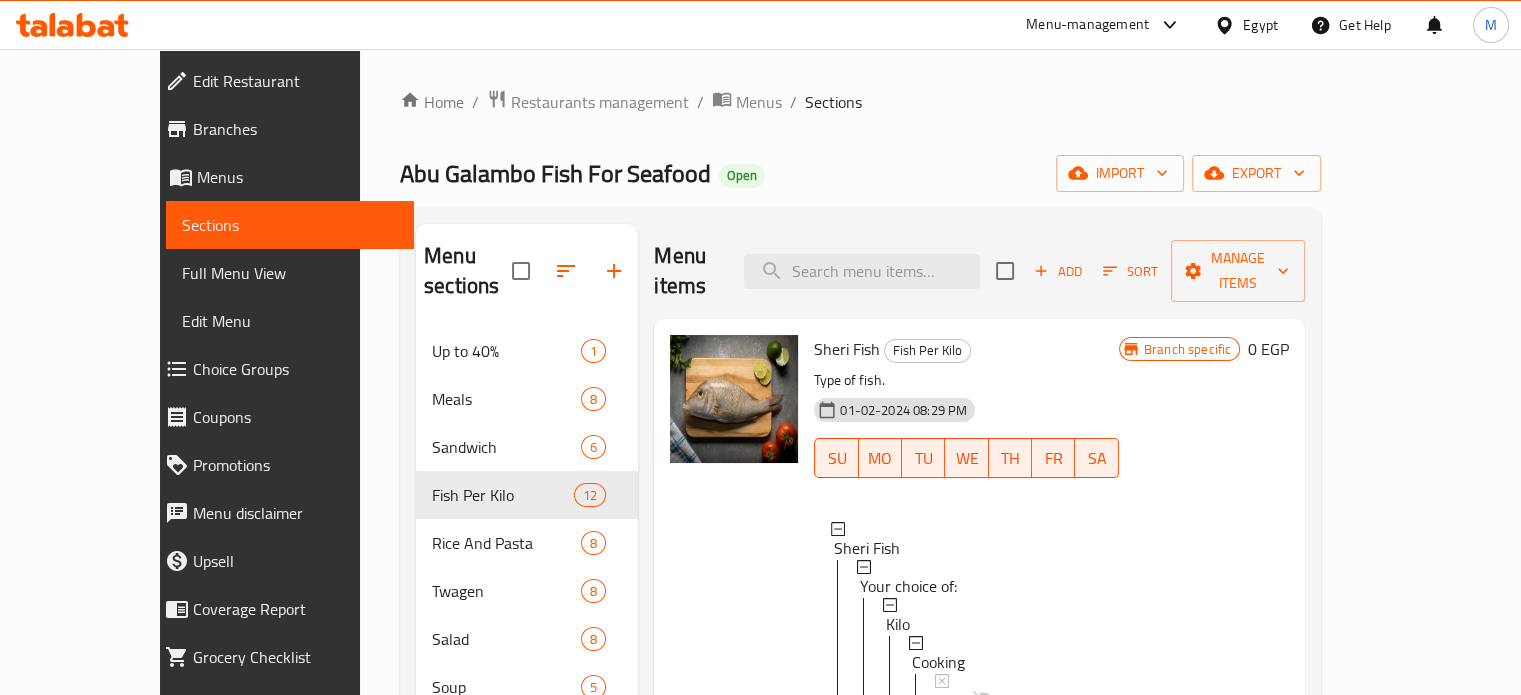 click on "Sheri Fish" at bounding box center [847, 349] 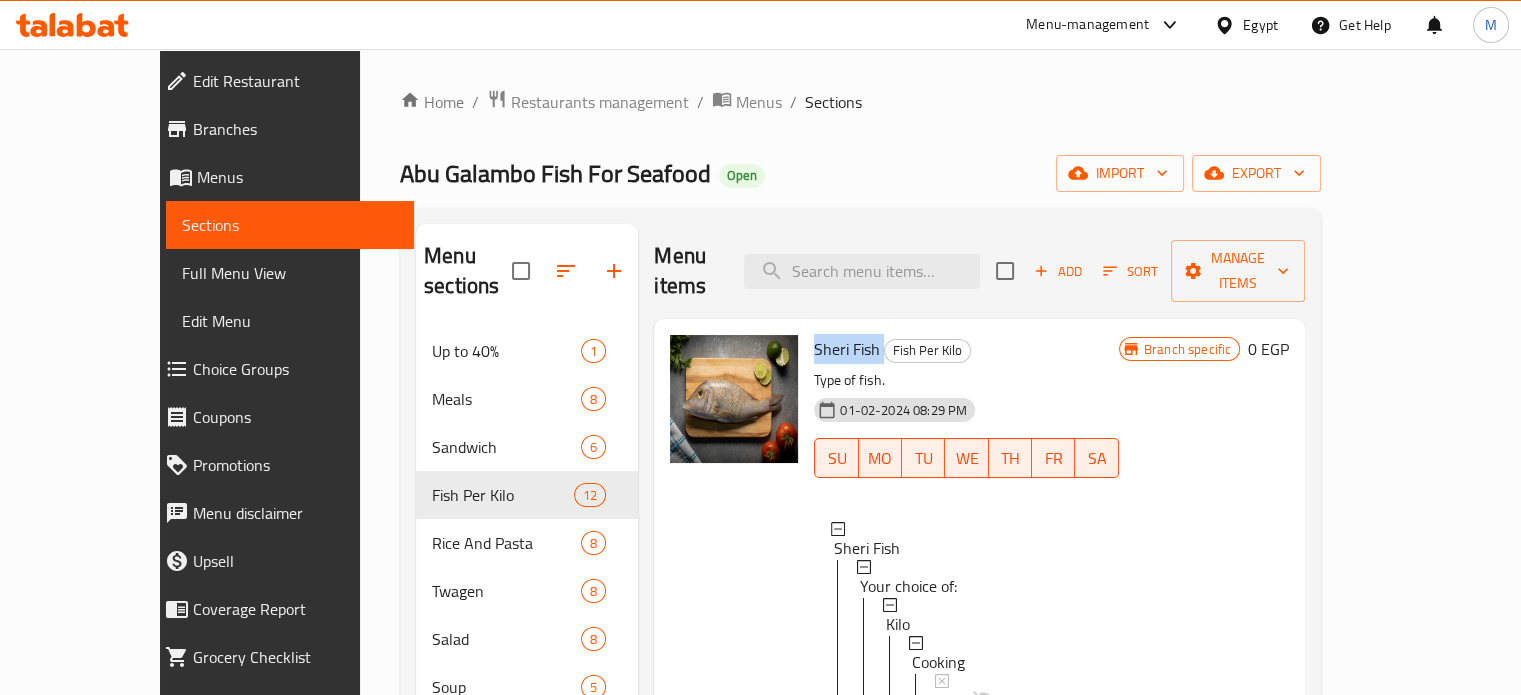 click on "Sheri Fish" at bounding box center (847, 349) 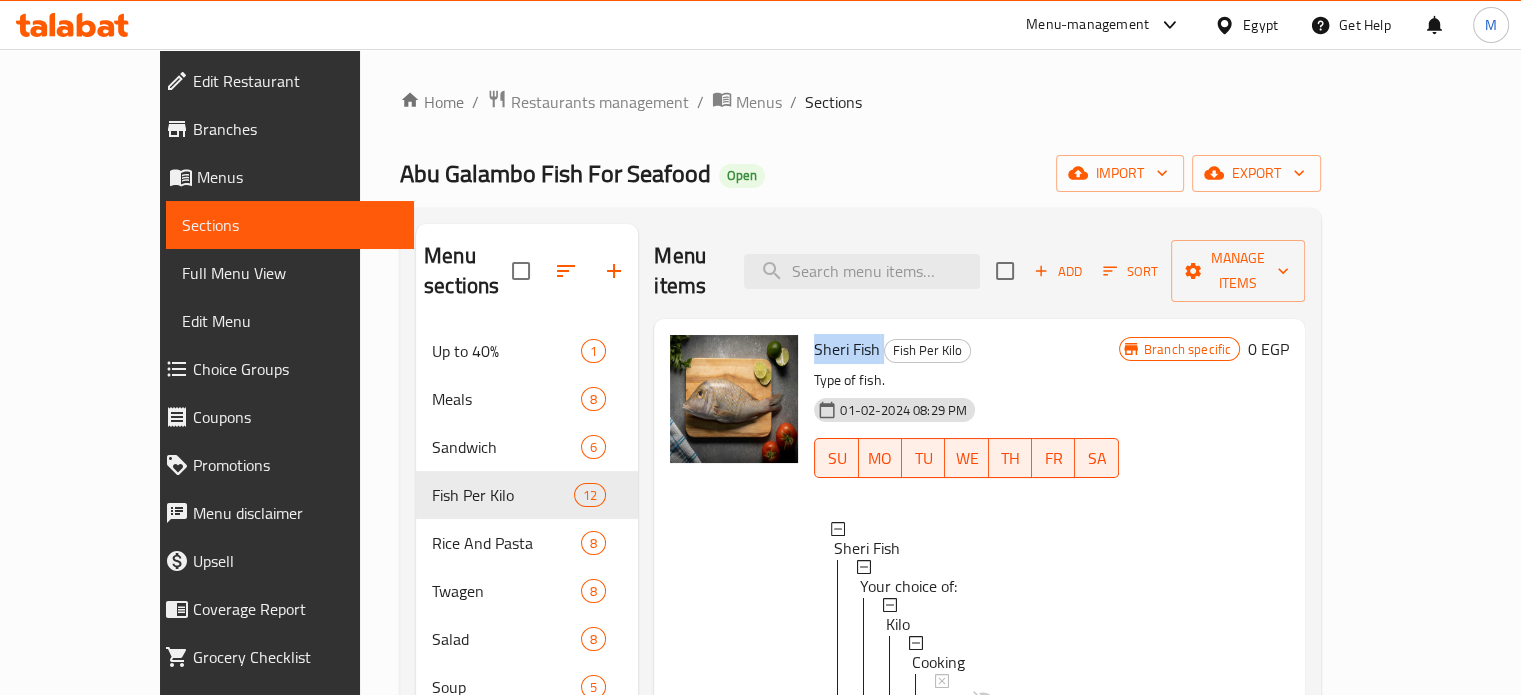 copy on "Sheri Fish" 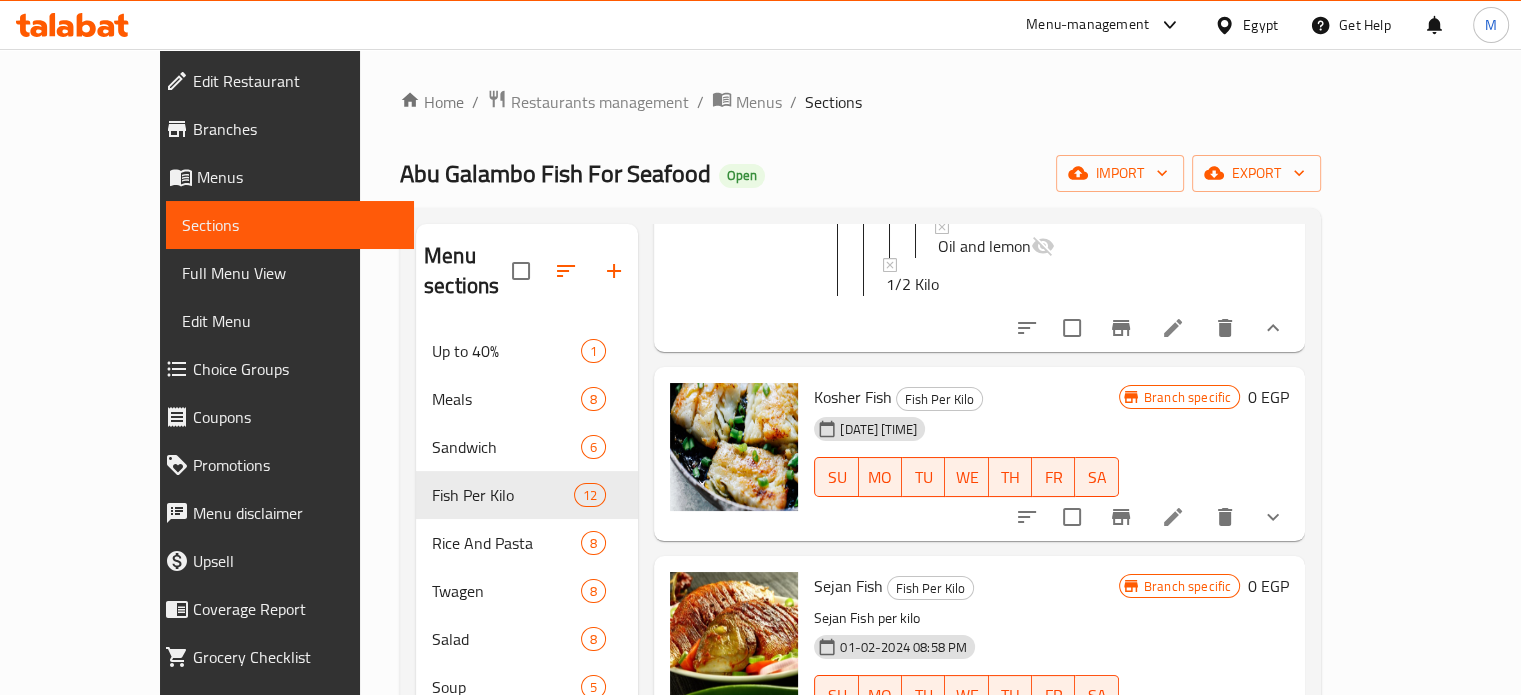 scroll, scrollTop: 580, scrollLeft: 0, axis: vertical 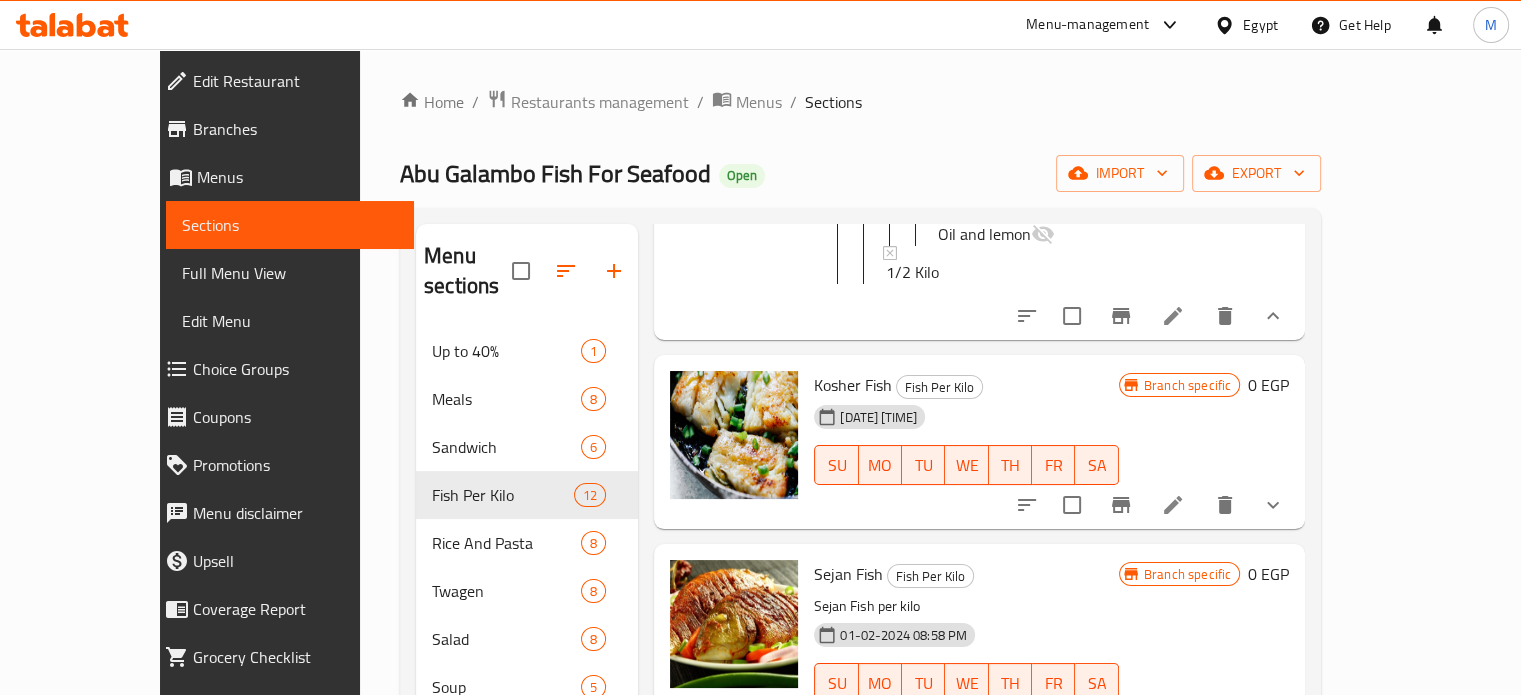 click 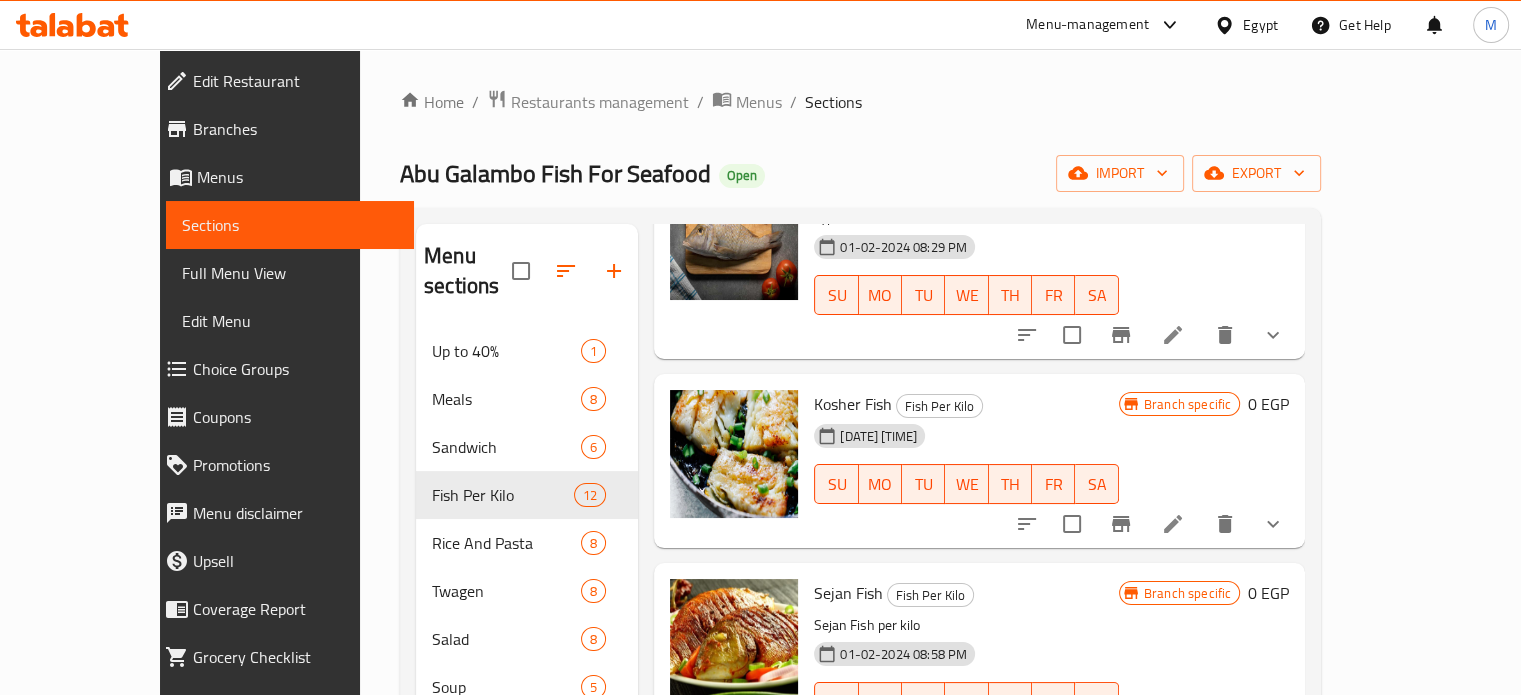 scroll, scrollTop: 188, scrollLeft: 0, axis: vertical 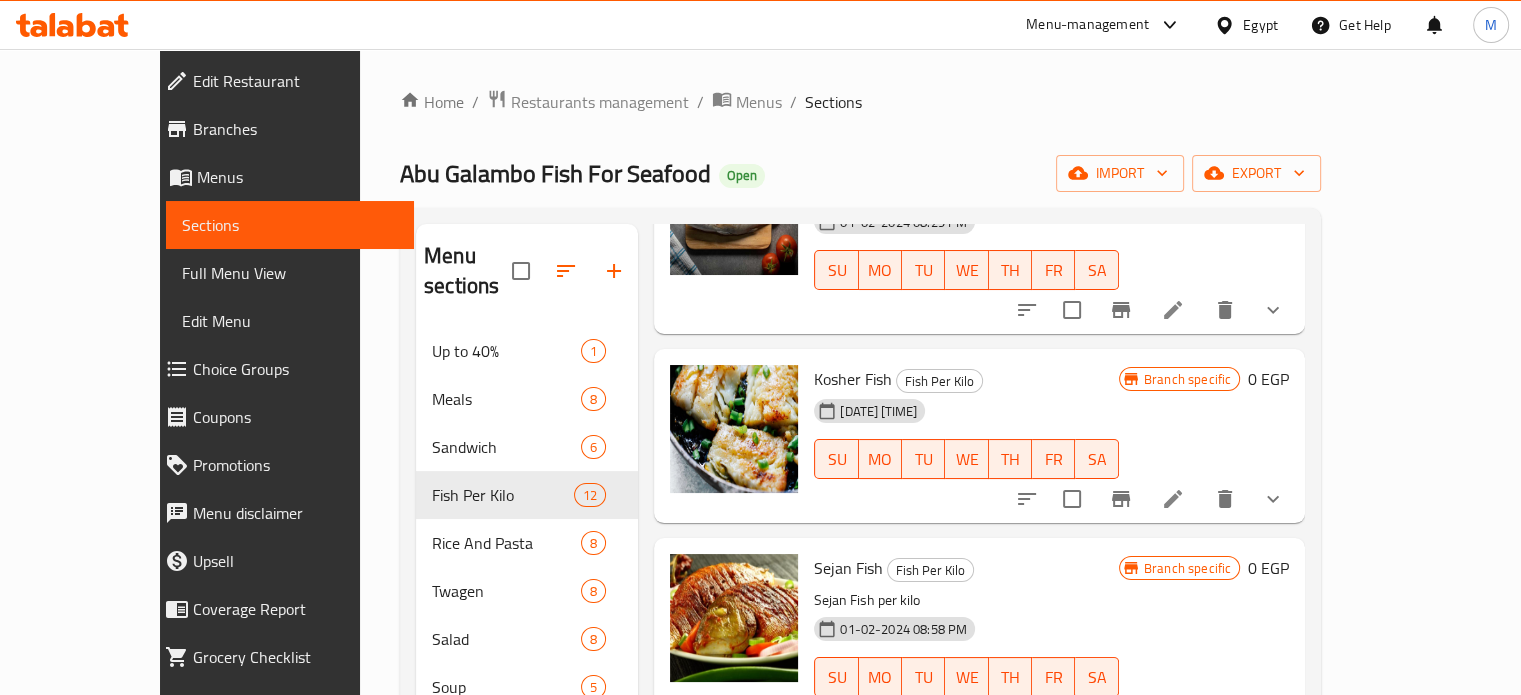 click on "Kosher Fish" at bounding box center [853, 379] 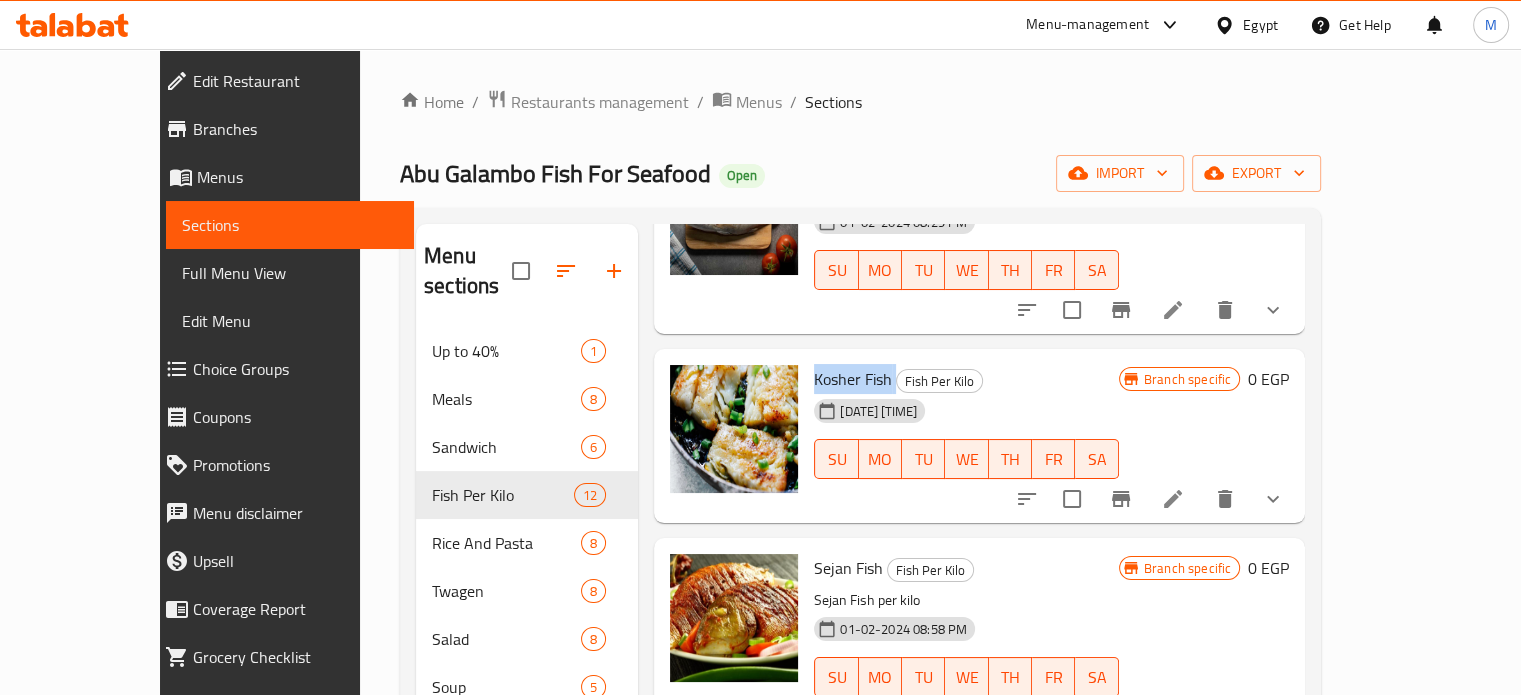 click on "Kosher Fish" at bounding box center (853, 379) 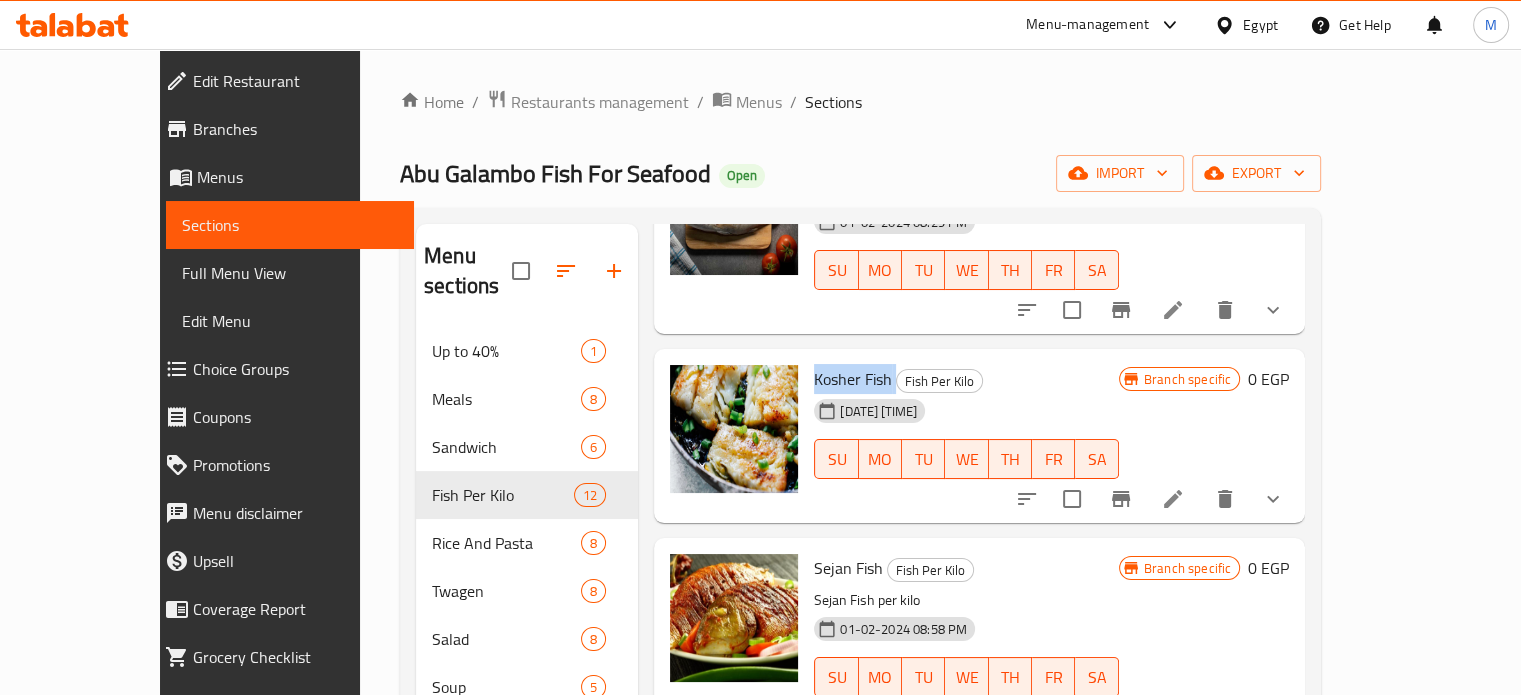 copy on "Kosher Fish" 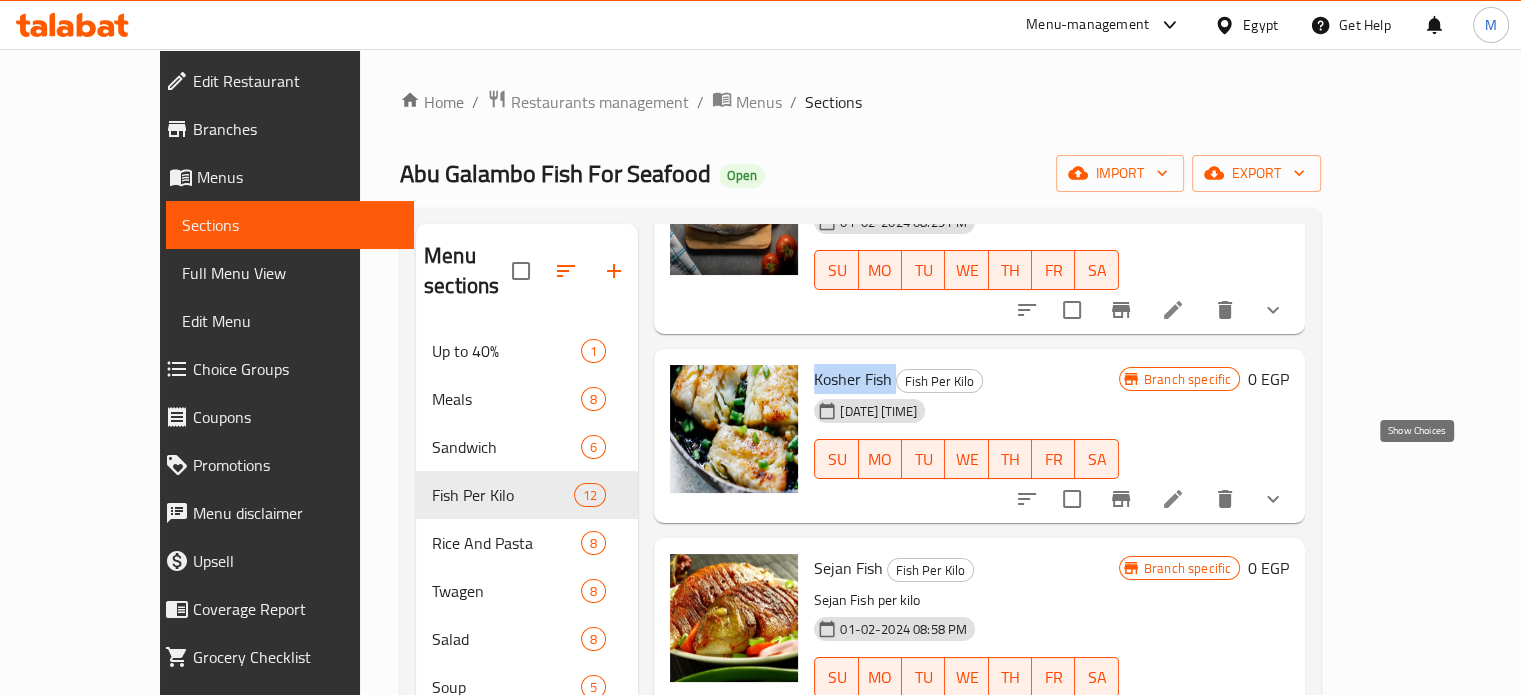 click 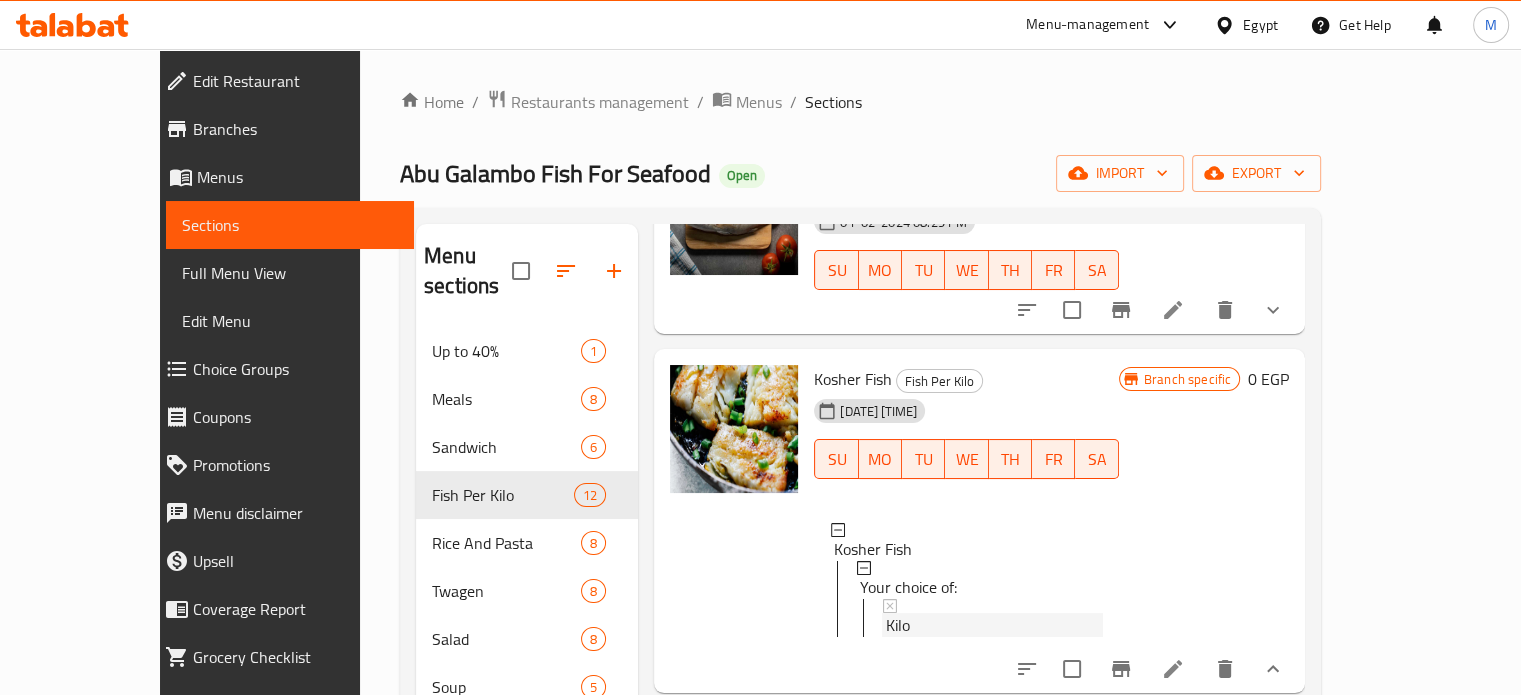 click on "Kilo" at bounding box center [994, 625] 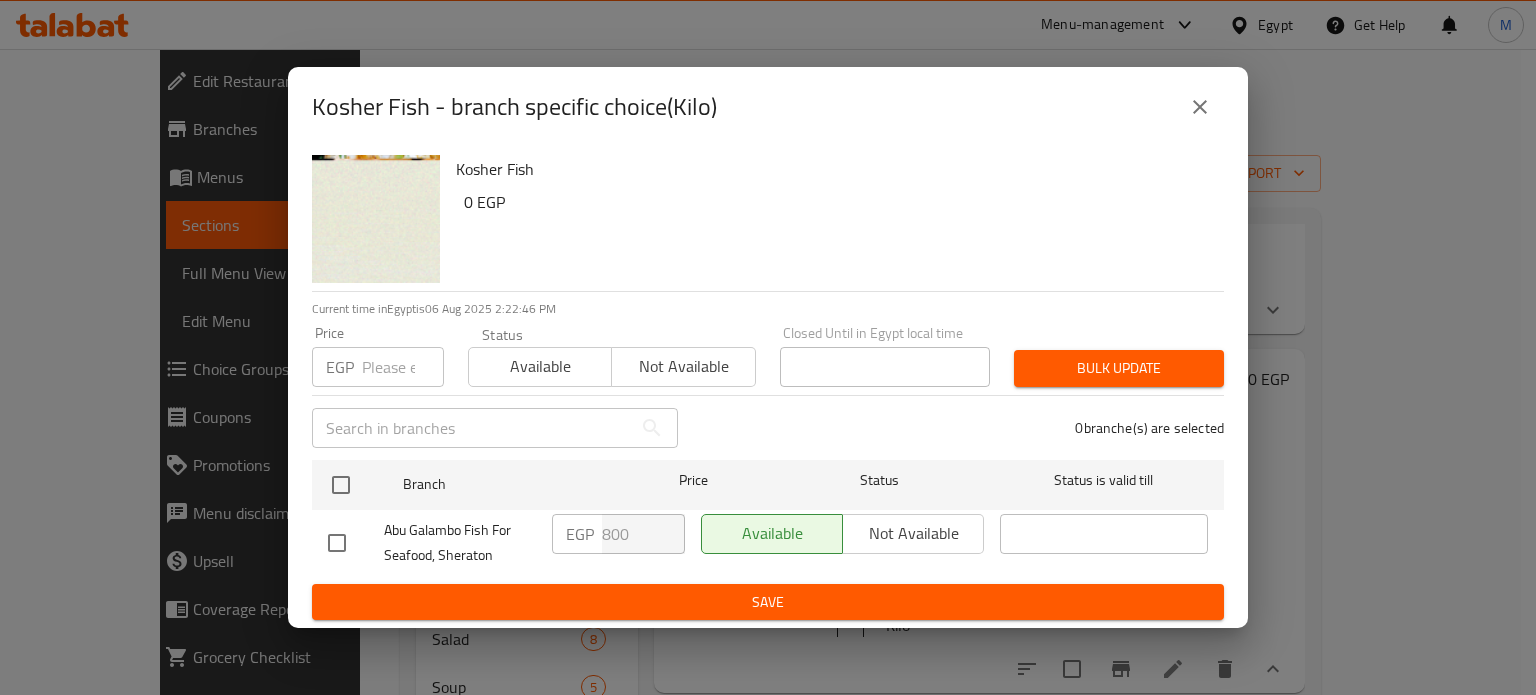 click 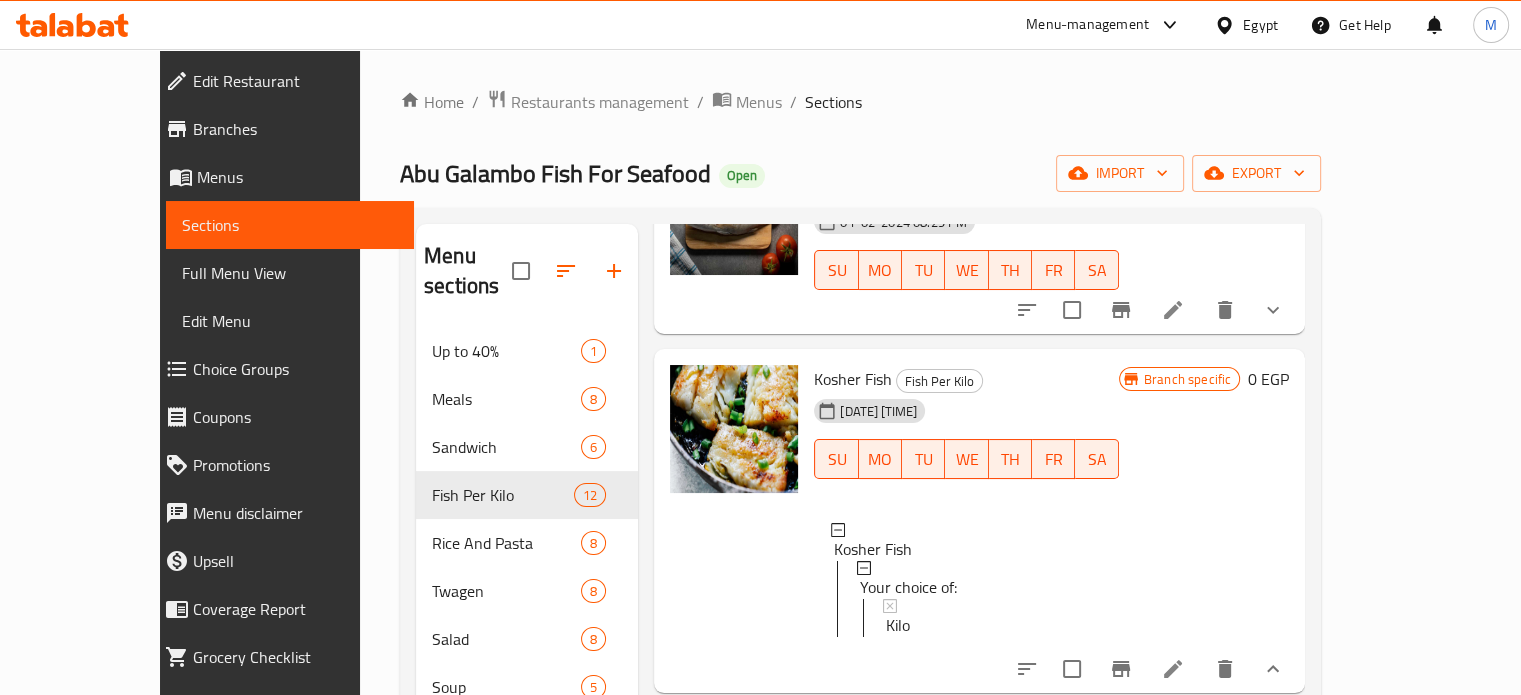 scroll, scrollTop: 196, scrollLeft: 0, axis: vertical 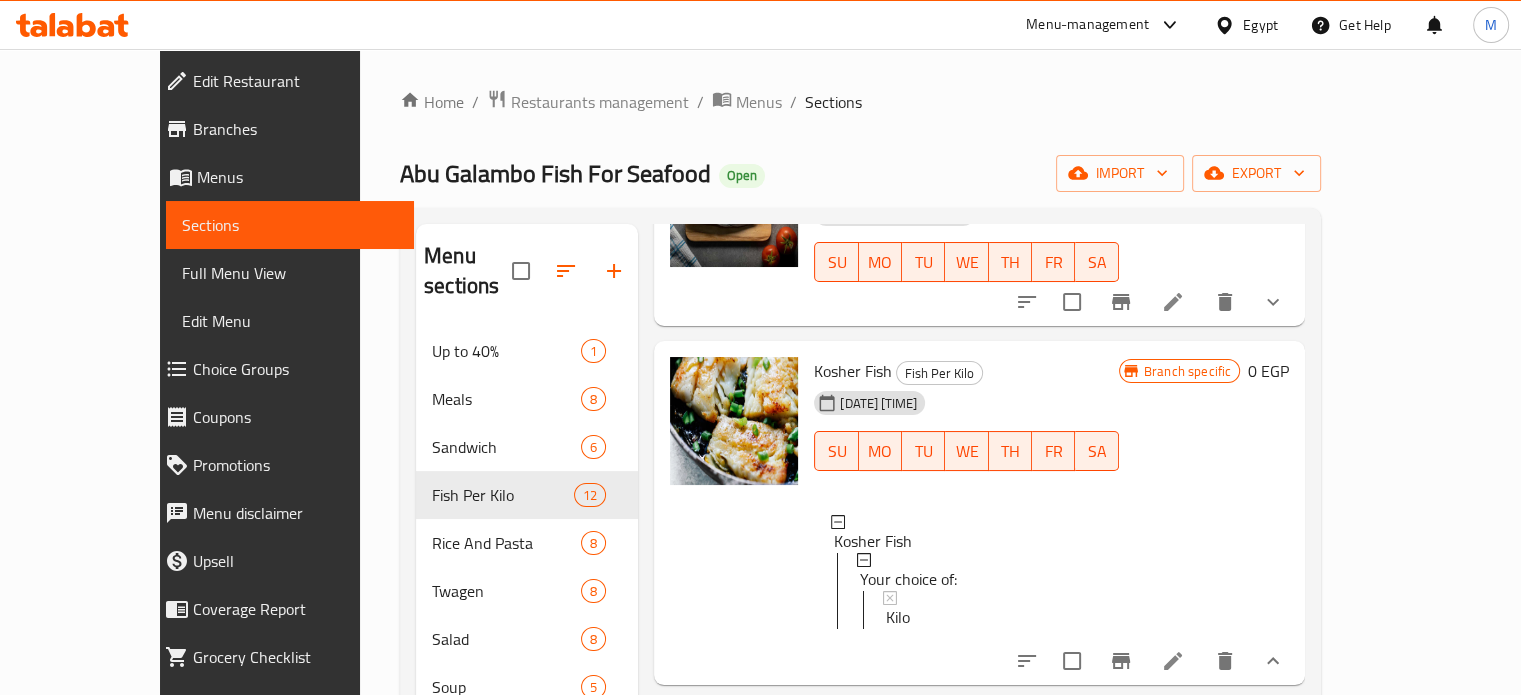 click at bounding box center (1173, 661) 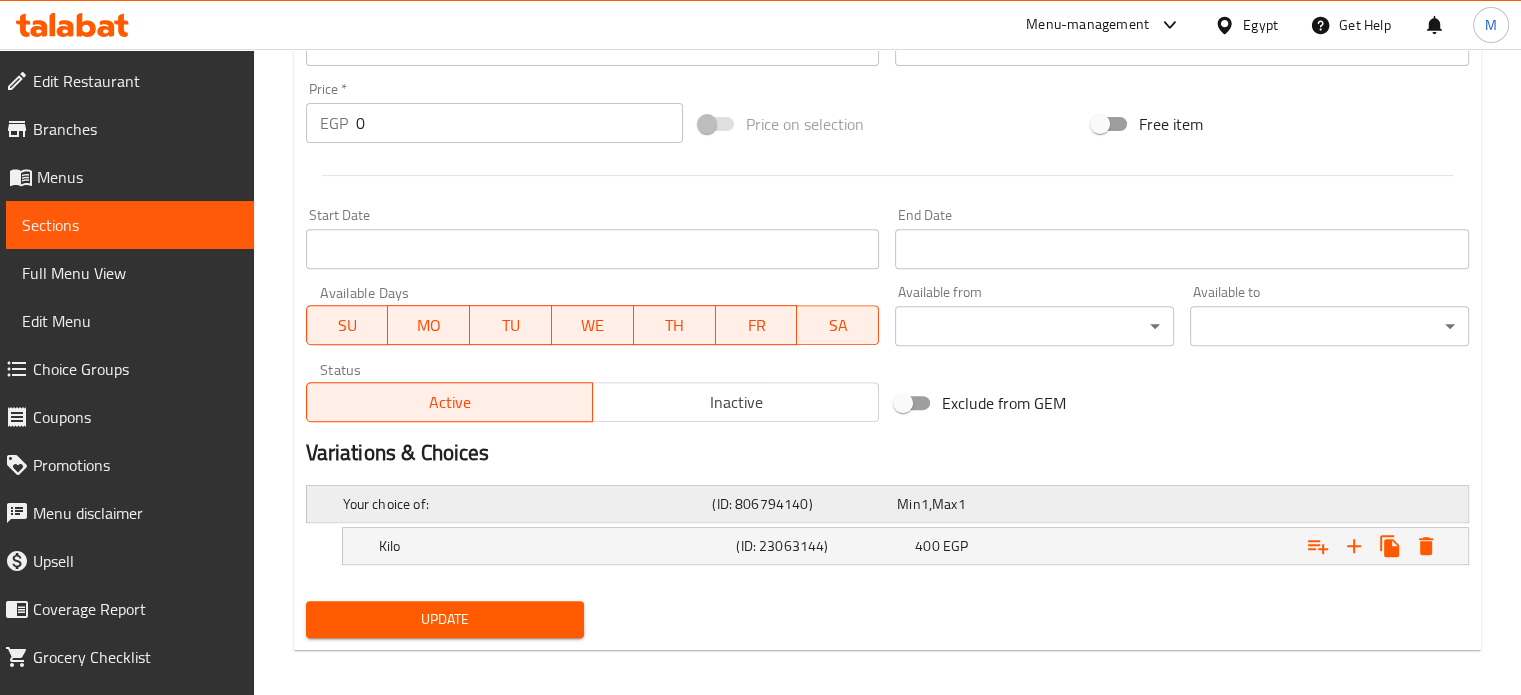 scroll, scrollTop: 732, scrollLeft: 0, axis: vertical 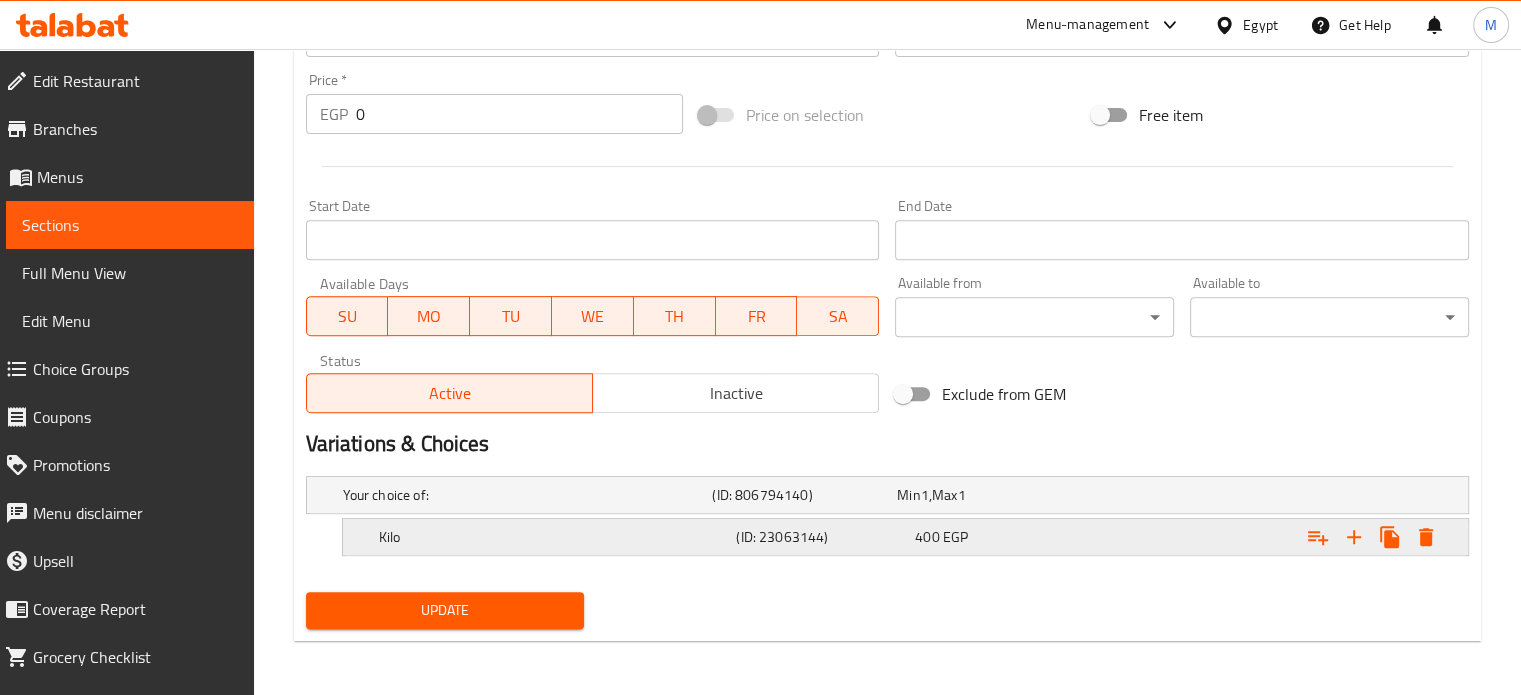 click on "(ID: 23063144)" at bounding box center (800, 495) 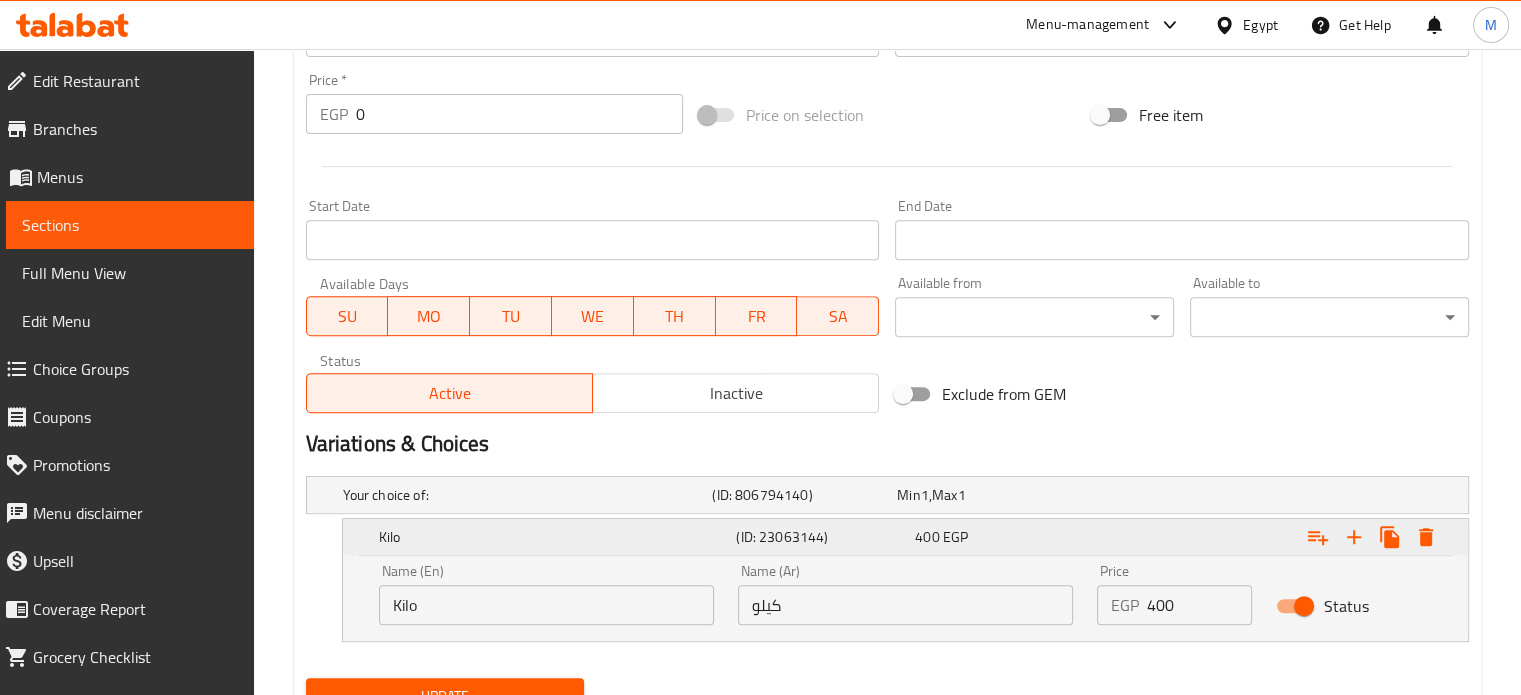 click on "(ID: 23063144)" at bounding box center (821, 537) 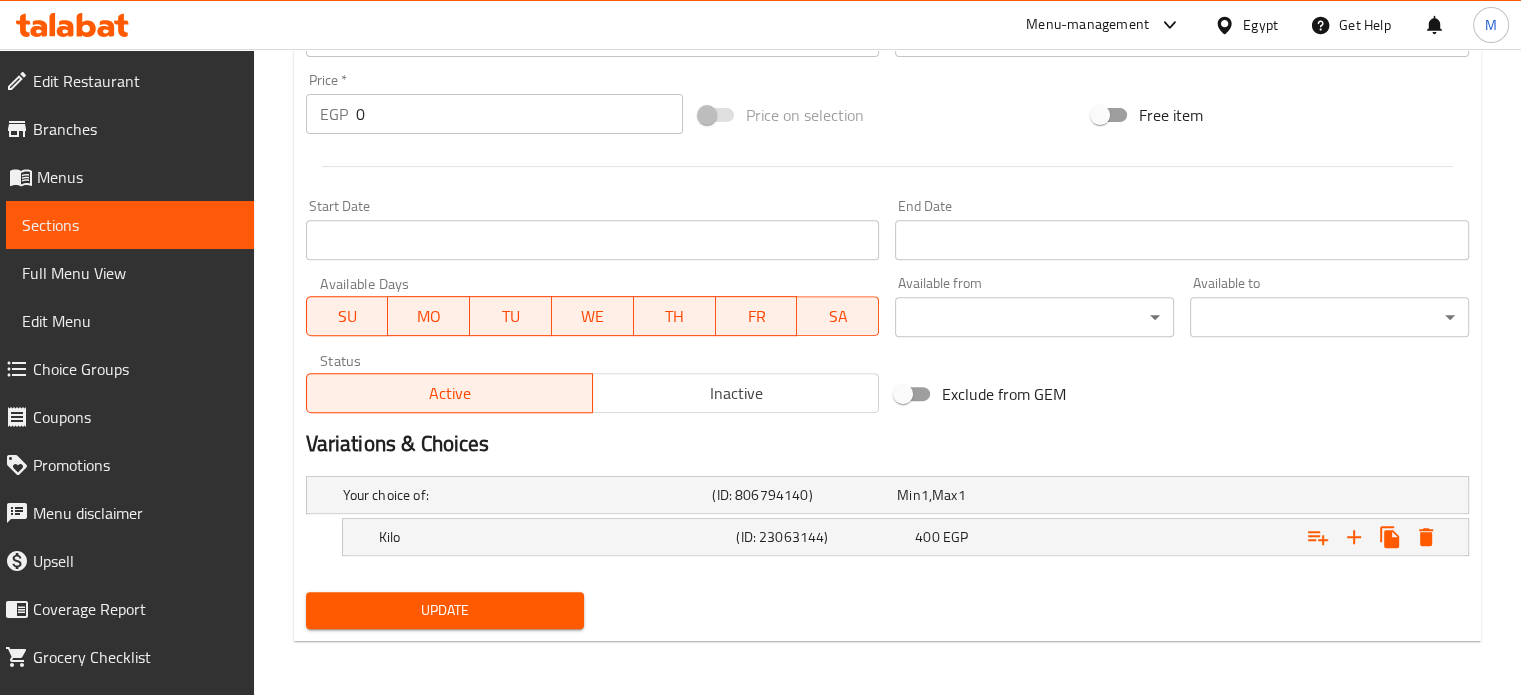 scroll, scrollTop: 0, scrollLeft: 0, axis: both 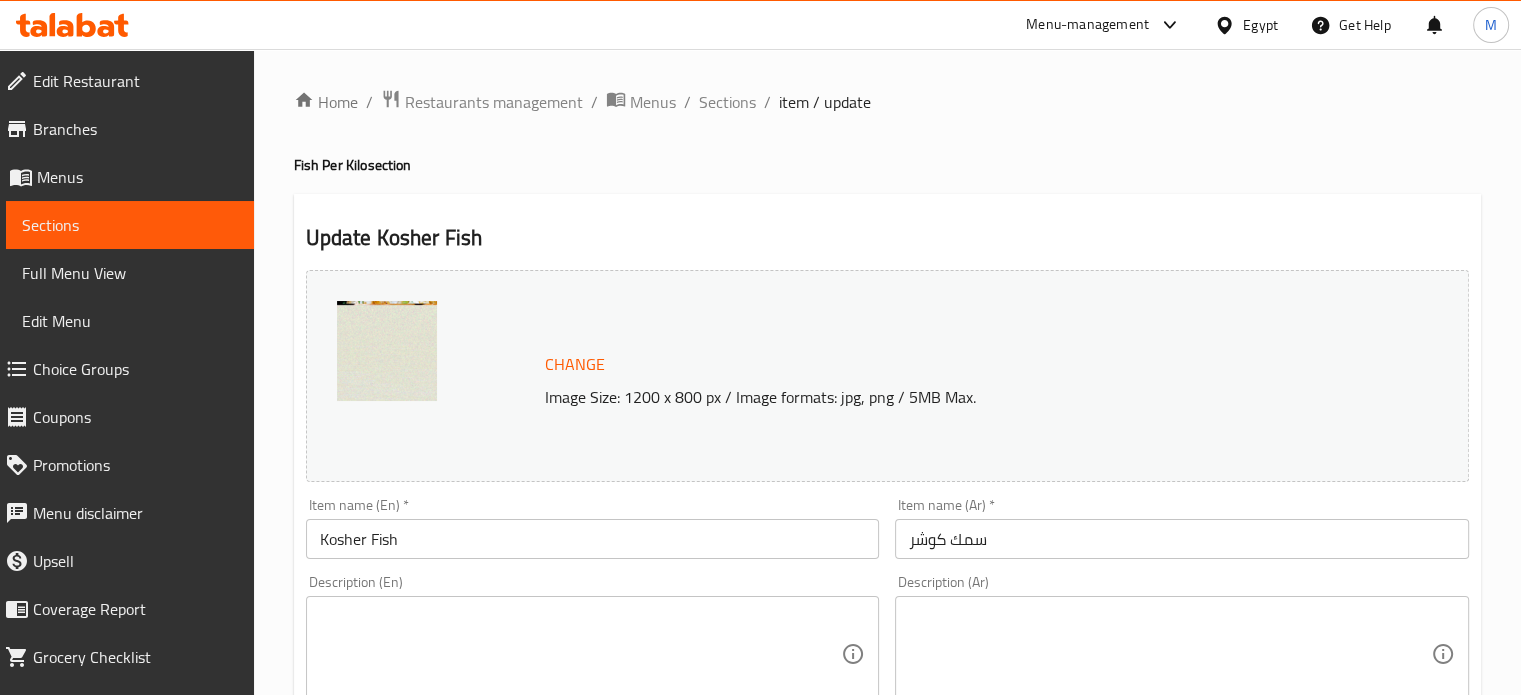 click on "Home / Restaurants management / Menus / Sections / item / update Fish Per Kilo  section Update Kosher Fish Change Image Size: 1200 x 800 px / Image formats: jpg, png / 5MB Max. Item name (En)   * Kosher Fish Item name (En)  * Item name (Ar)   * سمك كوشر Item name (Ar)  * Description (En) Description (En) Description (Ar) Description (Ar) Product barcode Product barcode Product sku Product sku Price   * EGP 0 Price  * Price on selection Free item Start Date Start Date End Date End Date Available Days SU MO TU WE TH FR SA Available from ​ ​ Available to ​ ​ Status Active Inactive Exclude from GEM Variations & Choices Your choice of: (ID: 806794140) Min 1  ,  Max 1 Name (En) Your choice of: Name (En) Name (Ar) اختيارك من: Name (Ar) Min 1 Min Max 1 Max Kilo (ID: 23063144) 400   EGP Name (En) Kilo Name (En) Name (Ar) كيلو Name (Ar) Price EGP 400 Price Status Update" at bounding box center [887, 739] 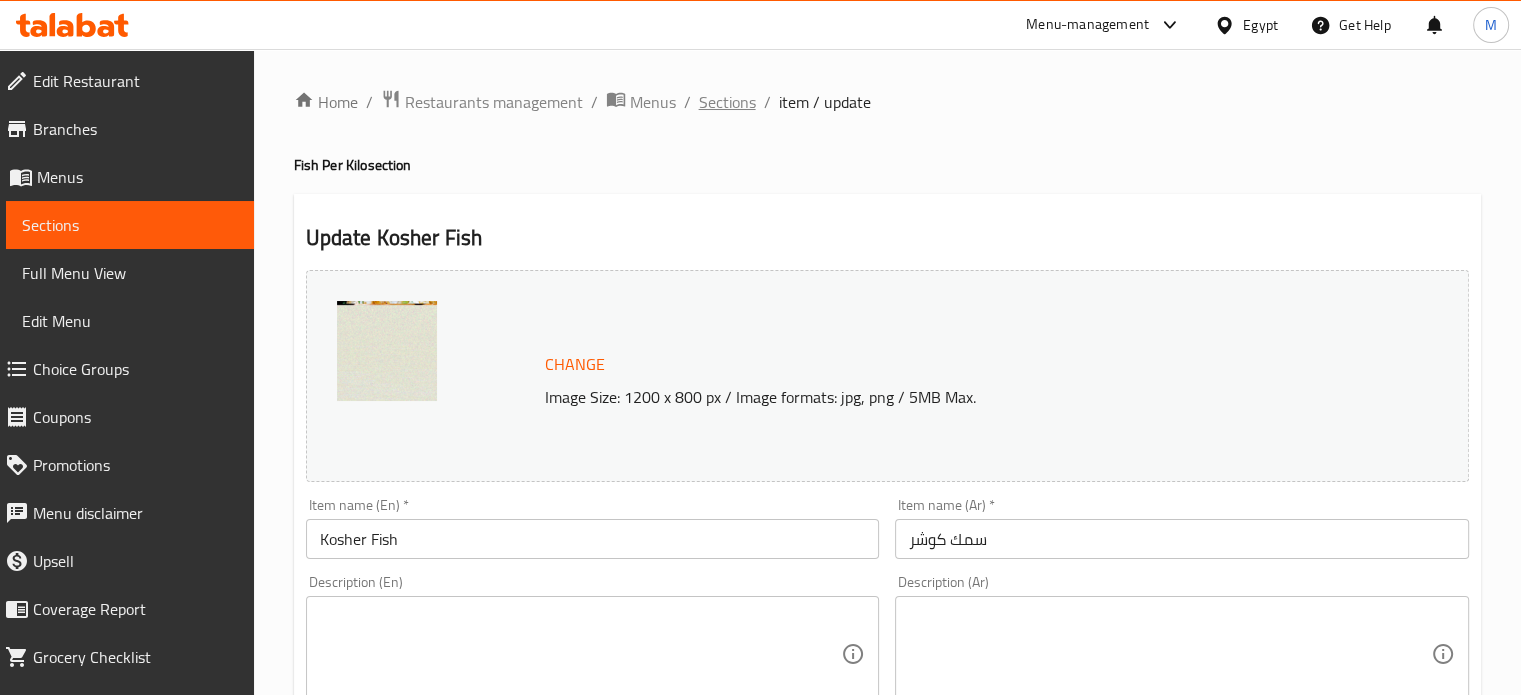 click on "Sections" at bounding box center [727, 102] 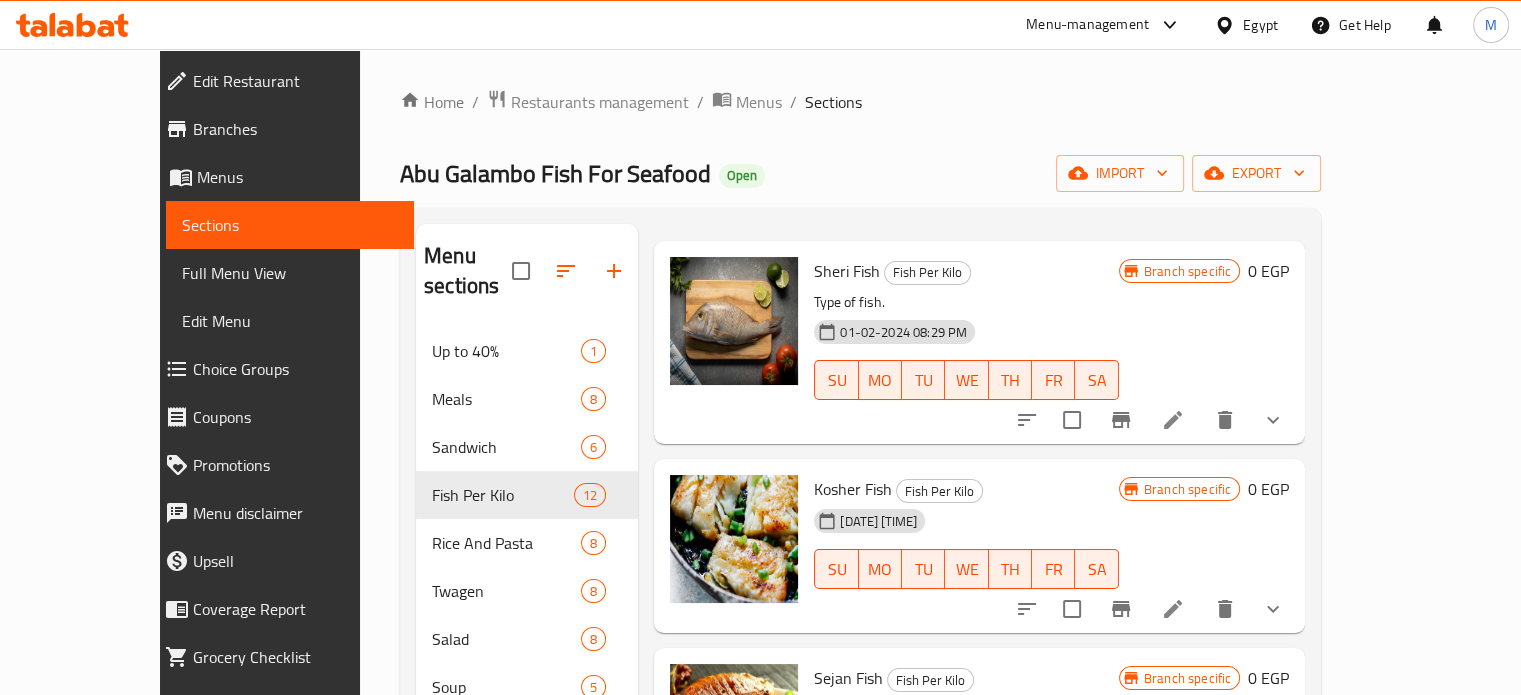 scroll, scrollTop: 59, scrollLeft: 0, axis: vertical 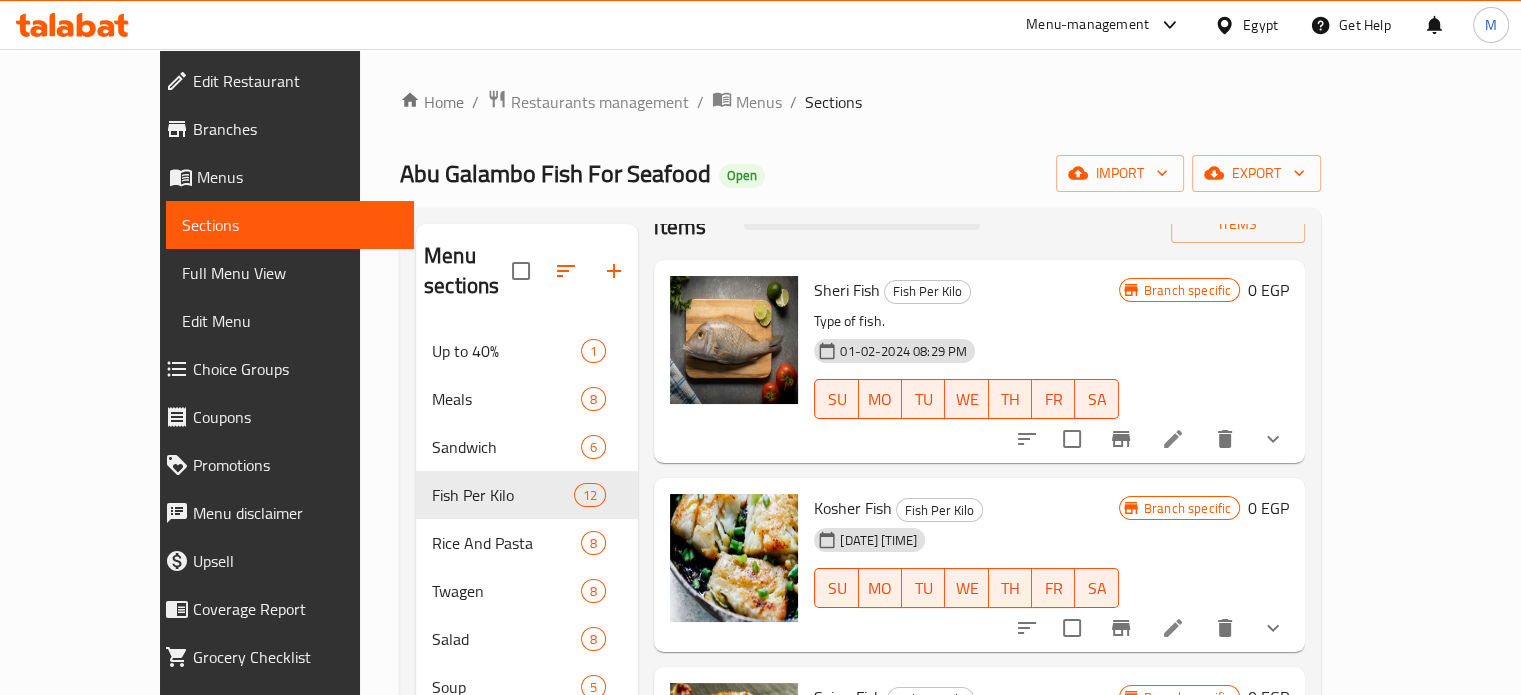 click 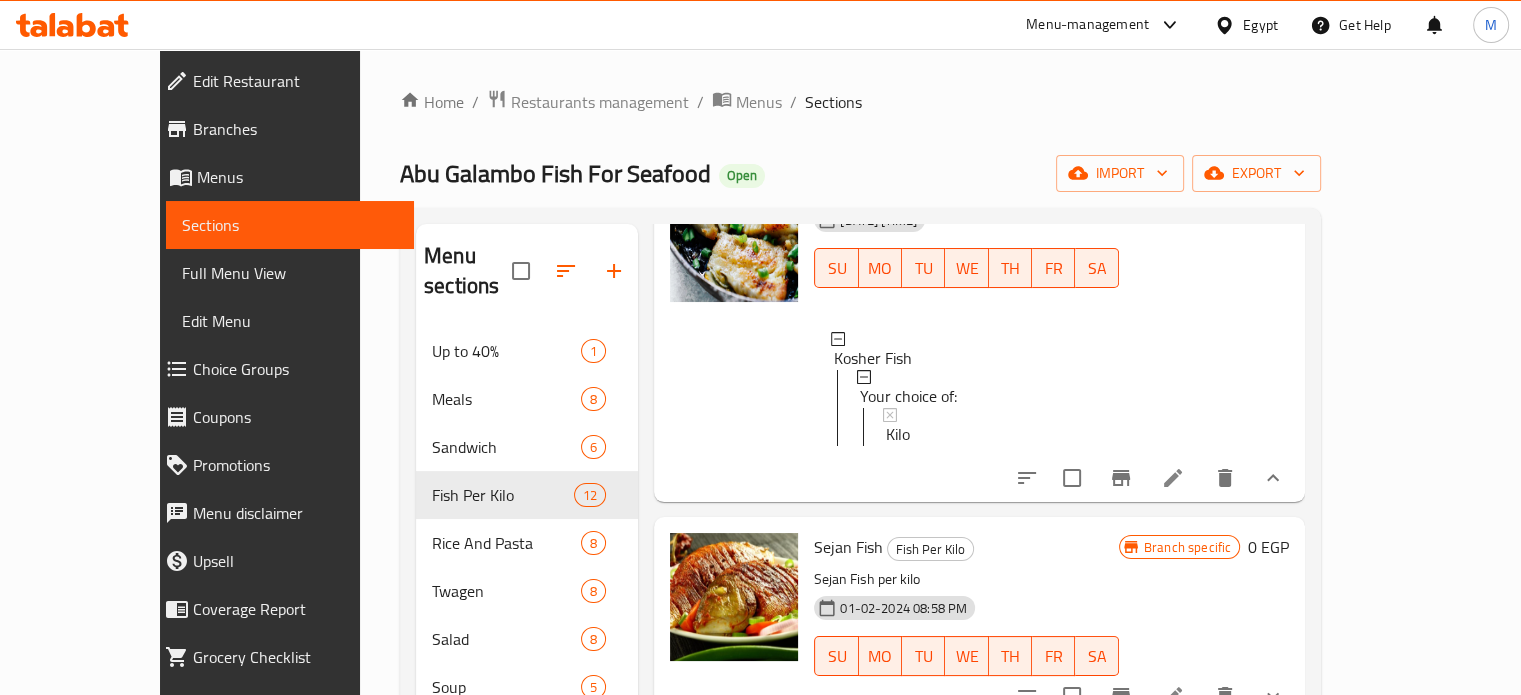 scroll, scrollTop: 403, scrollLeft: 0, axis: vertical 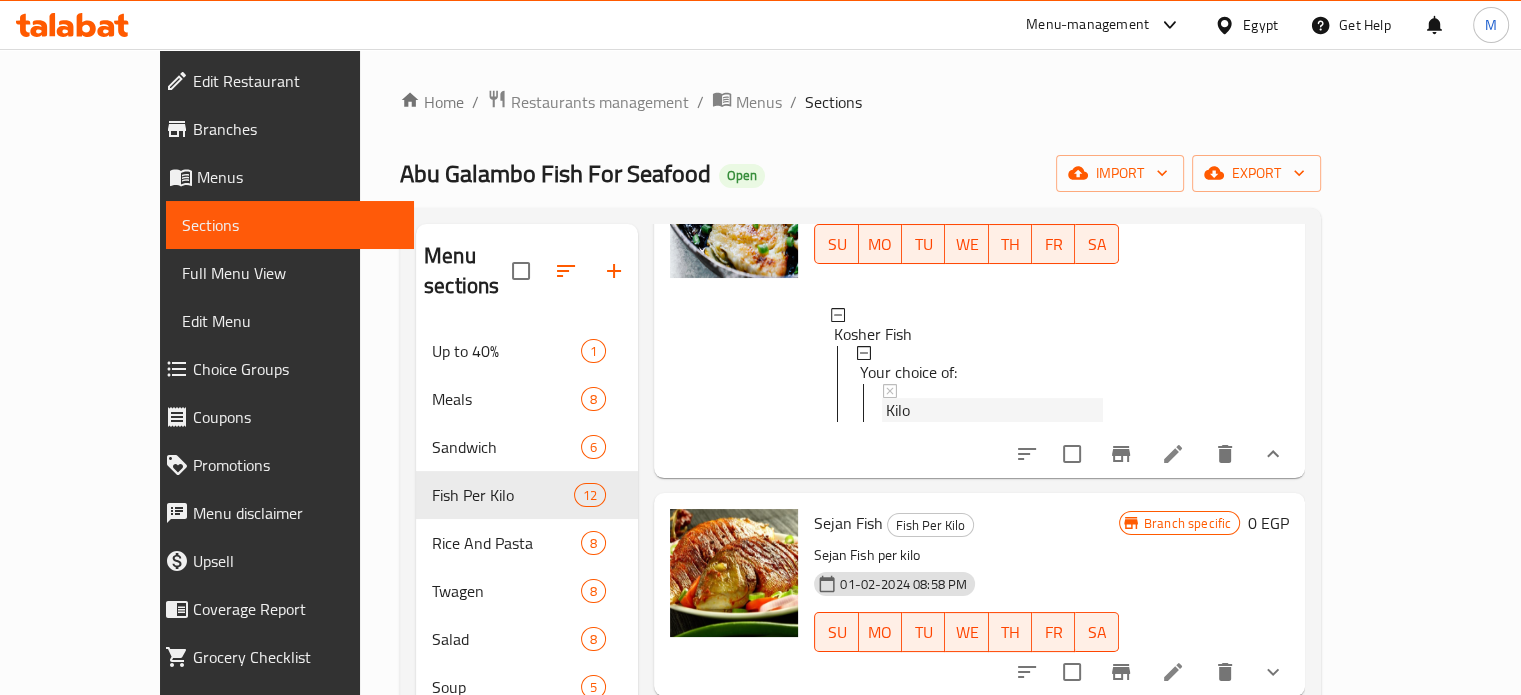 click on "Kilo" at bounding box center (994, 410) 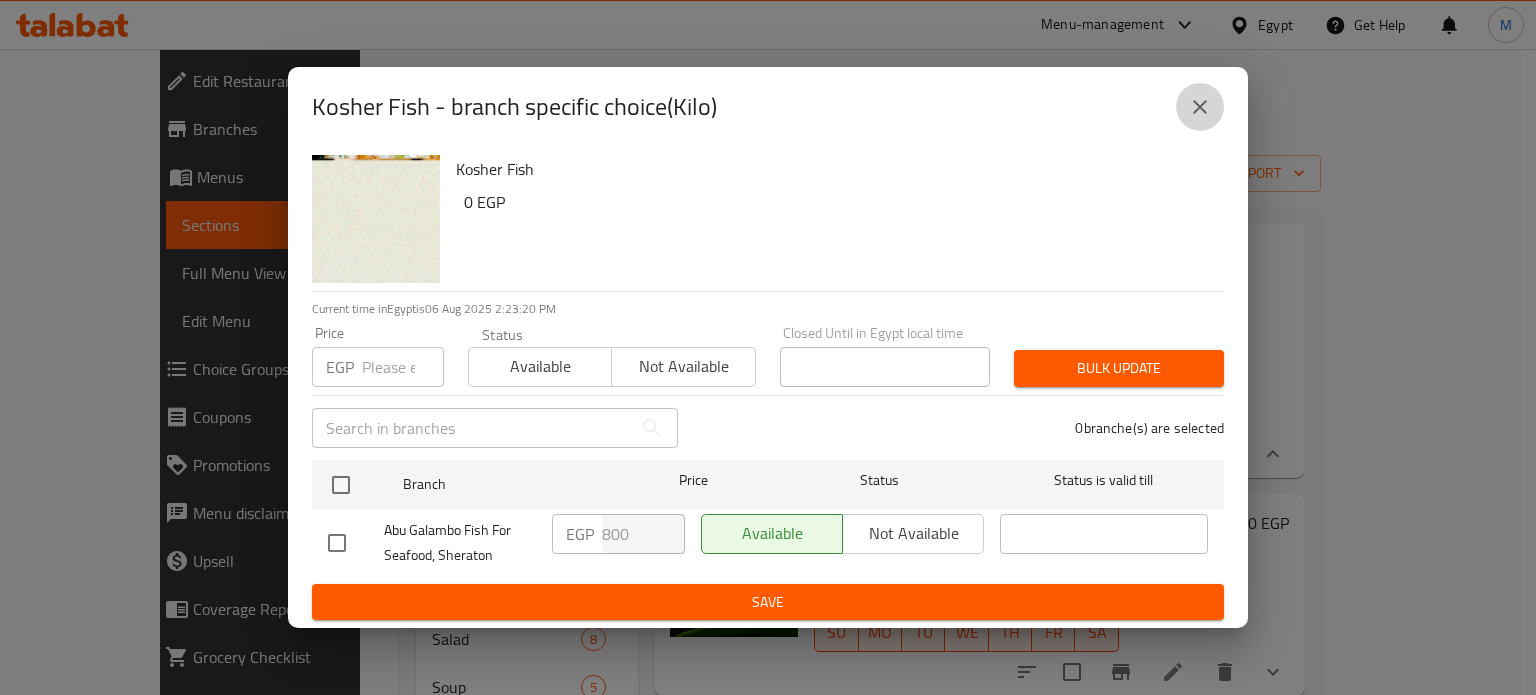 click 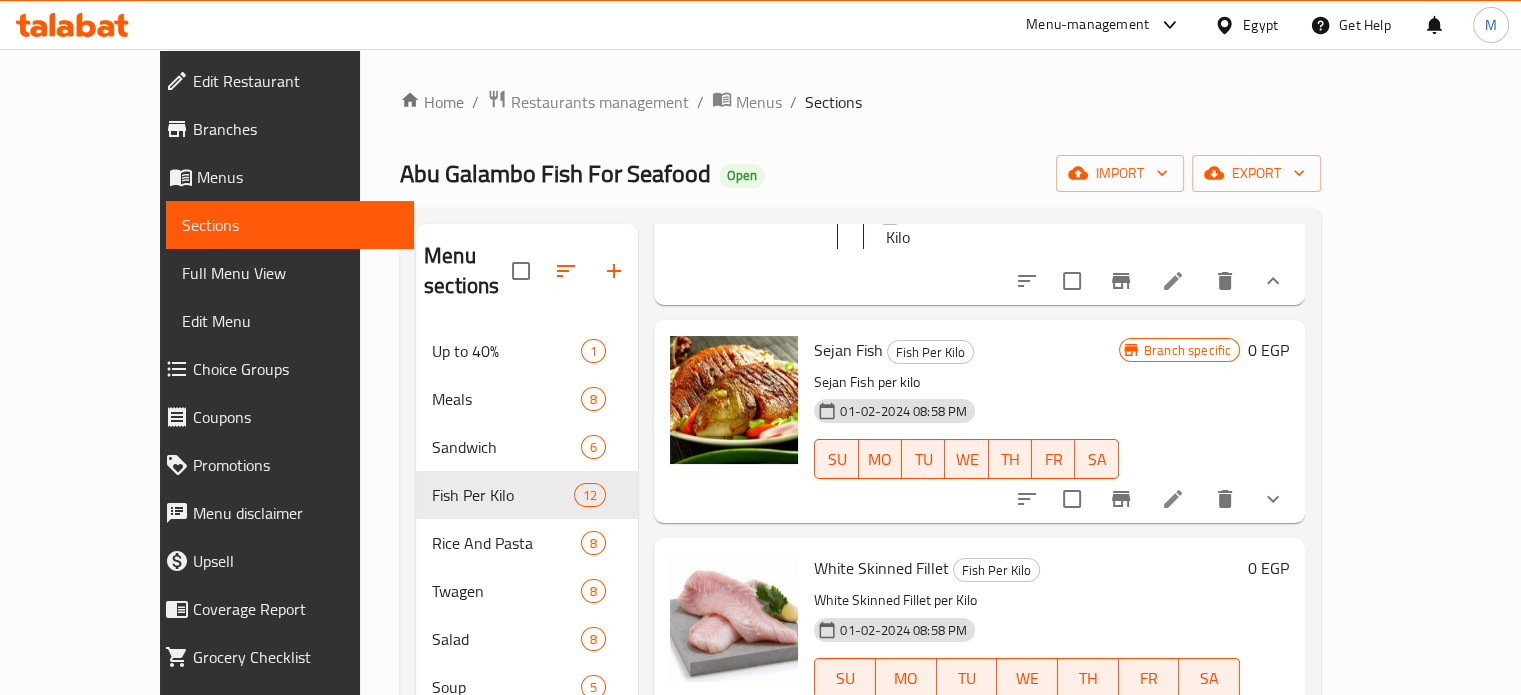 scroll, scrollTop: 583, scrollLeft: 0, axis: vertical 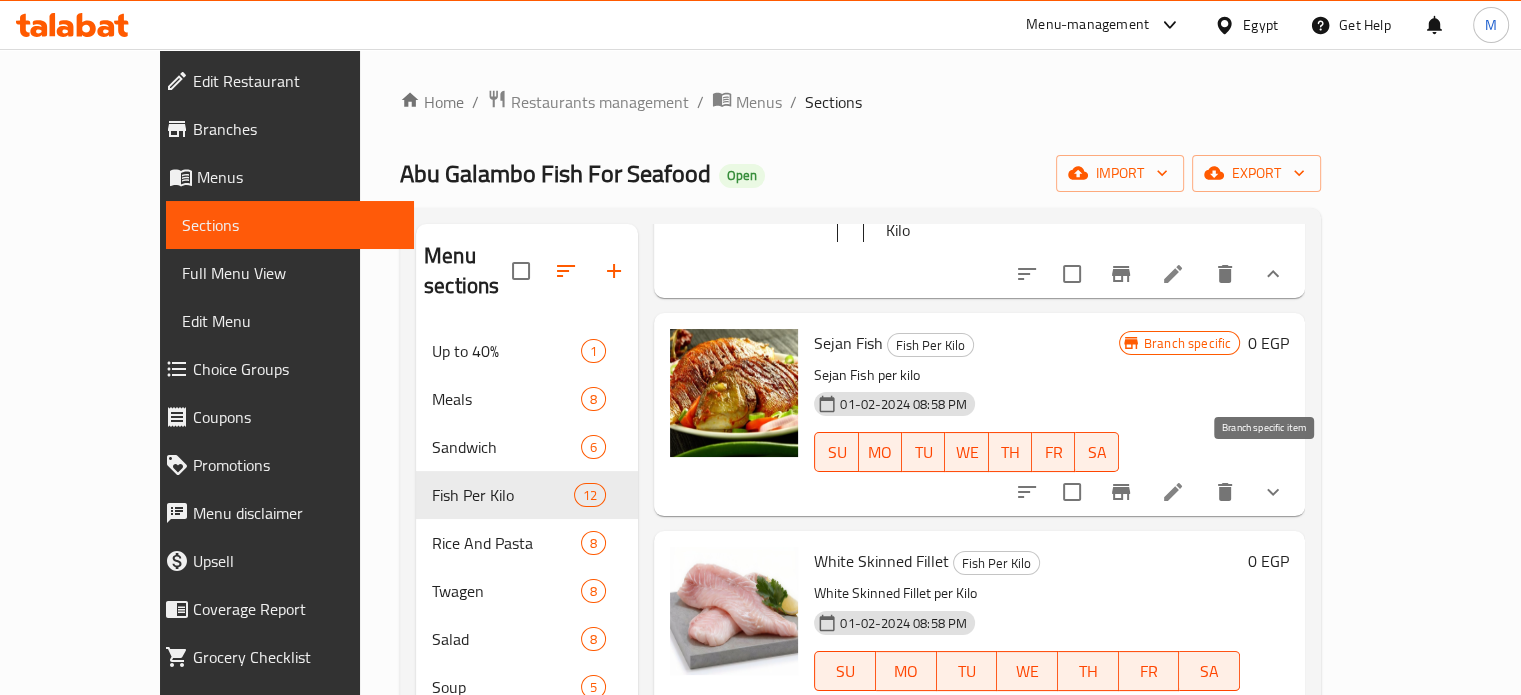 click 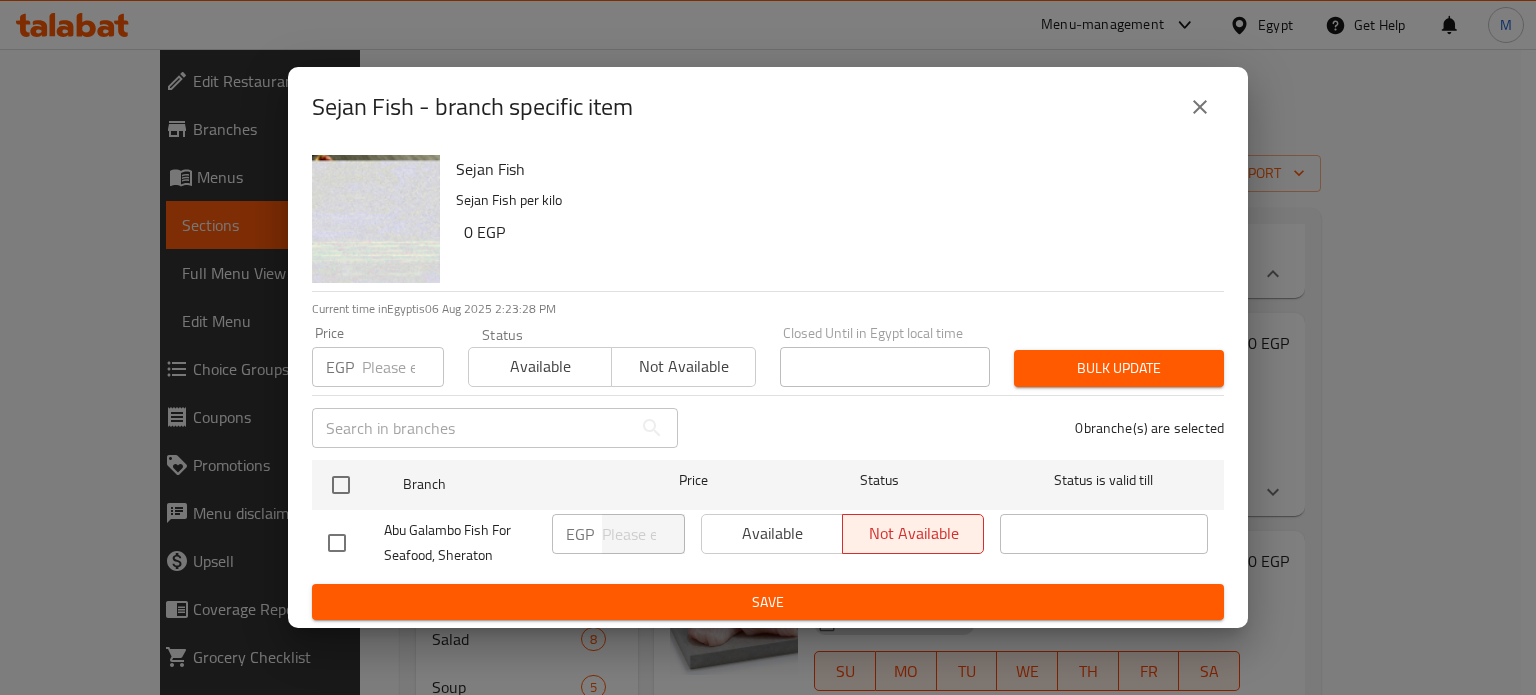 click 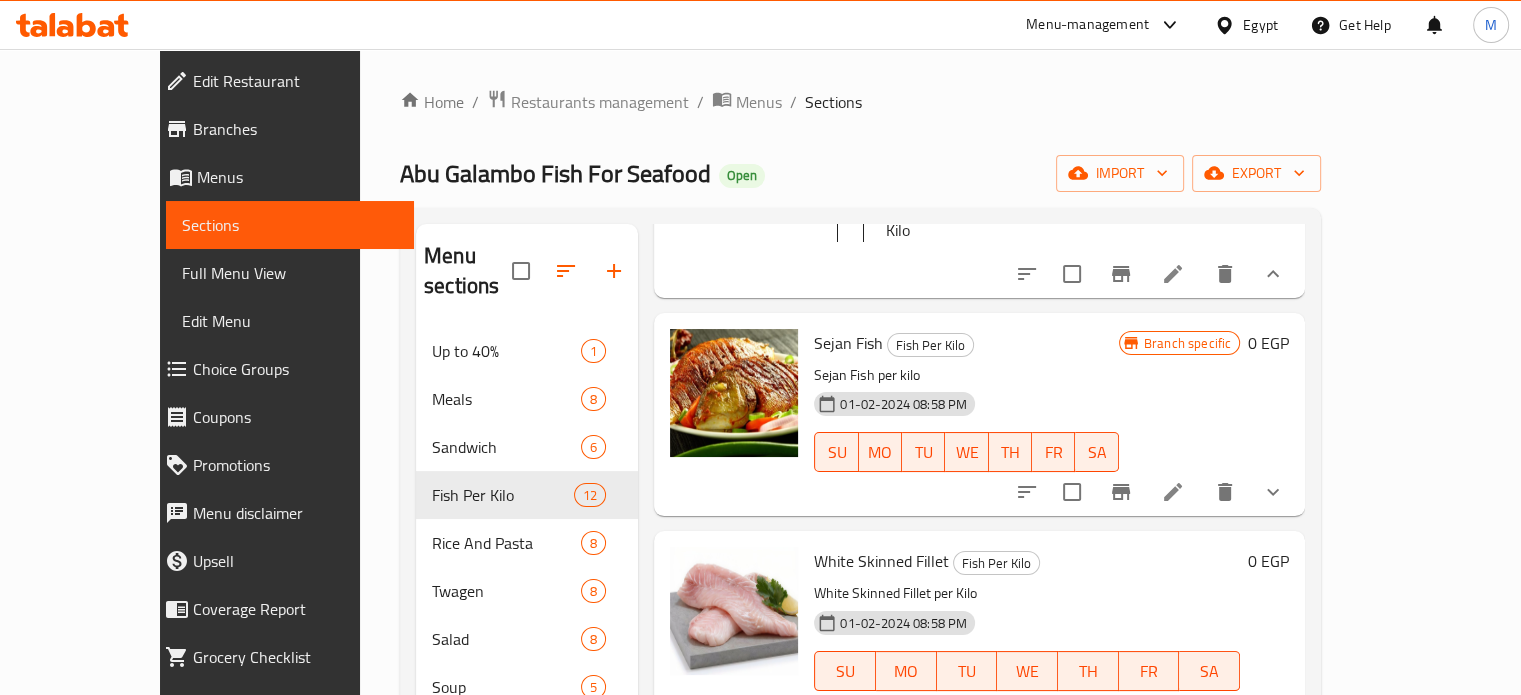 click at bounding box center [1273, 492] 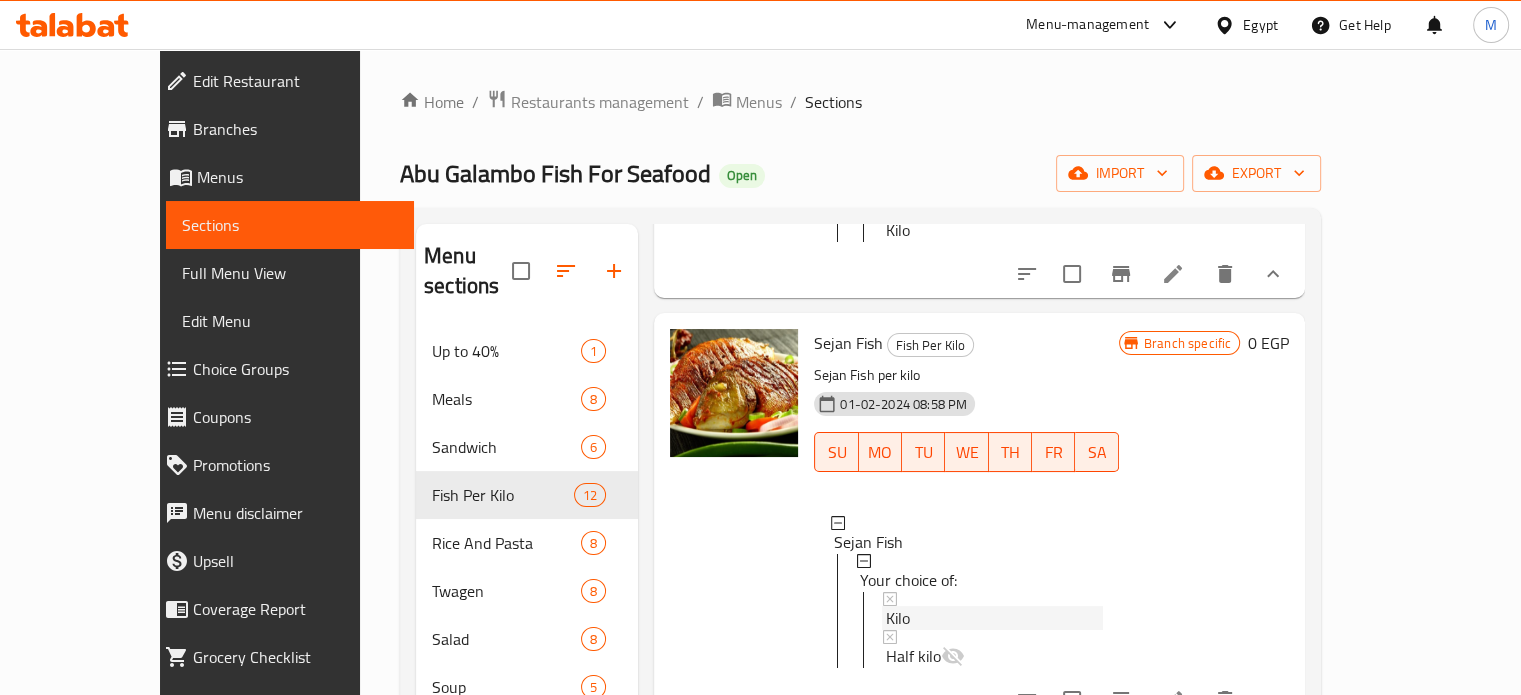 click on "Kilo" at bounding box center [994, 618] 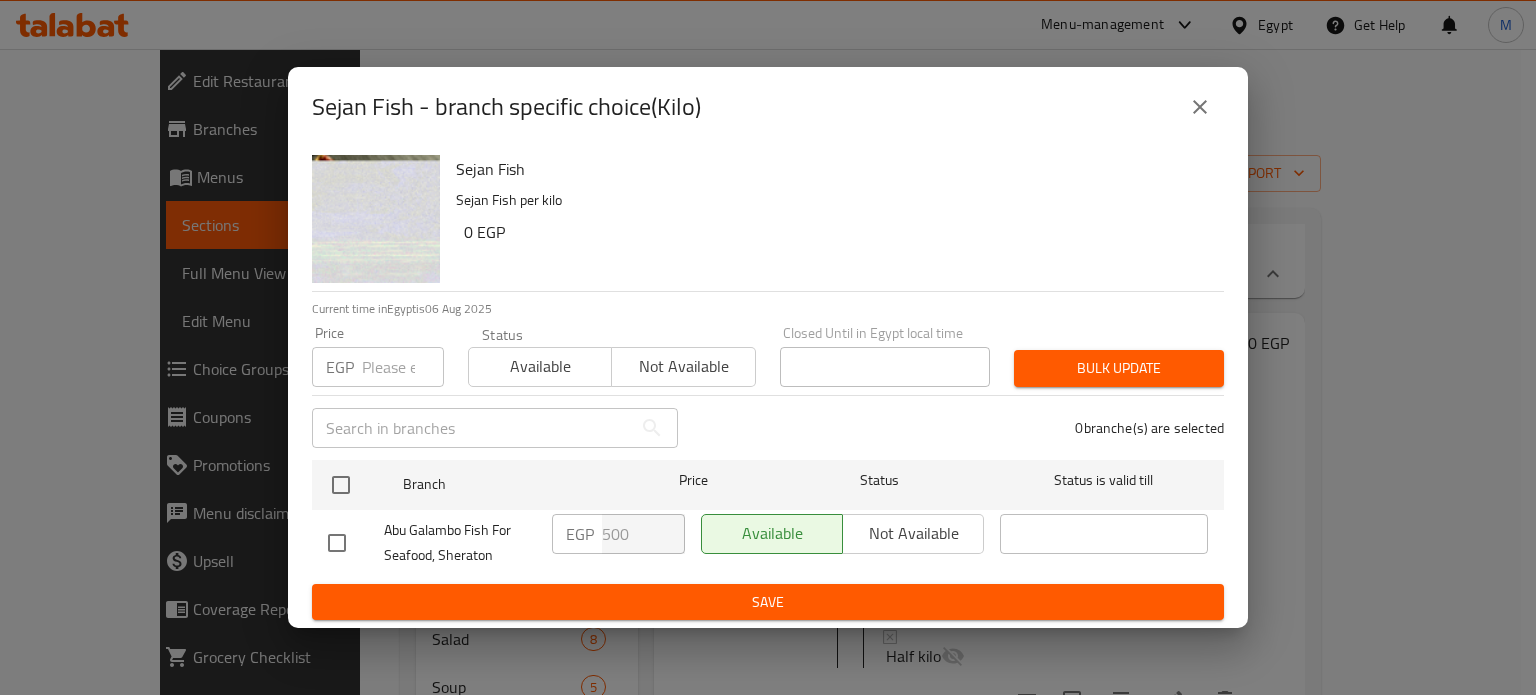 click 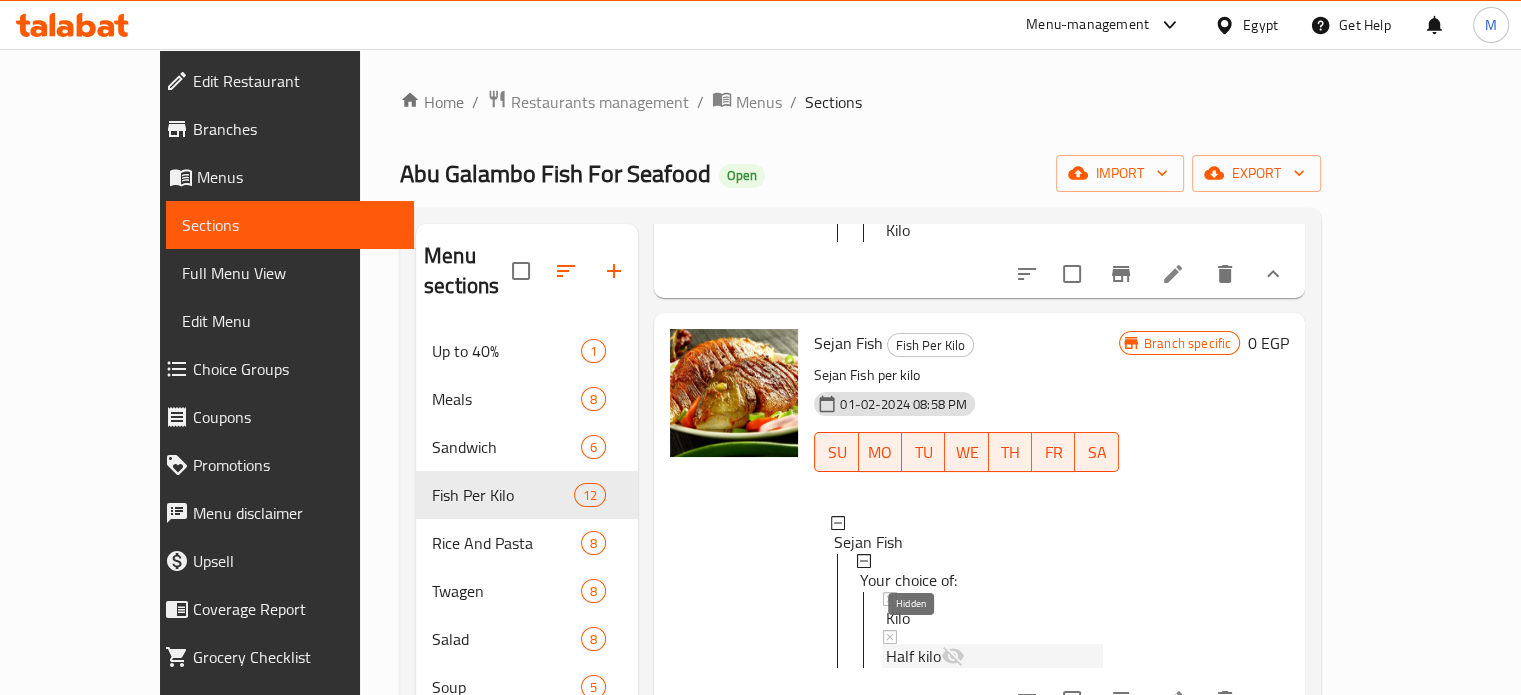 click 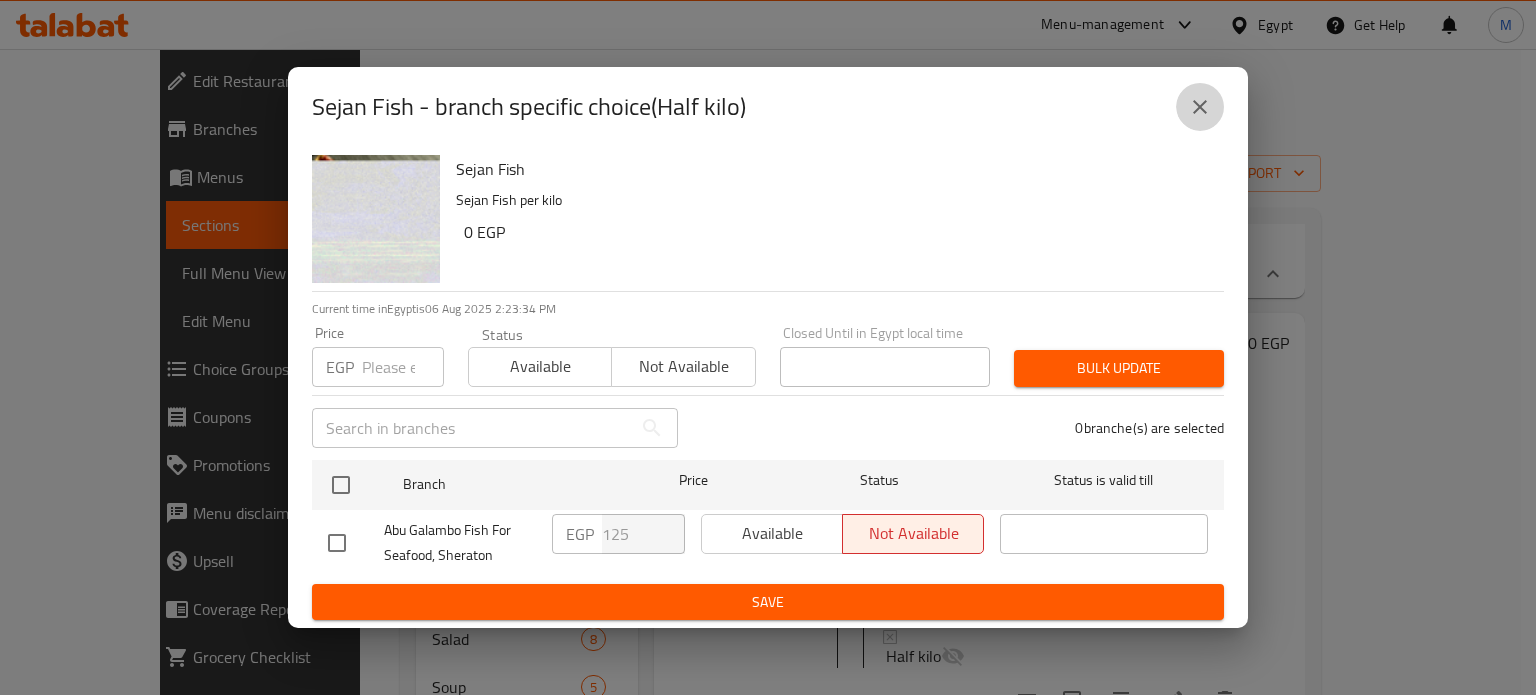 click 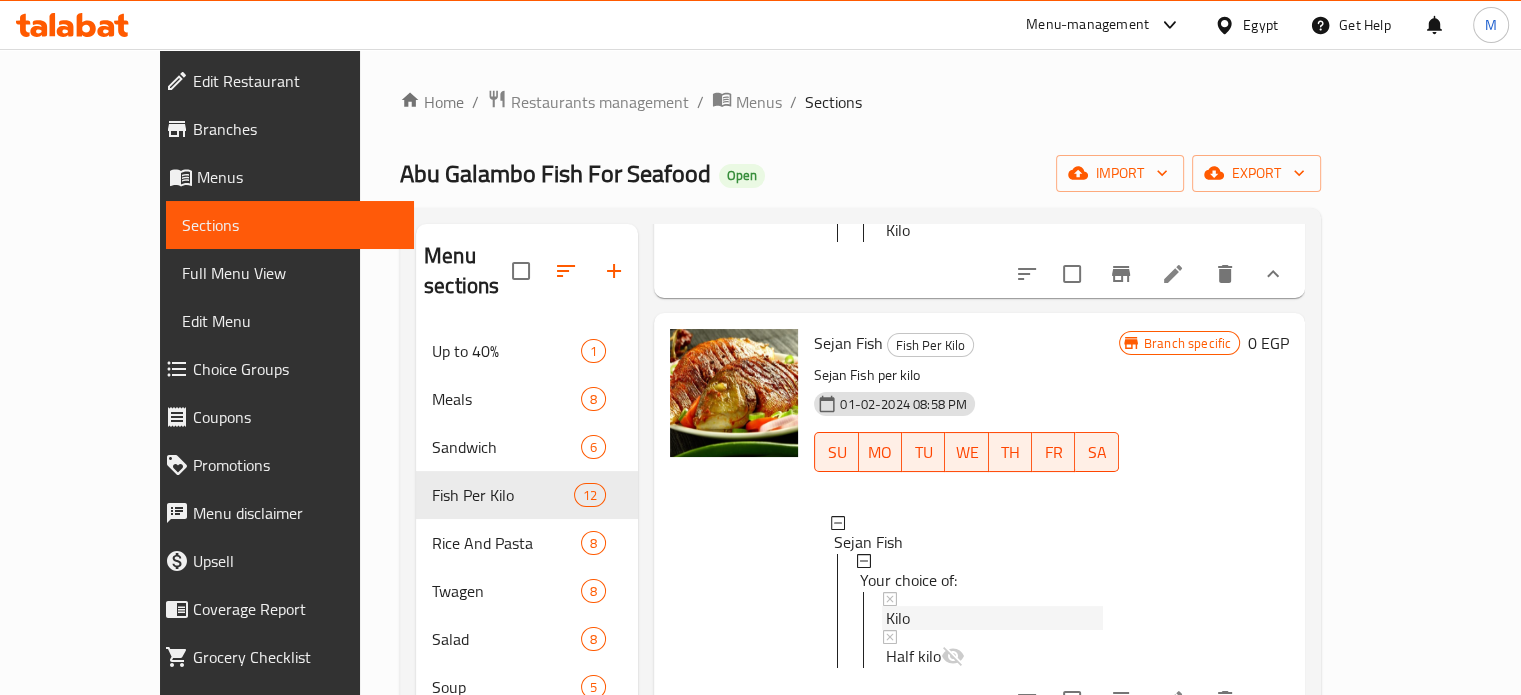 click on "Kilo" at bounding box center [994, 618] 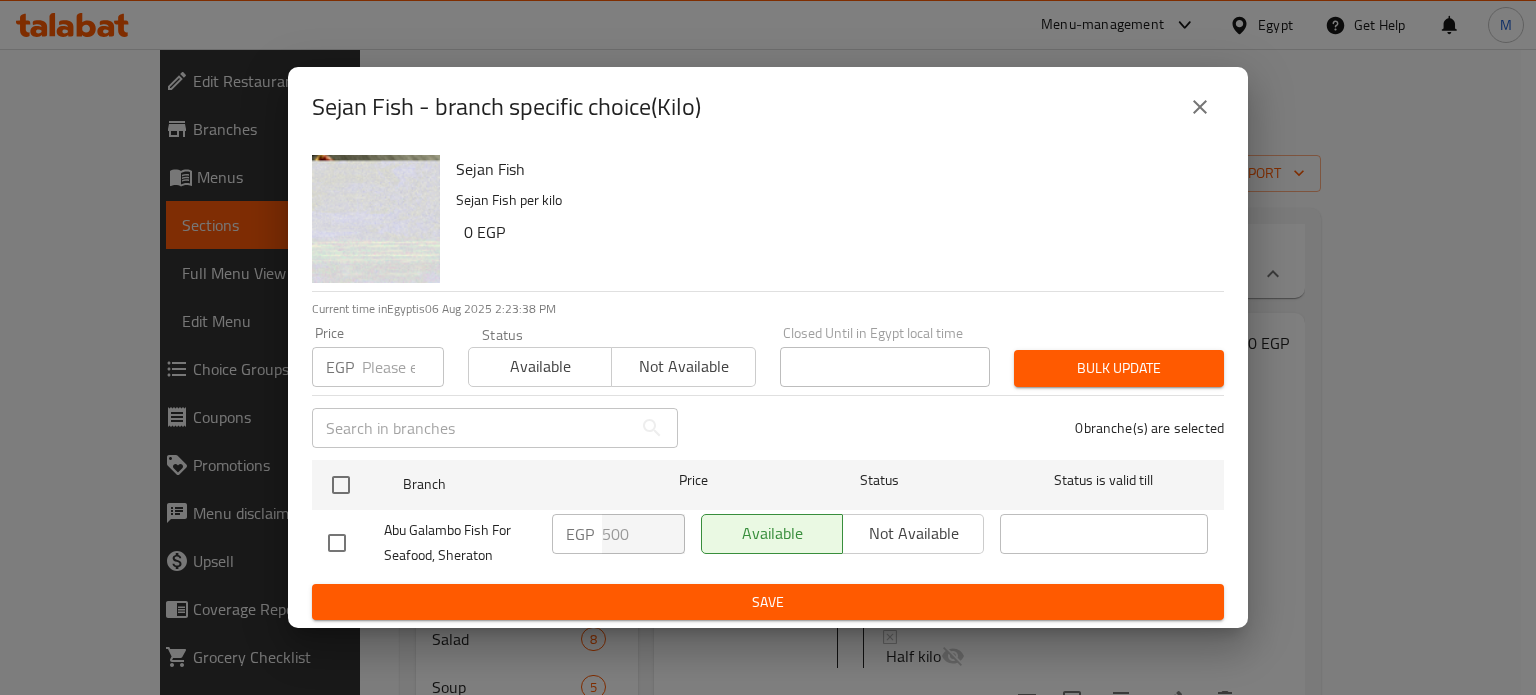 click 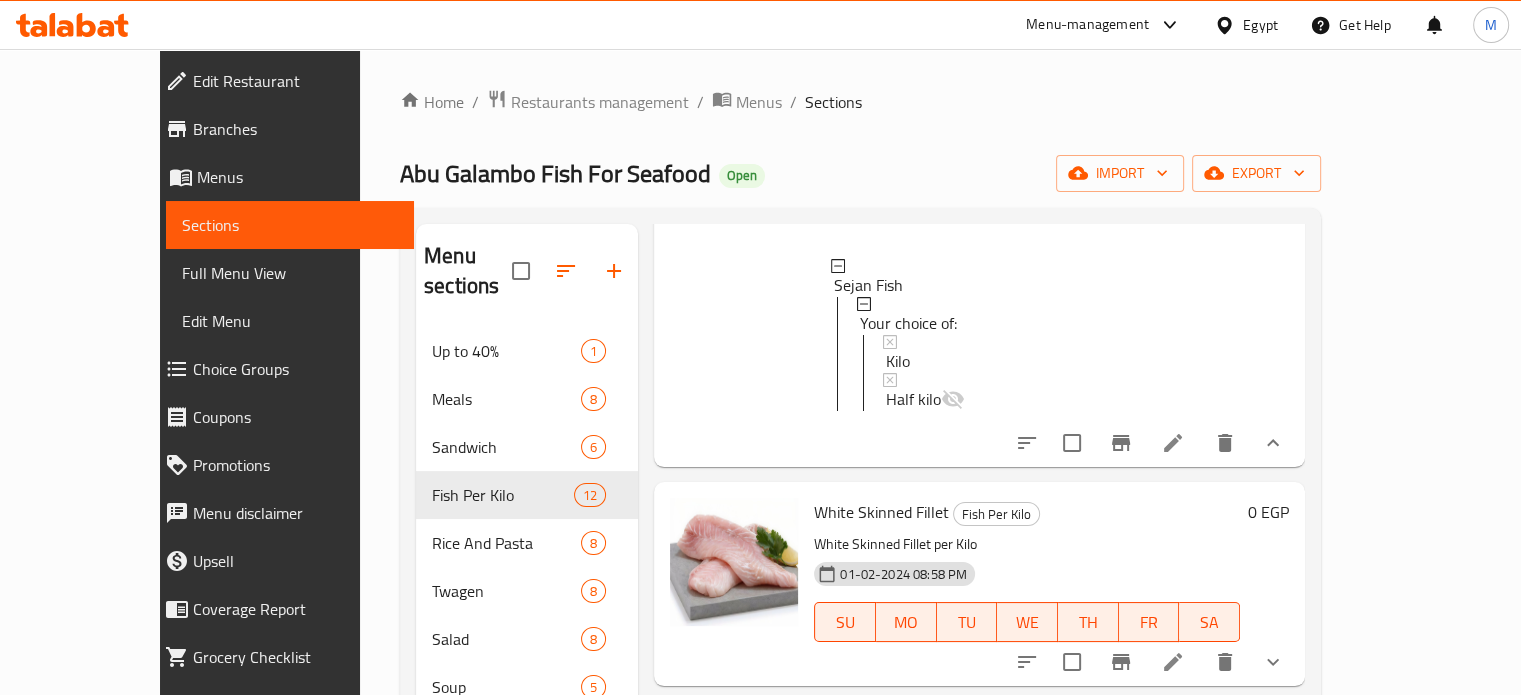 scroll, scrollTop: 865, scrollLeft: 0, axis: vertical 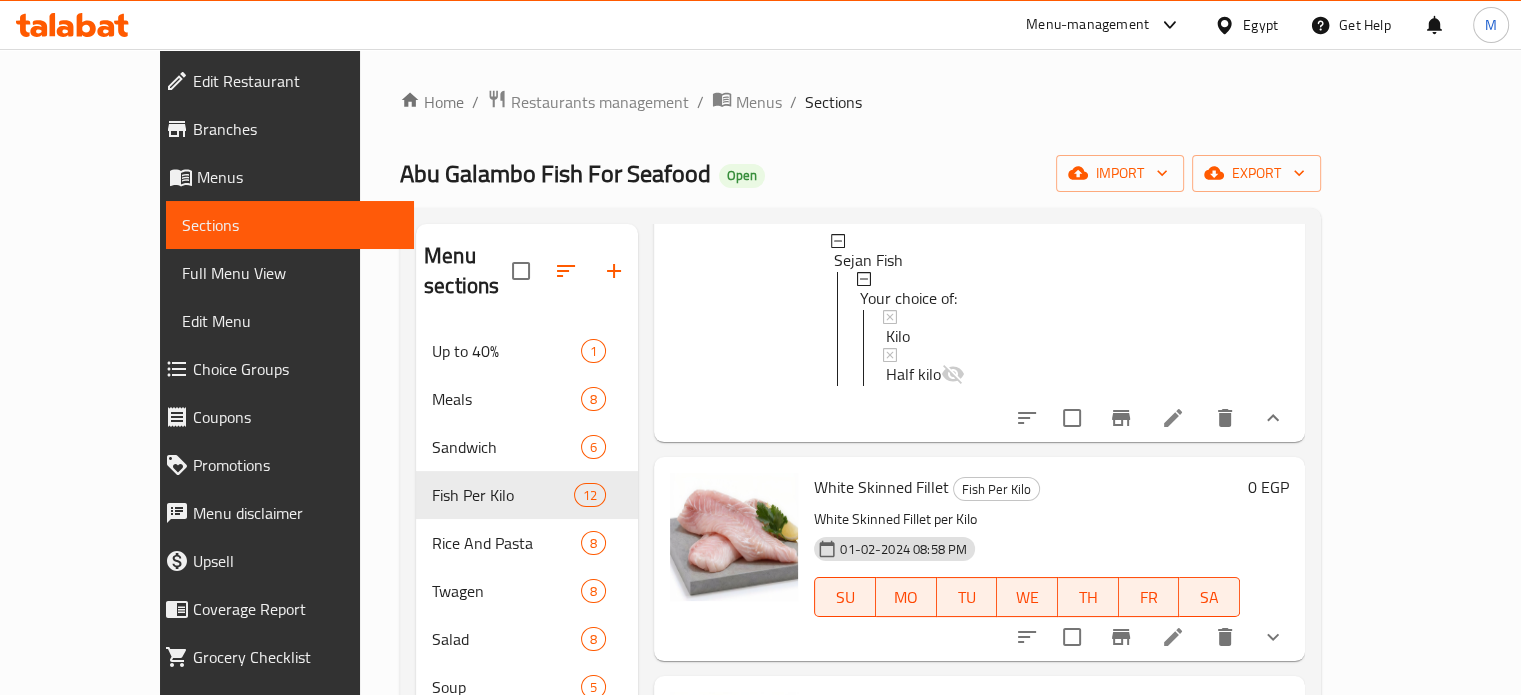 click 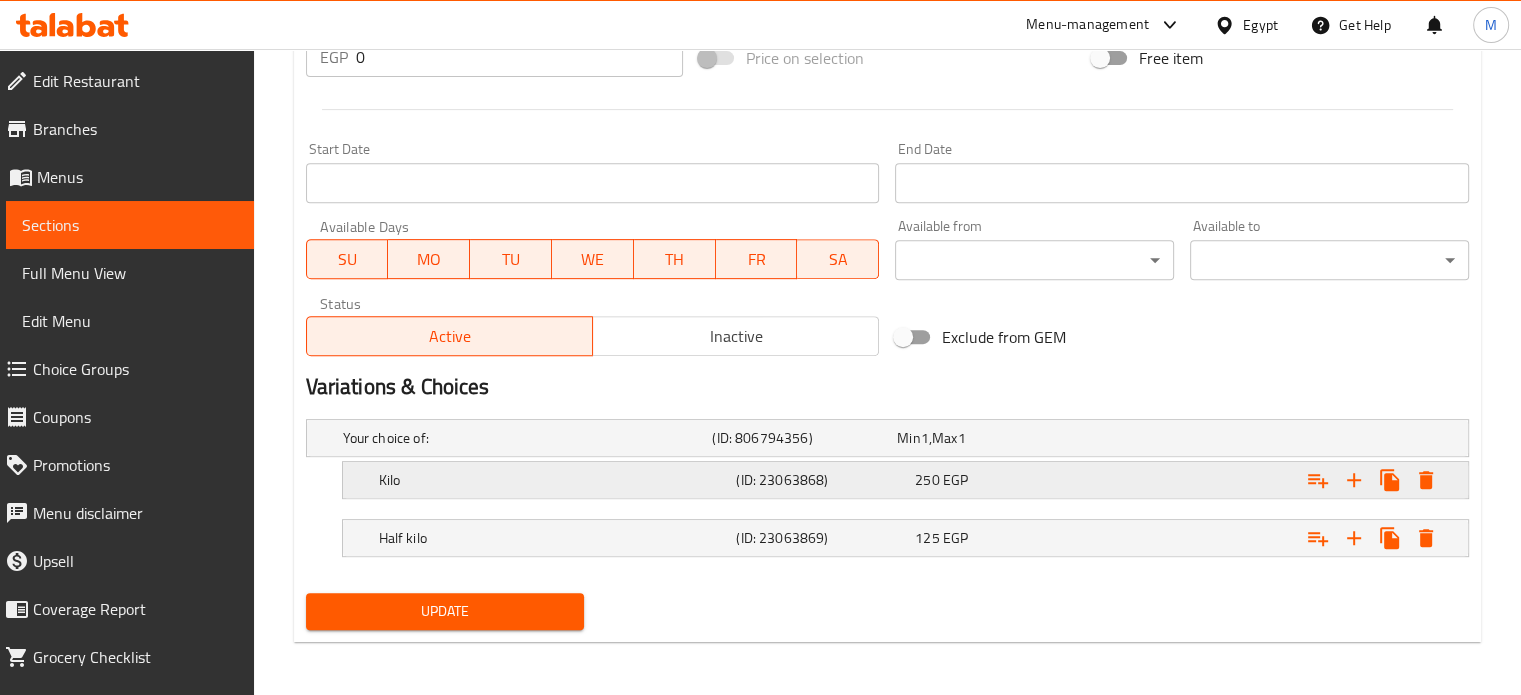 scroll, scrollTop: 790, scrollLeft: 0, axis: vertical 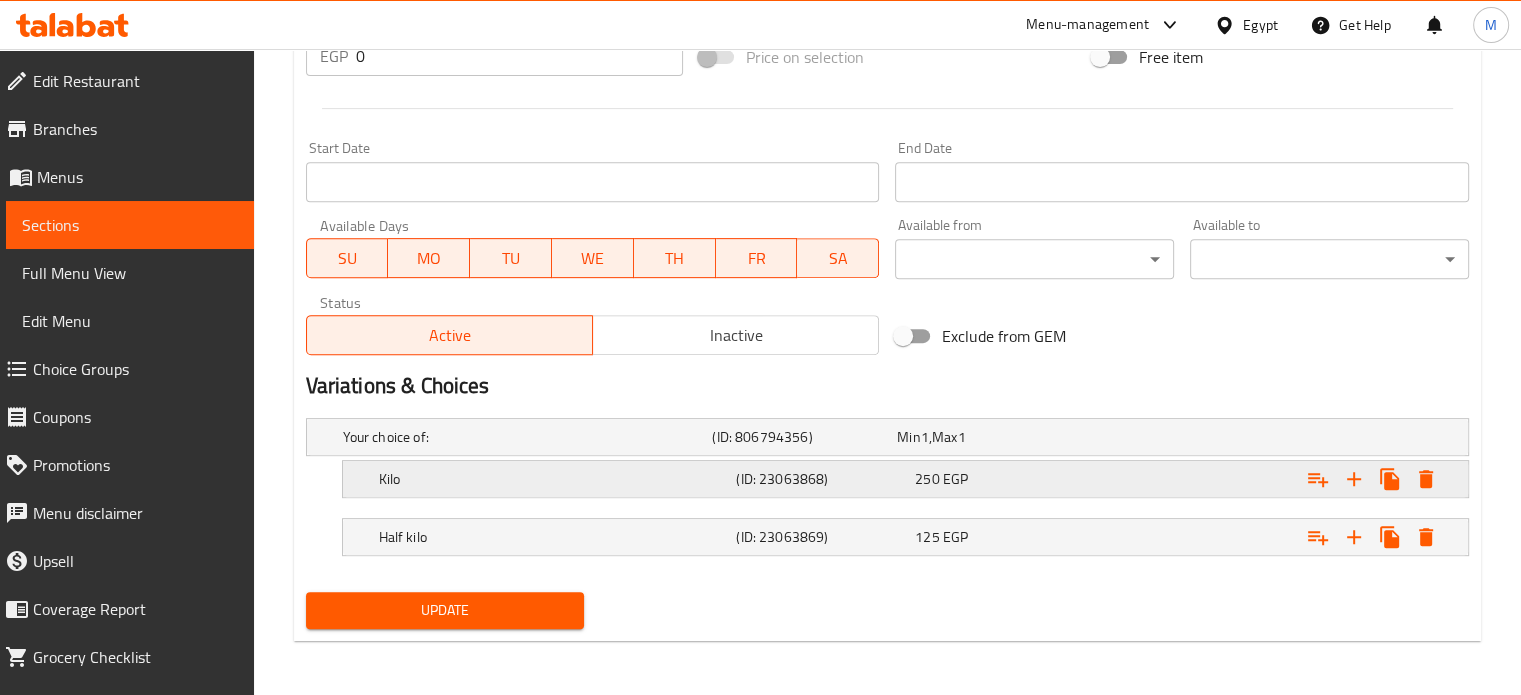 click on "(ID: 23063868)" at bounding box center (800, 437) 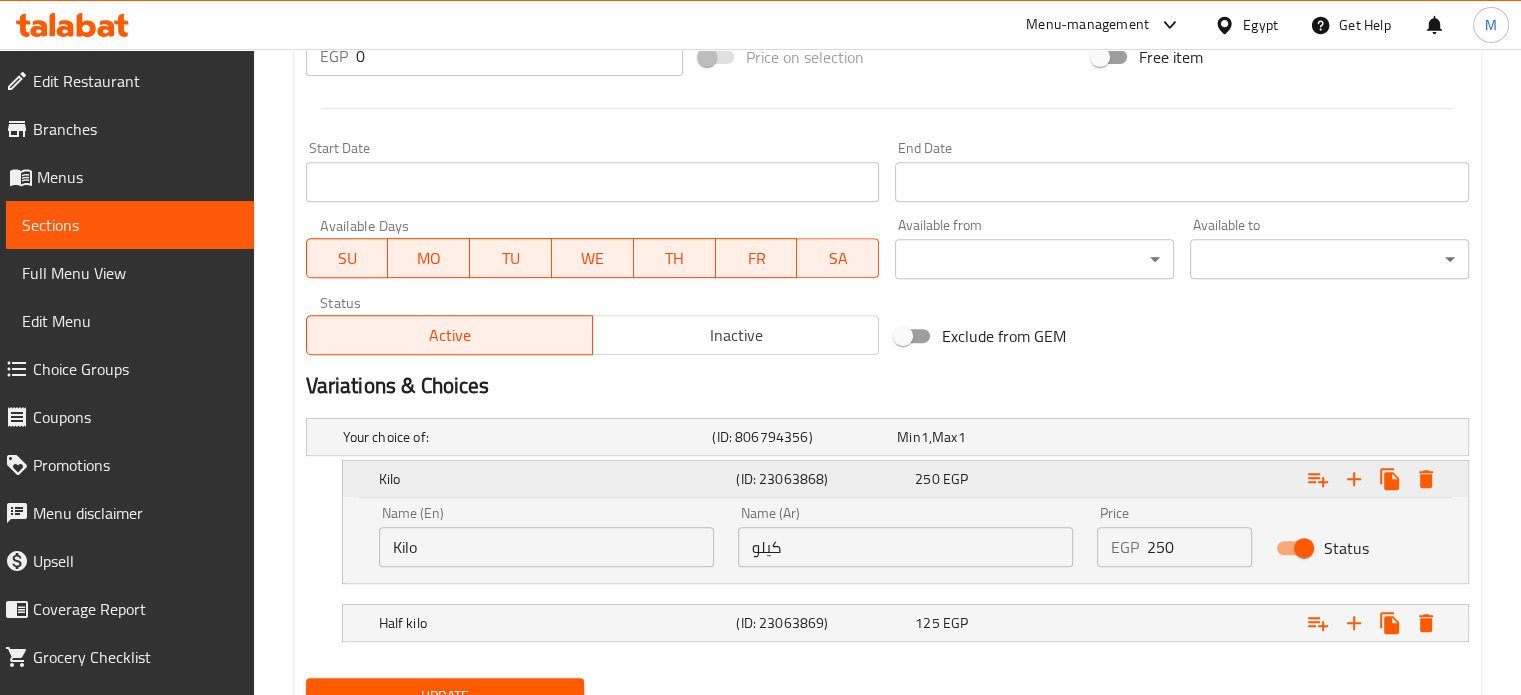 click on "(ID: 23063868)" at bounding box center [821, 479] 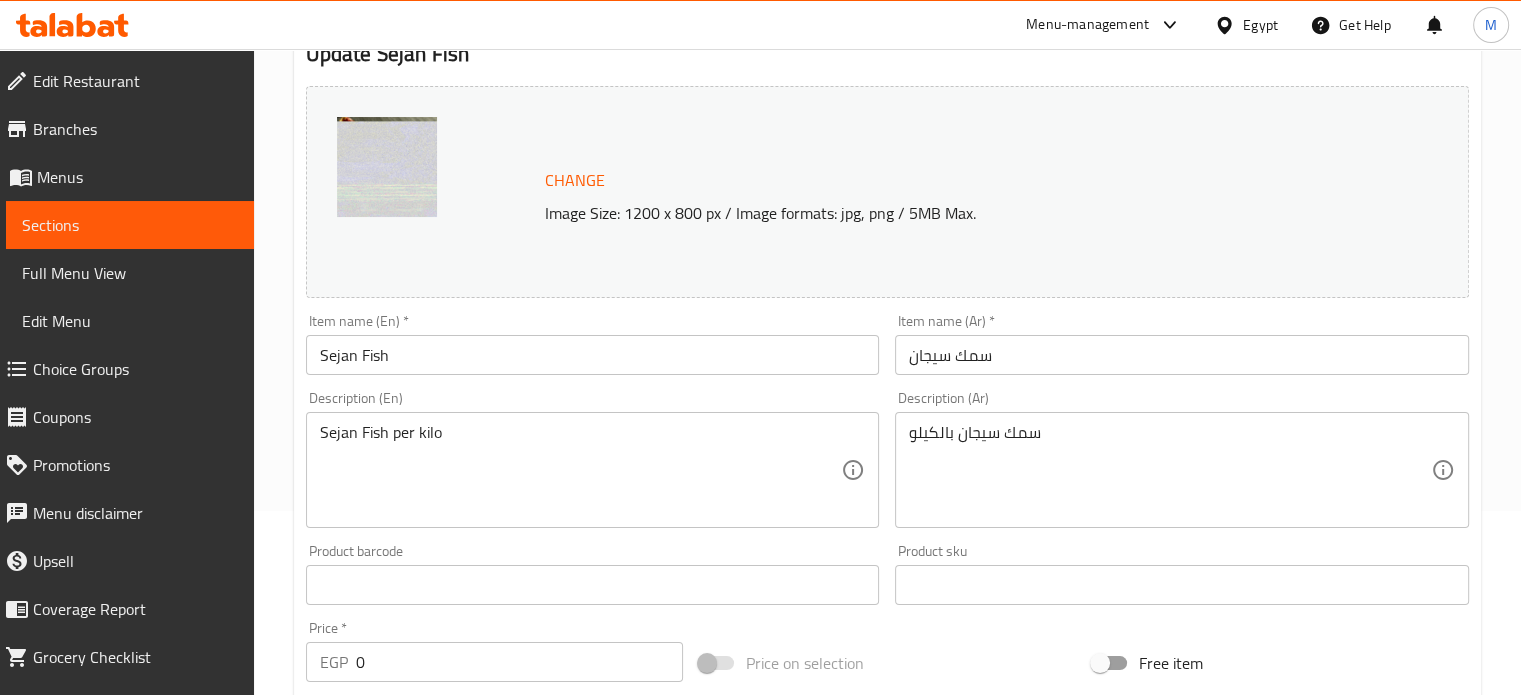 scroll, scrollTop: 0, scrollLeft: 0, axis: both 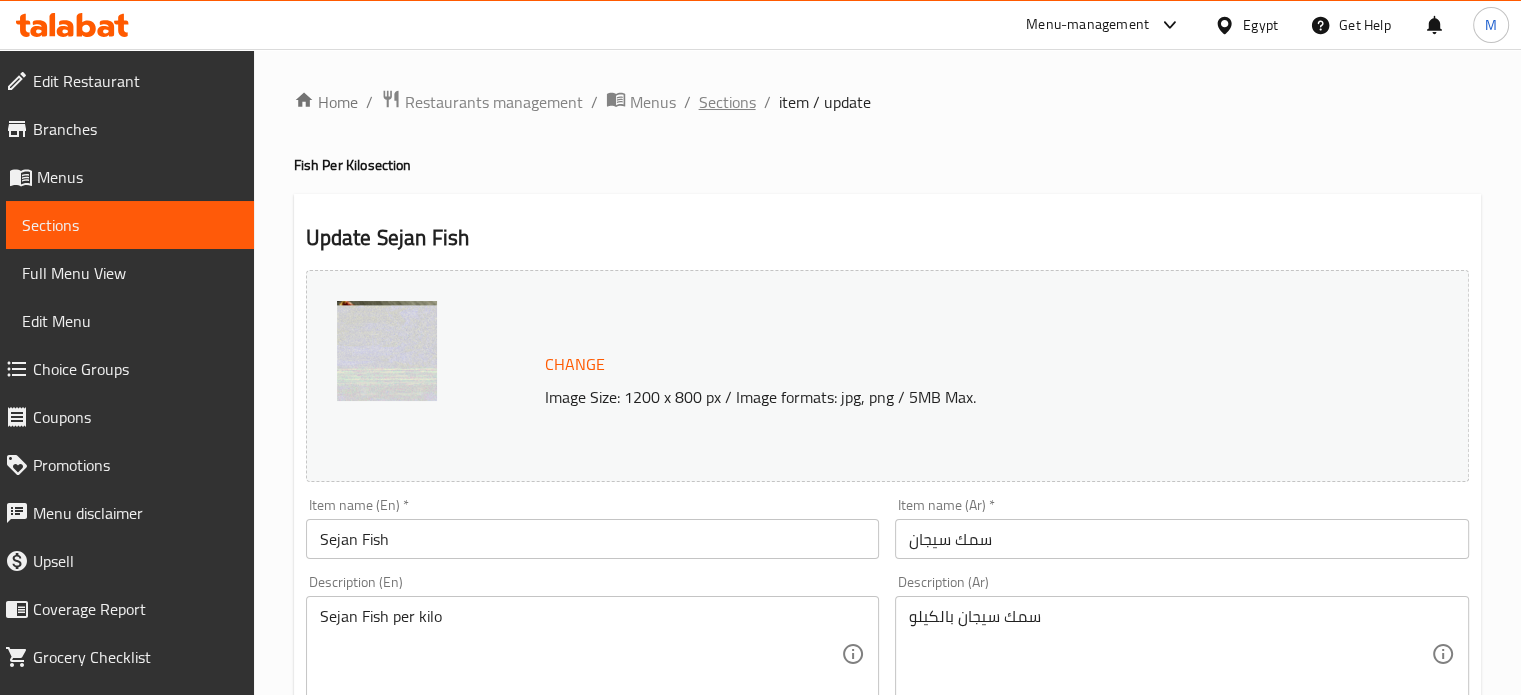 click on "Sections" at bounding box center (727, 102) 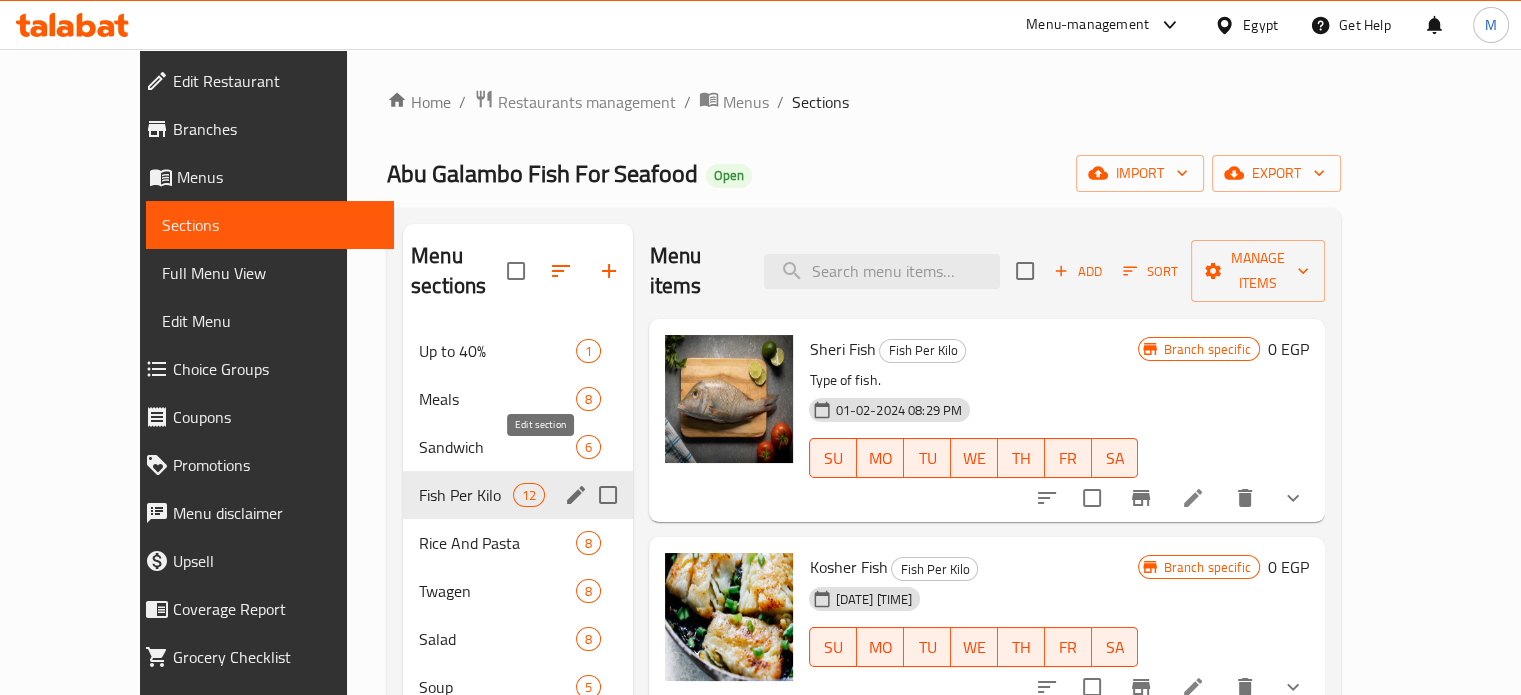 click 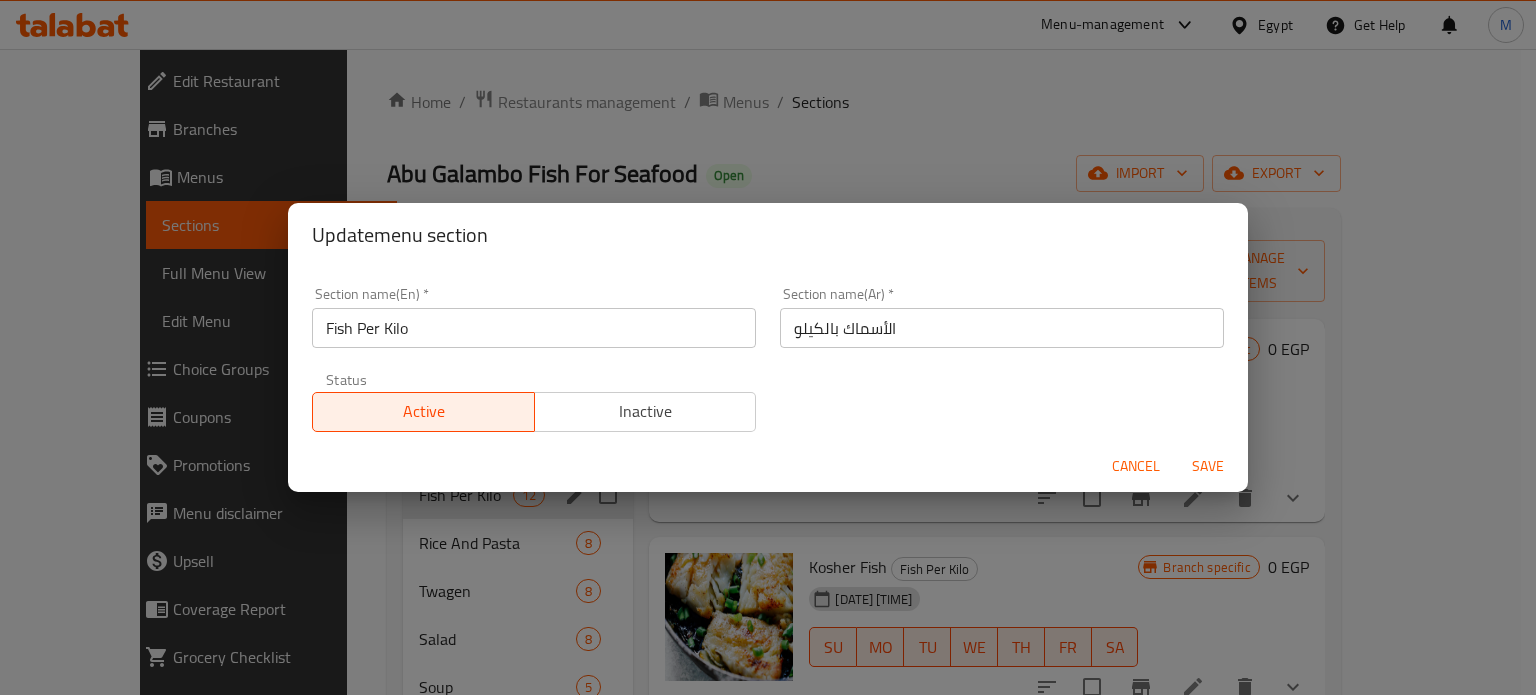 click on "Inactive" at bounding box center (646, 411) 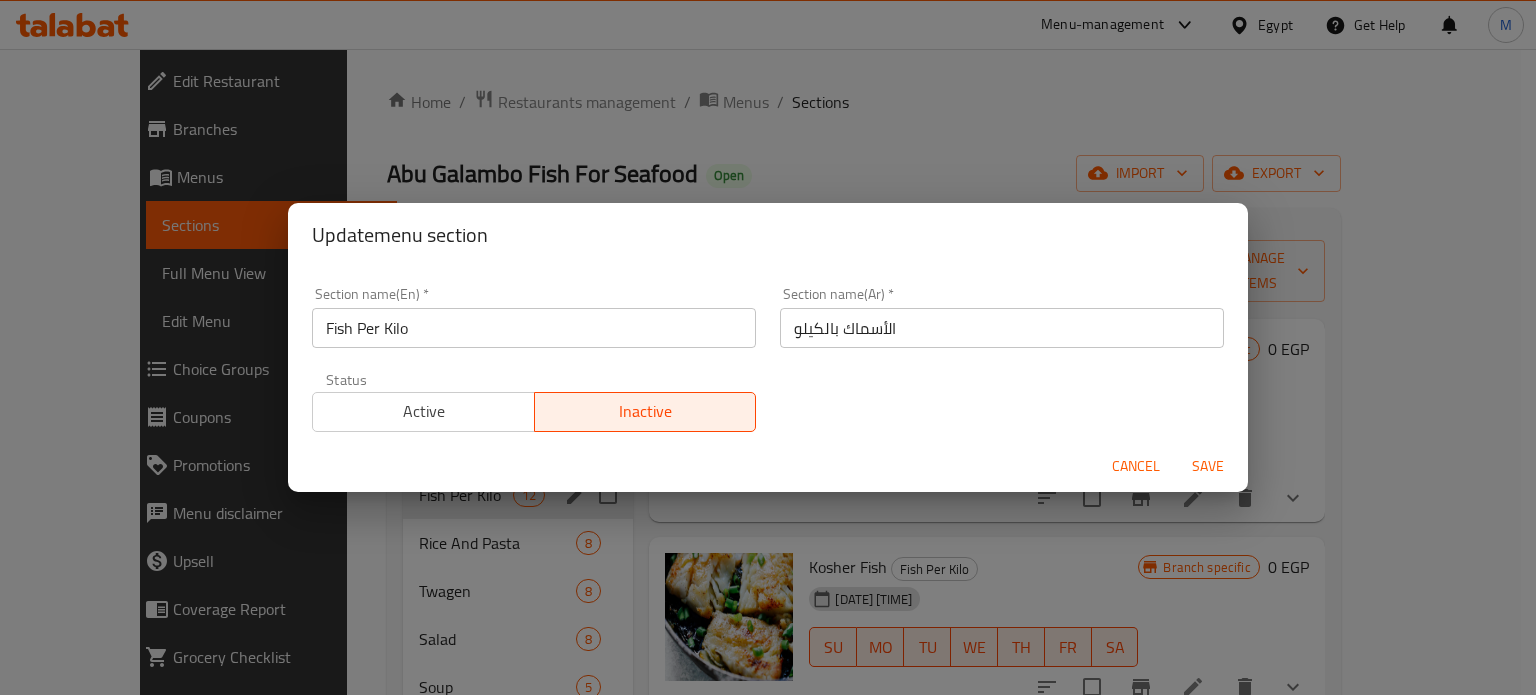 click on "Save" at bounding box center (1208, 466) 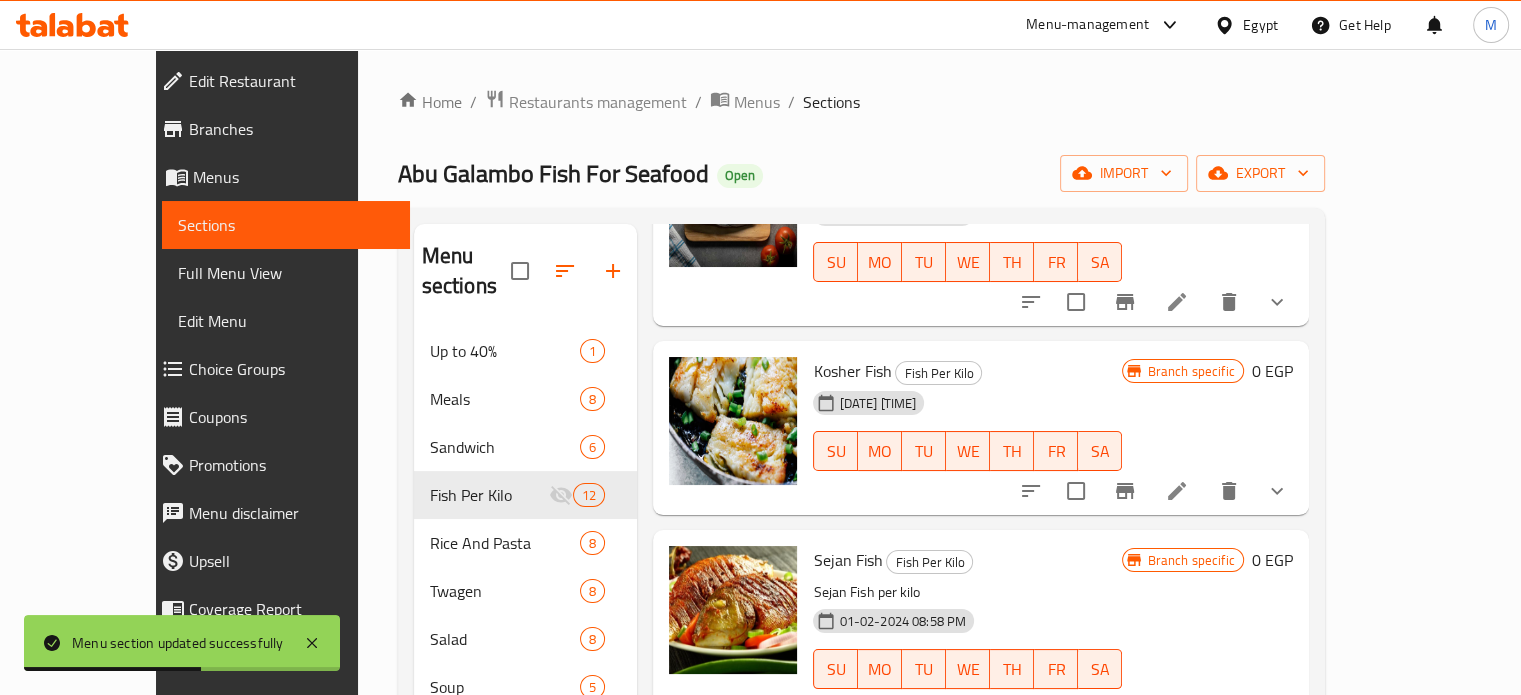 scroll, scrollTop: 235, scrollLeft: 0, axis: vertical 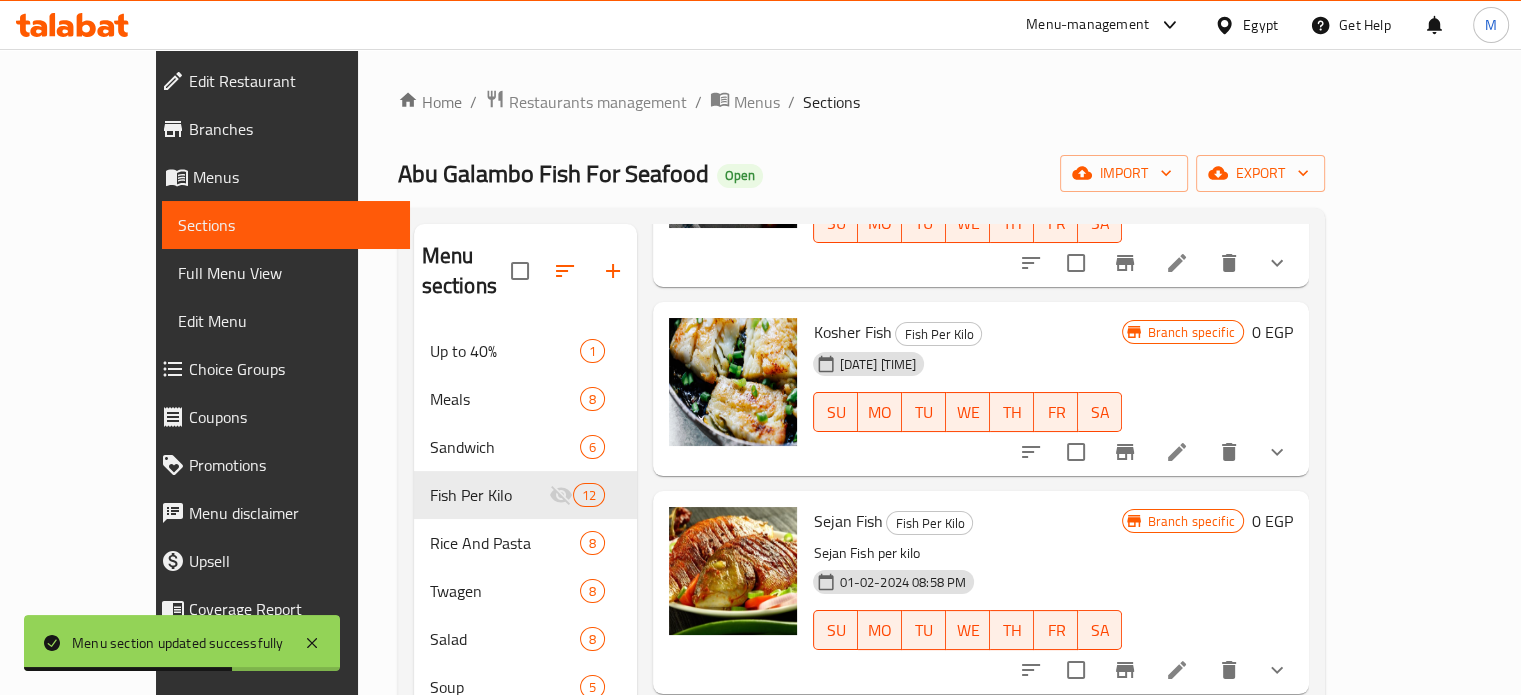 click on "Sejan Fish" at bounding box center (847, 521) 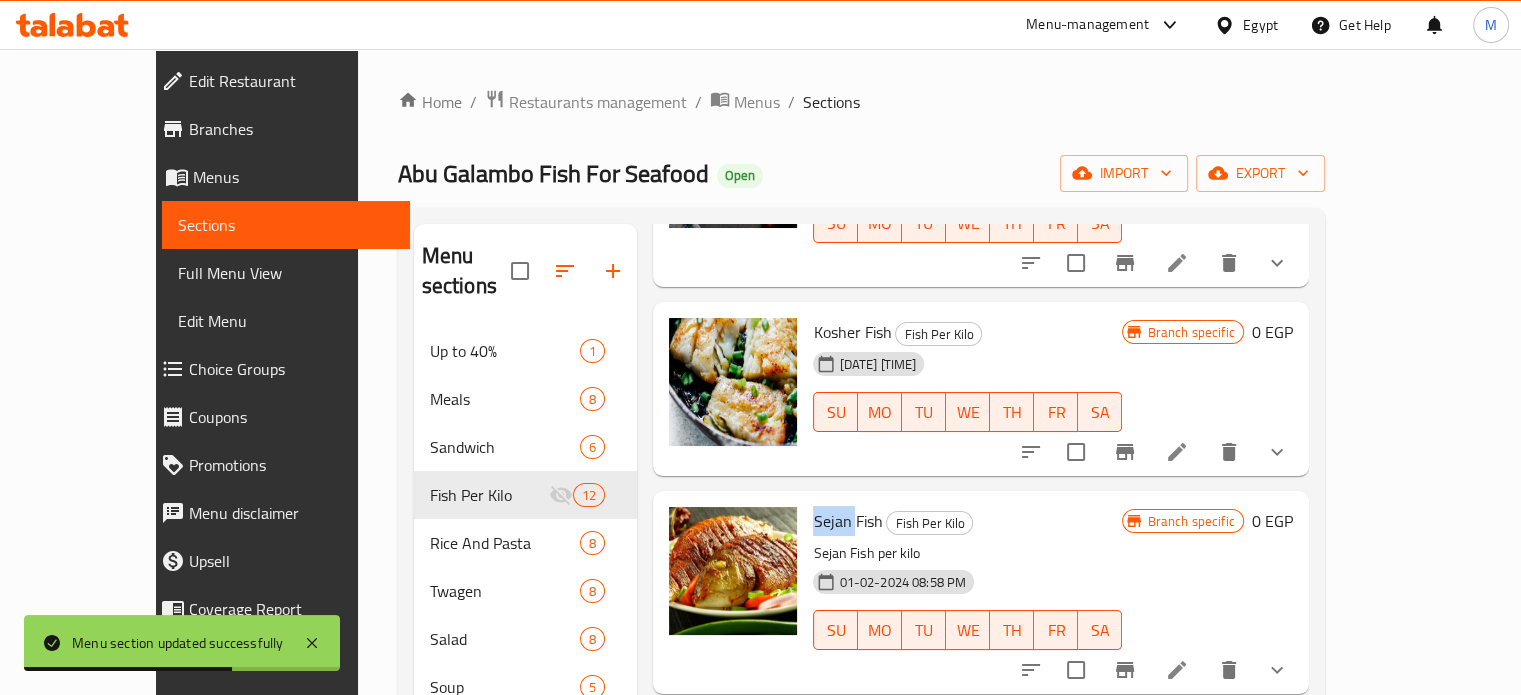click on "Sejan Fish" at bounding box center (847, 521) 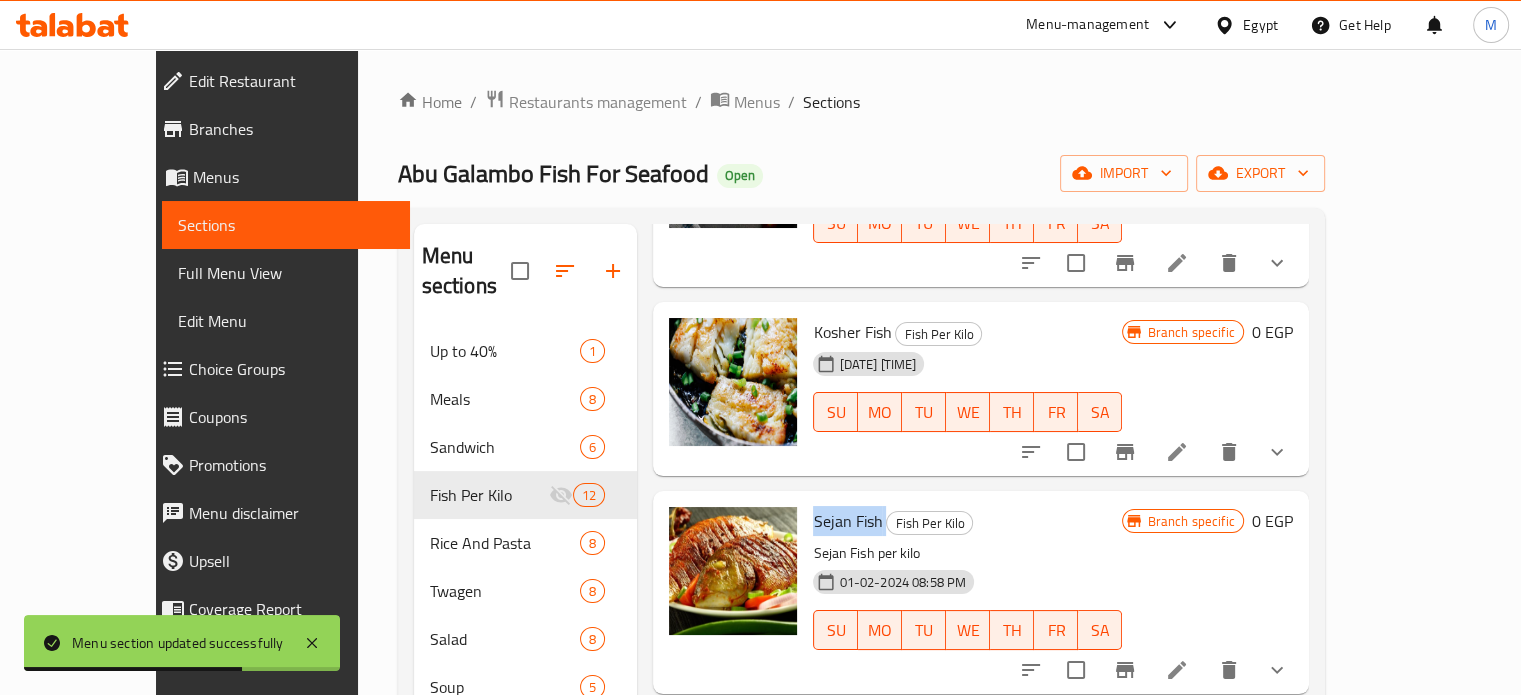 click on "Sejan Fish" at bounding box center (847, 521) 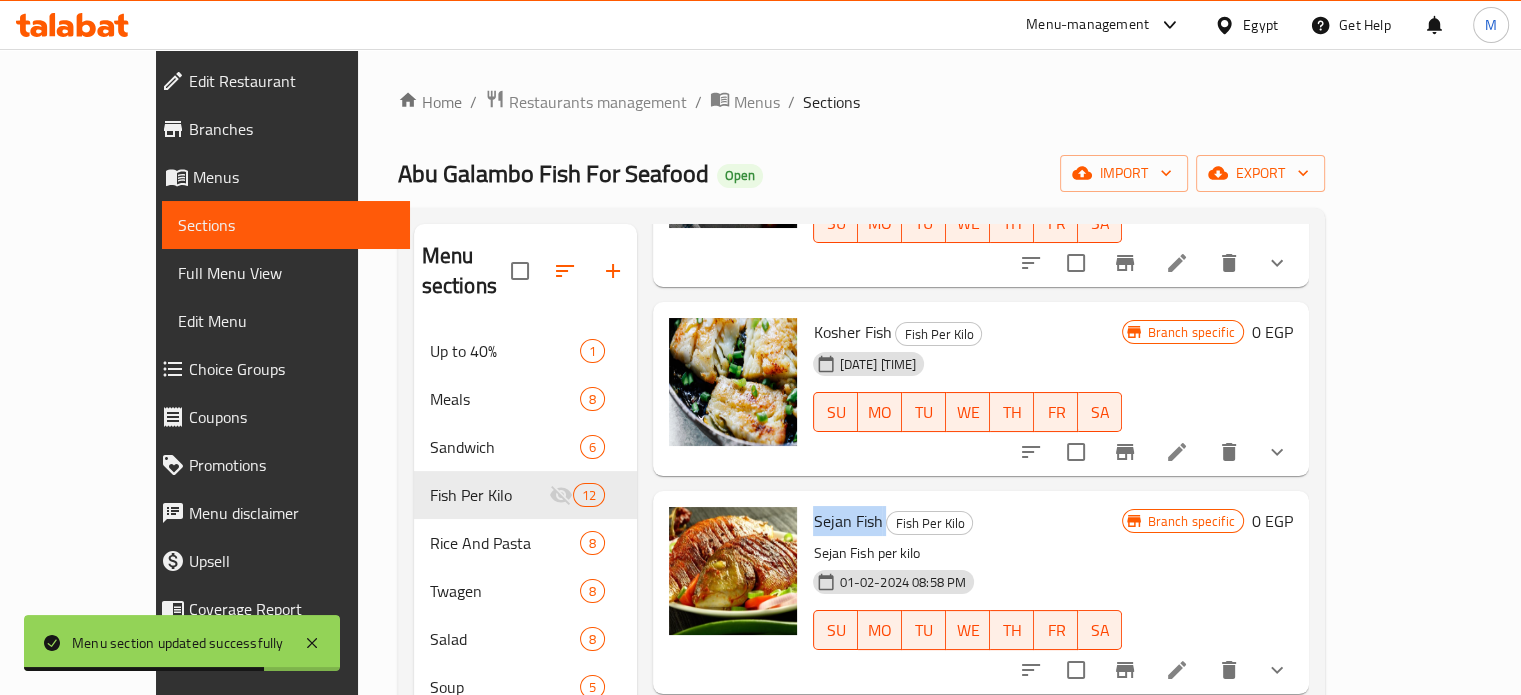 copy on "Sejan Fish" 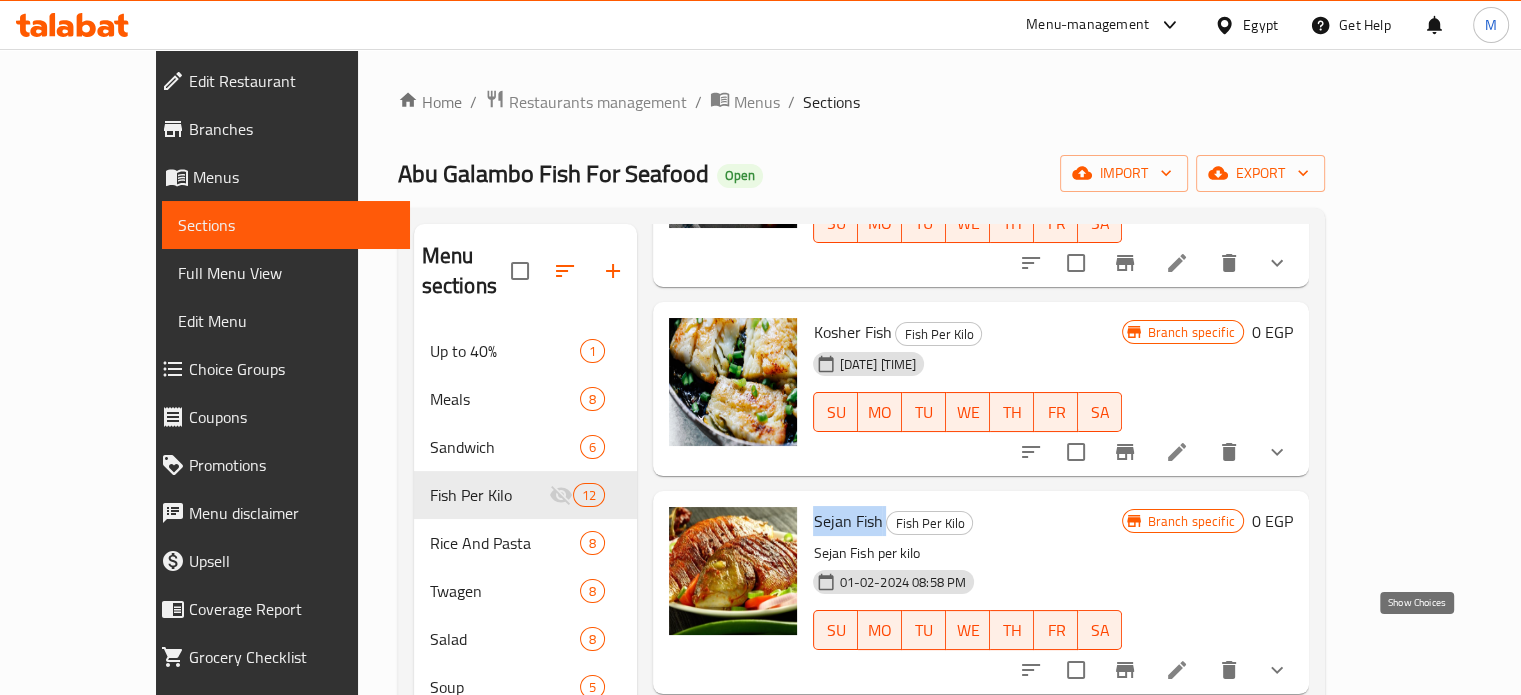 click 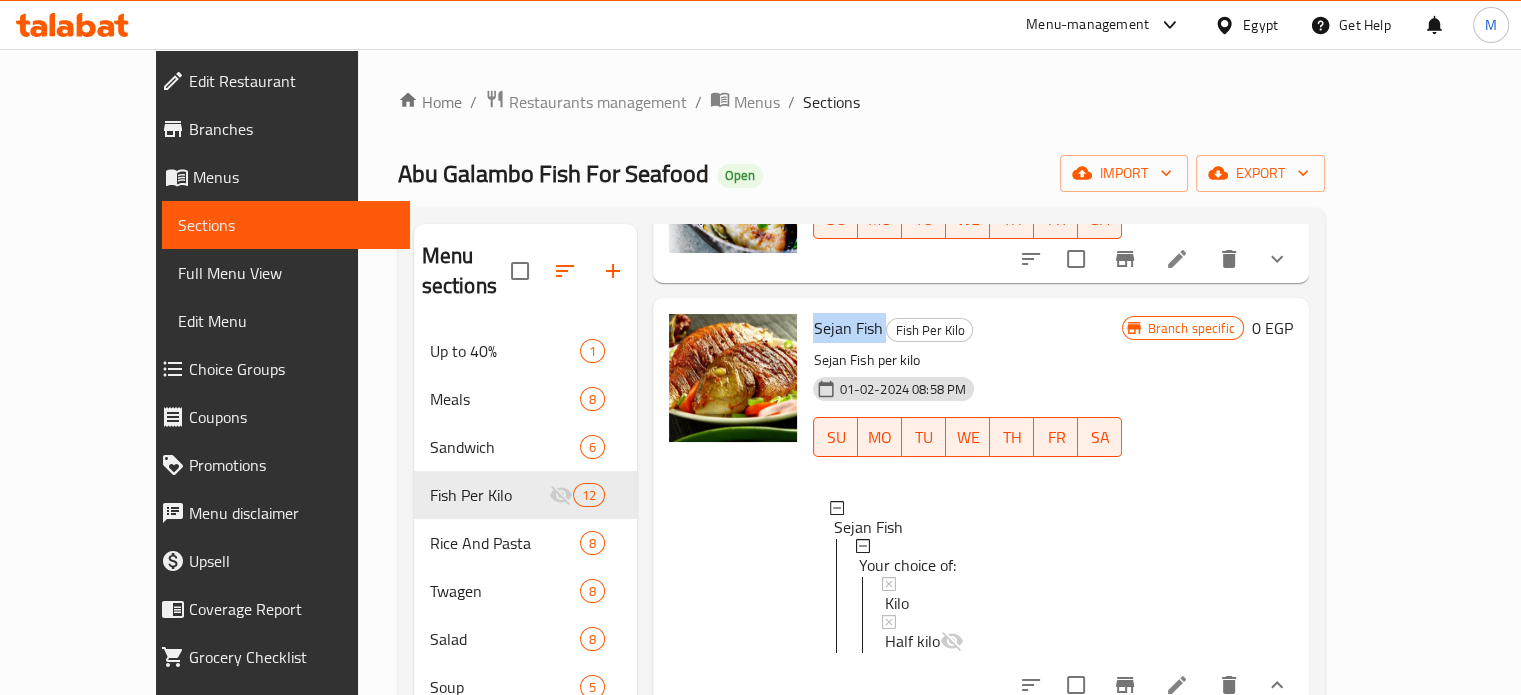 scroll, scrollTop: 444, scrollLeft: 0, axis: vertical 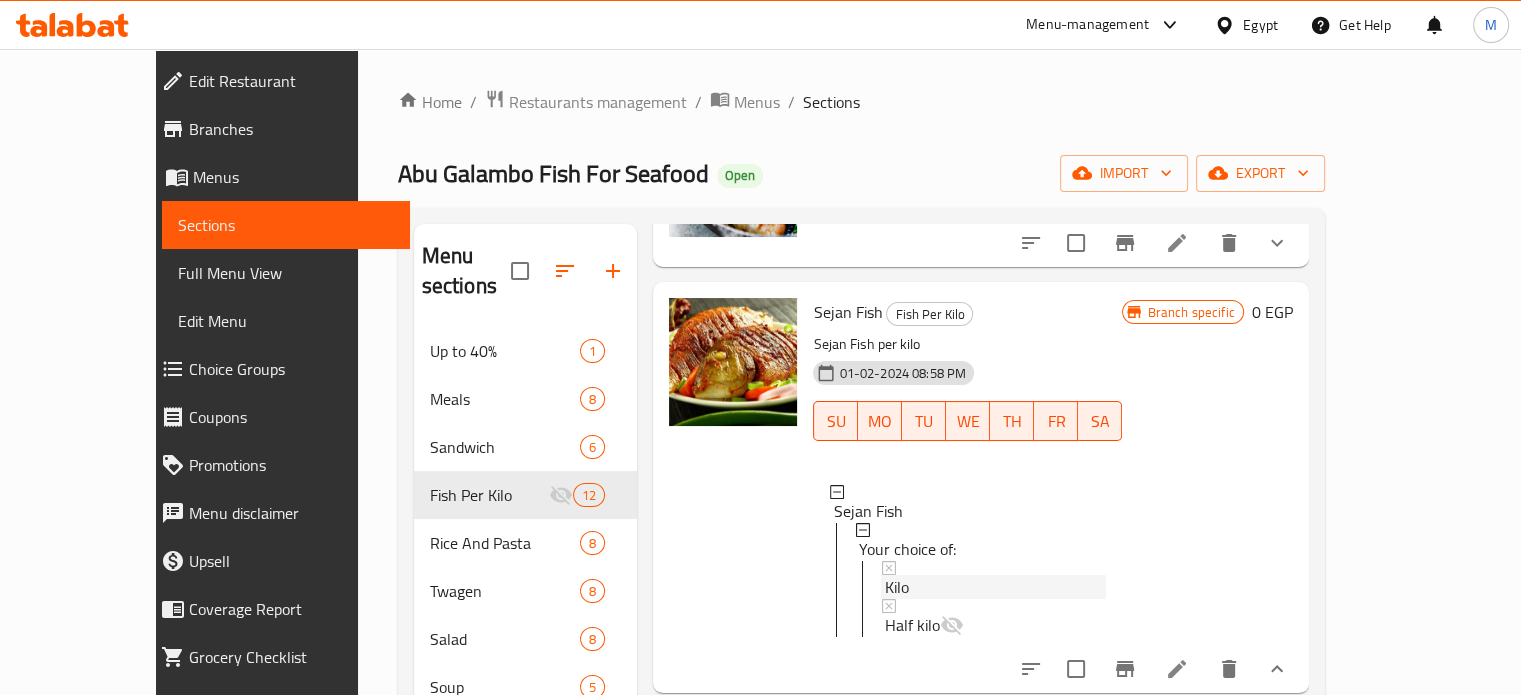click on "Kilo" at bounding box center (995, 587) 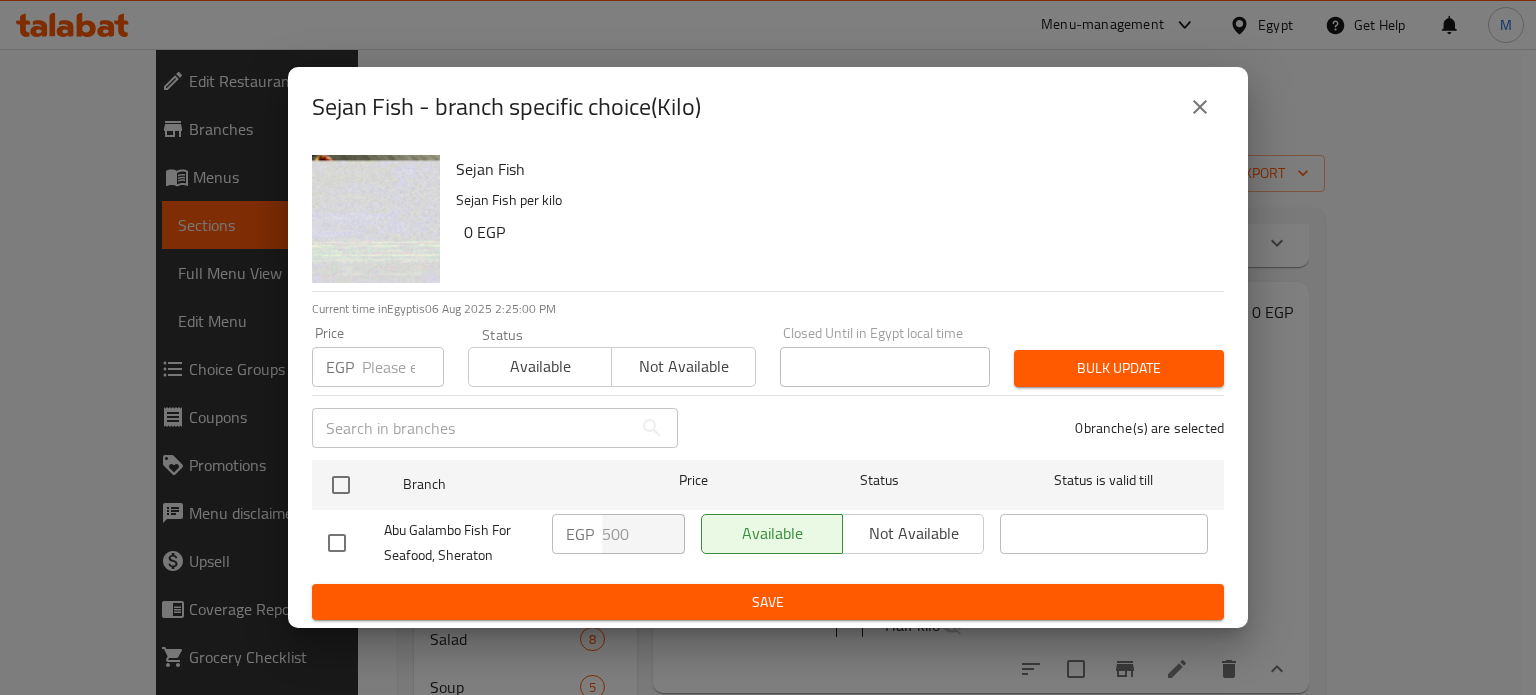 click 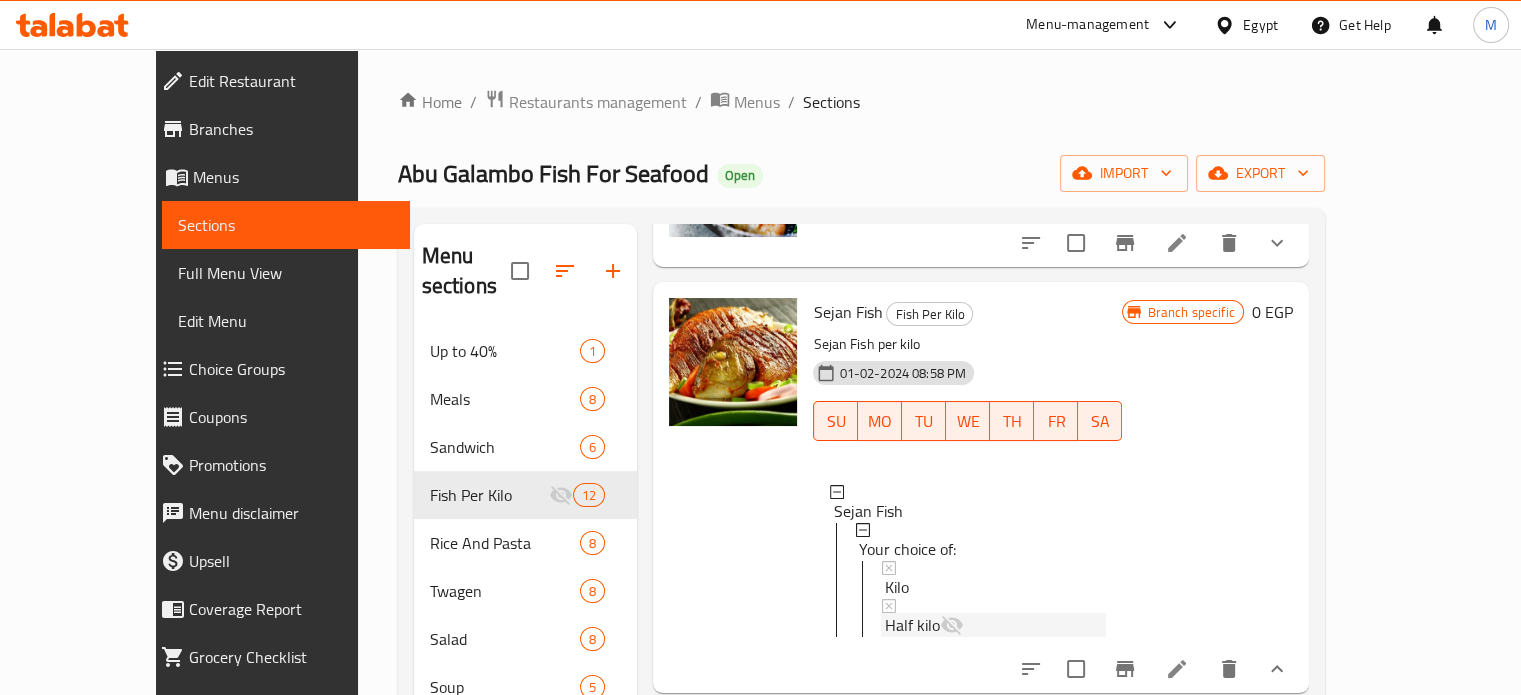 click on "Half kilo" at bounding box center [912, 625] 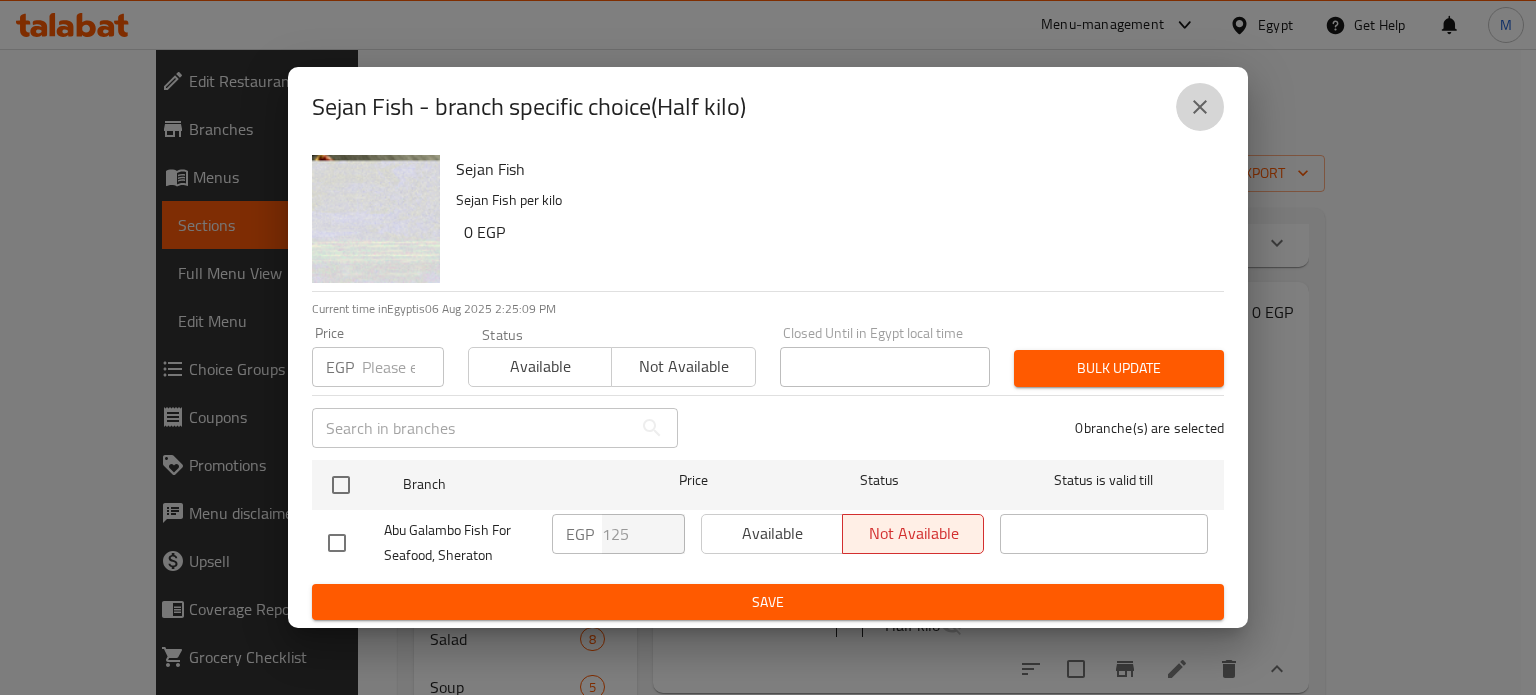 click 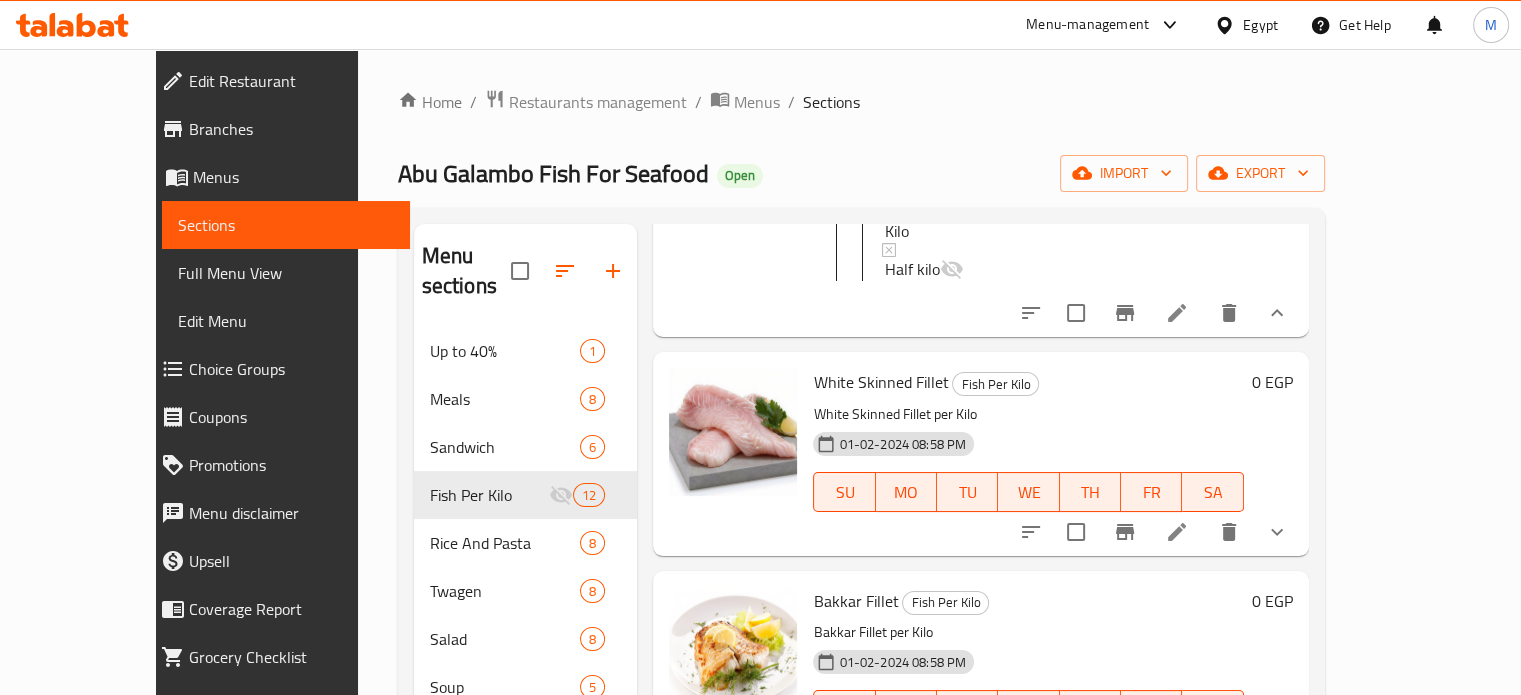 scroll, scrollTop: 825, scrollLeft: 0, axis: vertical 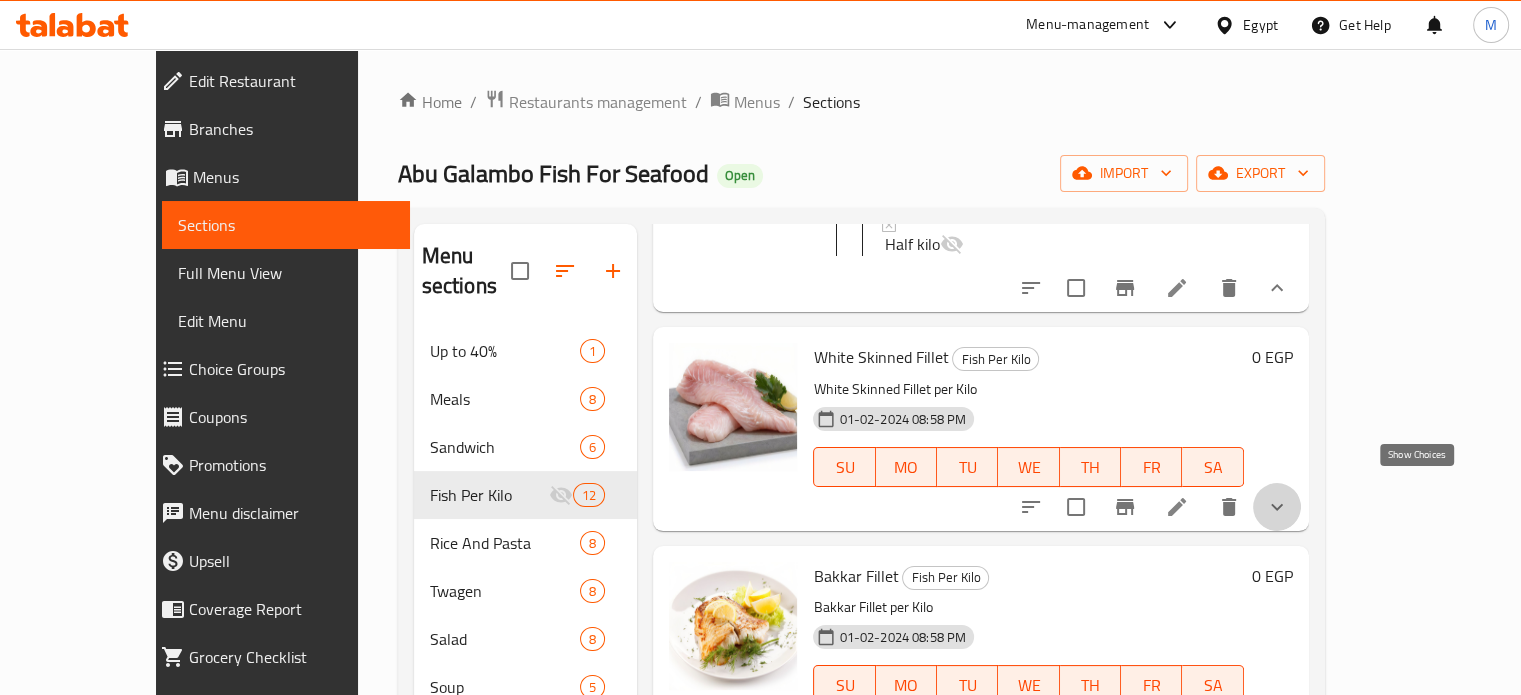 click 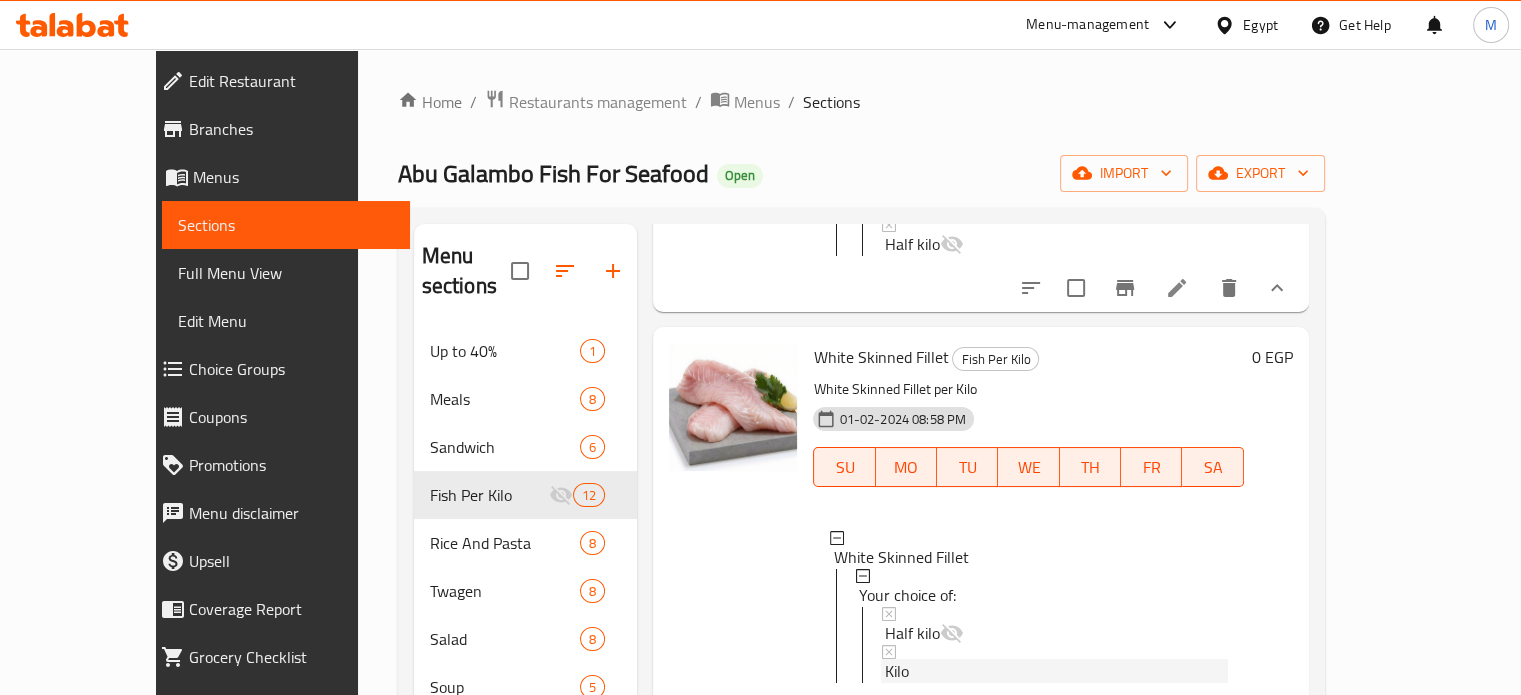 click on "Kilo" at bounding box center (897, 671) 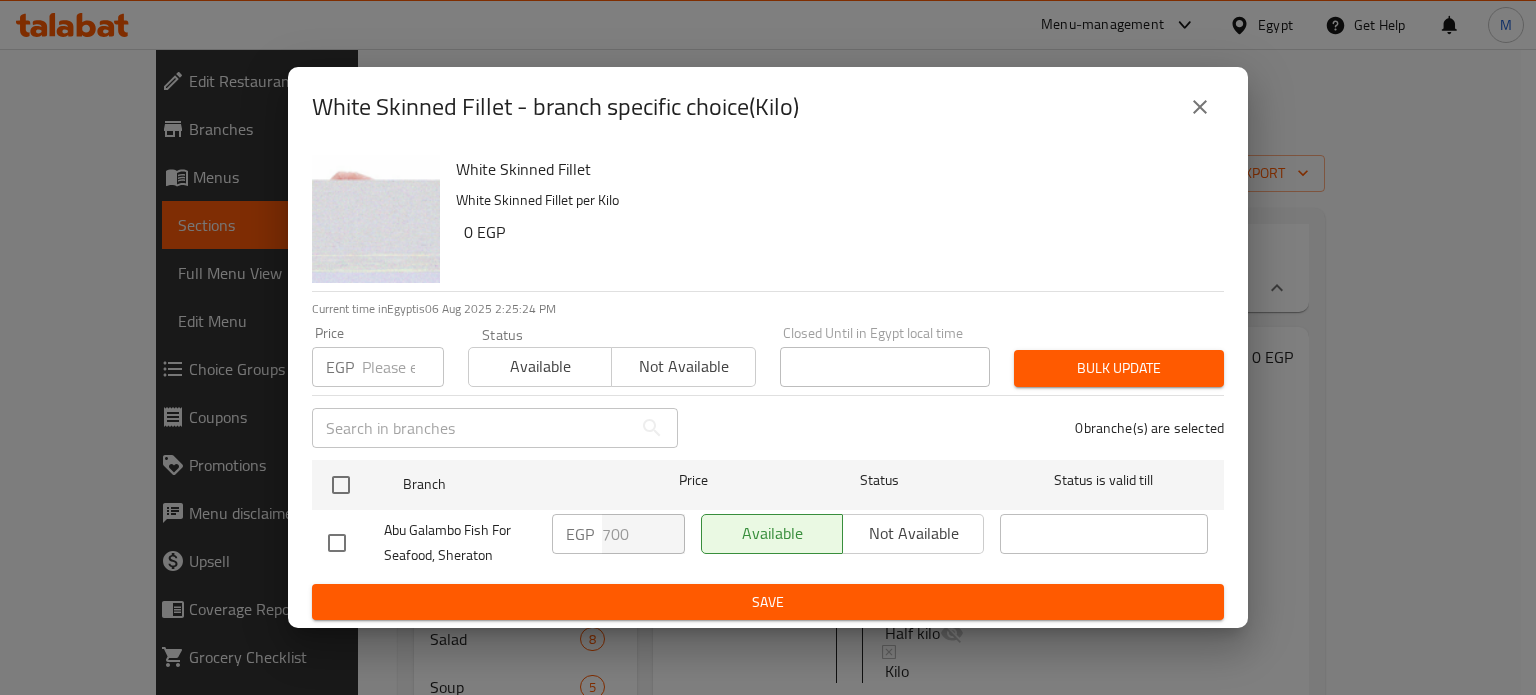 click 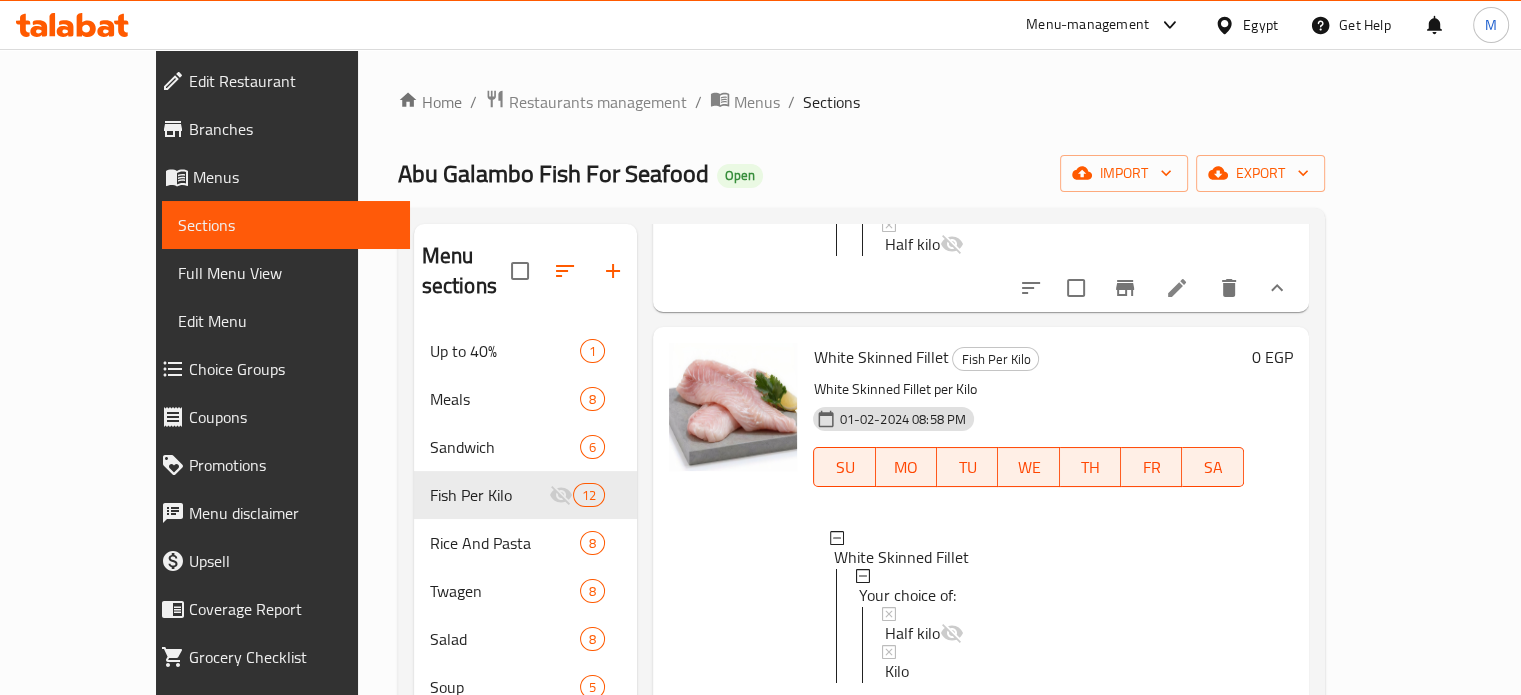 click on "White Skinned Fillet" at bounding box center [880, 357] 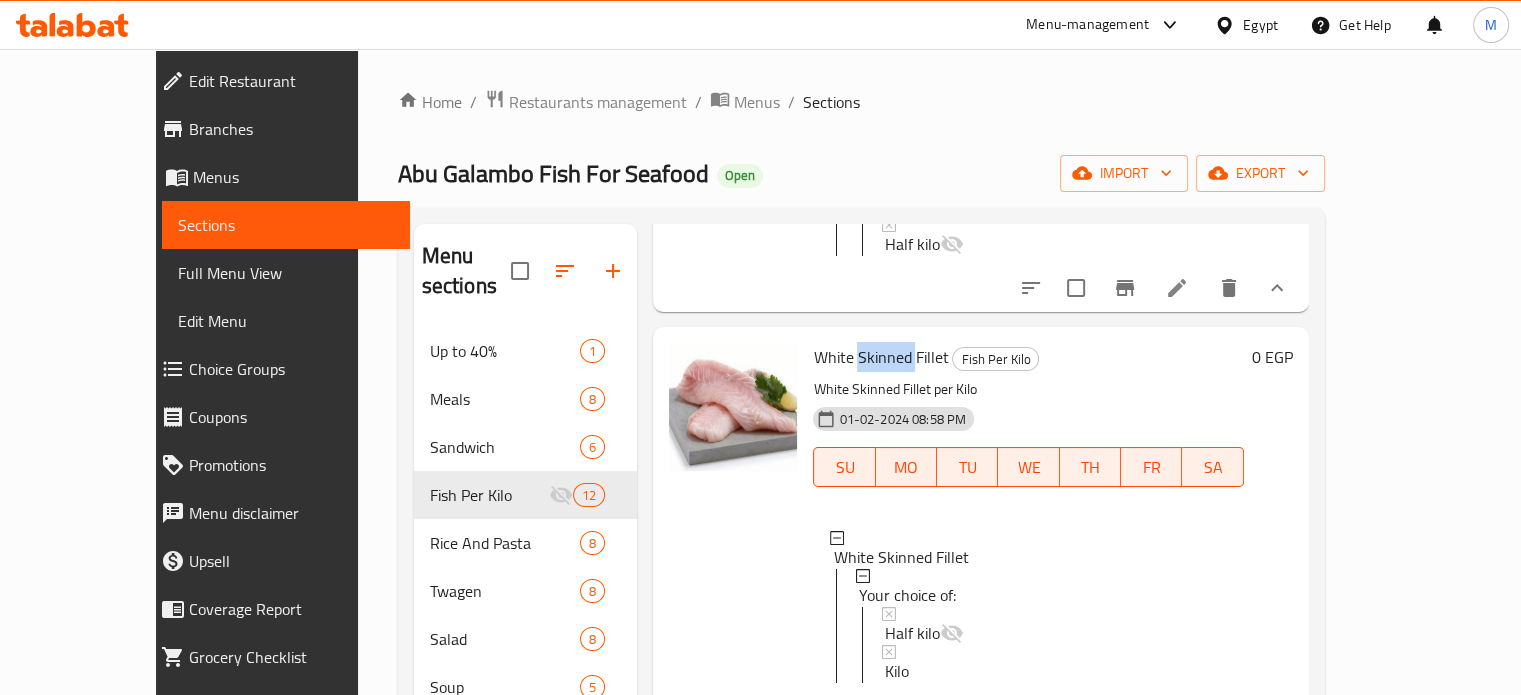 click on "White Skinned Fillet" at bounding box center [880, 357] 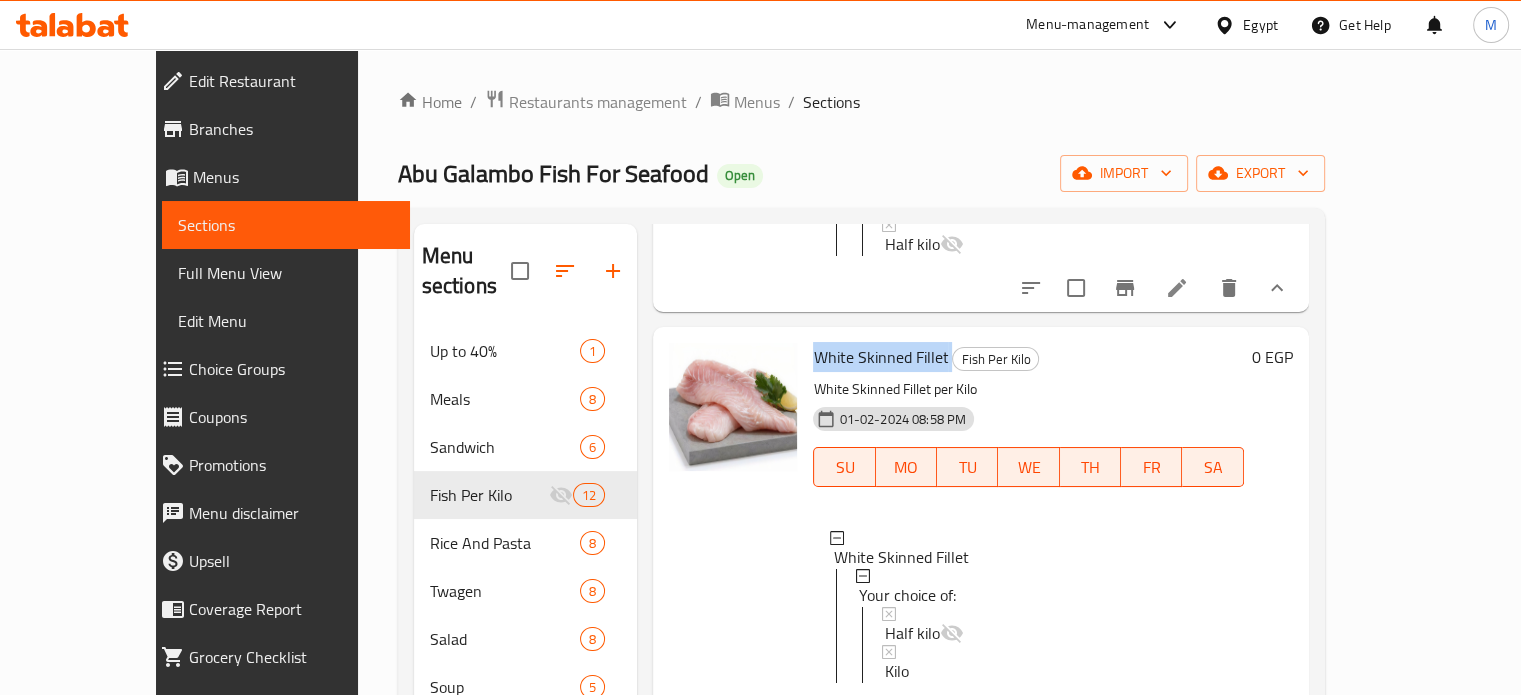 click on "White Skinned Fillet" at bounding box center [880, 357] 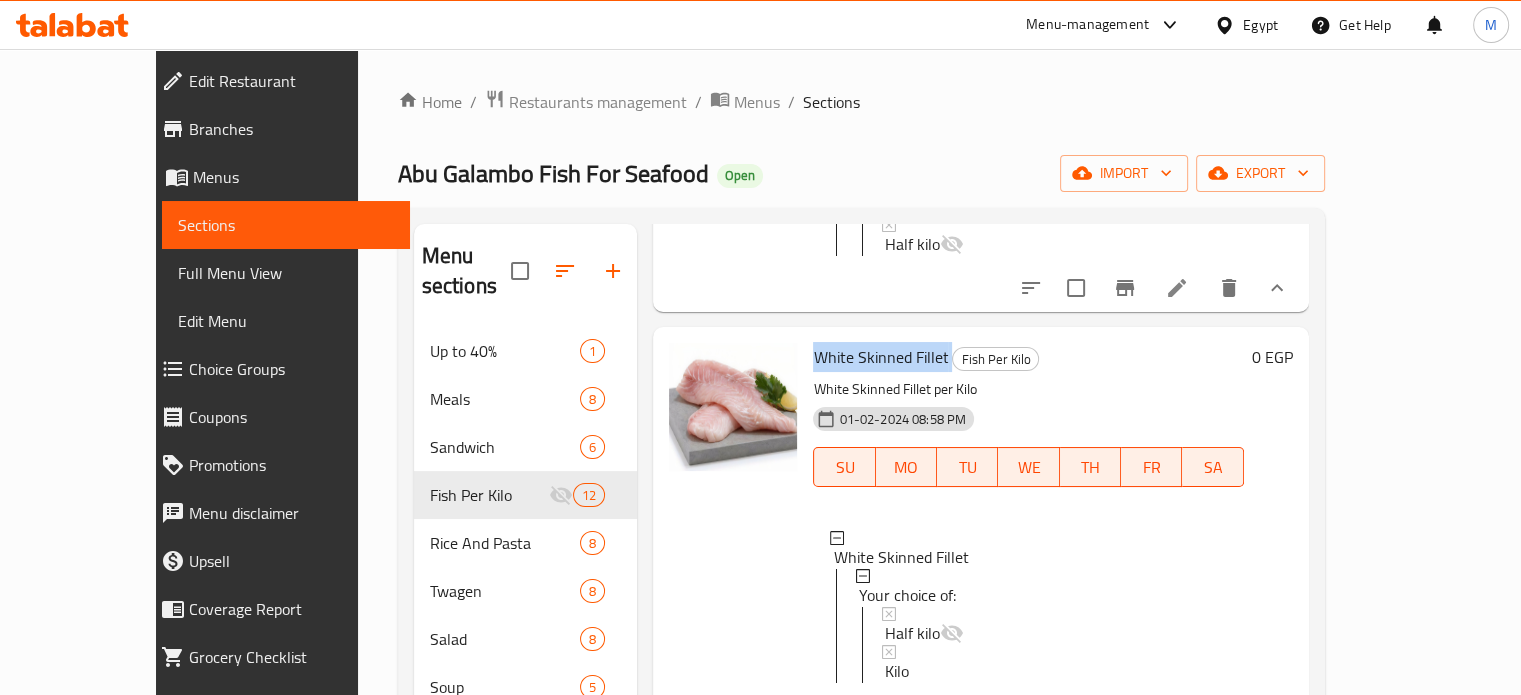 copy on "White Skinned Fillet" 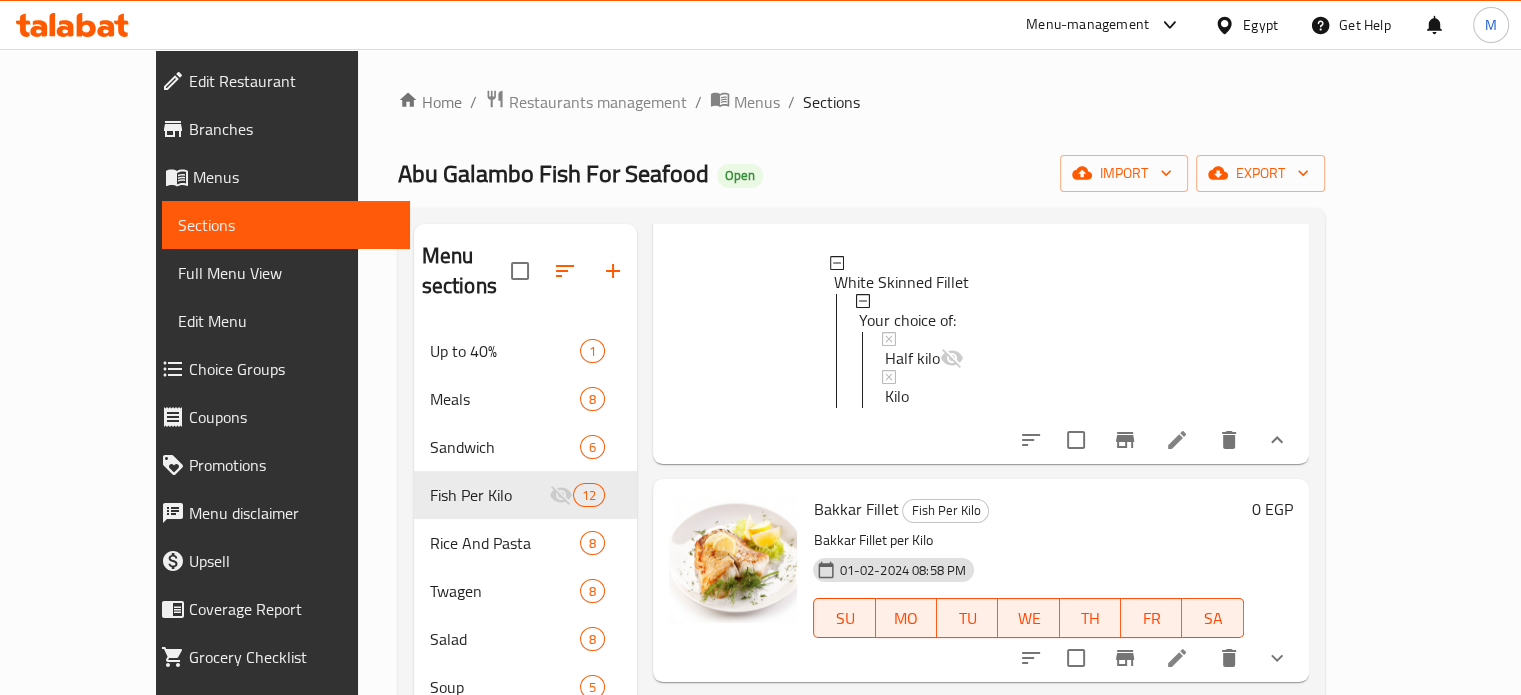 scroll, scrollTop: 1257, scrollLeft: 0, axis: vertical 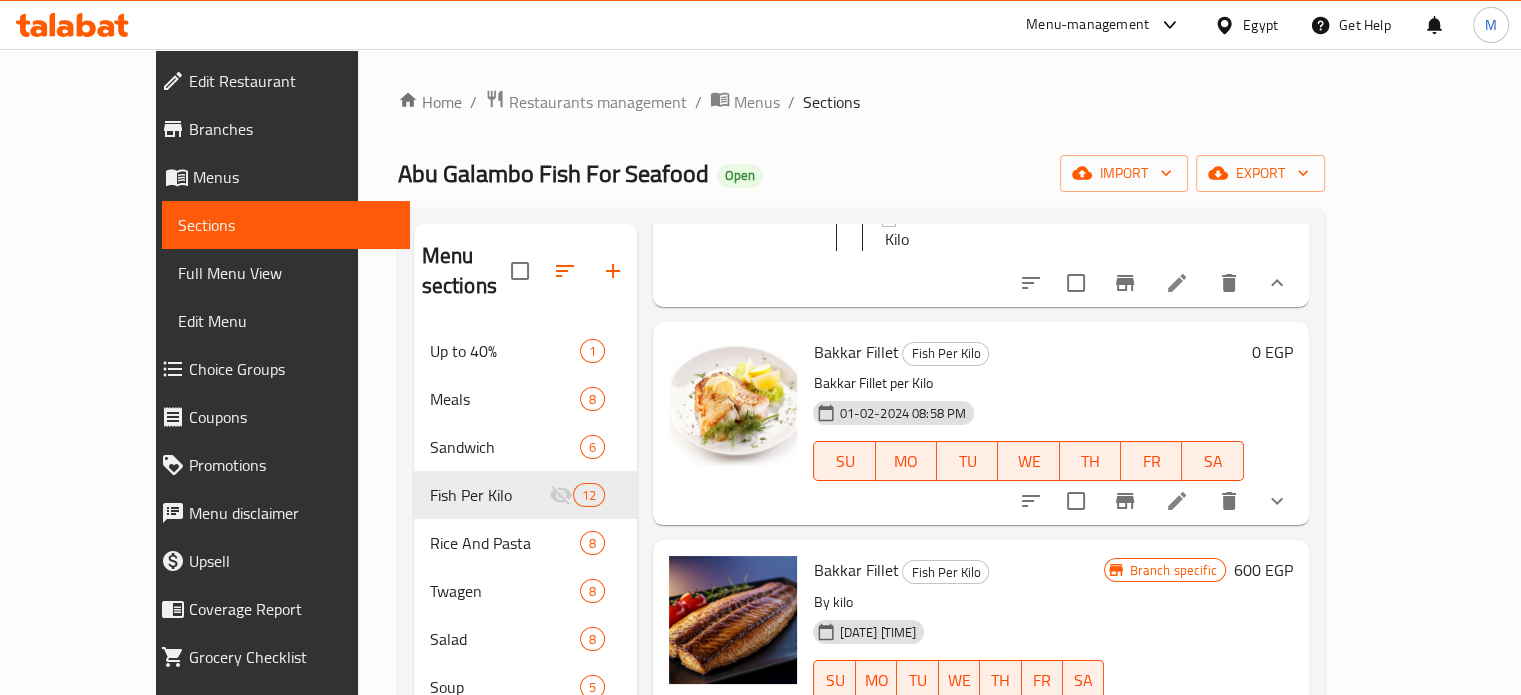 click on "Bakkar Fillet   Fish Per Kilo Bakkar Fillet per Kilo 01-02-2024 08:58 PM SU MO TU WE TH FR SA" at bounding box center (1028, 423) 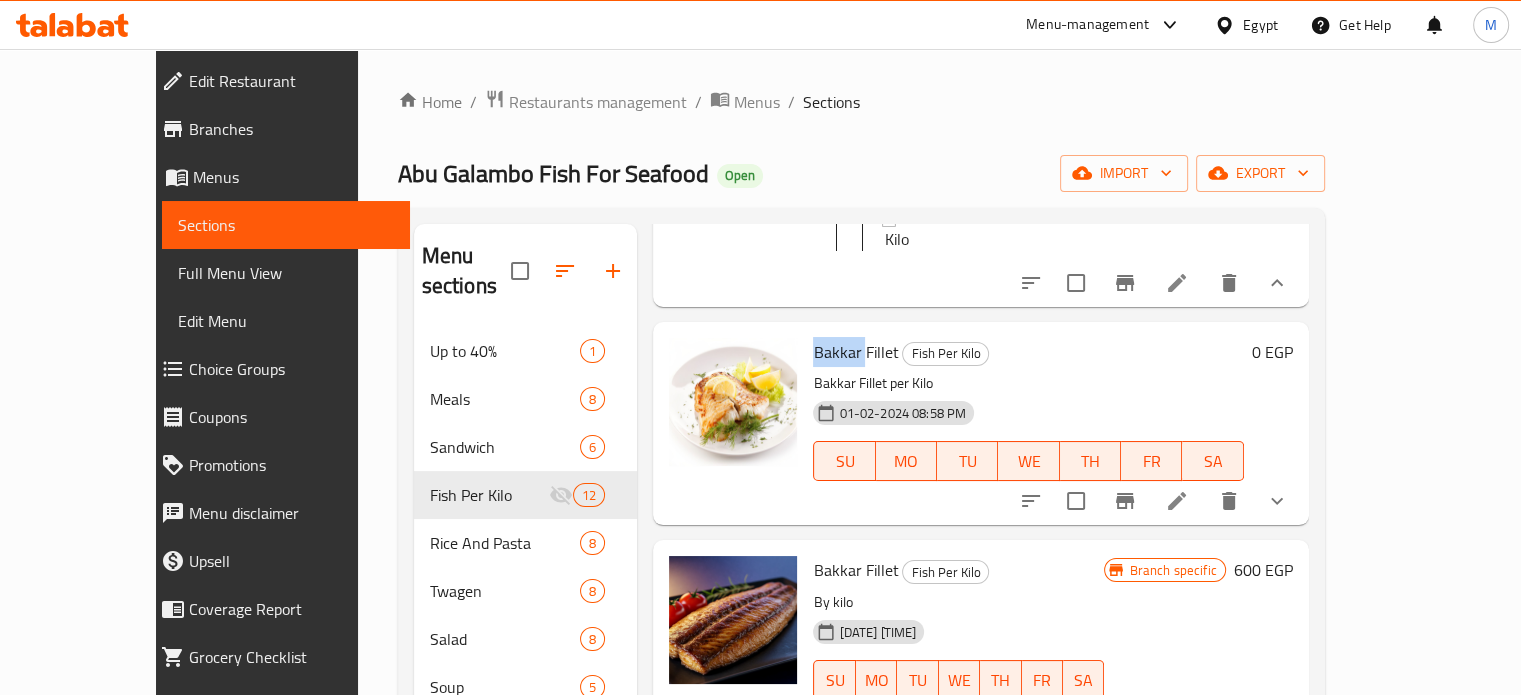 click on "Bakkar Fillet   Fish Per Kilo Bakkar Fillet per Kilo 01-02-2024 08:58 PM SU MO TU WE TH FR SA" at bounding box center (1028, 423) 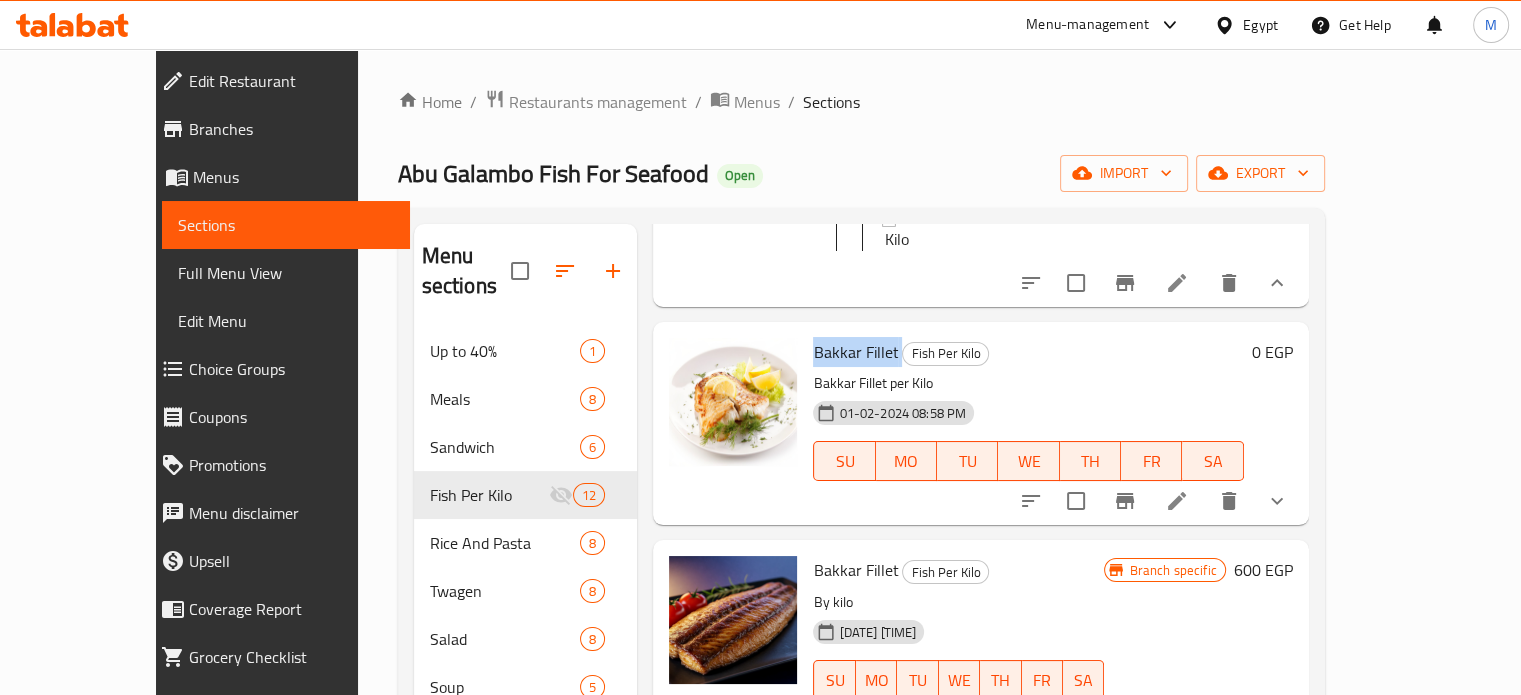 click on "Bakkar Fillet   Fish Per Kilo Bakkar Fillet per Kilo 01-02-2024 08:58 PM SU MO TU WE TH FR SA" at bounding box center [1028, 423] 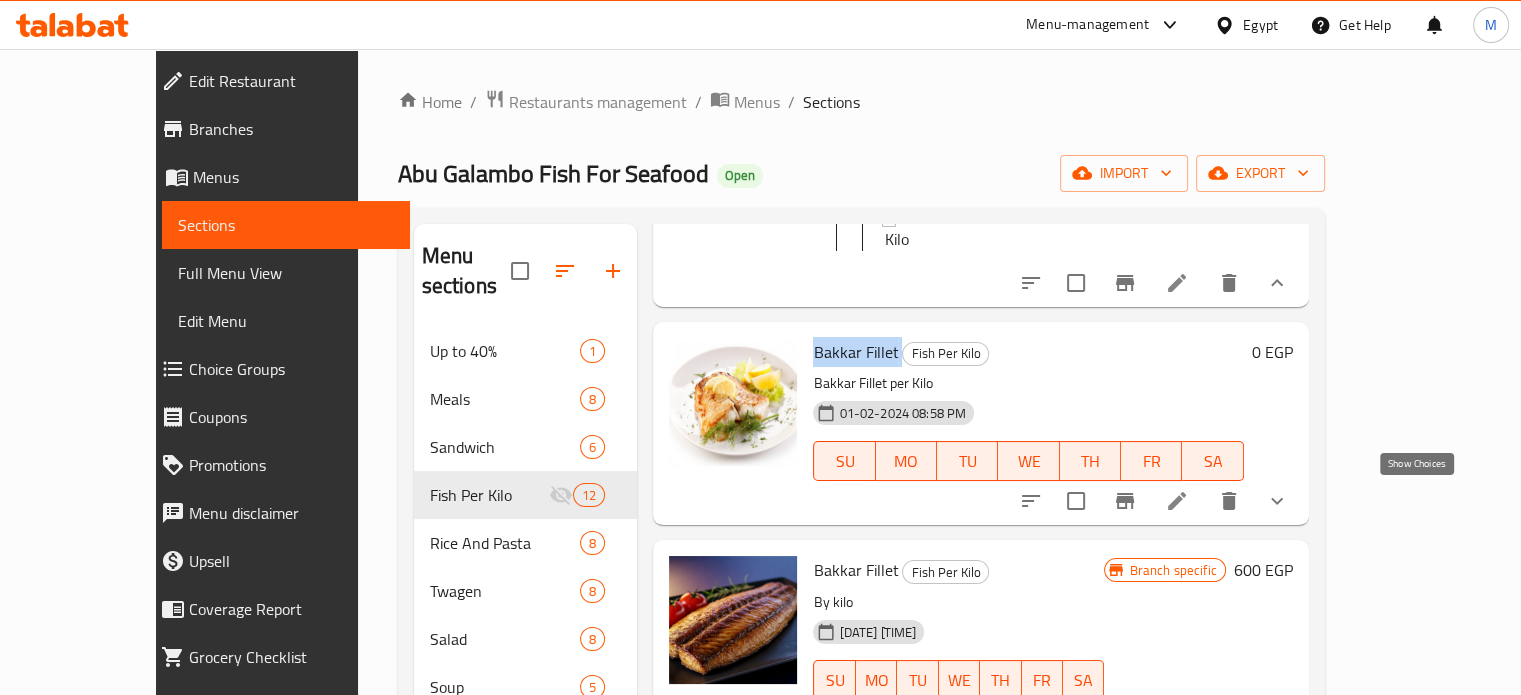 click 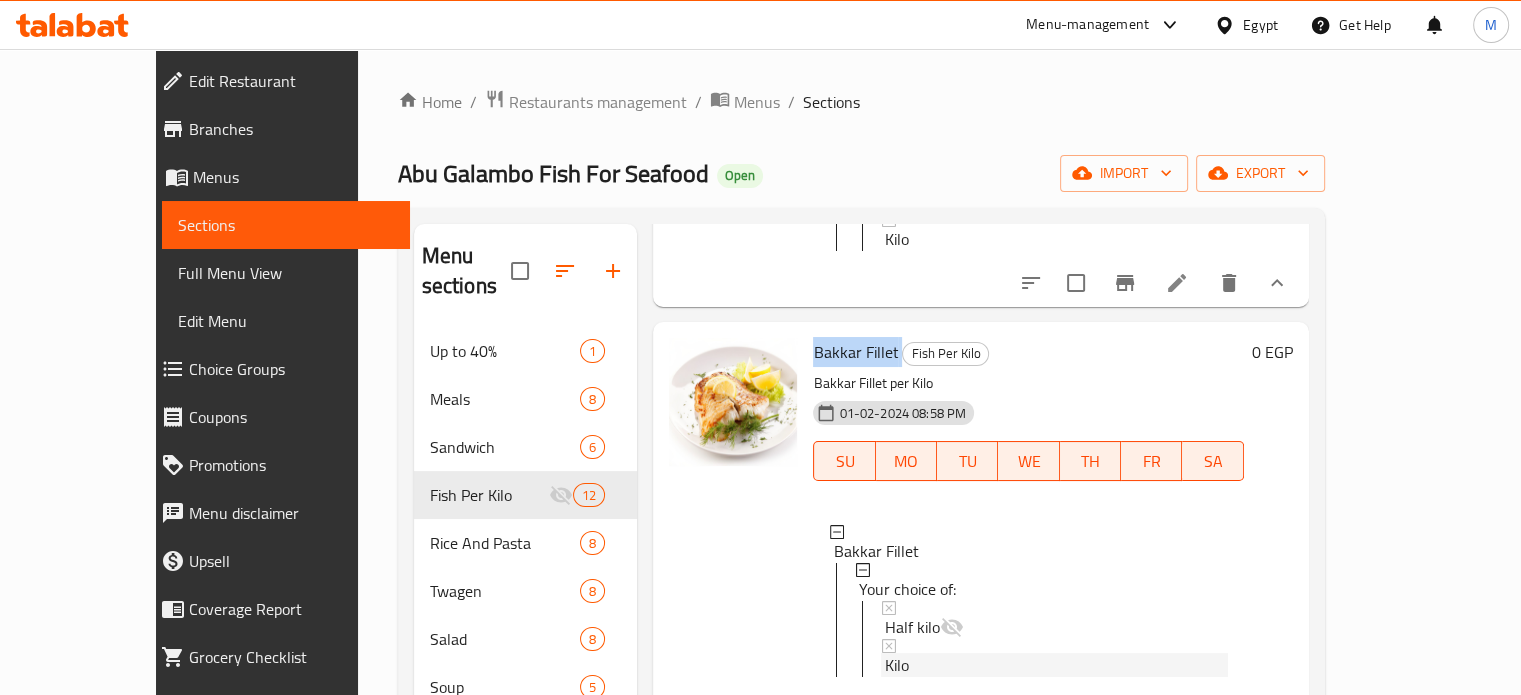 click on "Kilo" at bounding box center (897, 665) 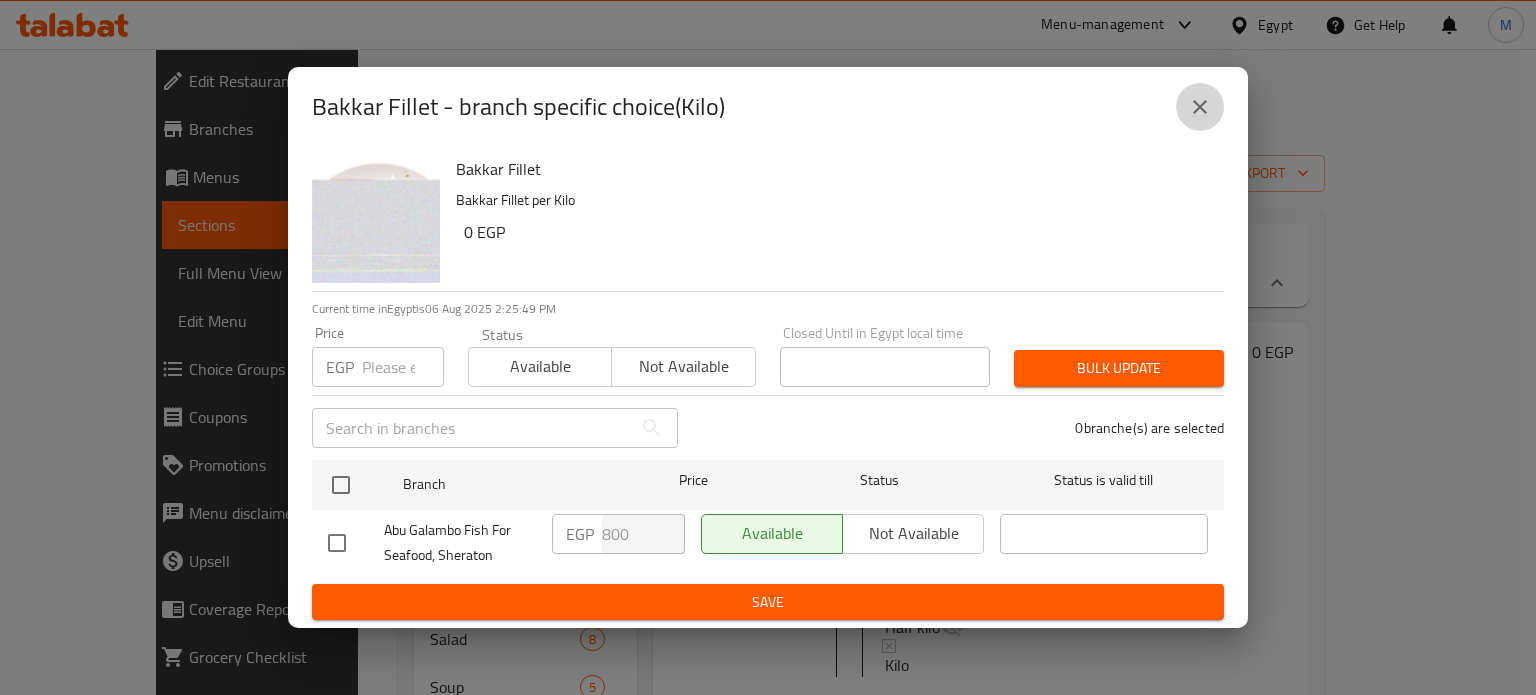 click 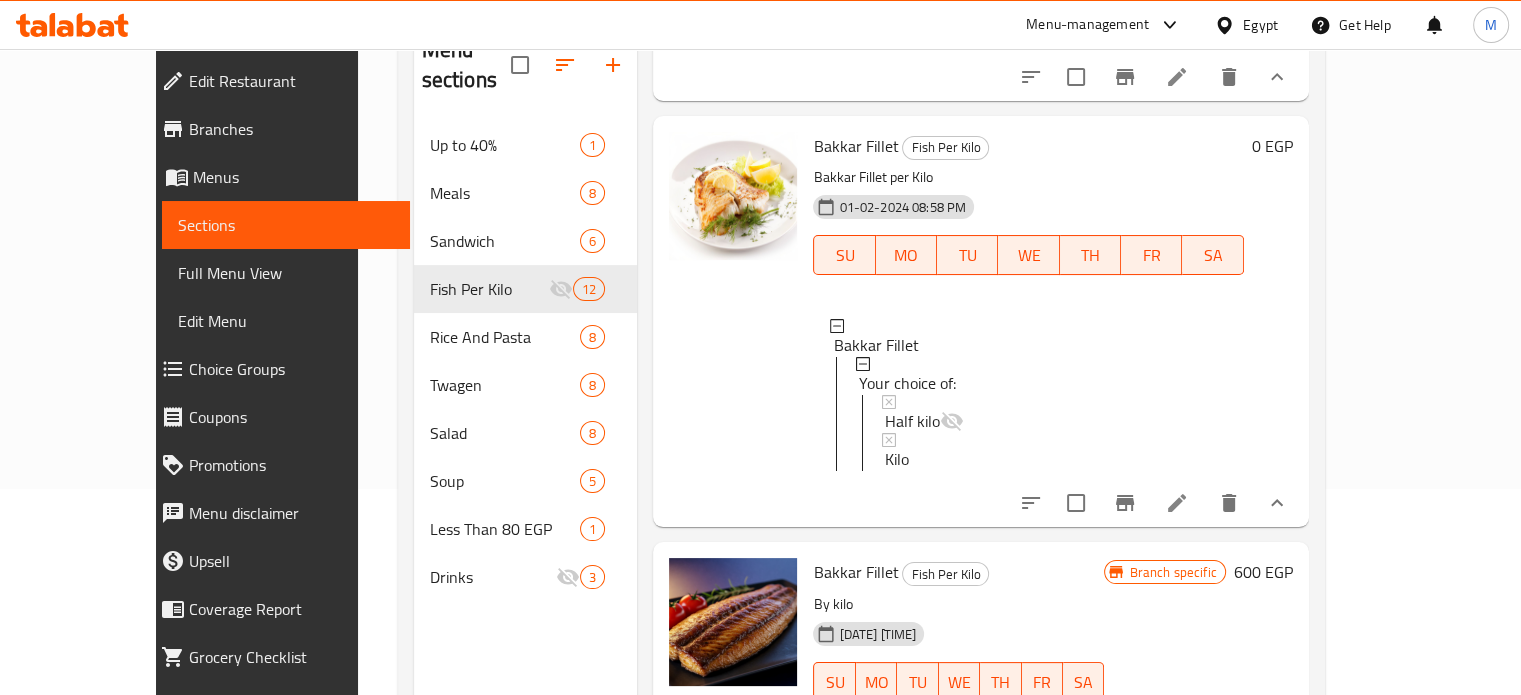 scroll, scrollTop: 280, scrollLeft: 0, axis: vertical 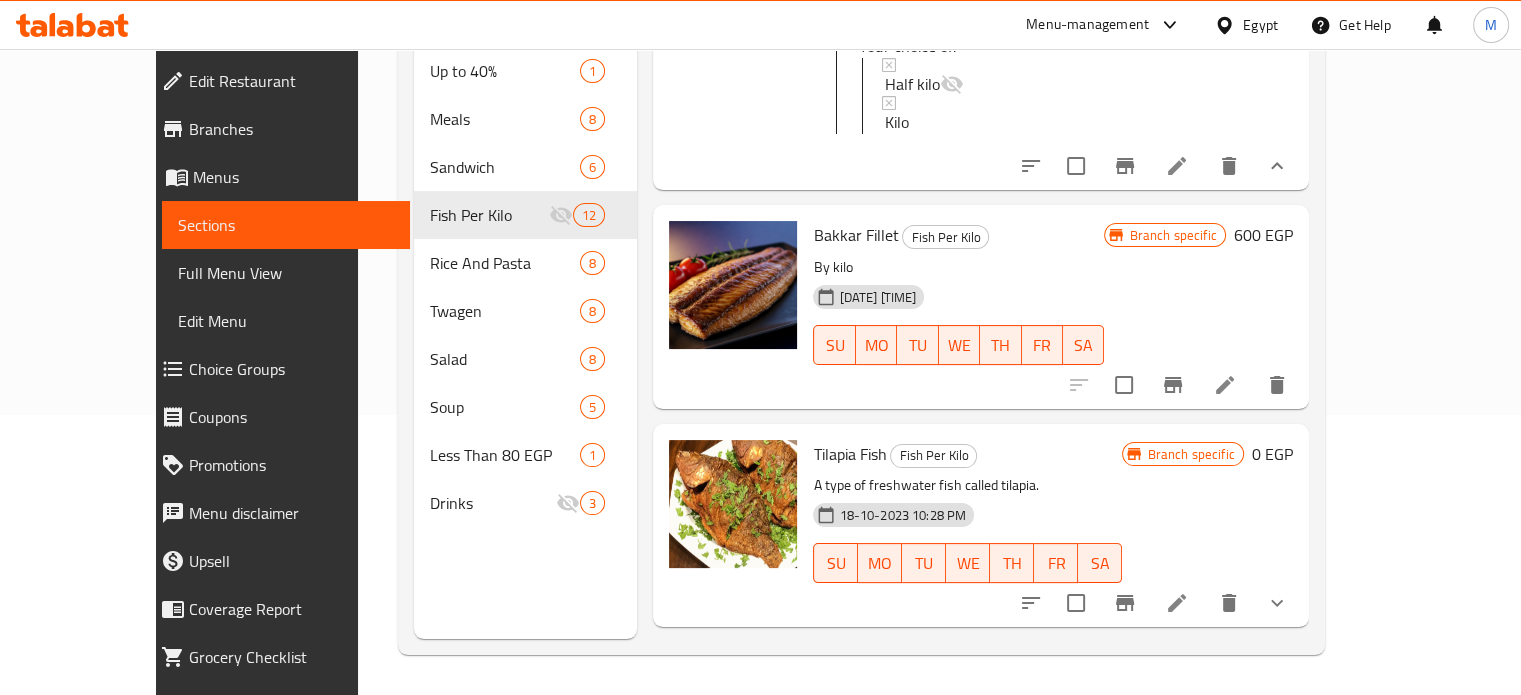 click on "Bakkar Fillet" at bounding box center [855, 235] 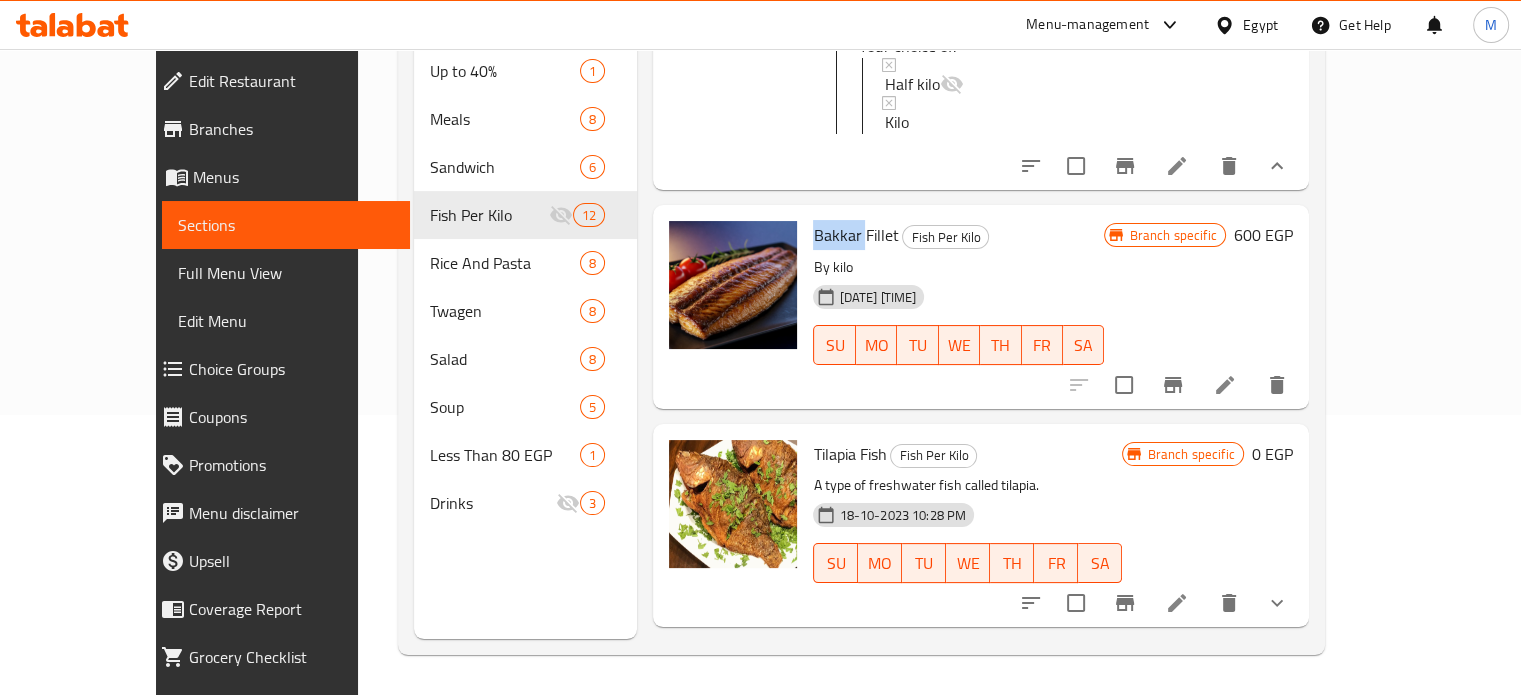 click on "Bakkar Fillet" at bounding box center (855, 235) 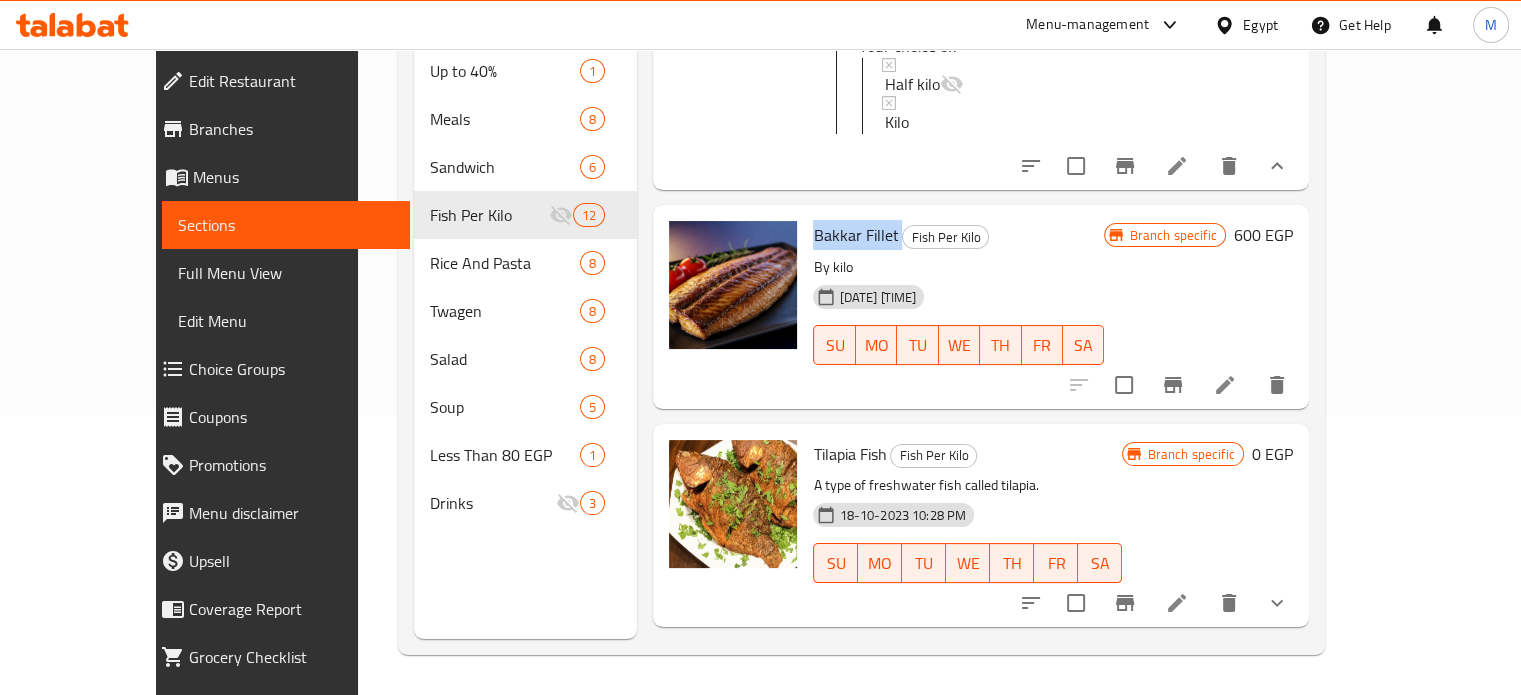 click on "Bakkar Fillet" at bounding box center [855, 235] 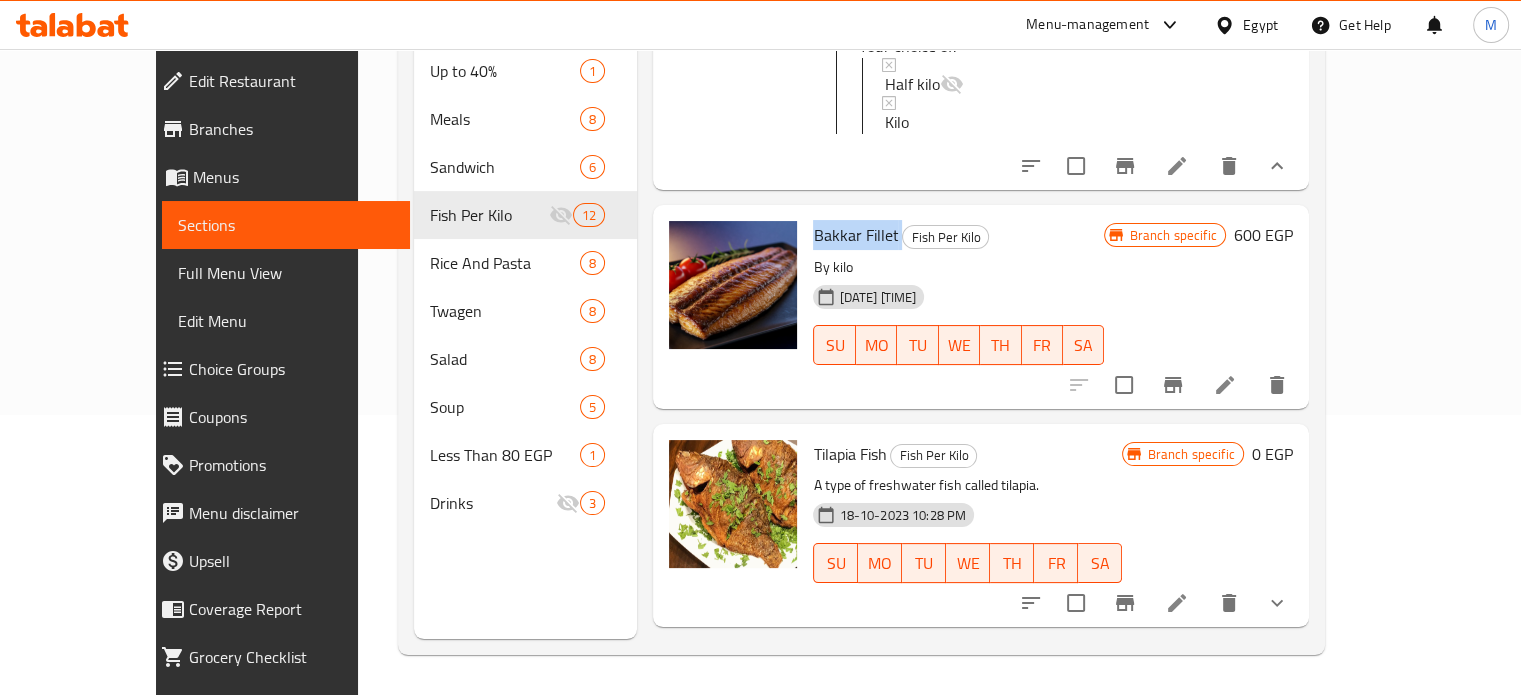 copy on "Bakkar Fillet" 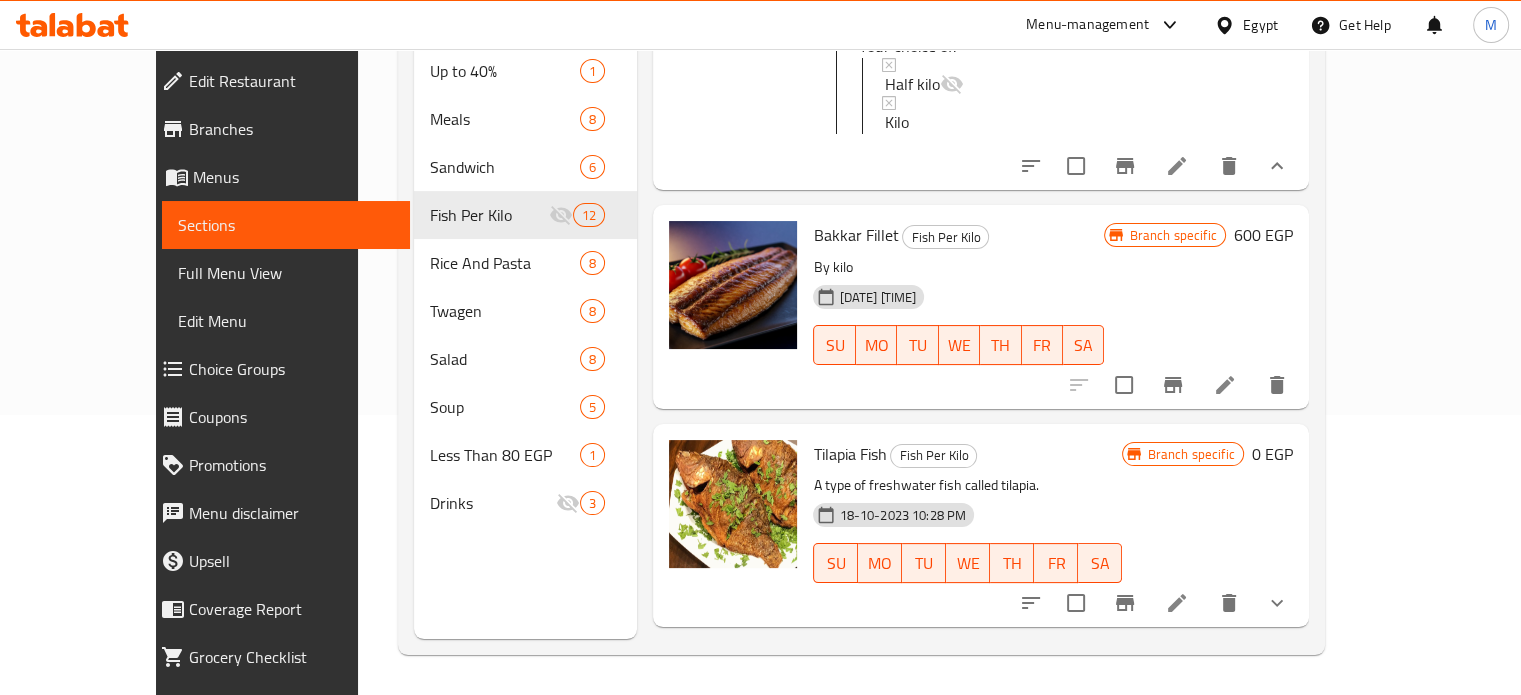 click on "Tilapia Fish" at bounding box center [849, 454] 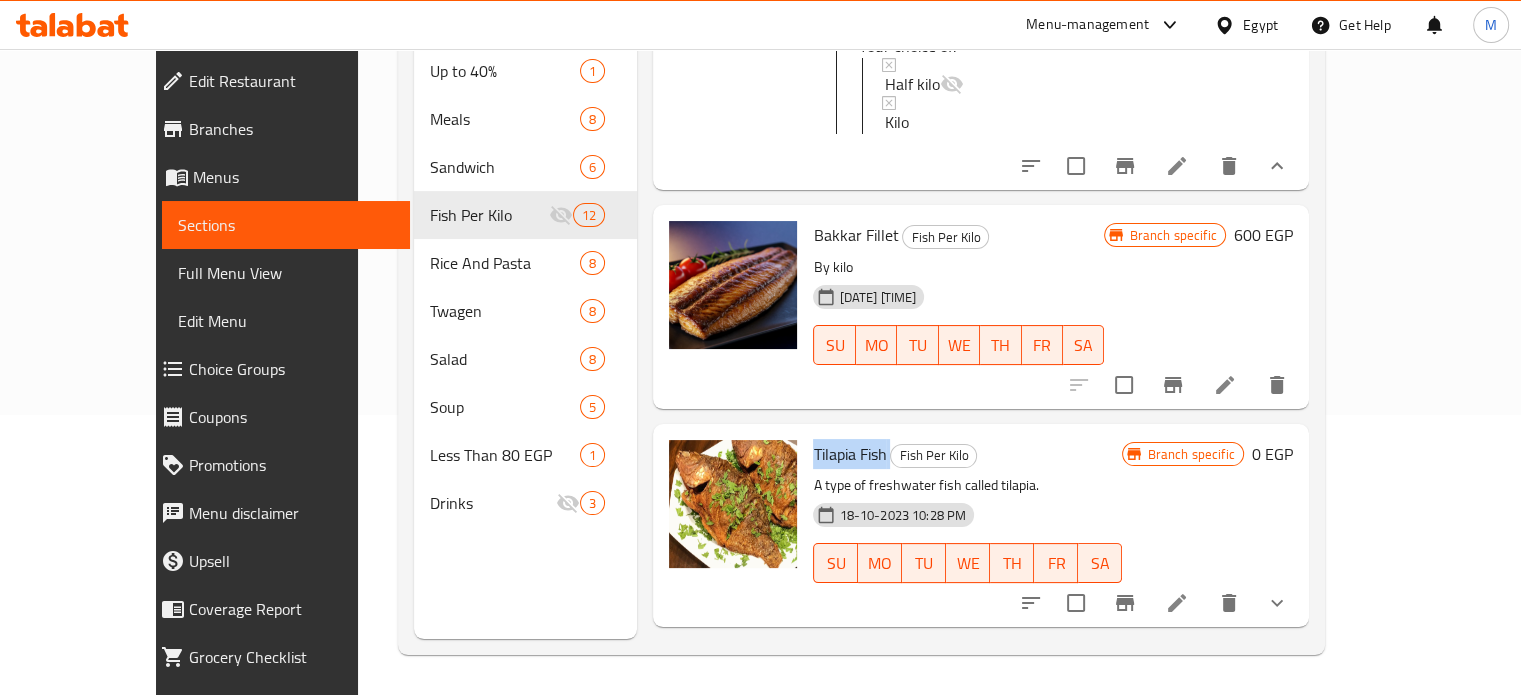 click on "Tilapia Fish" at bounding box center [849, 454] 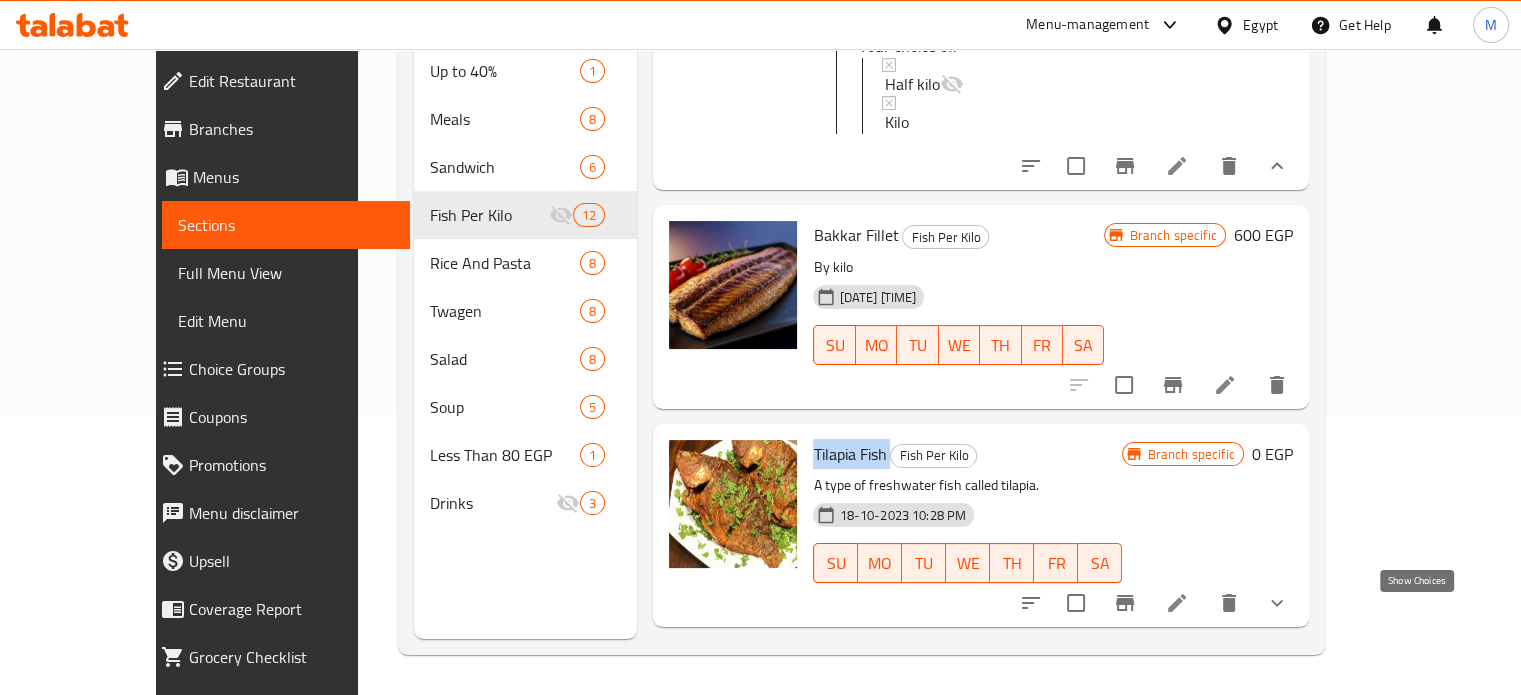 click 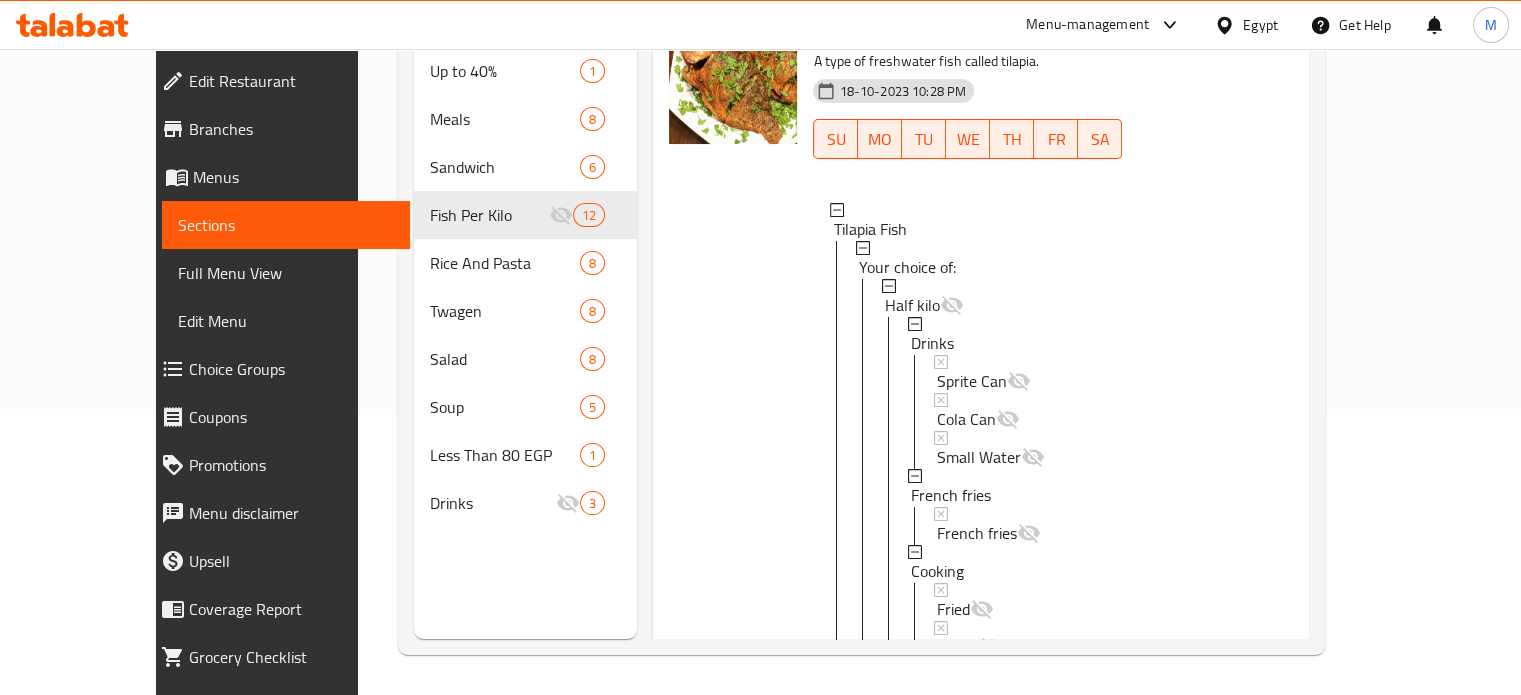 scroll, scrollTop: 1968, scrollLeft: 0, axis: vertical 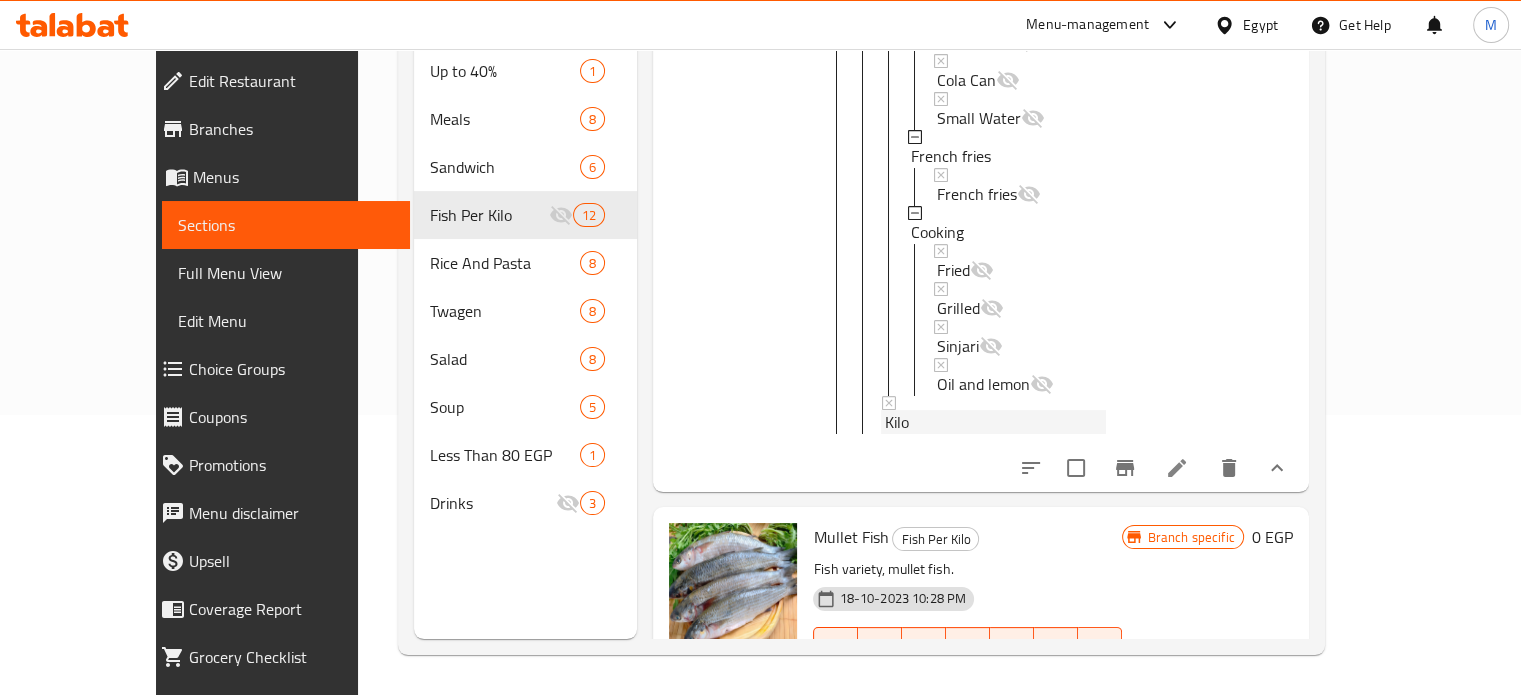 click on "Kilo" at bounding box center (897, 422) 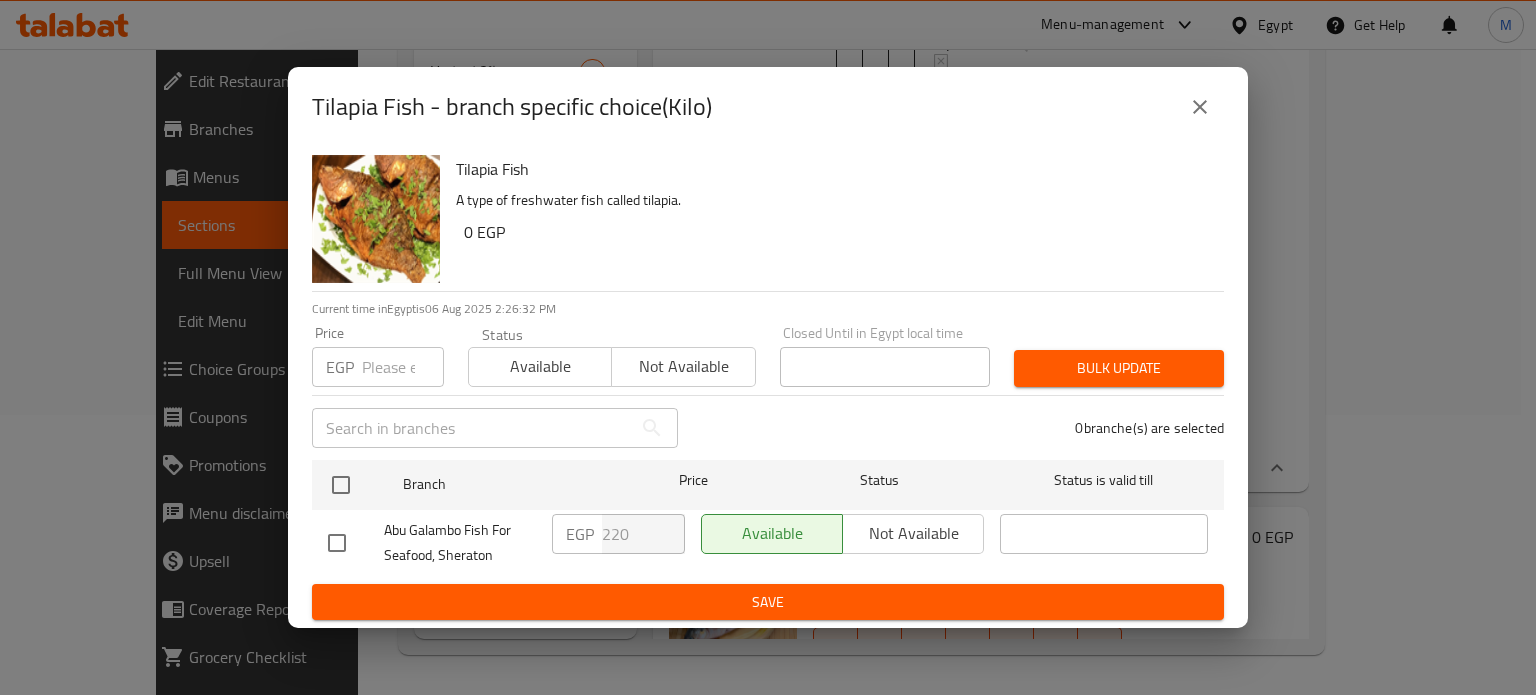 click 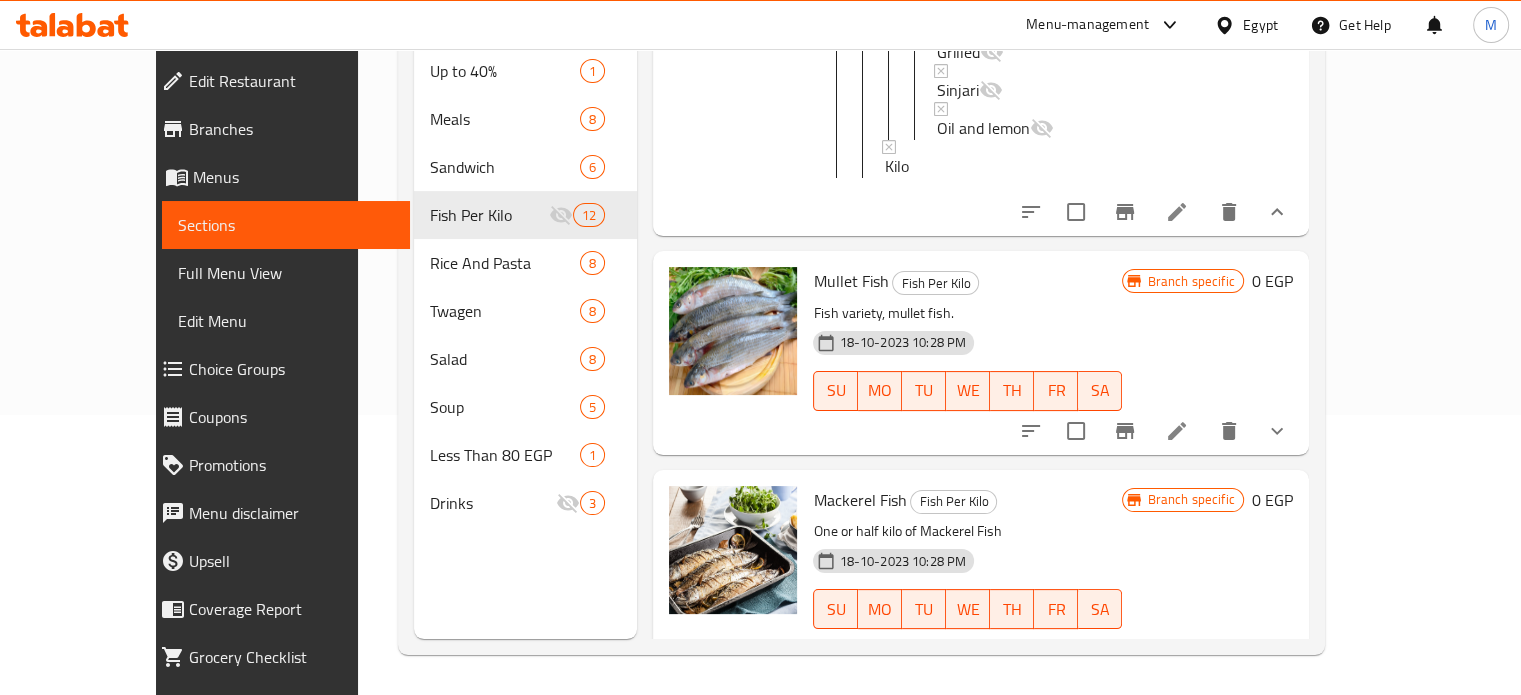 scroll, scrollTop: 2595, scrollLeft: 0, axis: vertical 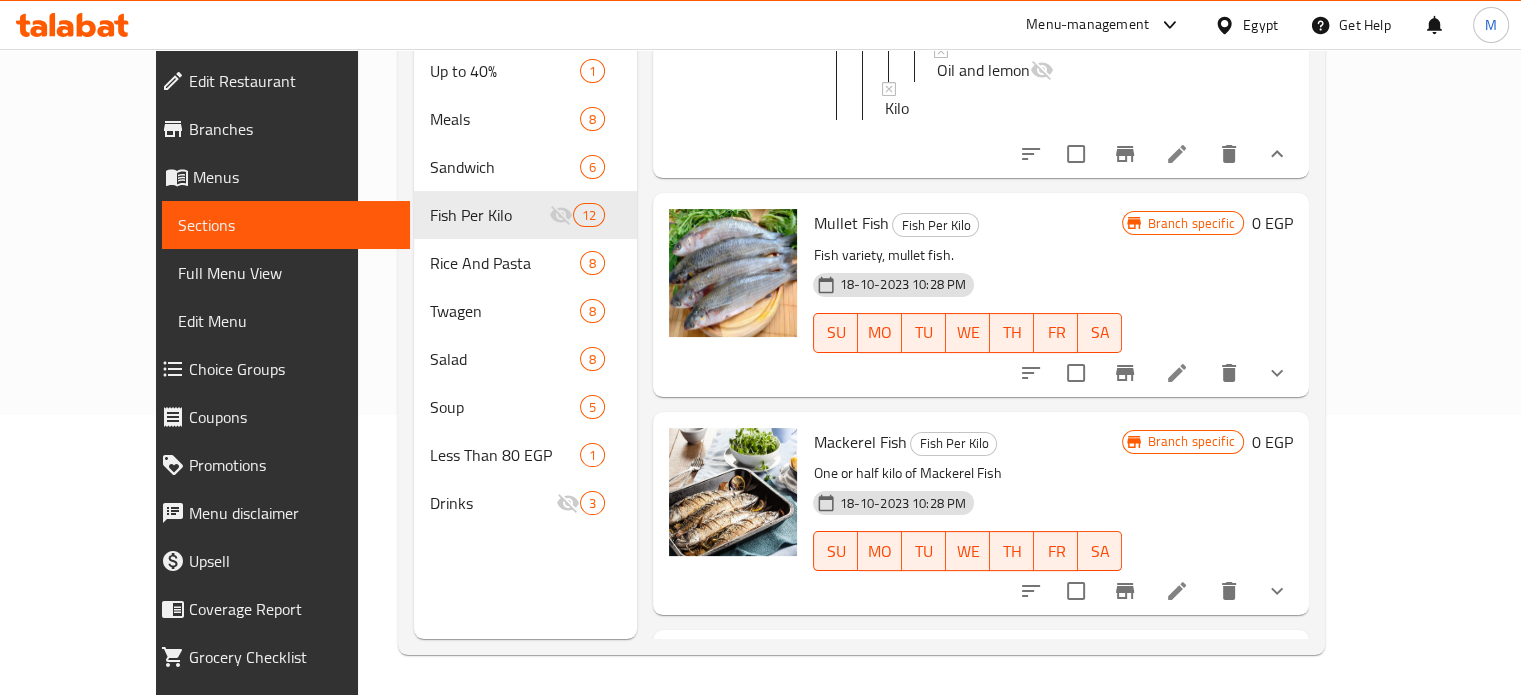 click on "Mullet Fish   Fish Per Kilo Fish variety, mullet fish. 18-10-2023 10:28 PM SU MO TU WE TH FR SA" at bounding box center (967, 294) 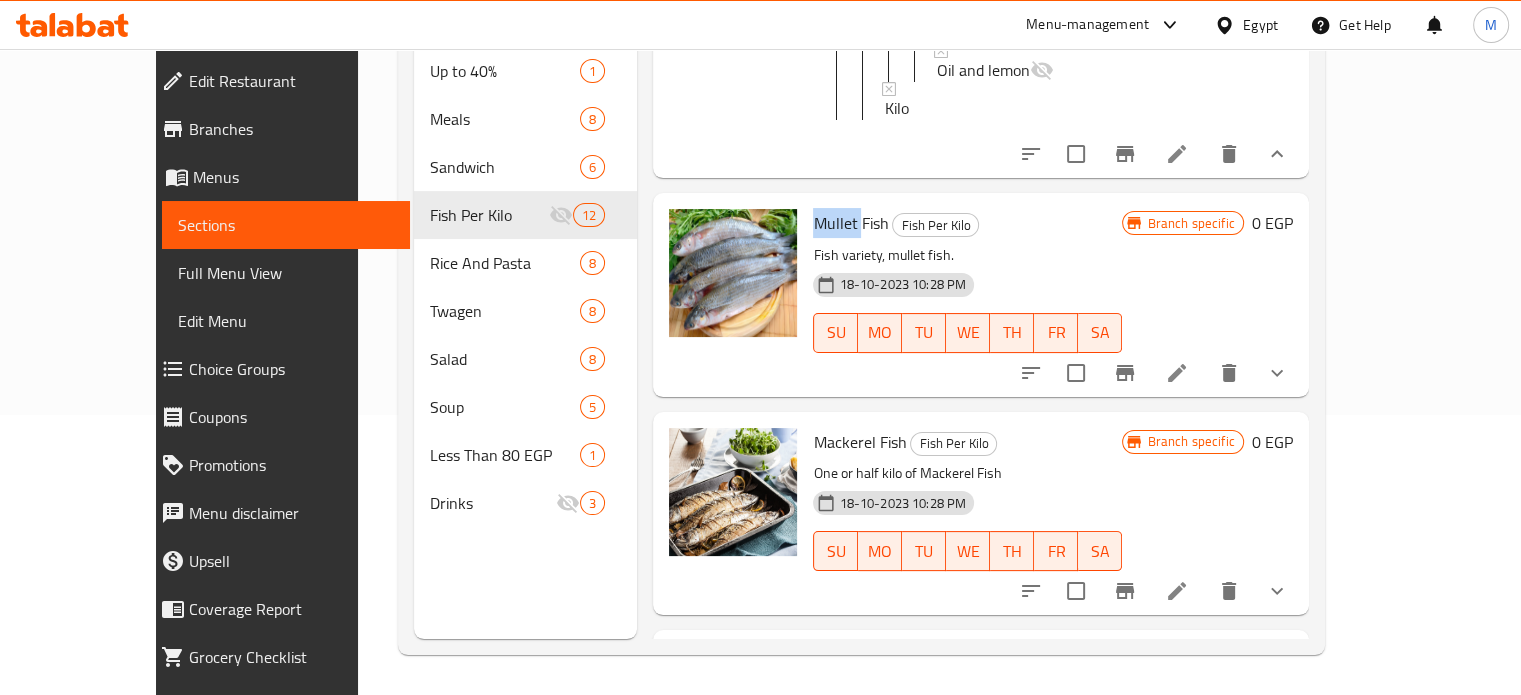click on "Mullet Fish   Fish Per Kilo Fish variety, mullet fish. 18-10-2023 10:28 PM SU MO TU WE TH FR SA" at bounding box center [967, 294] 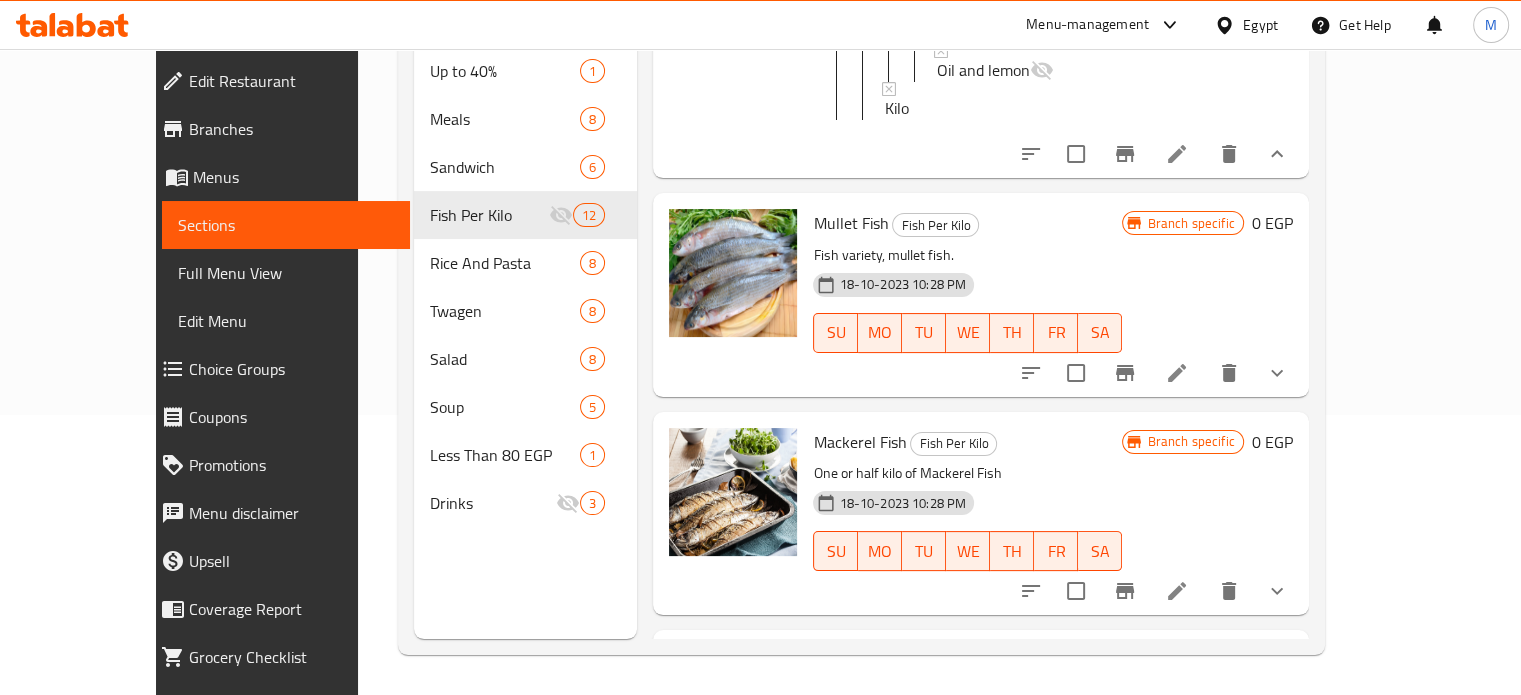 click on "Mullet Fish" at bounding box center (850, 223) 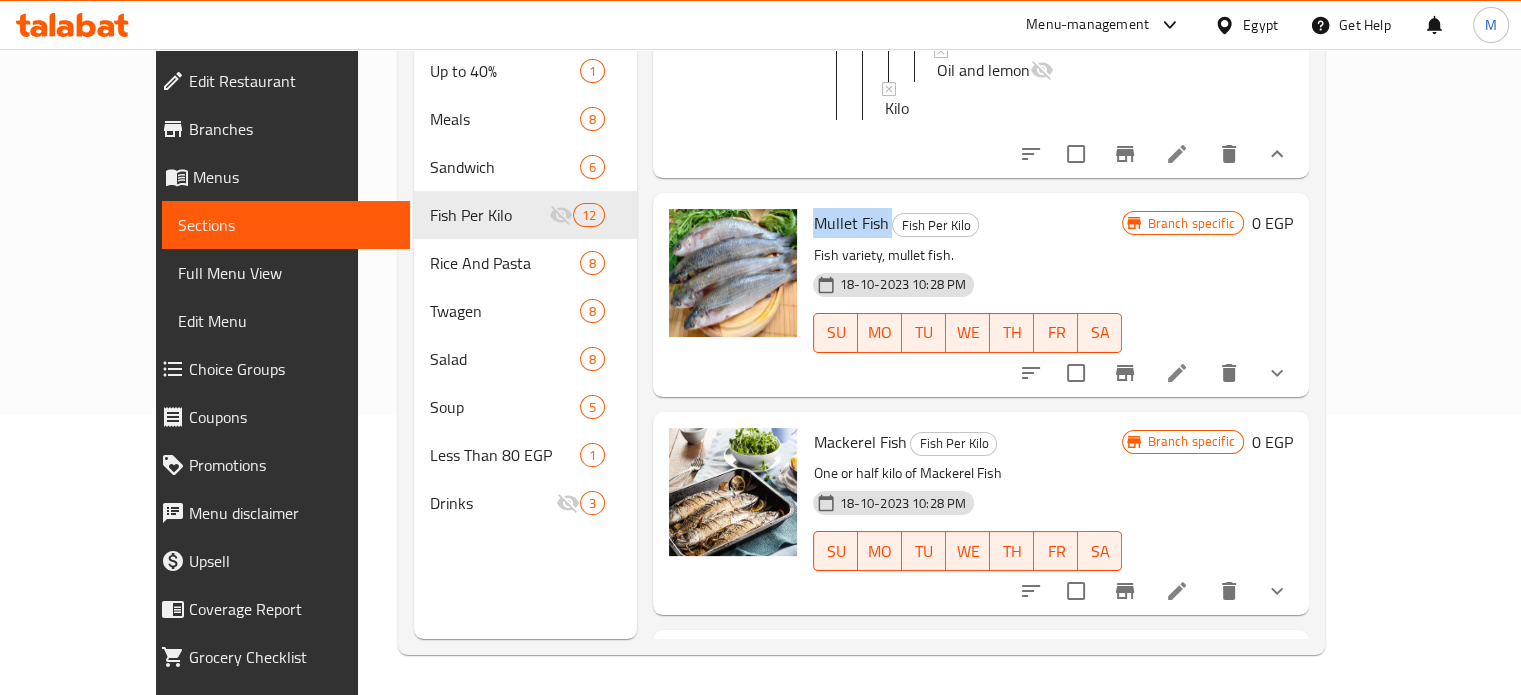click on "Mullet Fish" at bounding box center (850, 223) 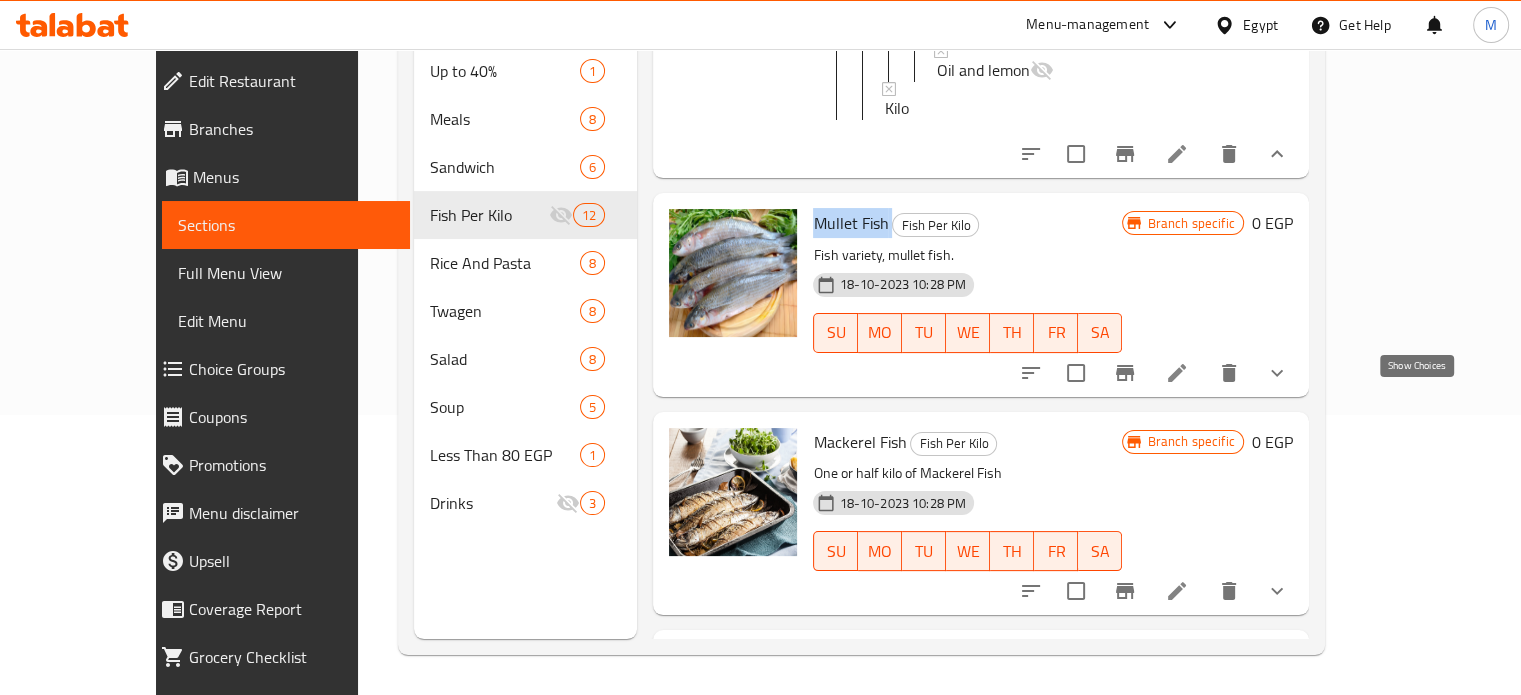 click 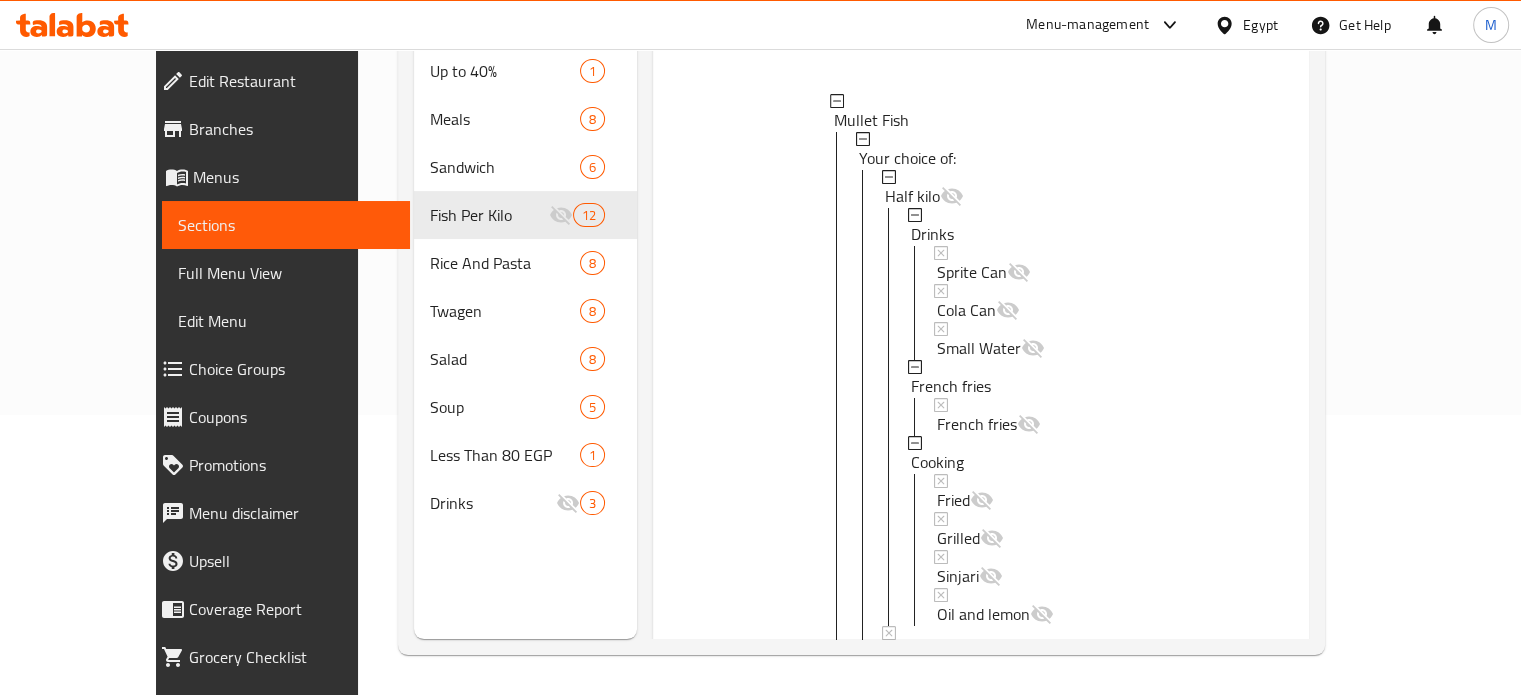 scroll, scrollTop: 2993, scrollLeft: 0, axis: vertical 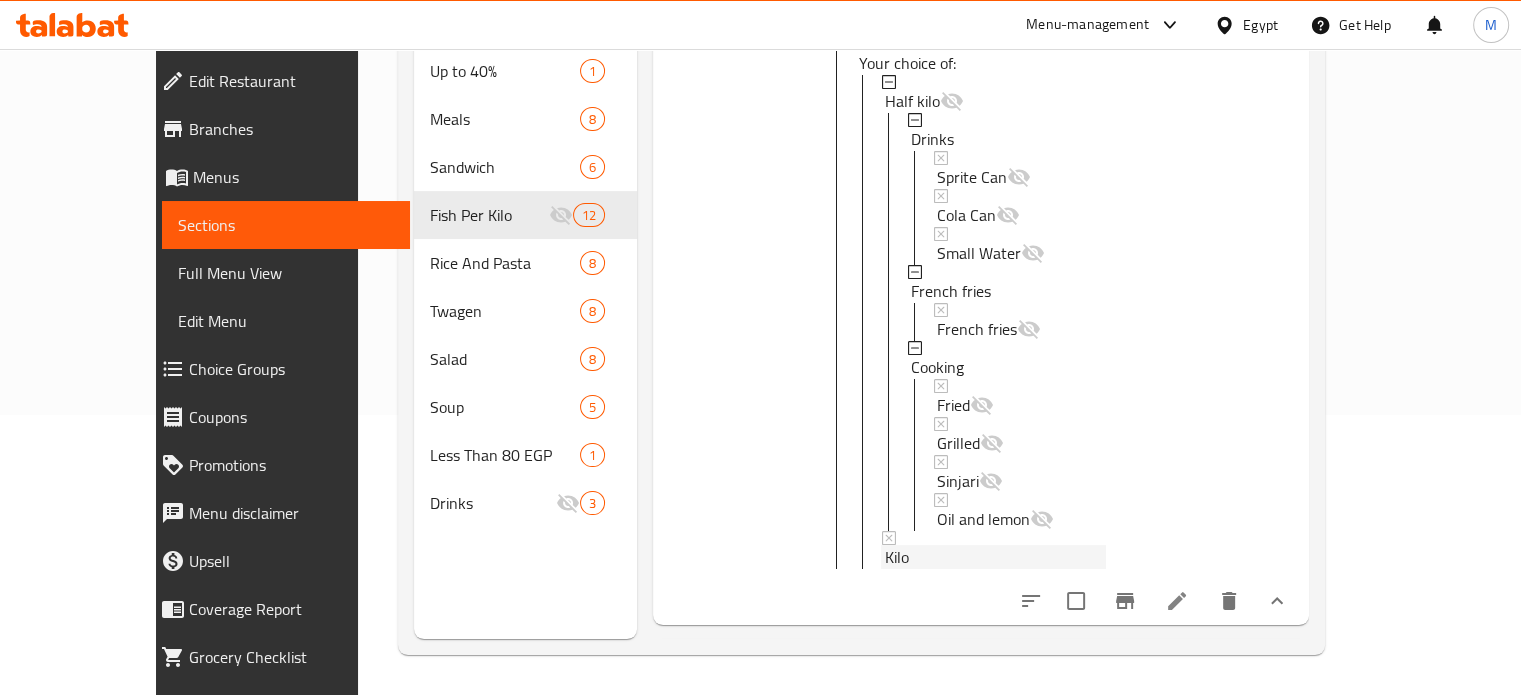 click on "Kilo" at bounding box center [995, 557] 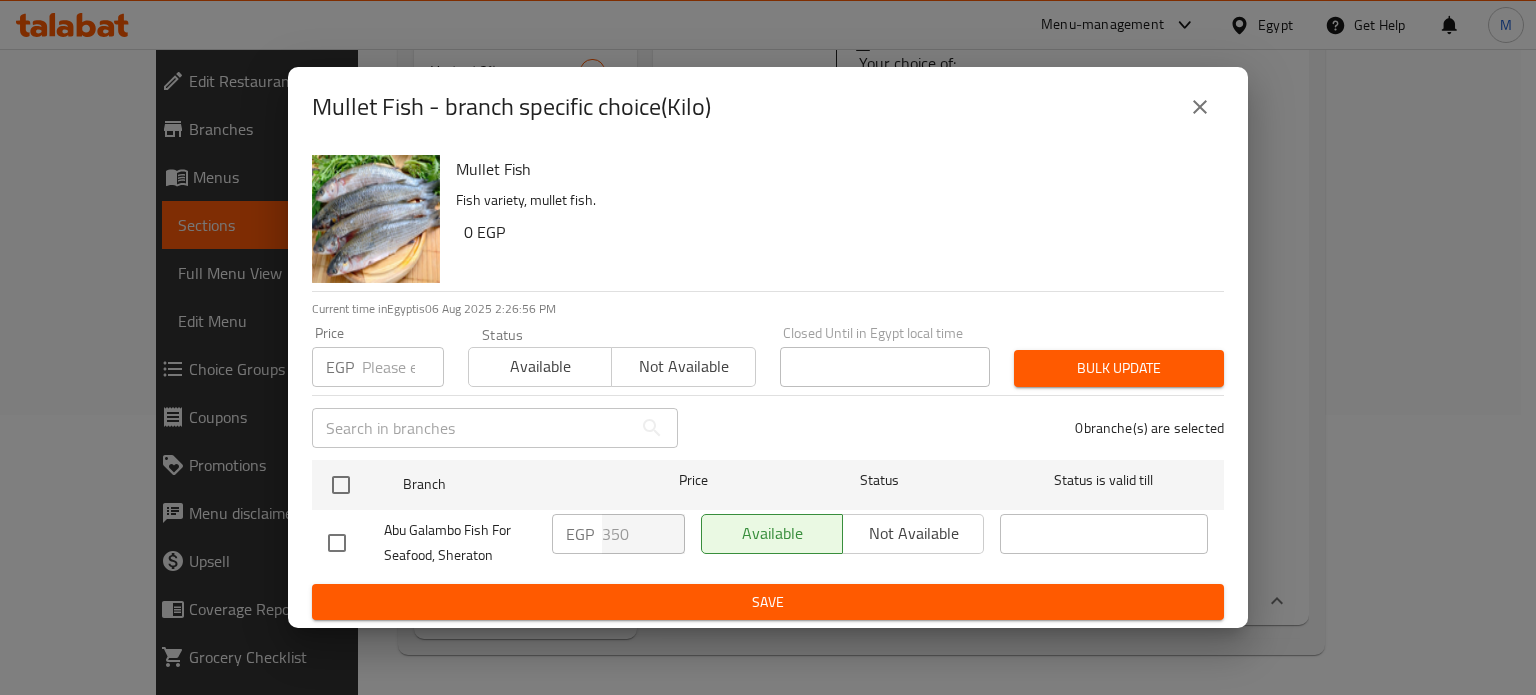 click 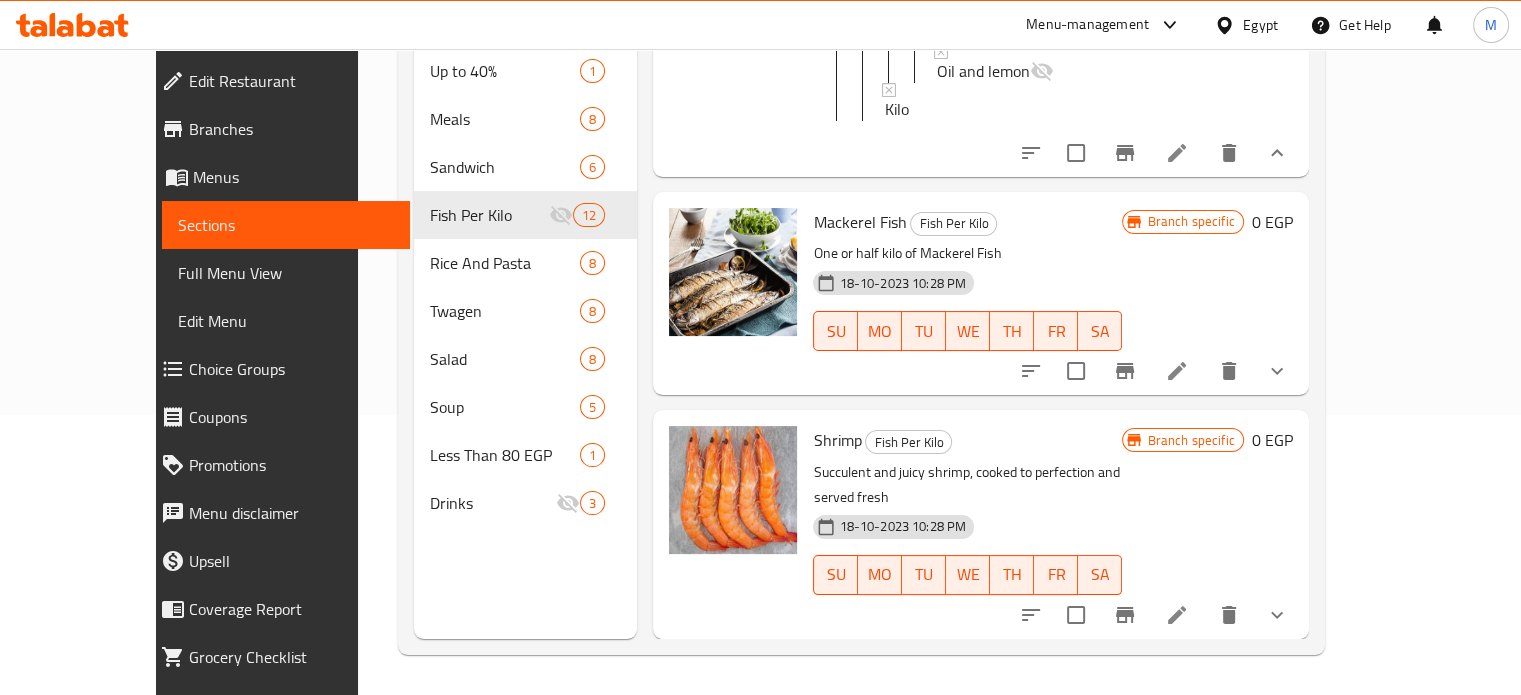 scroll, scrollTop: 3514, scrollLeft: 0, axis: vertical 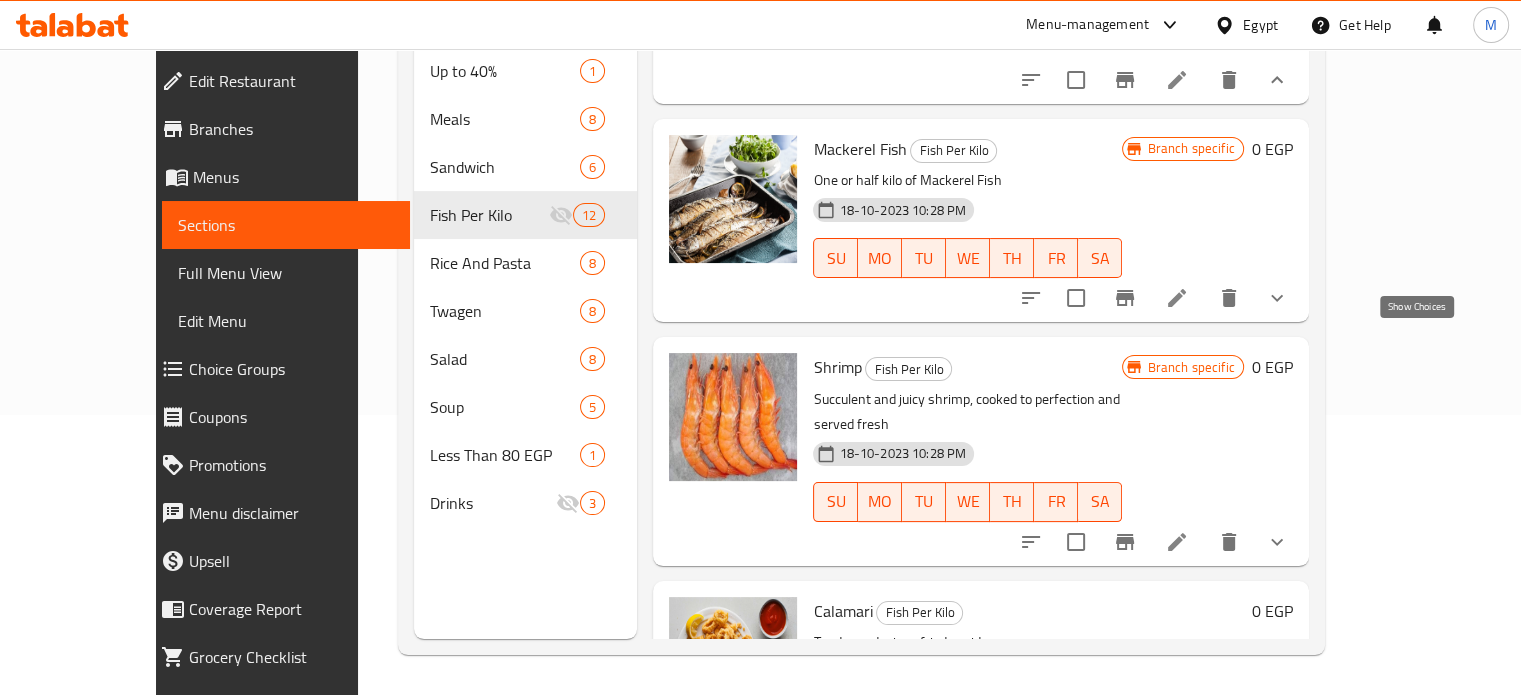 click 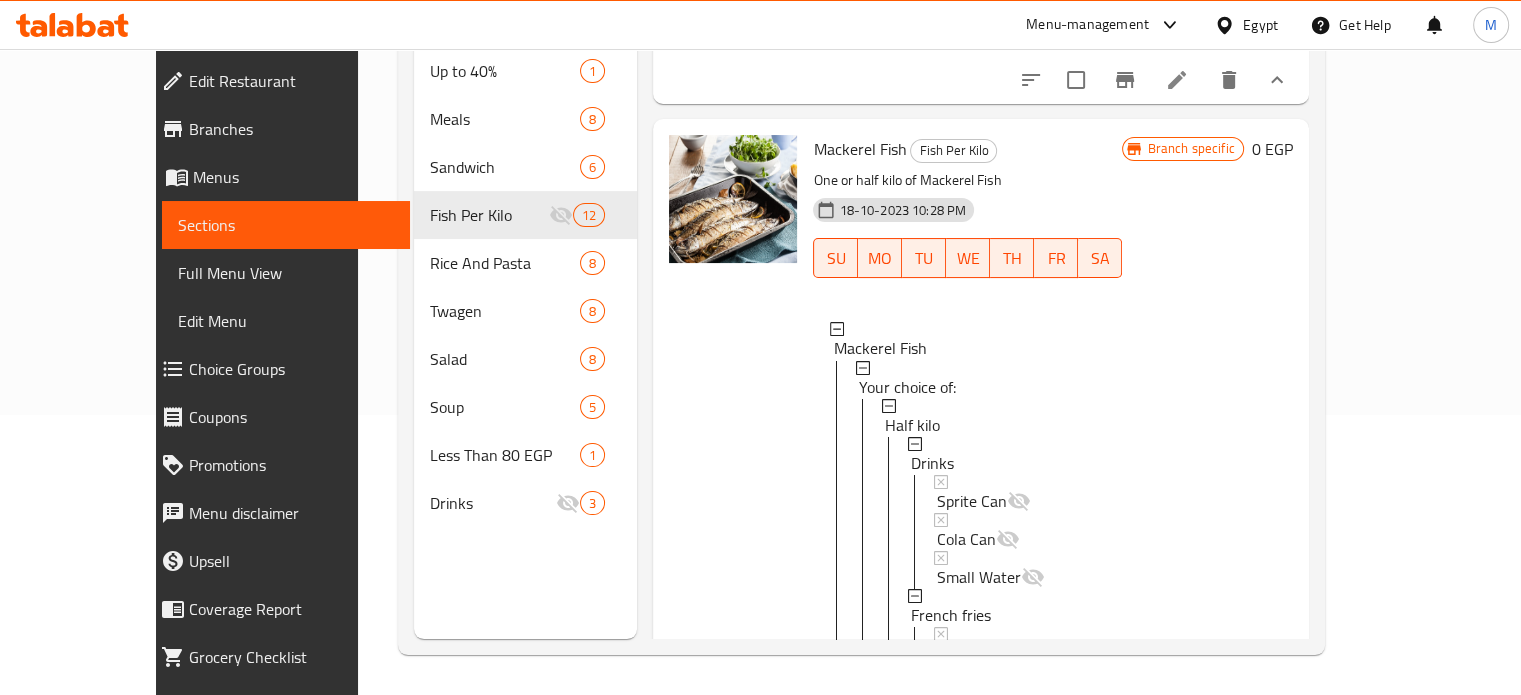 click on "Mackerel Fish" at bounding box center [859, 149] 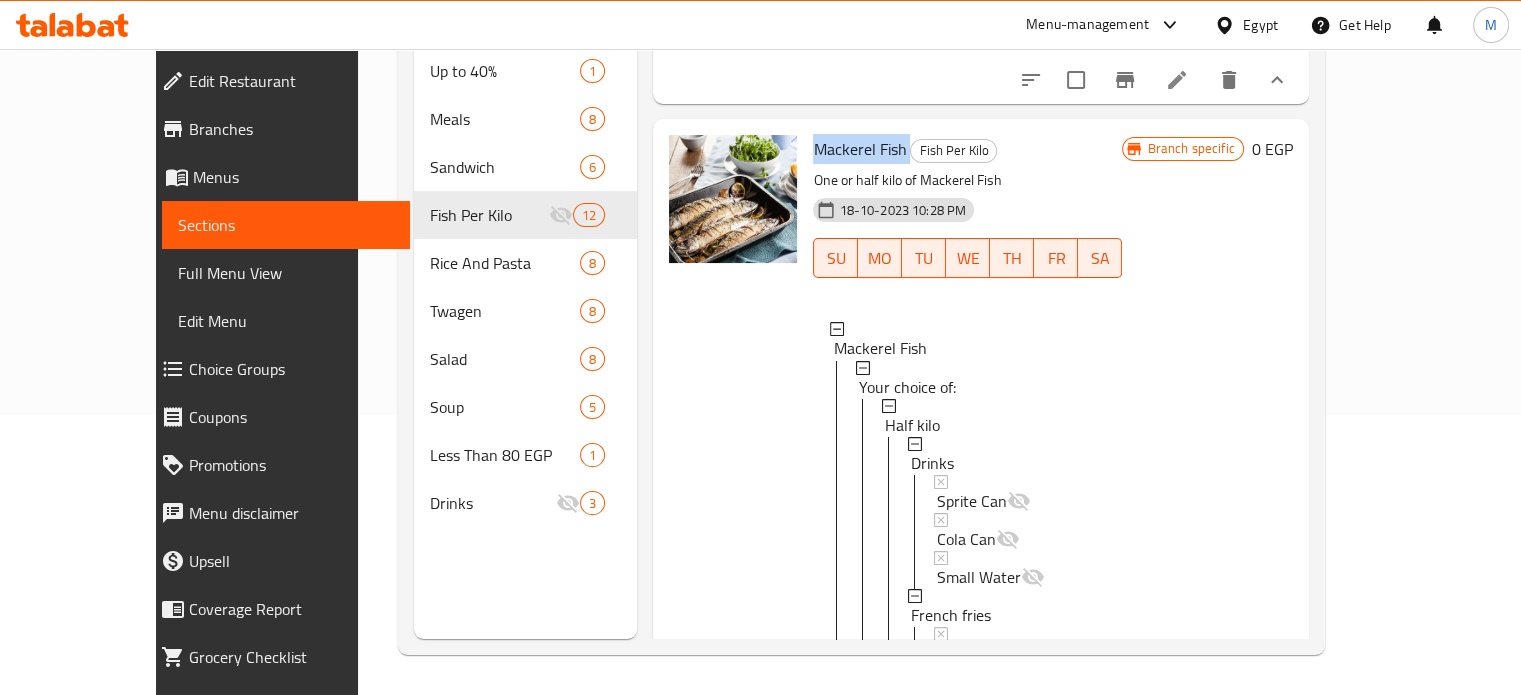 click on "Mackerel Fish" at bounding box center [859, 149] 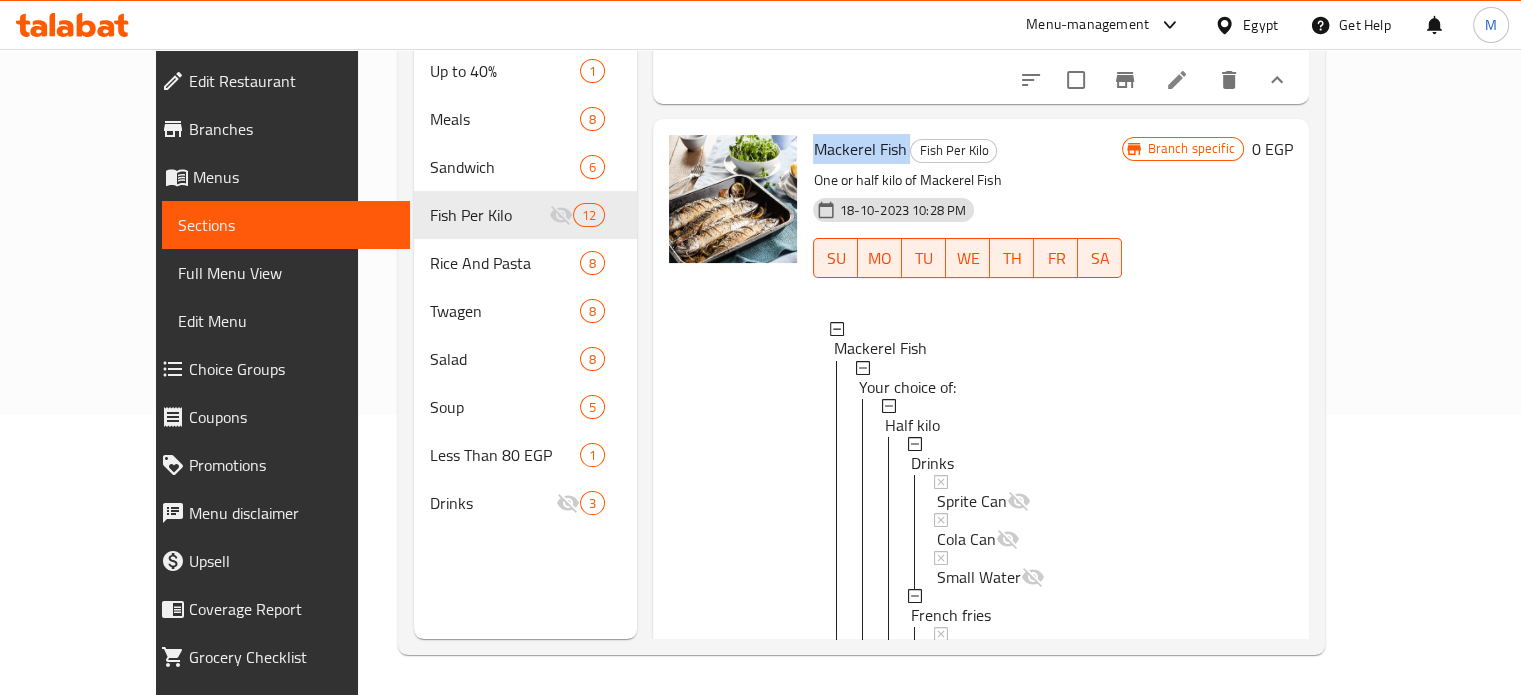copy on "Mackerel Fish" 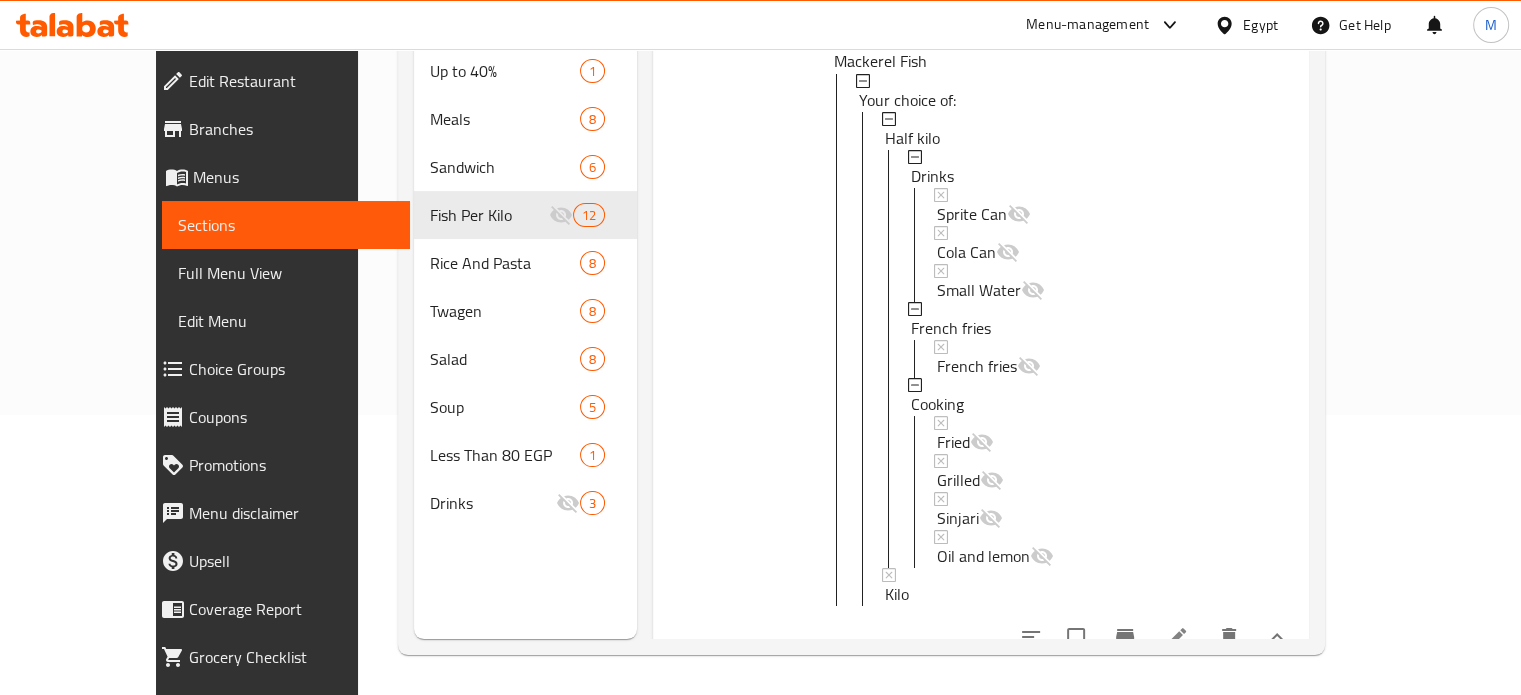 scroll, scrollTop: 3884, scrollLeft: 0, axis: vertical 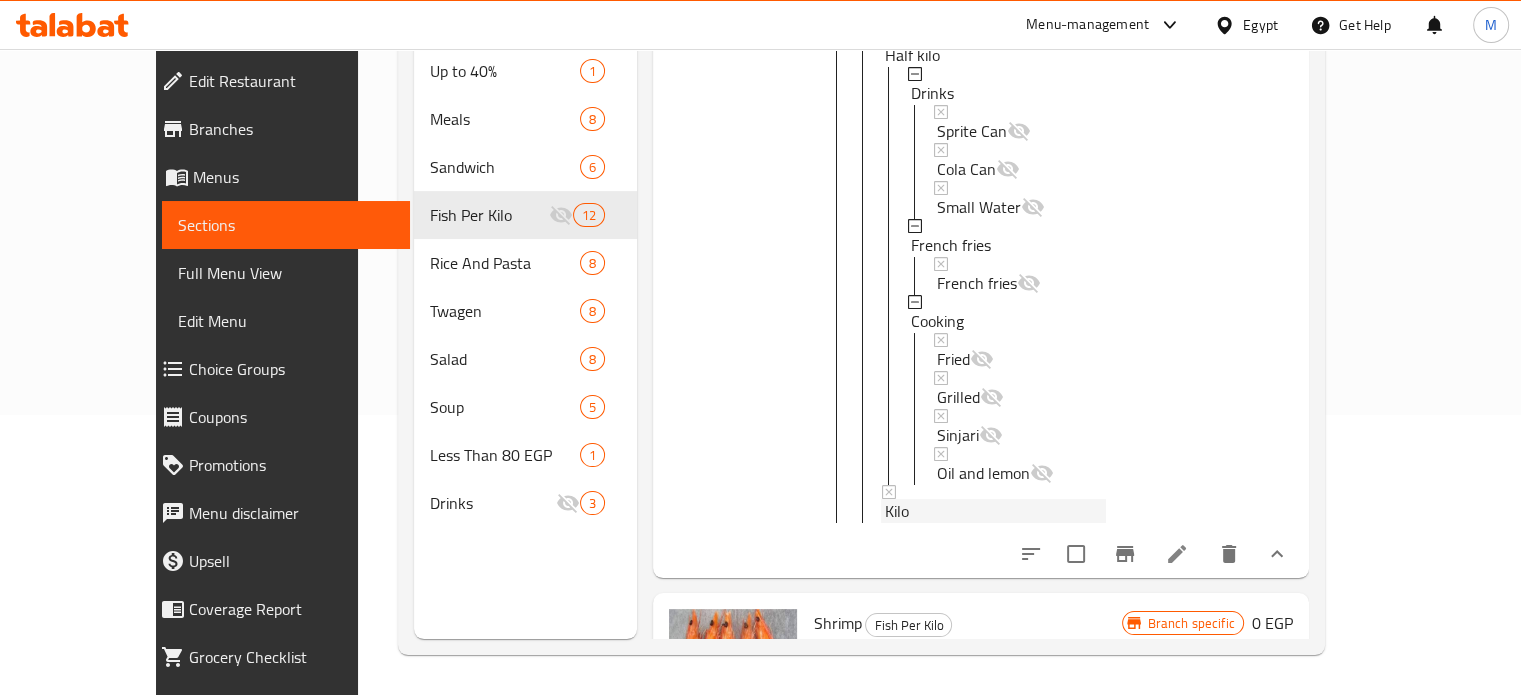 click on "Kilo" at bounding box center [897, 510] 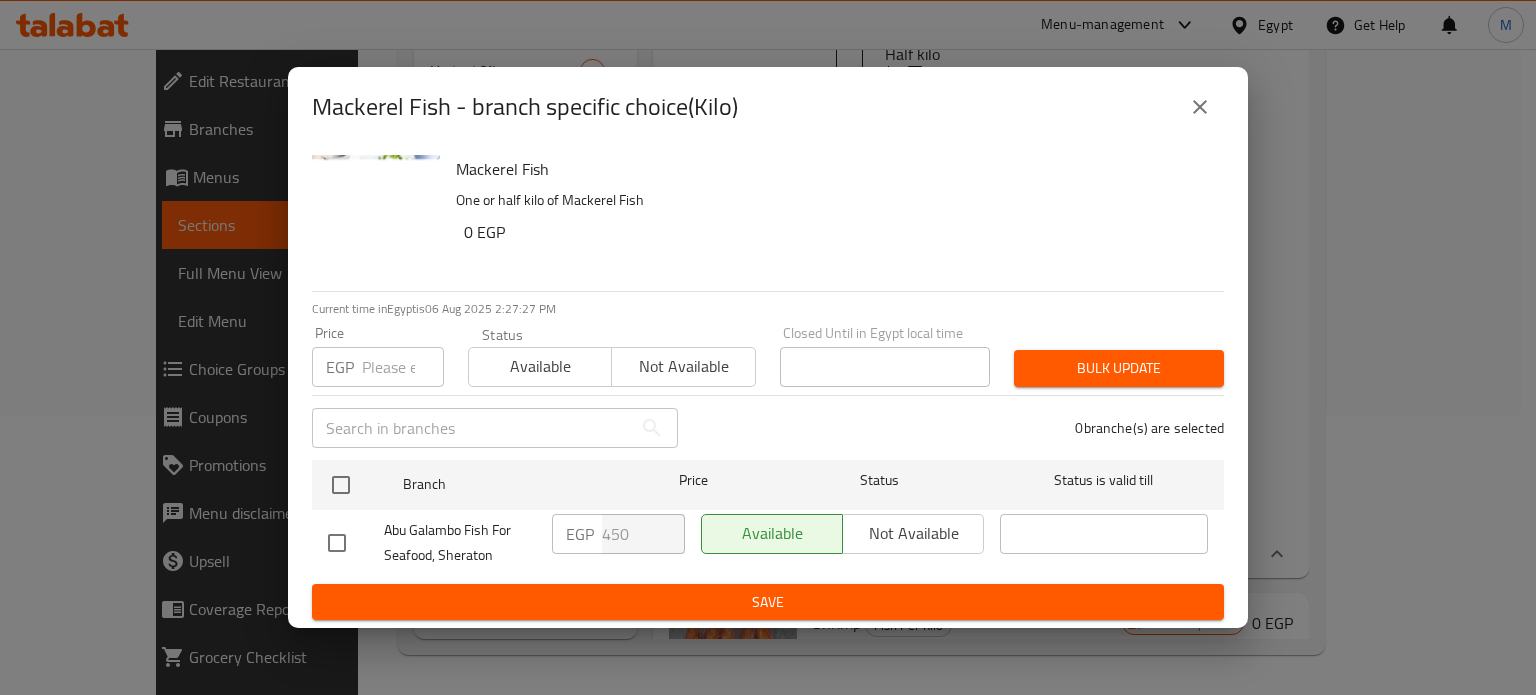 click 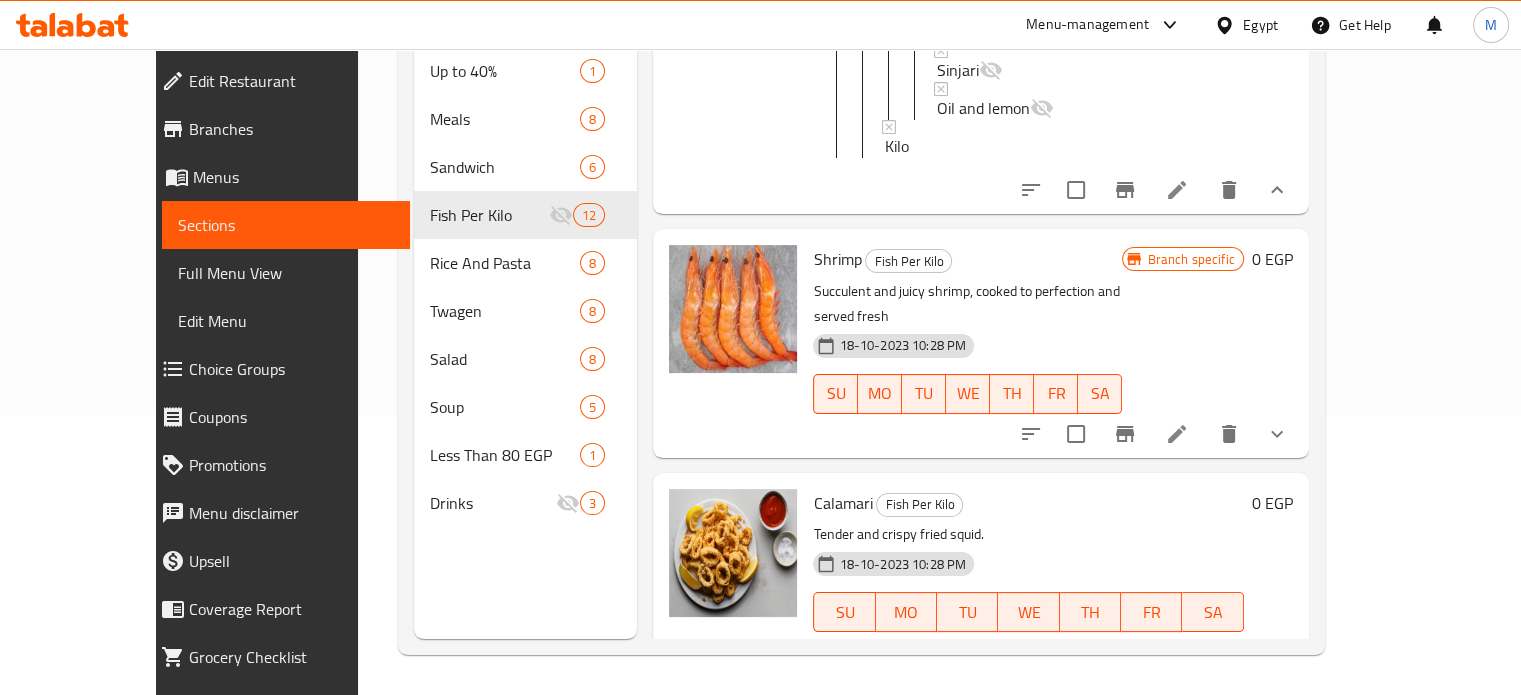 scroll, scrollTop: 4286, scrollLeft: 0, axis: vertical 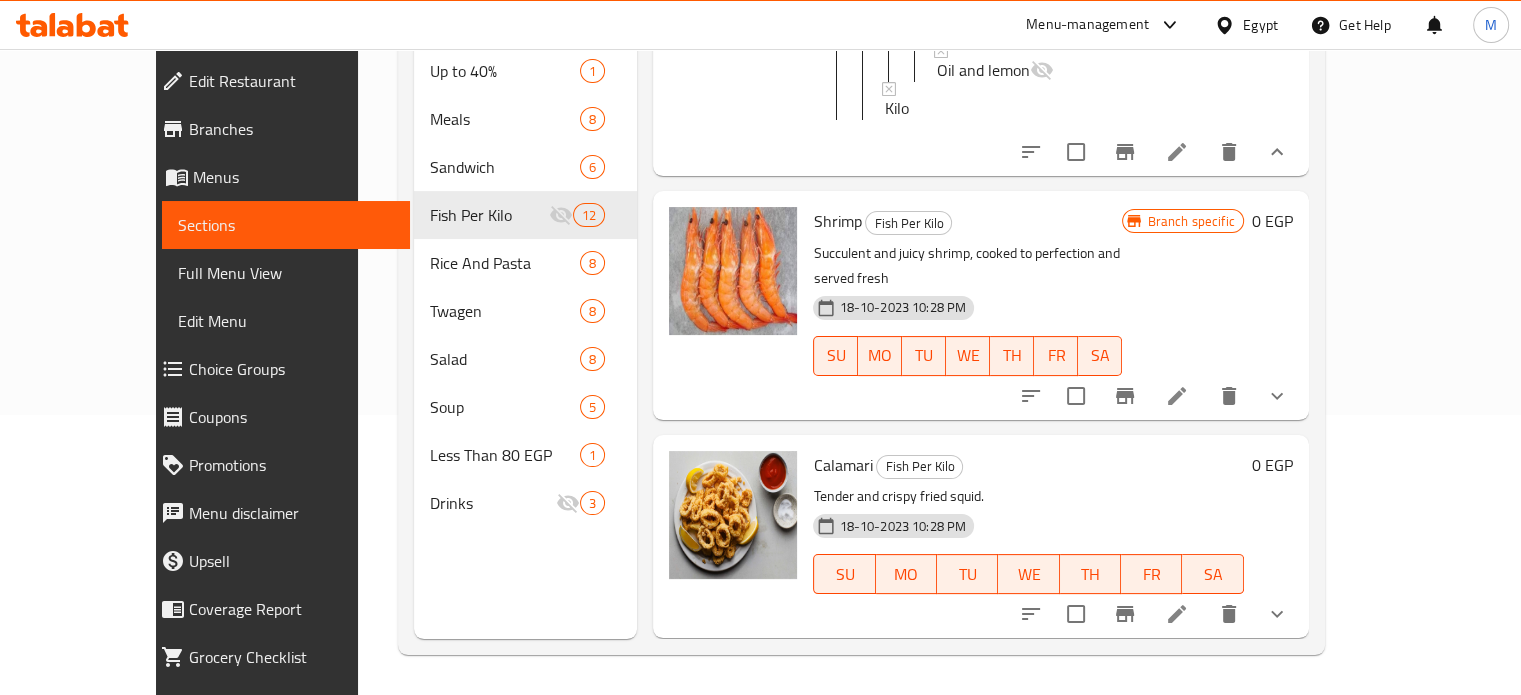 click on "Shrimp" at bounding box center [837, 221] 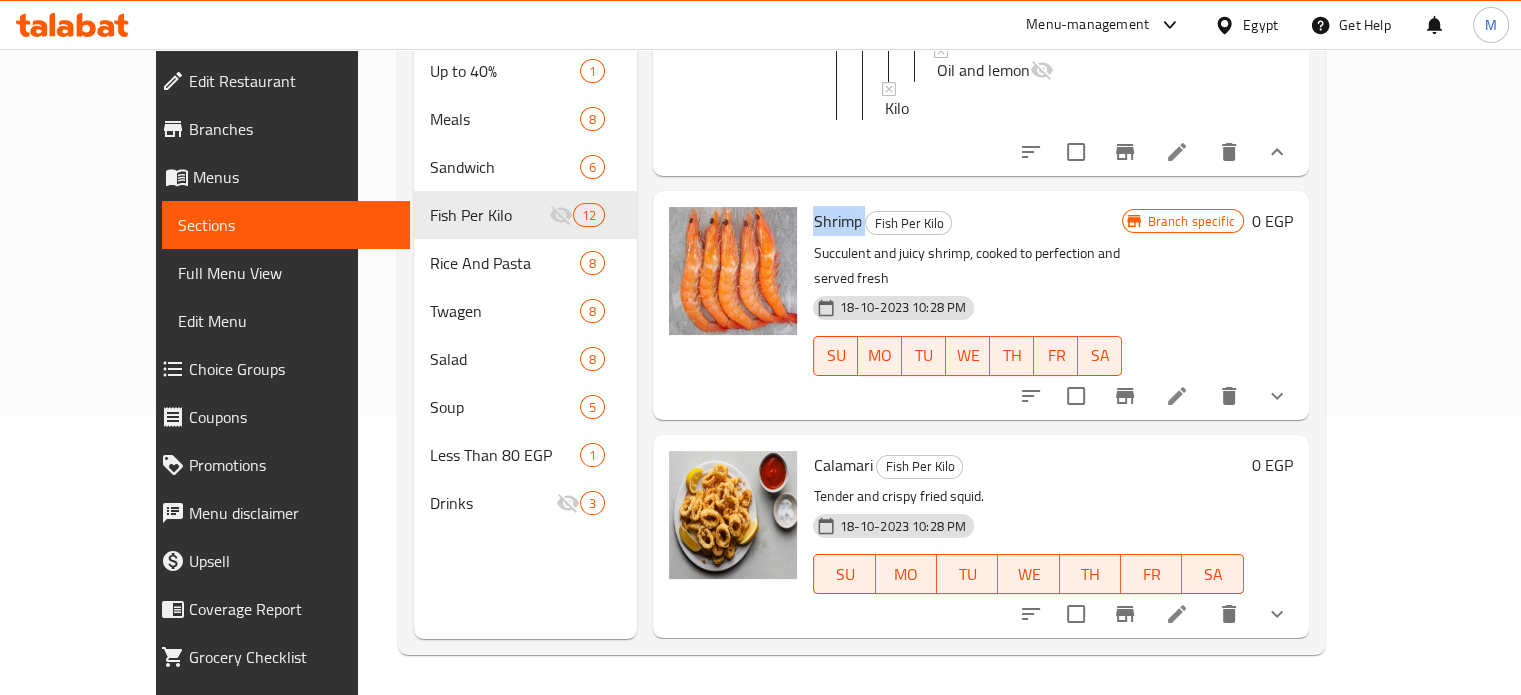 click on "Shrimp" at bounding box center [837, 221] 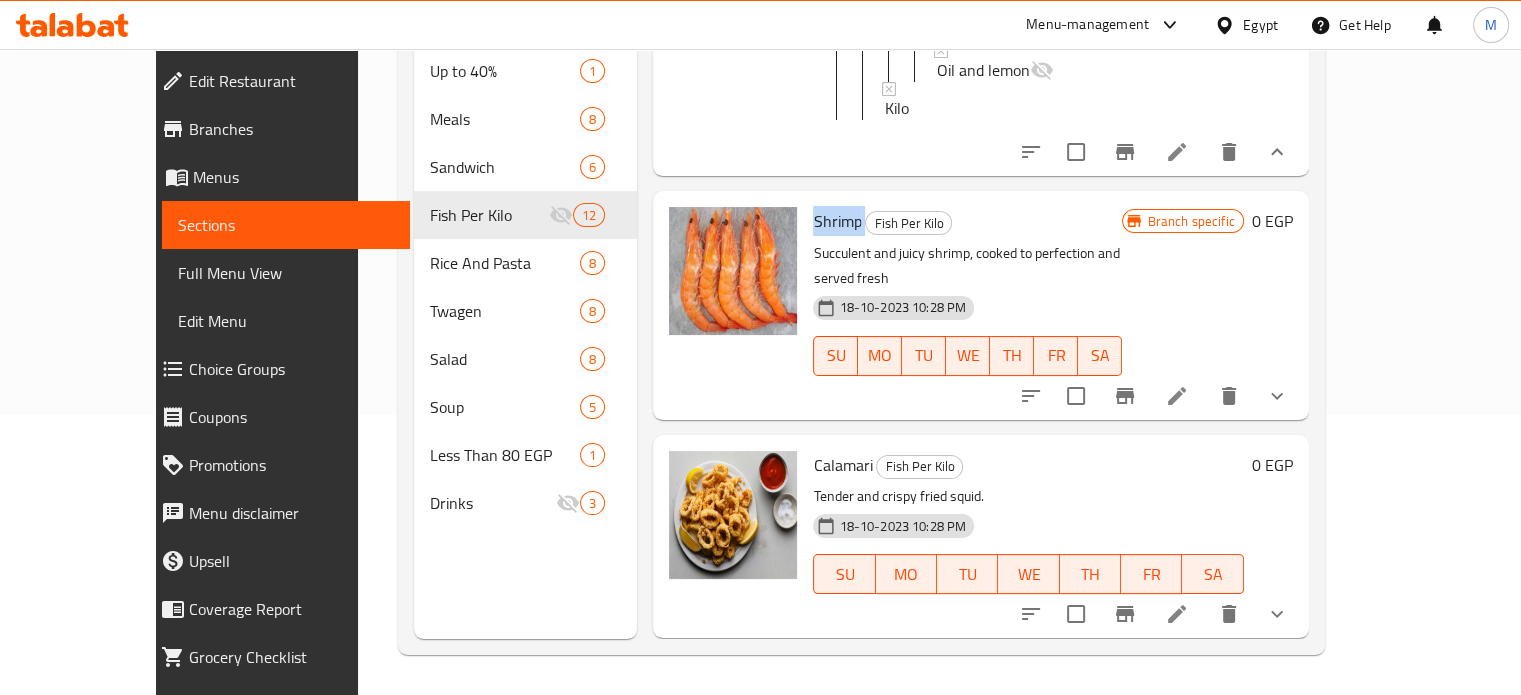 click on "Shrimp" at bounding box center [837, 221] 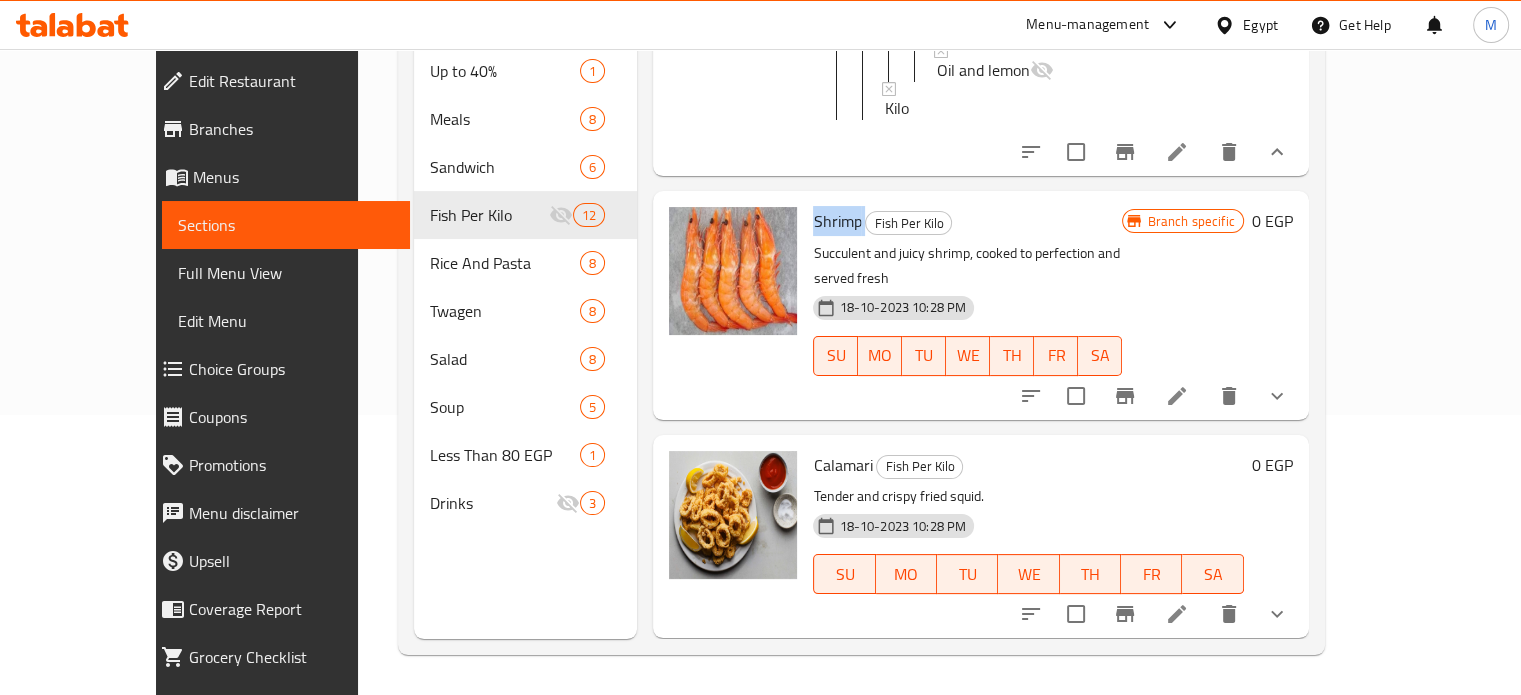 click 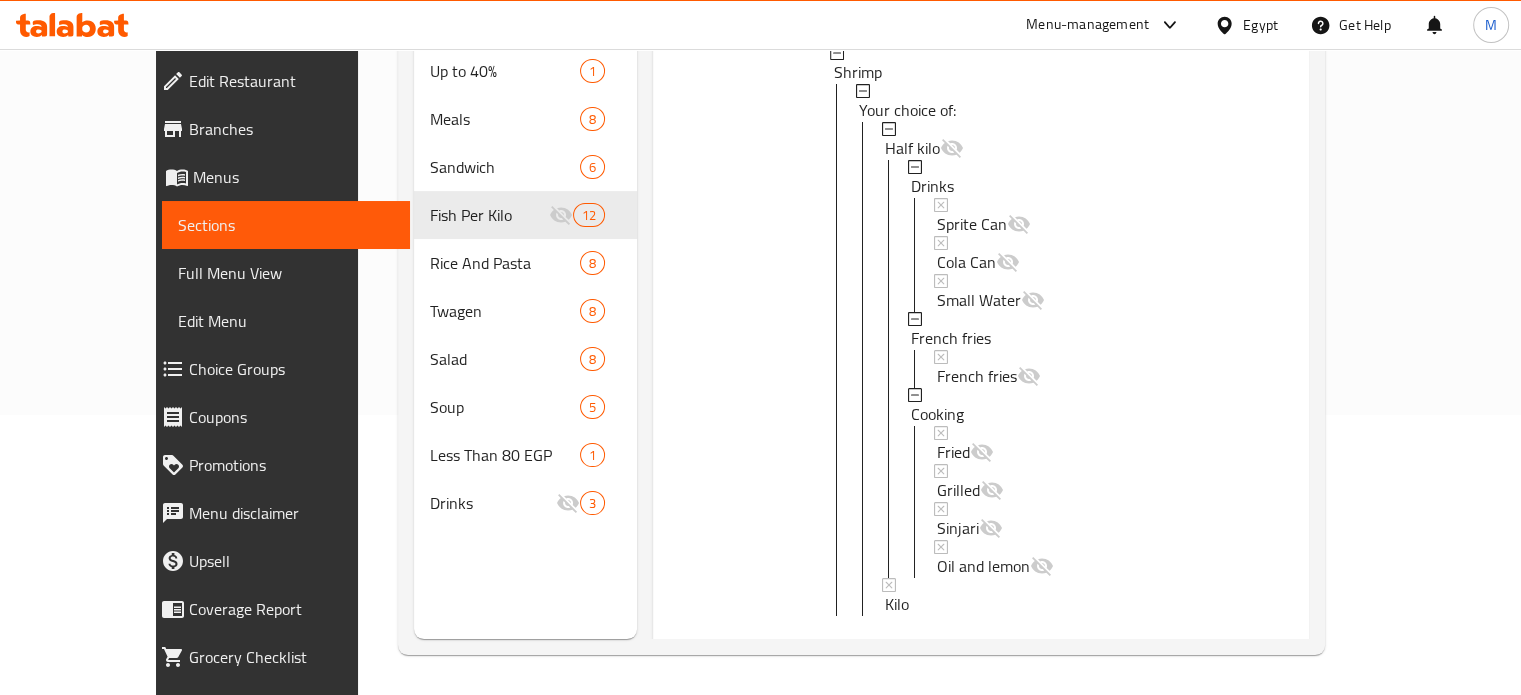 scroll, scrollTop: 4724, scrollLeft: 0, axis: vertical 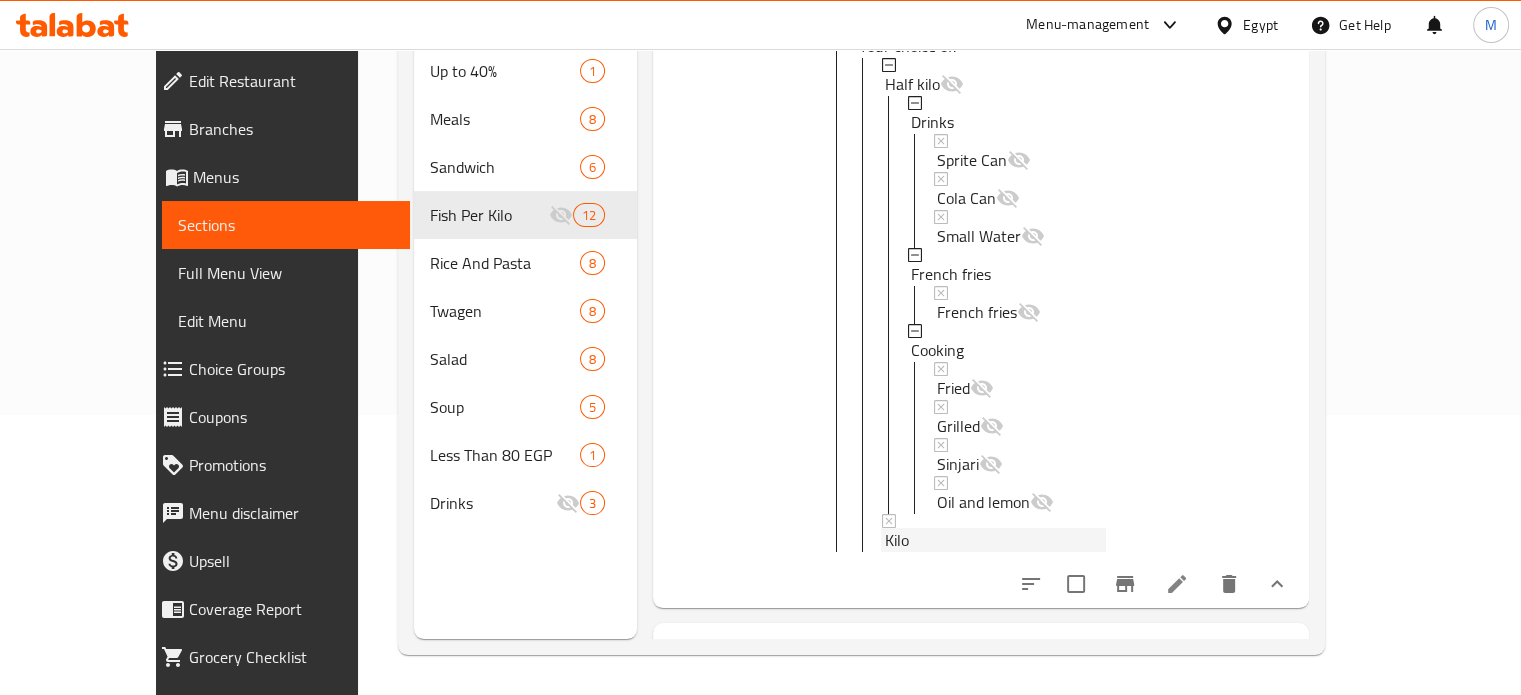 click on "Kilo" at bounding box center [995, 540] 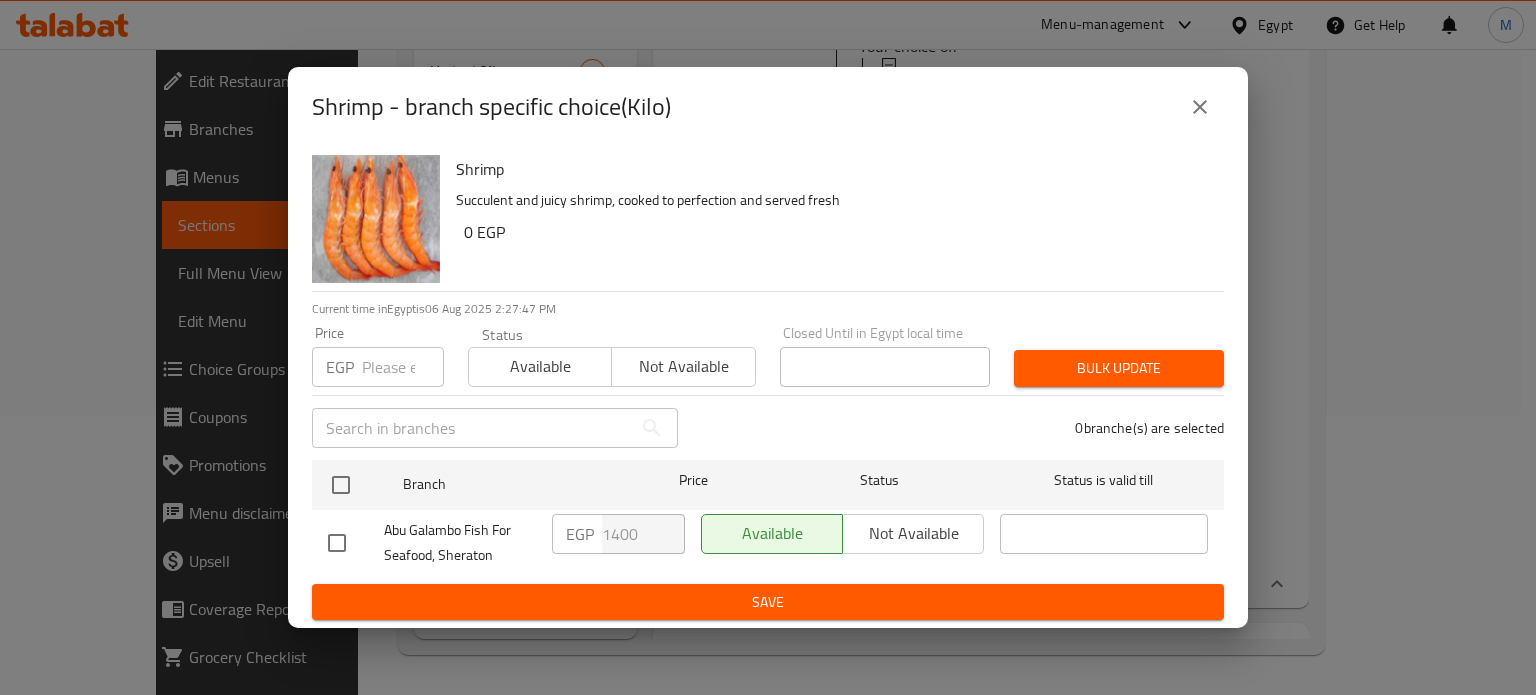 click 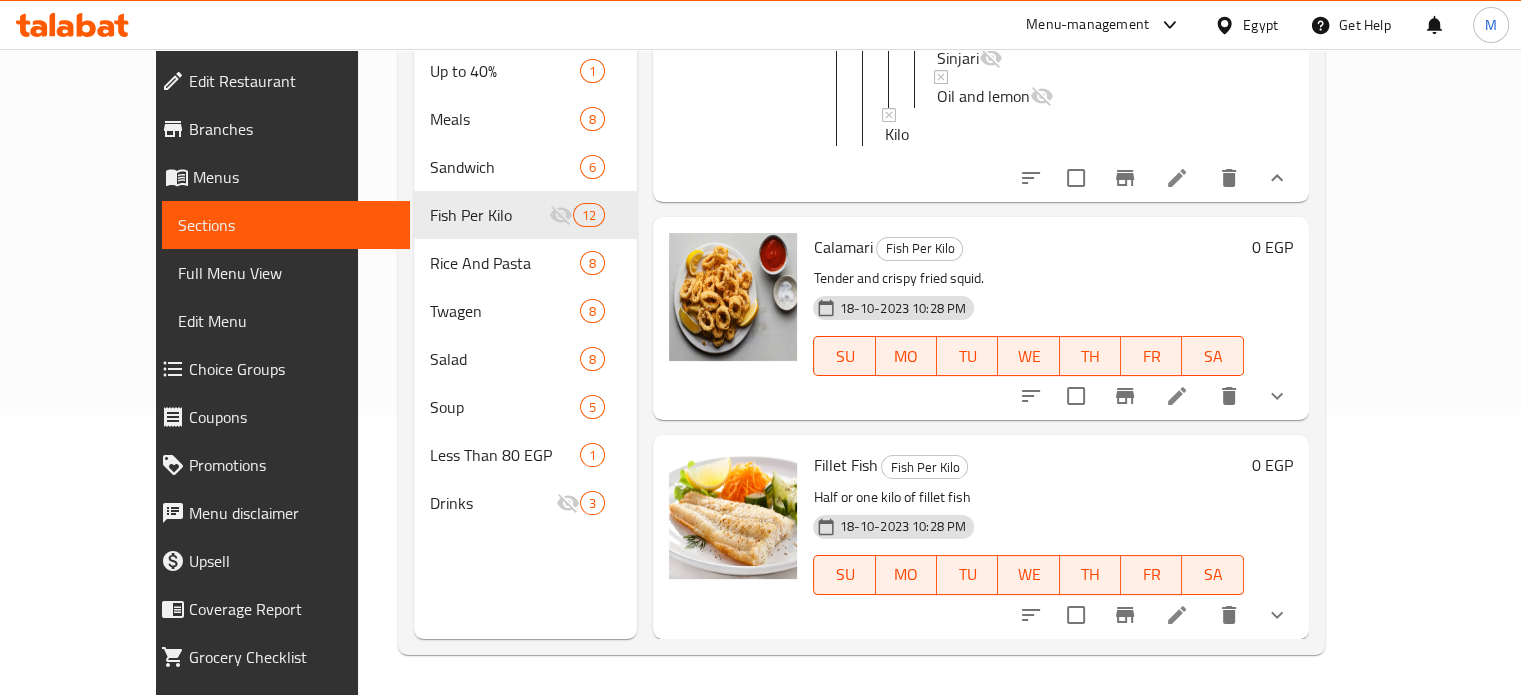 scroll, scrollTop: 5180, scrollLeft: 0, axis: vertical 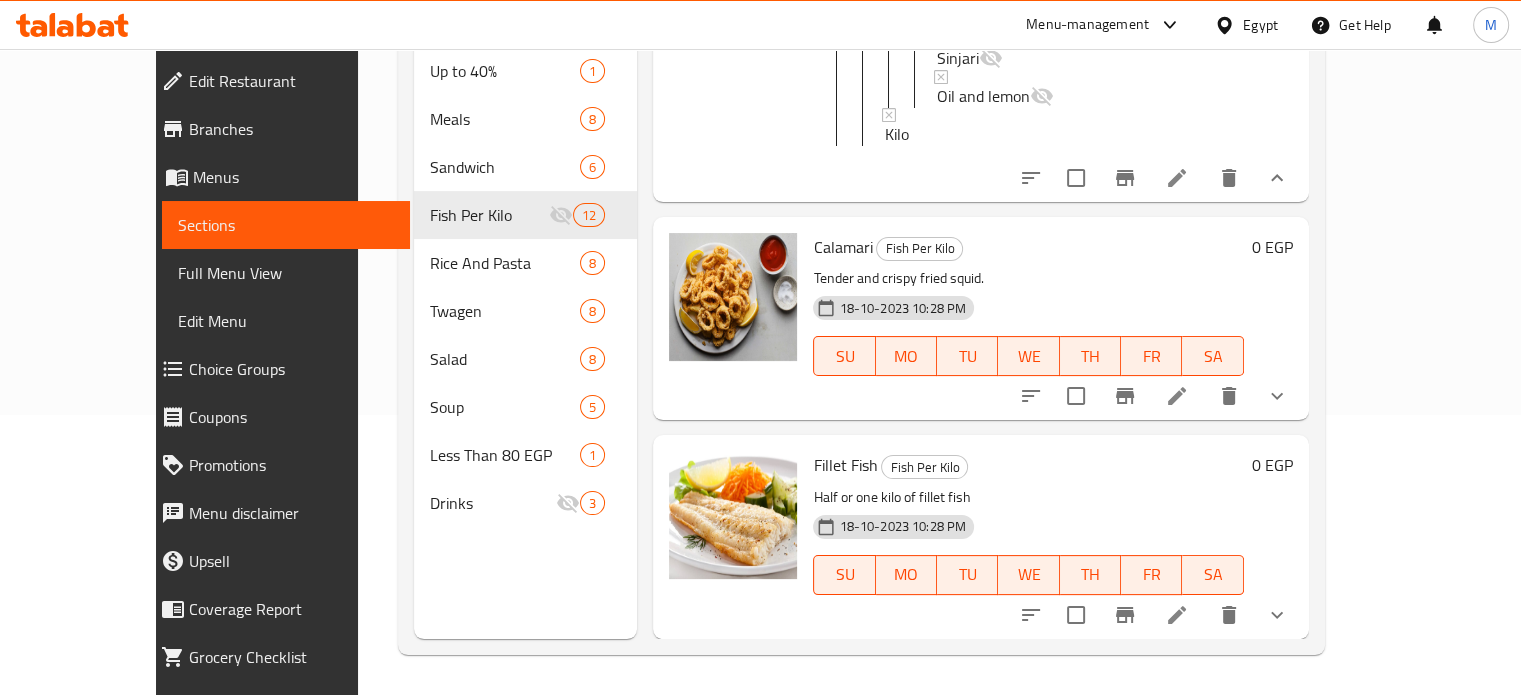 click on "Calamari" at bounding box center [842, 247] 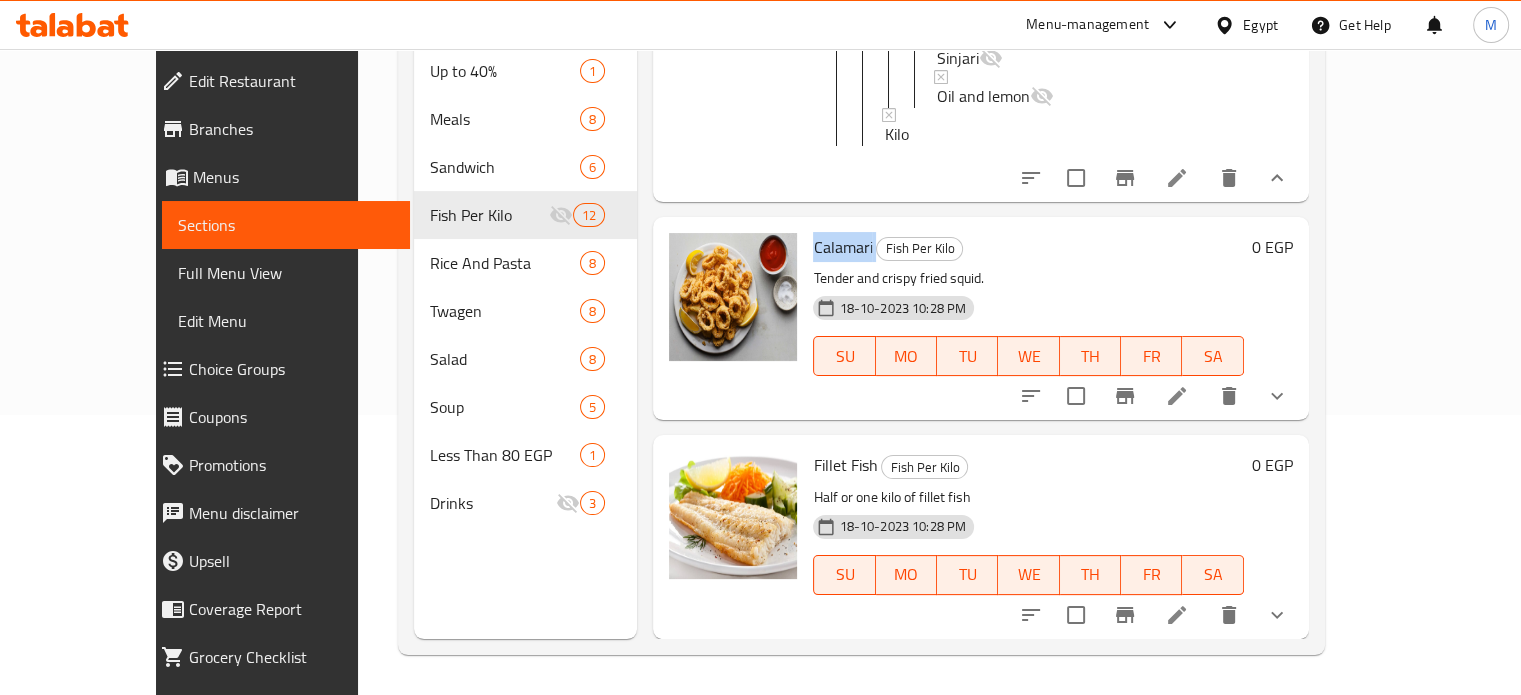 click on "Calamari" at bounding box center (842, 247) 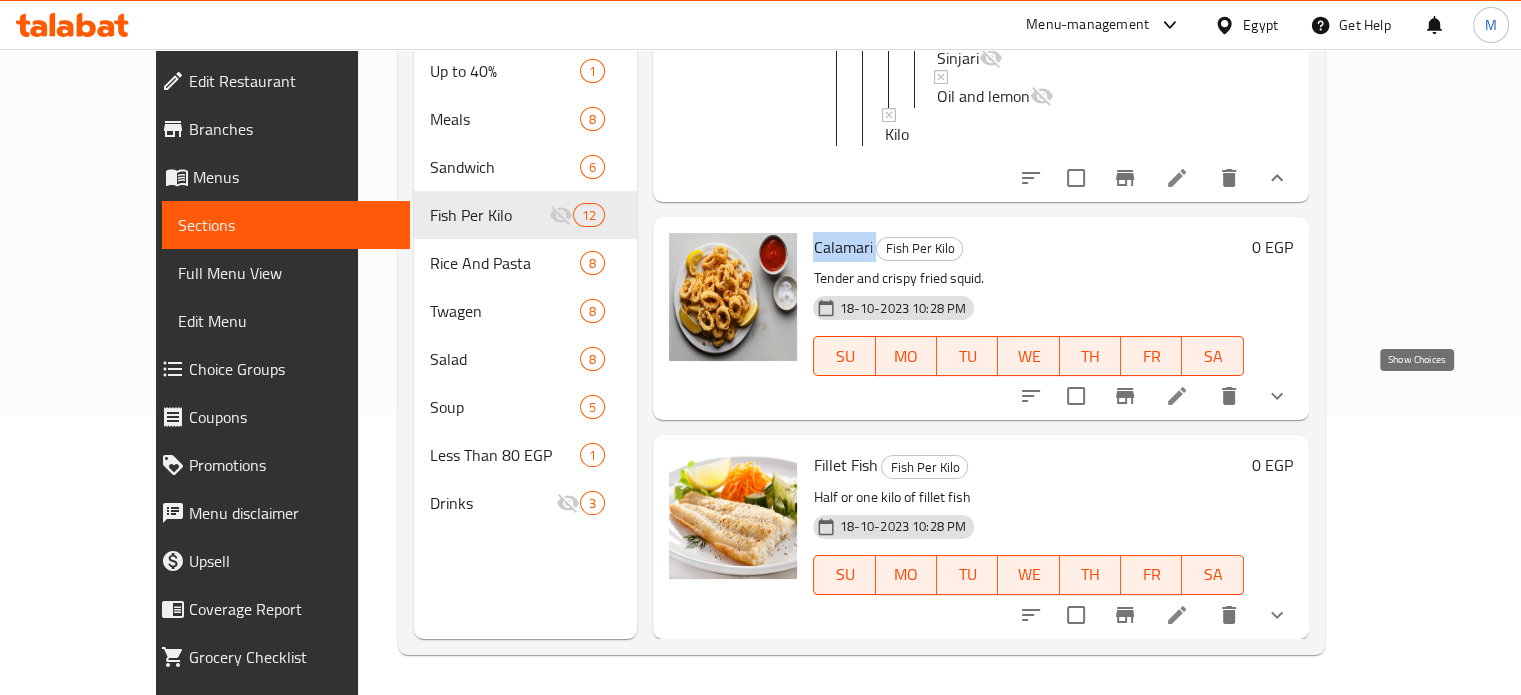 click 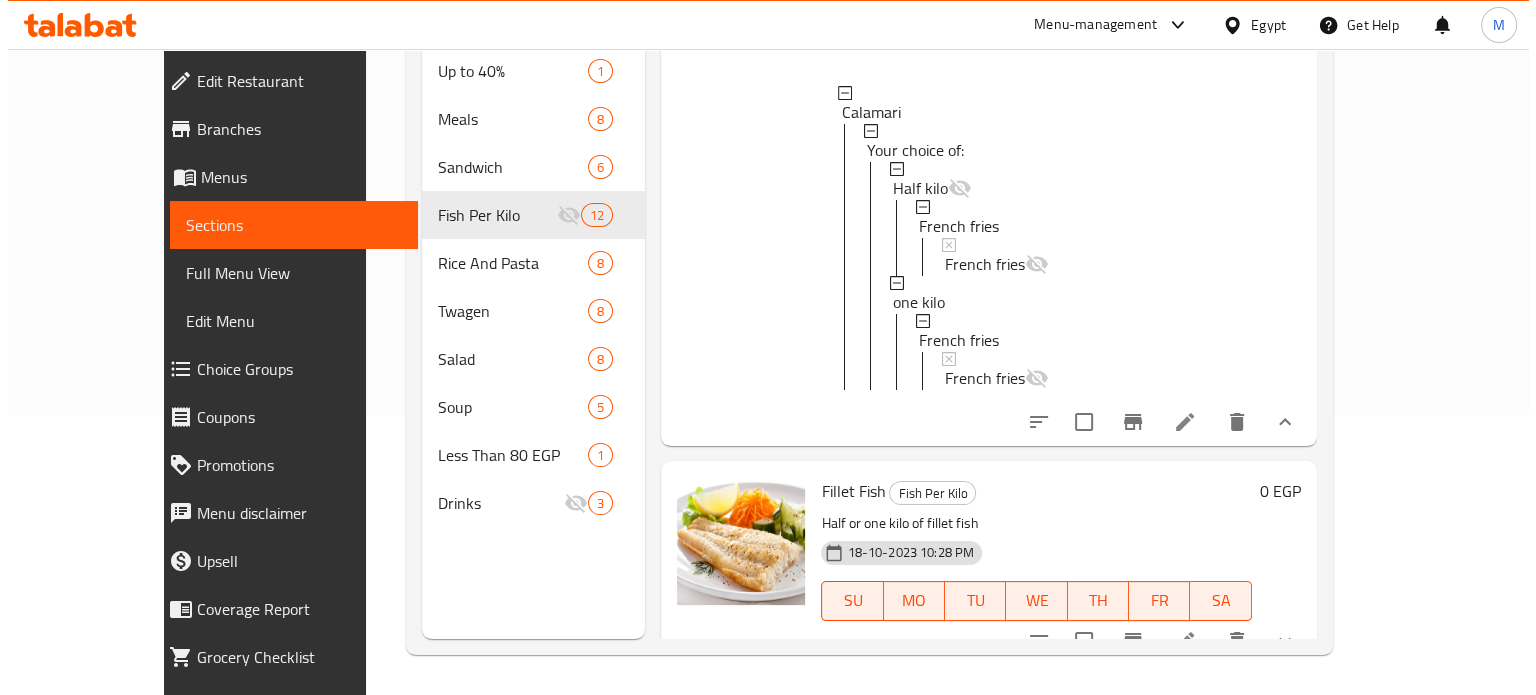scroll, scrollTop: 5556, scrollLeft: 0, axis: vertical 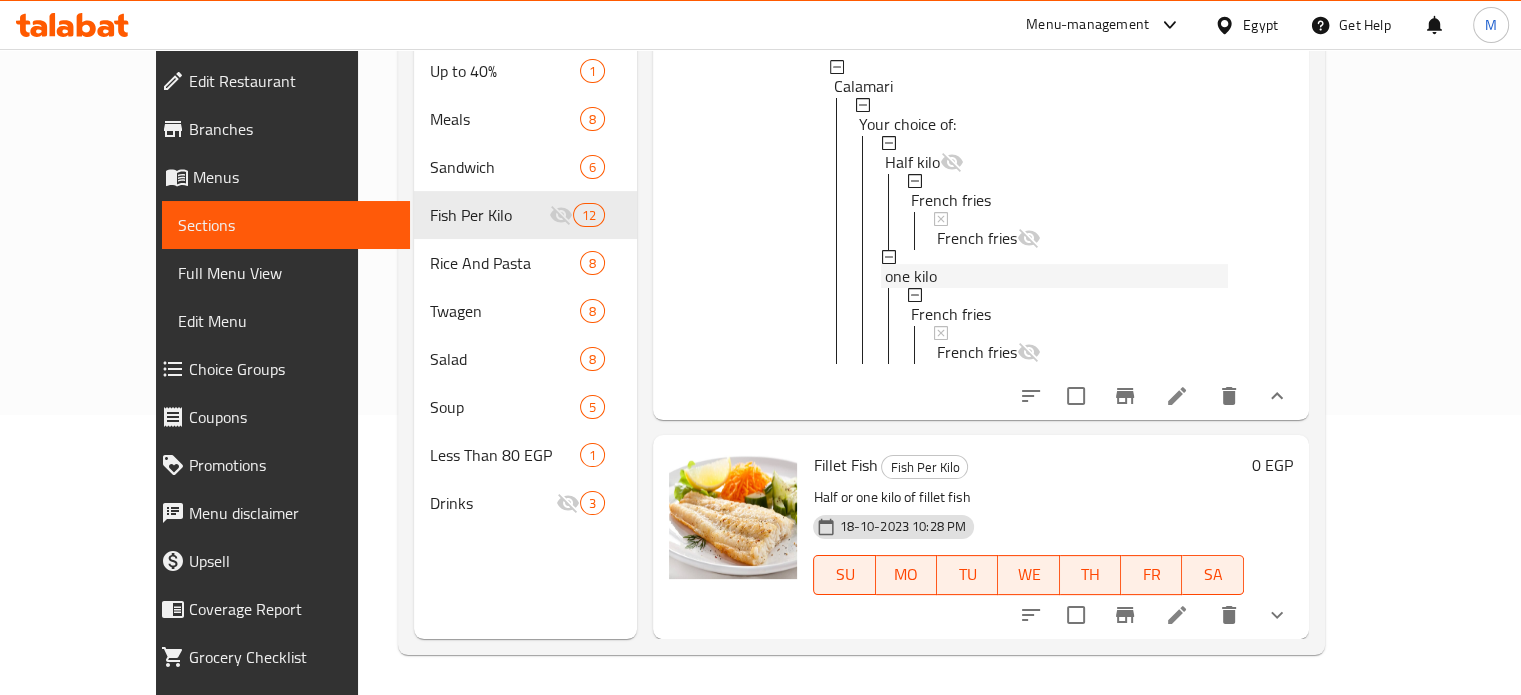 click on "one kilo" at bounding box center (911, 276) 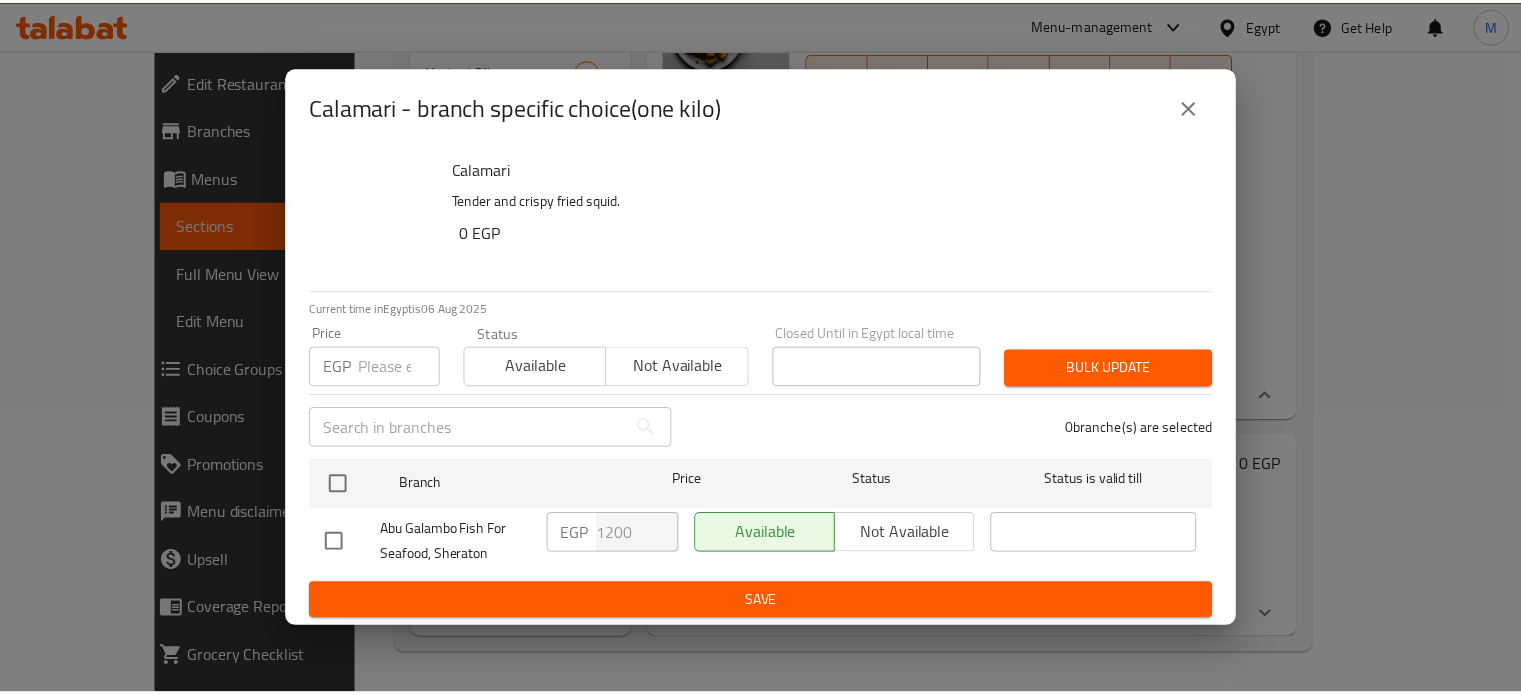 scroll, scrollTop: 5480, scrollLeft: 0, axis: vertical 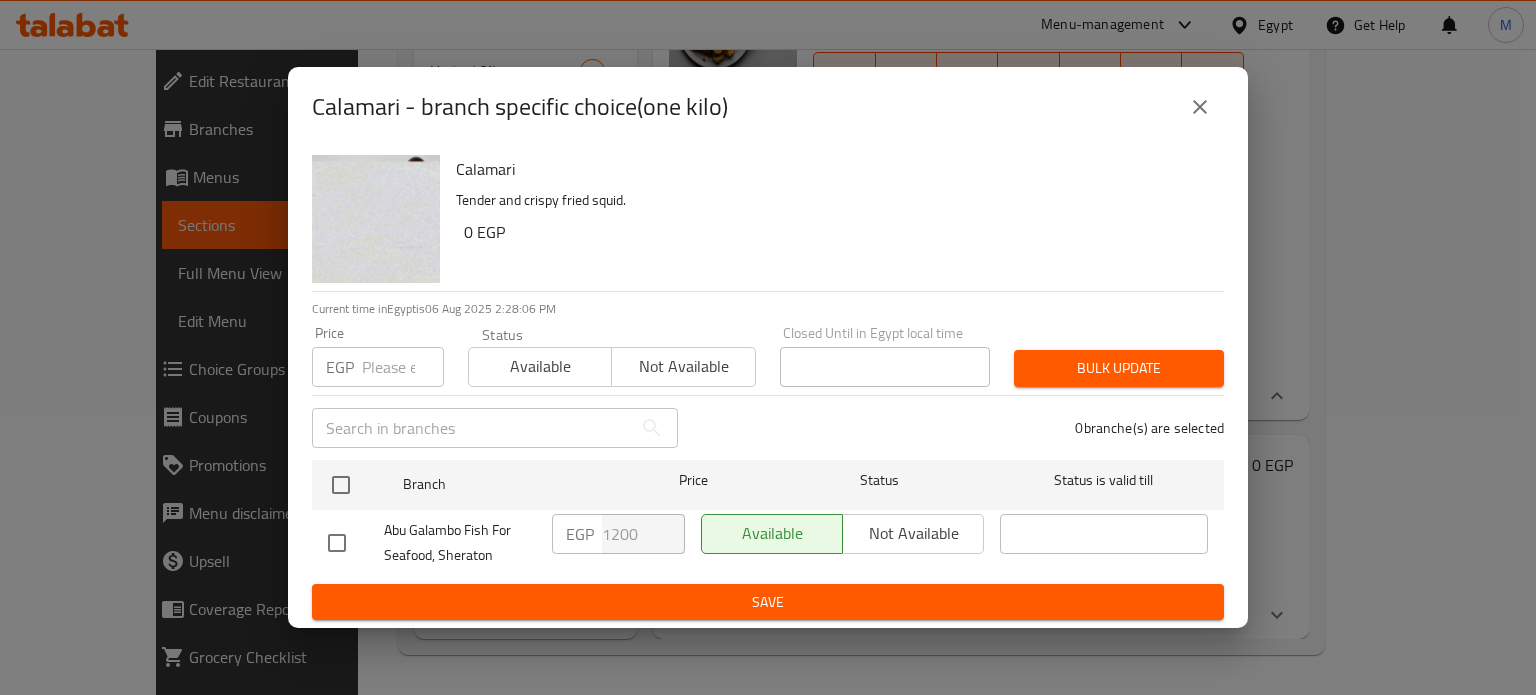 click 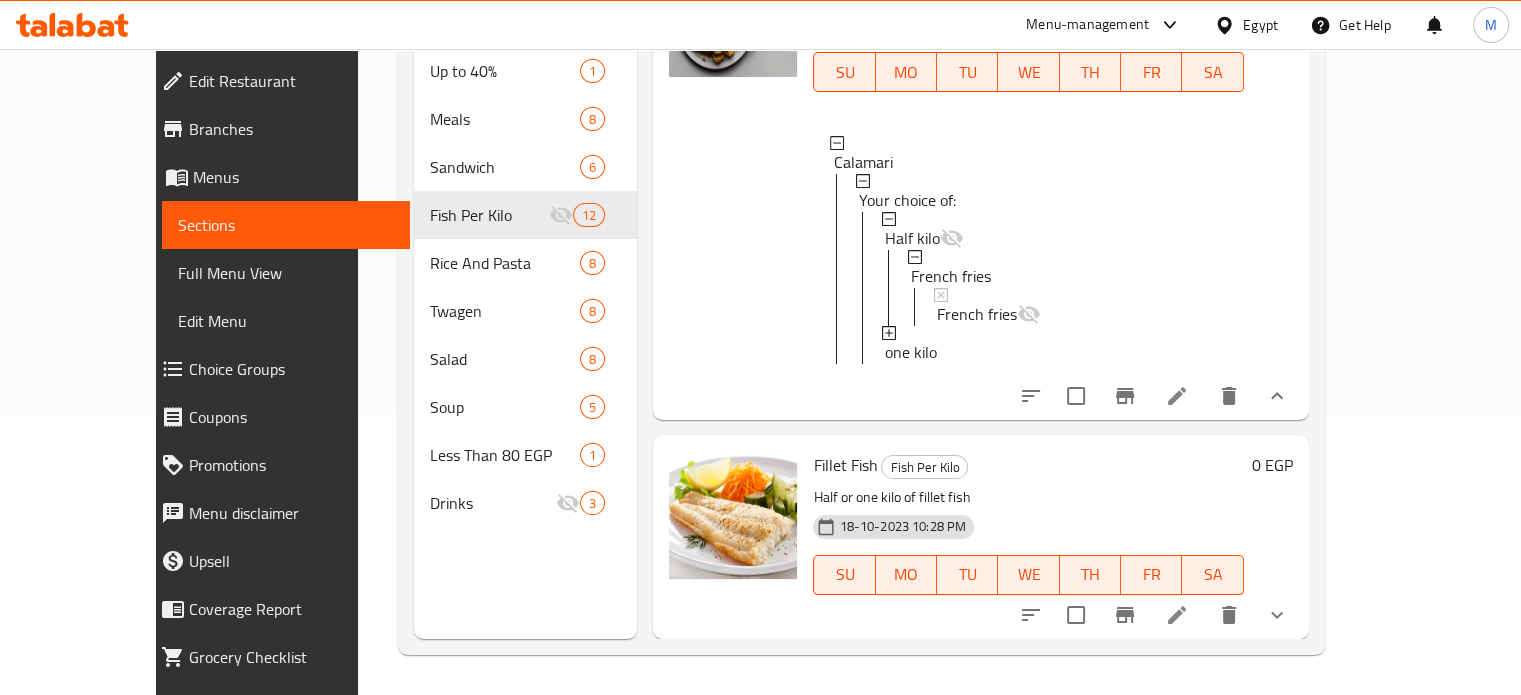 click on "Fillet Fish" at bounding box center [845, 465] 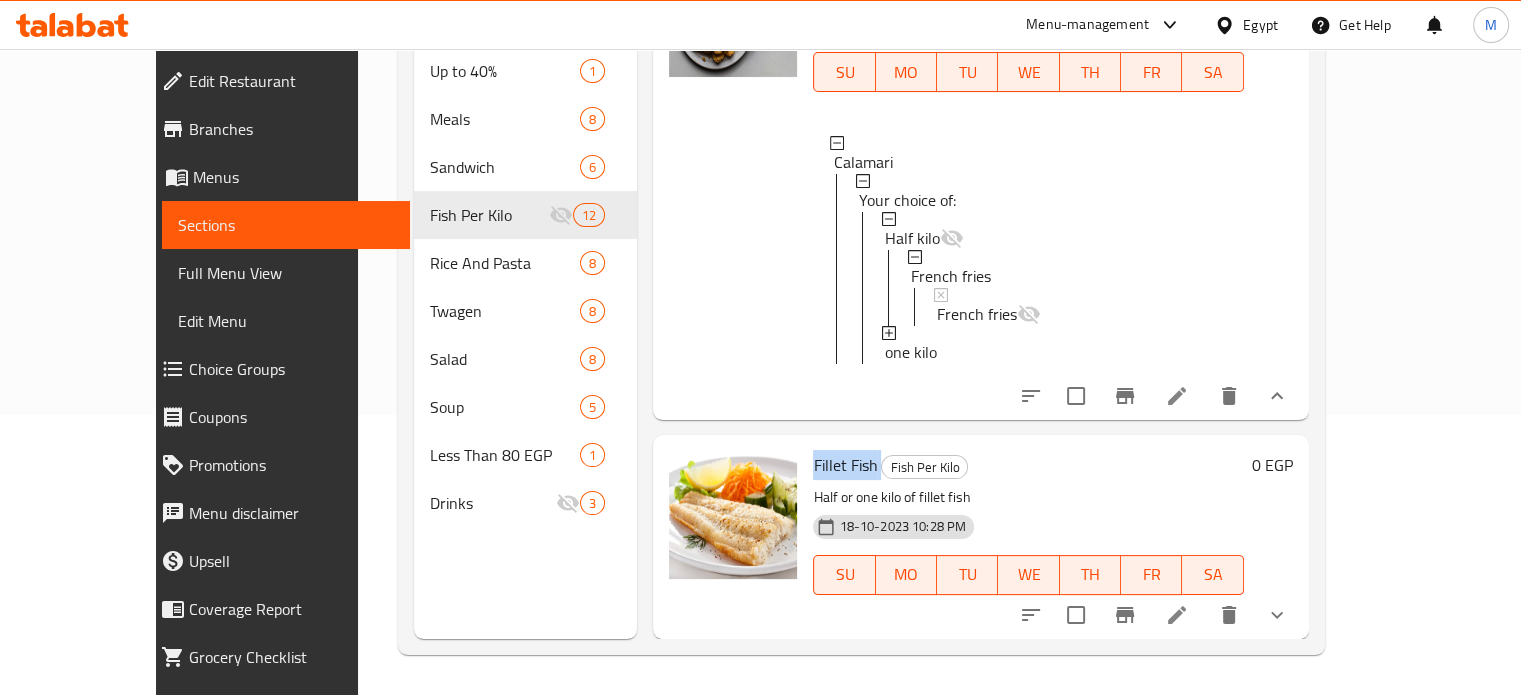 click on "Fillet Fish" at bounding box center [845, 465] 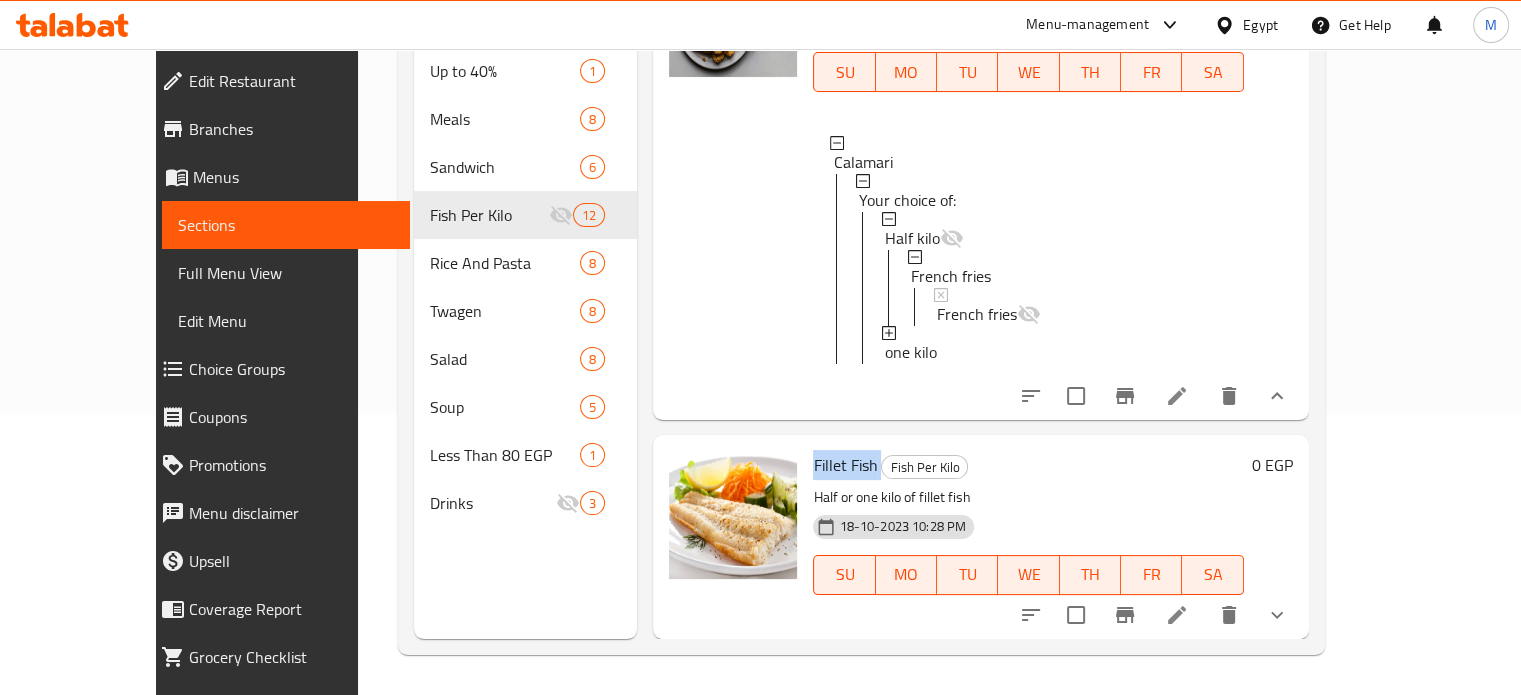 click 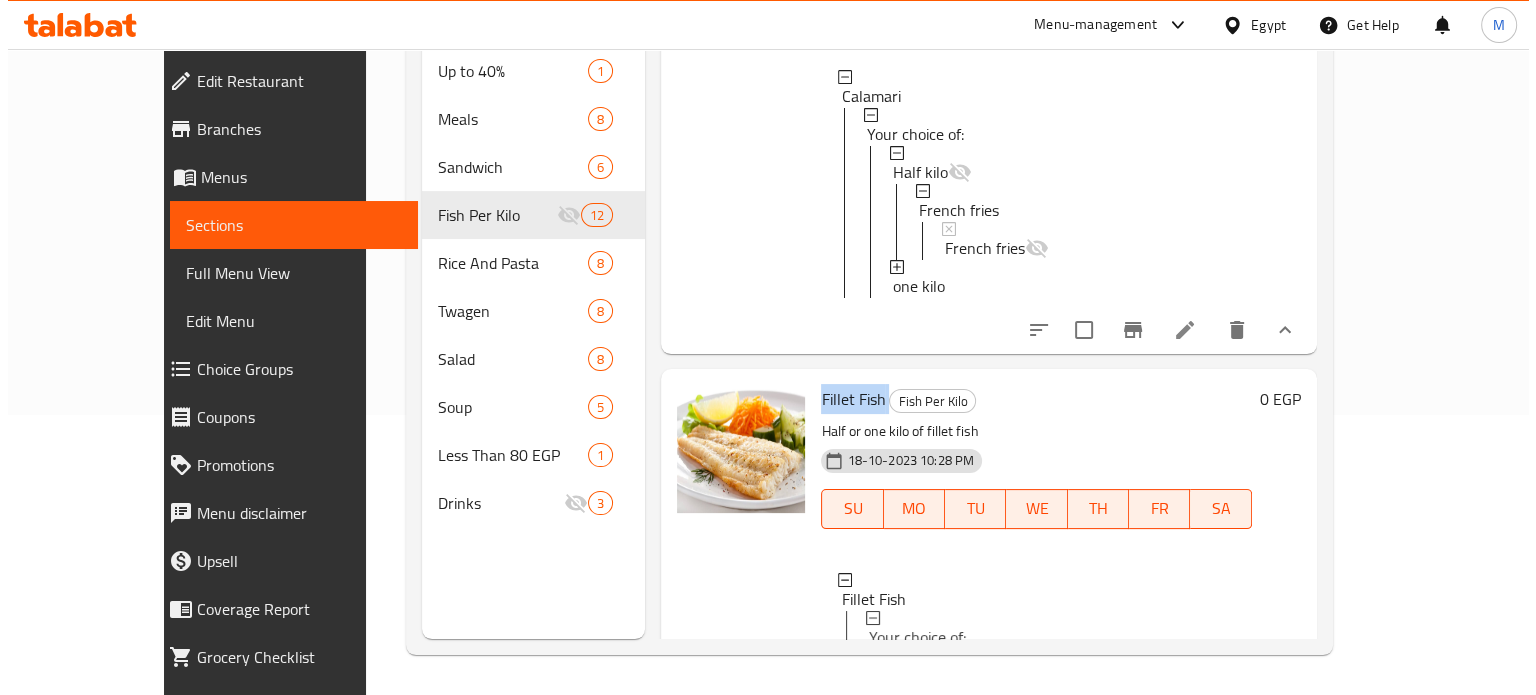 scroll, scrollTop: 6121, scrollLeft: 0, axis: vertical 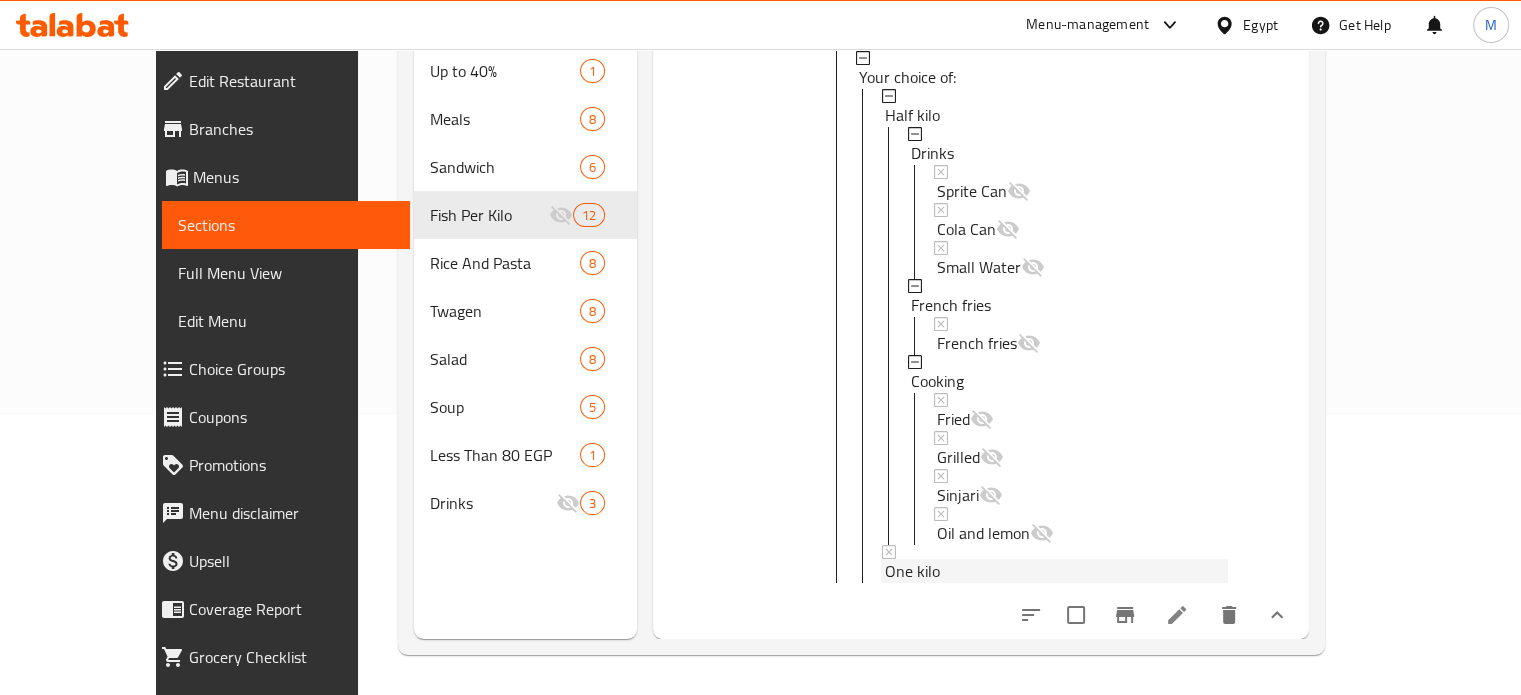 click on "One kilo" at bounding box center (912, 571) 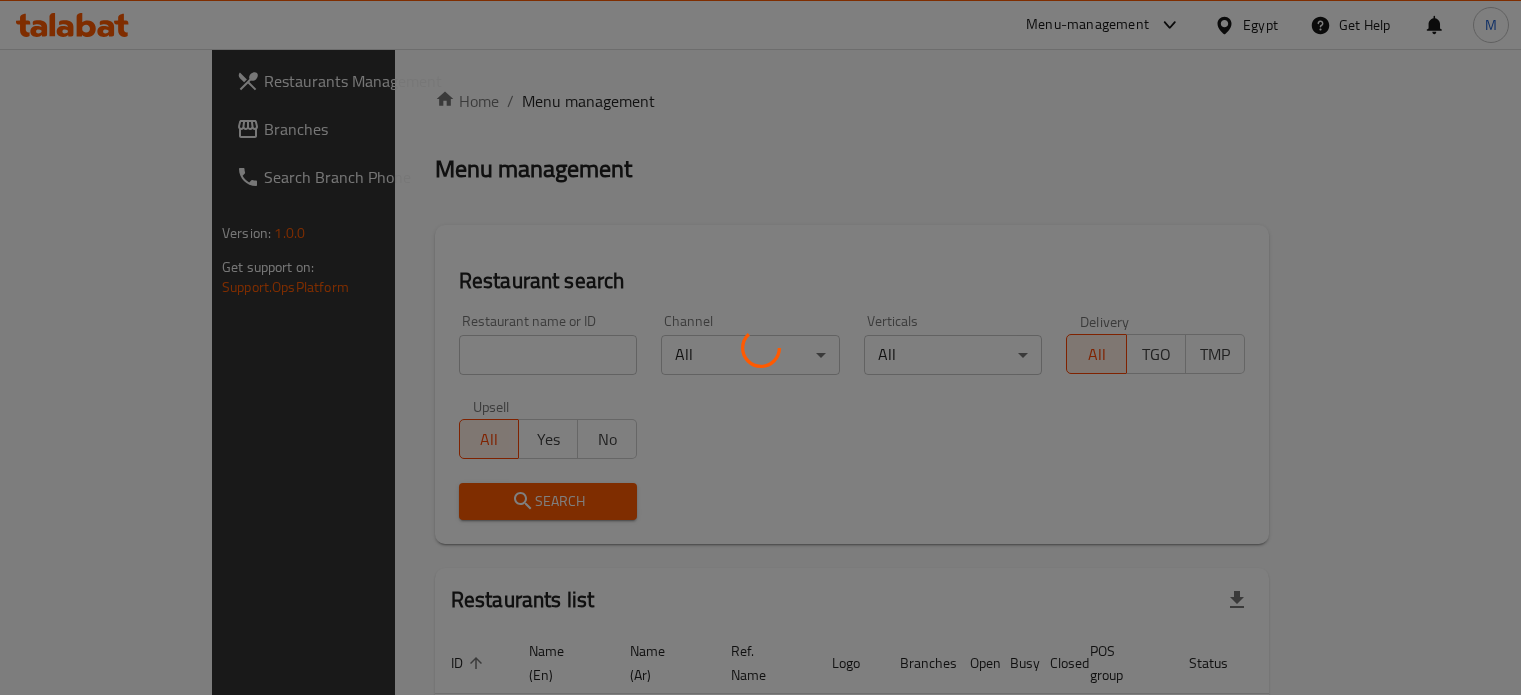 scroll, scrollTop: 0, scrollLeft: 0, axis: both 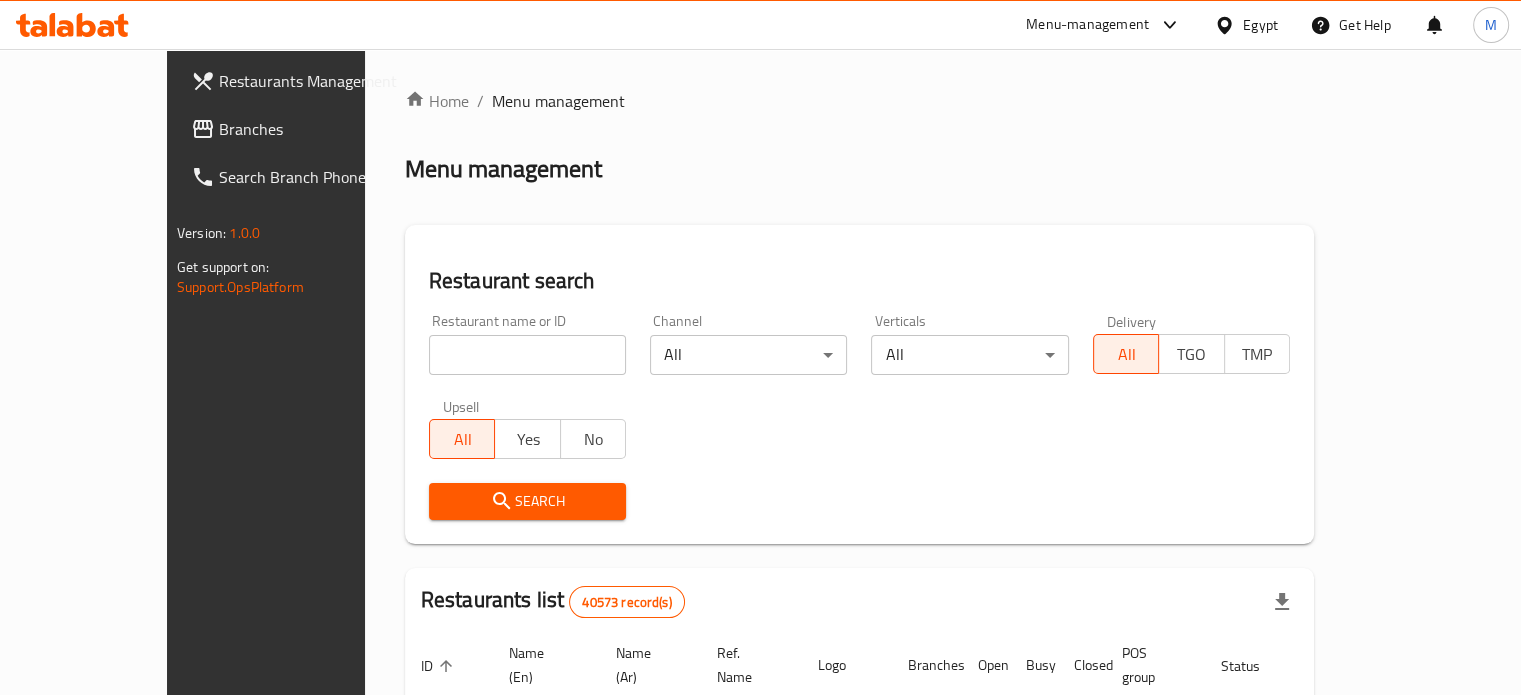 click at bounding box center (527, 355) 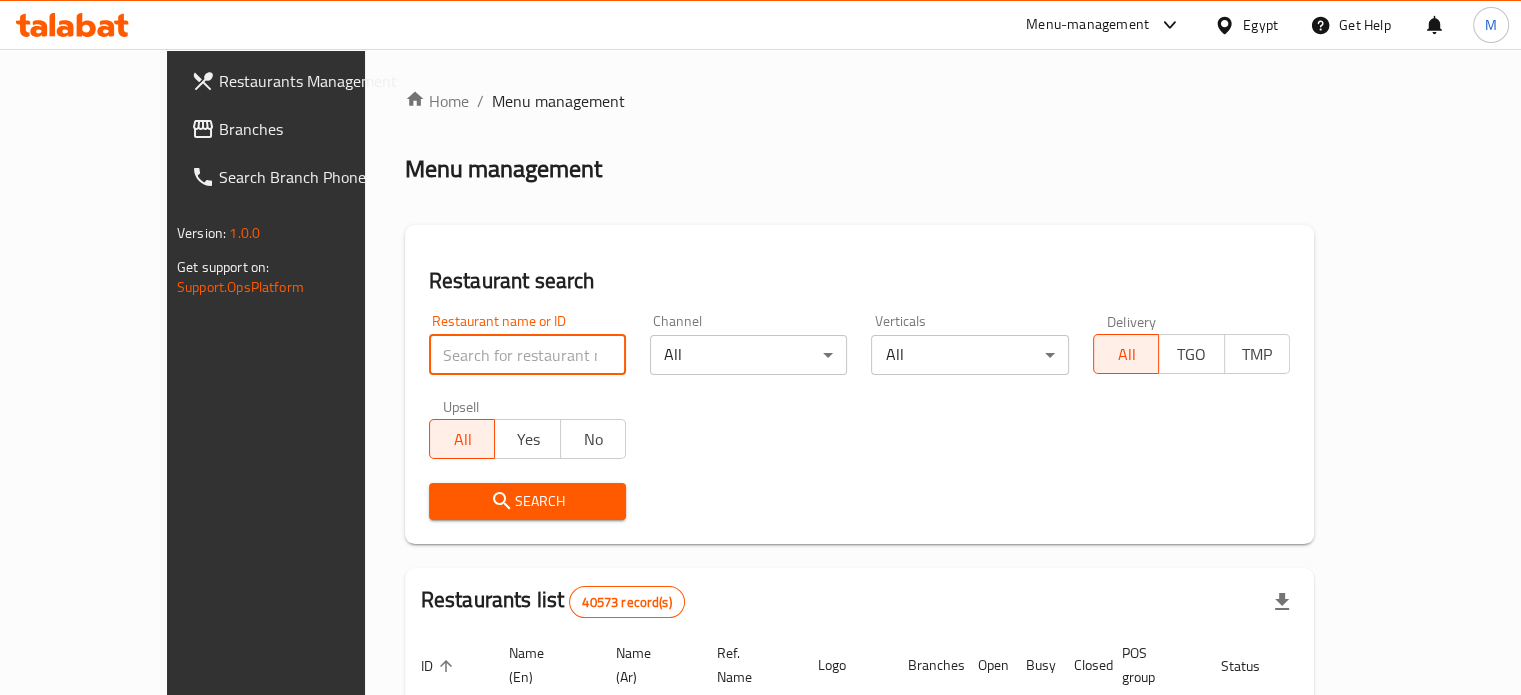 type on "monginis" 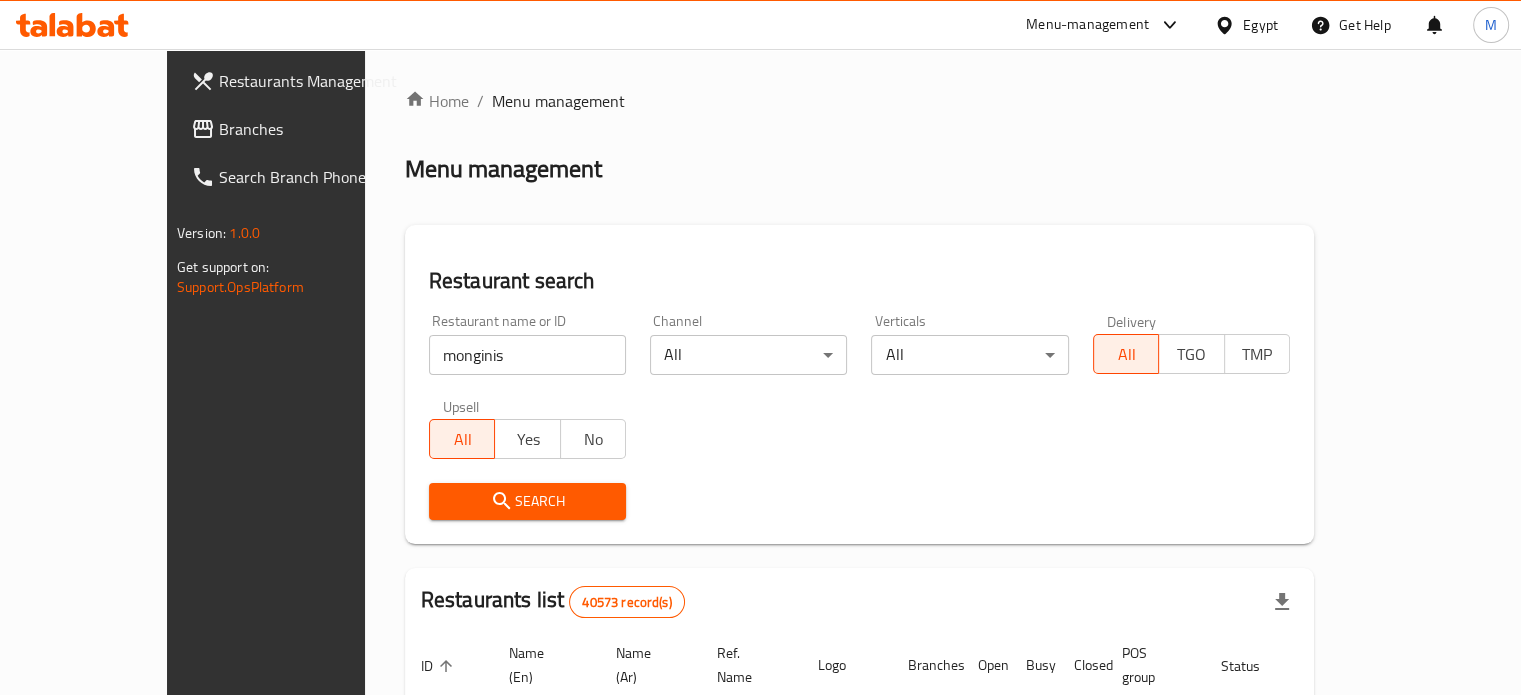 click on "Search" at bounding box center [527, 501] 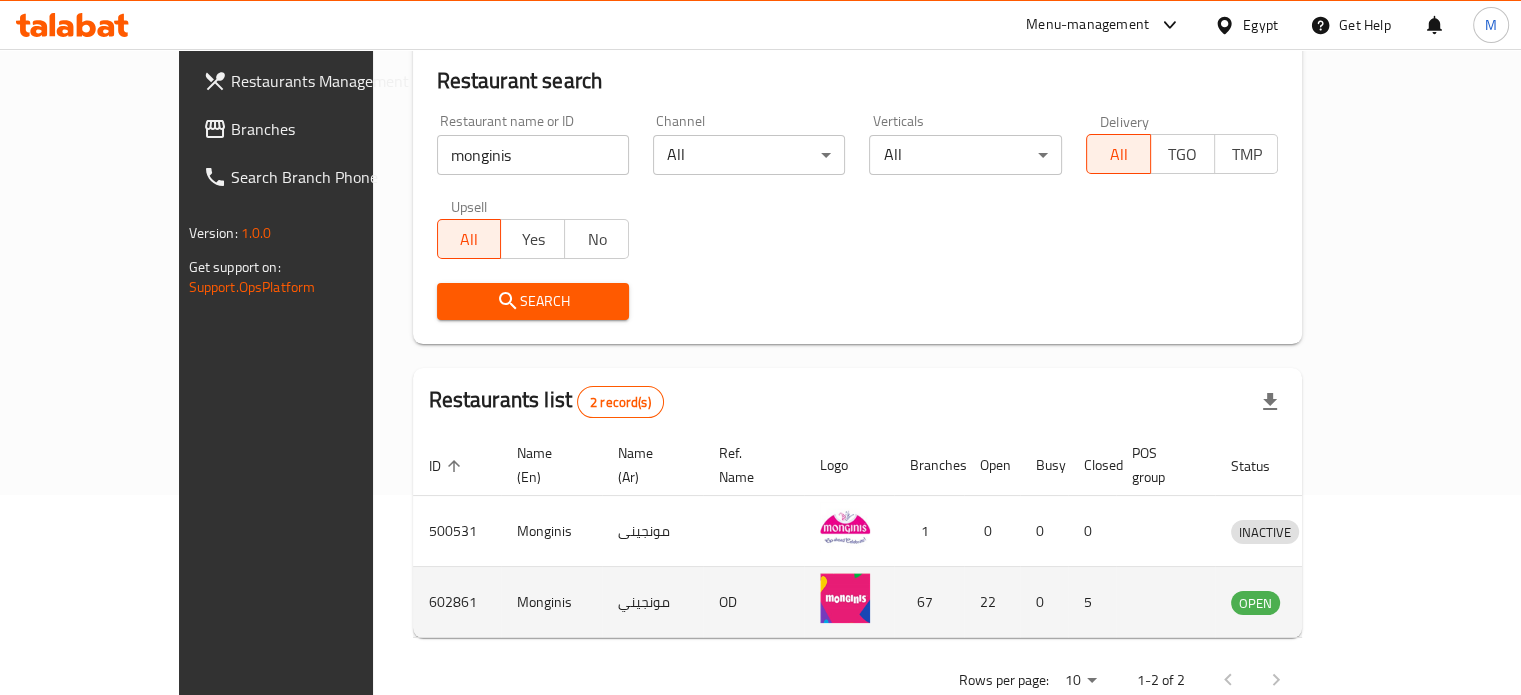 scroll, scrollTop: 227, scrollLeft: 0, axis: vertical 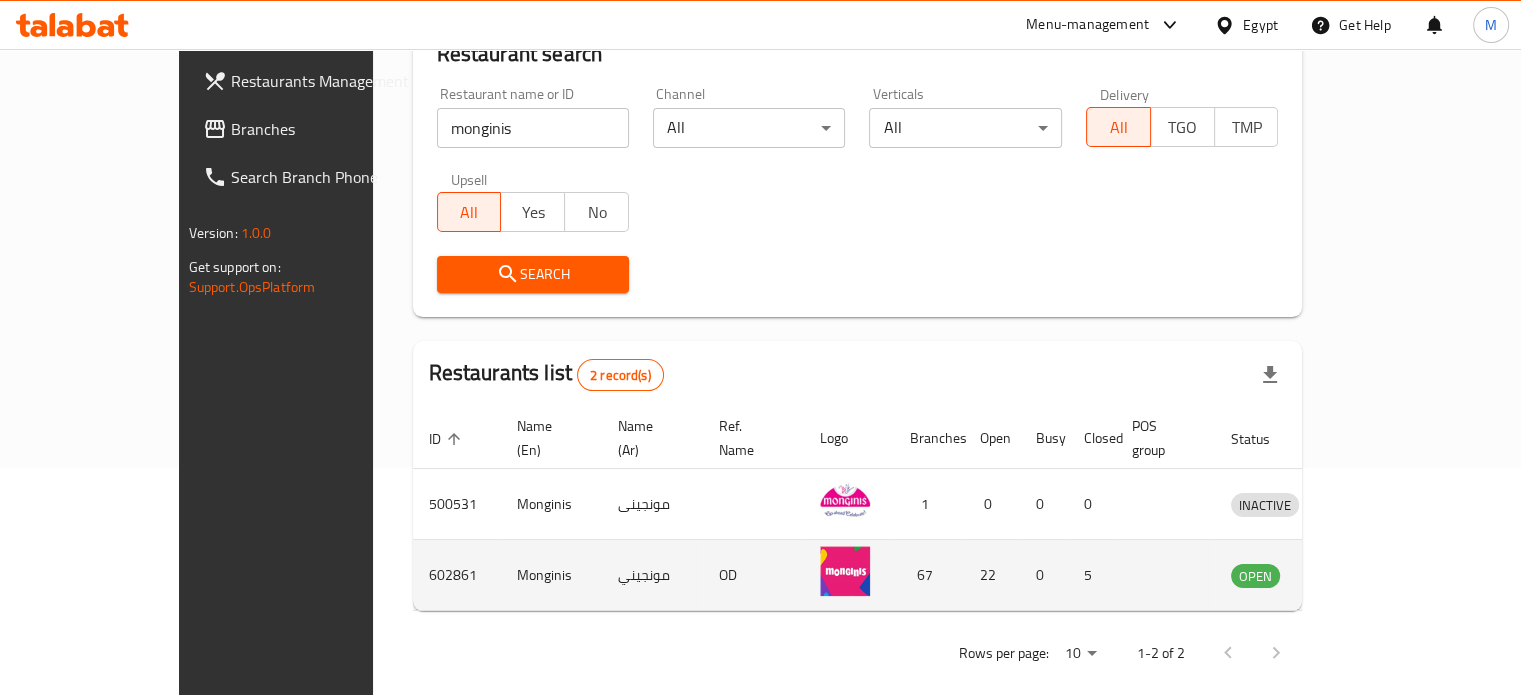 click 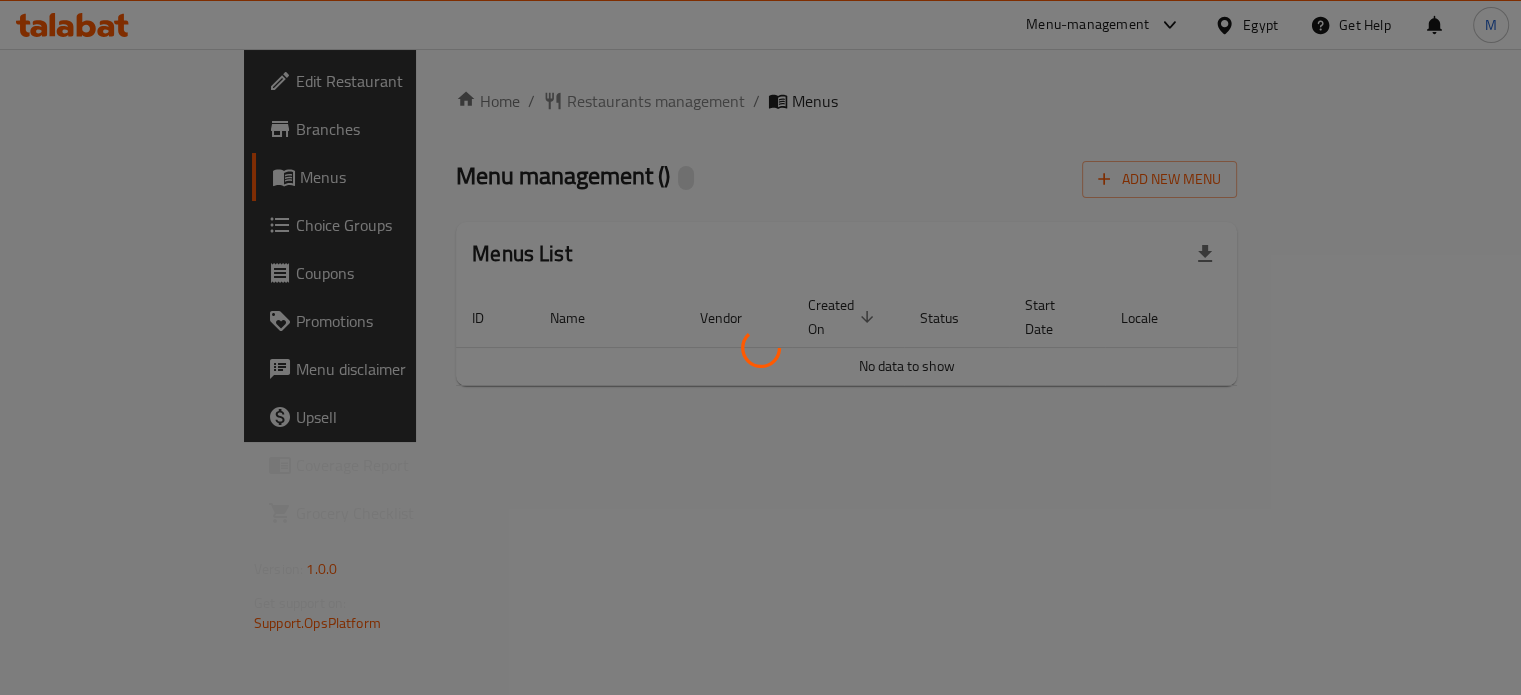 scroll, scrollTop: 0, scrollLeft: 0, axis: both 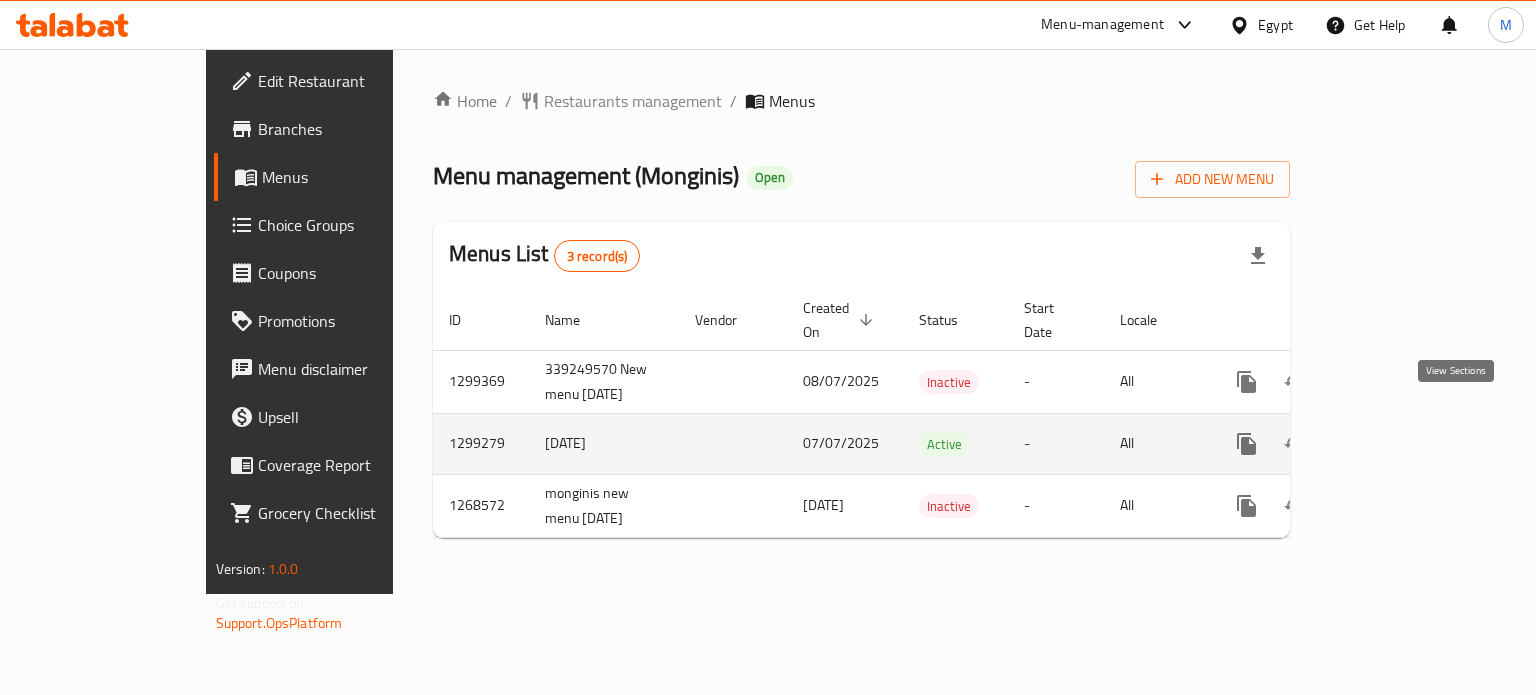click 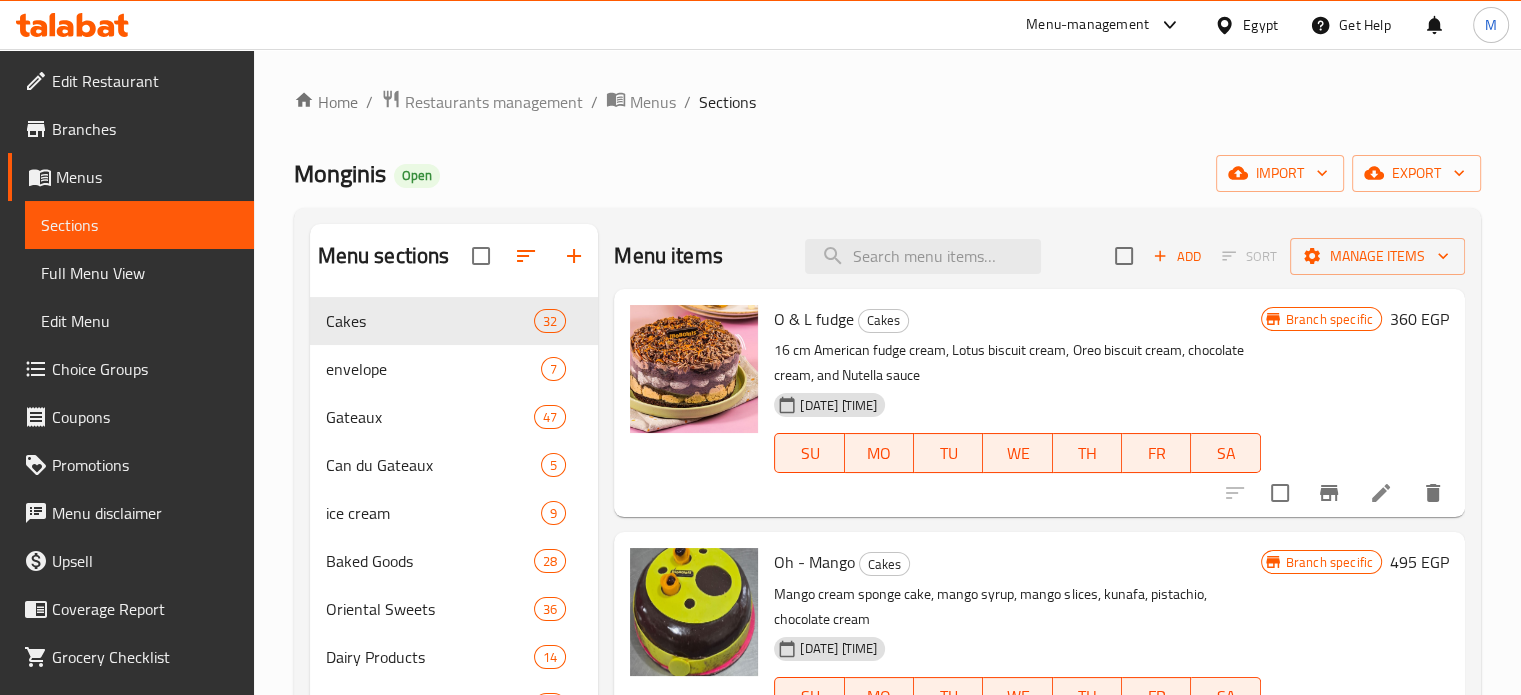 click on "Branches" at bounding box center (145, 129) 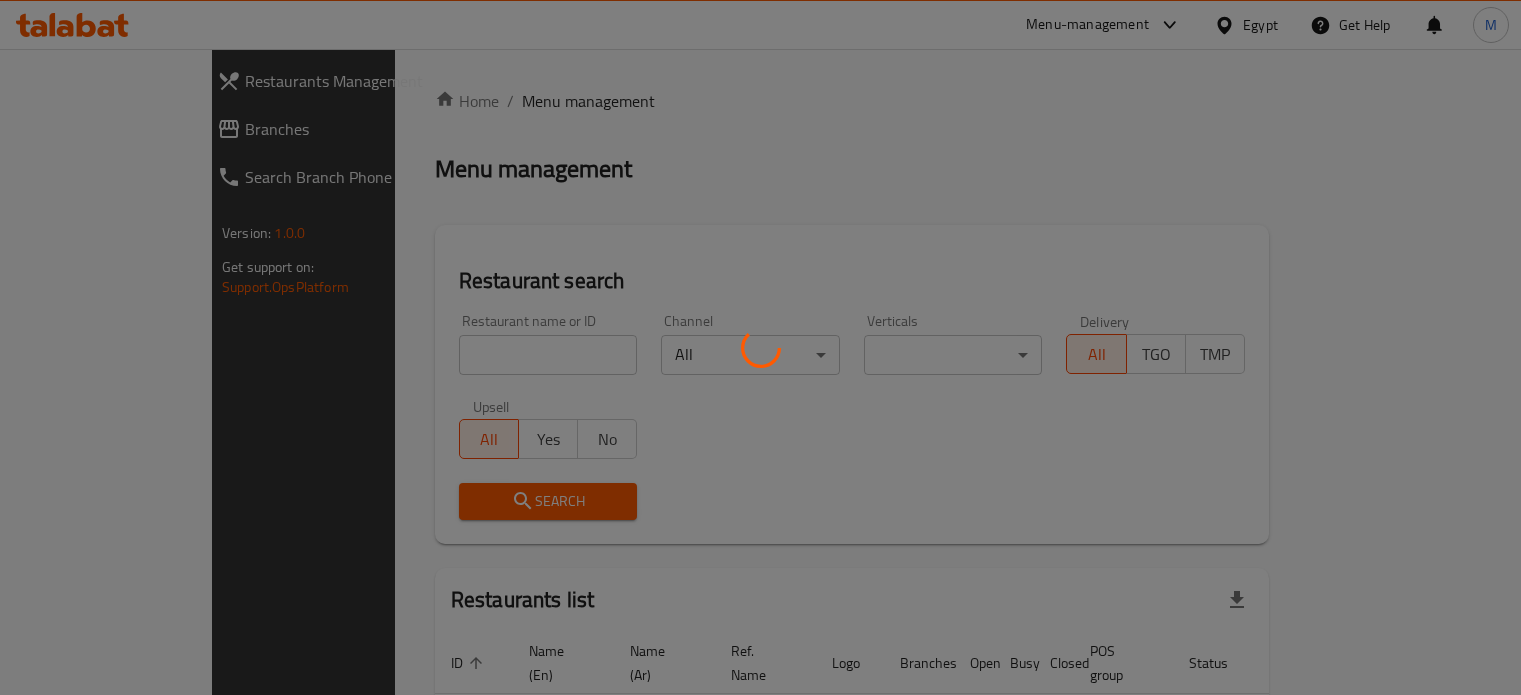 scroll, scrollTop: 0, scrollLeft: 0, axis: both 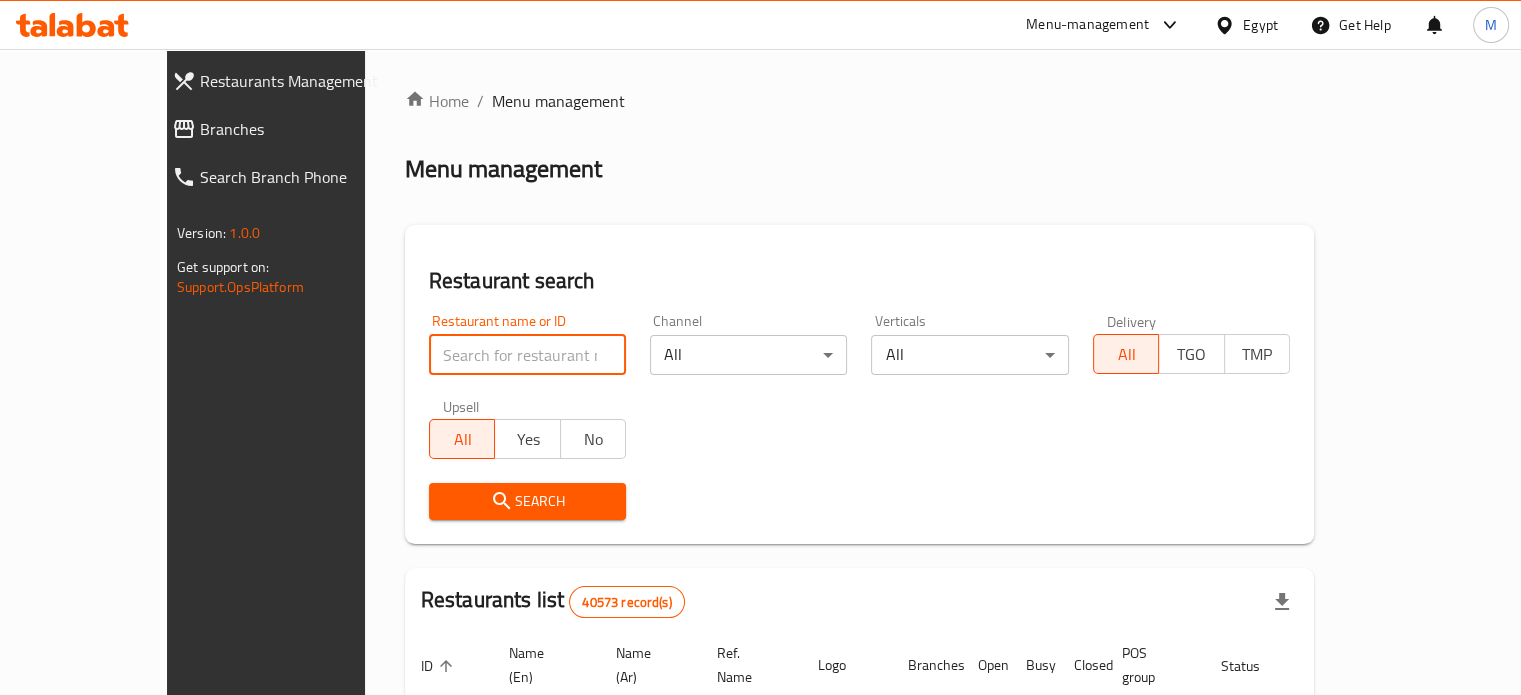 click at bounding box center (527, 355) 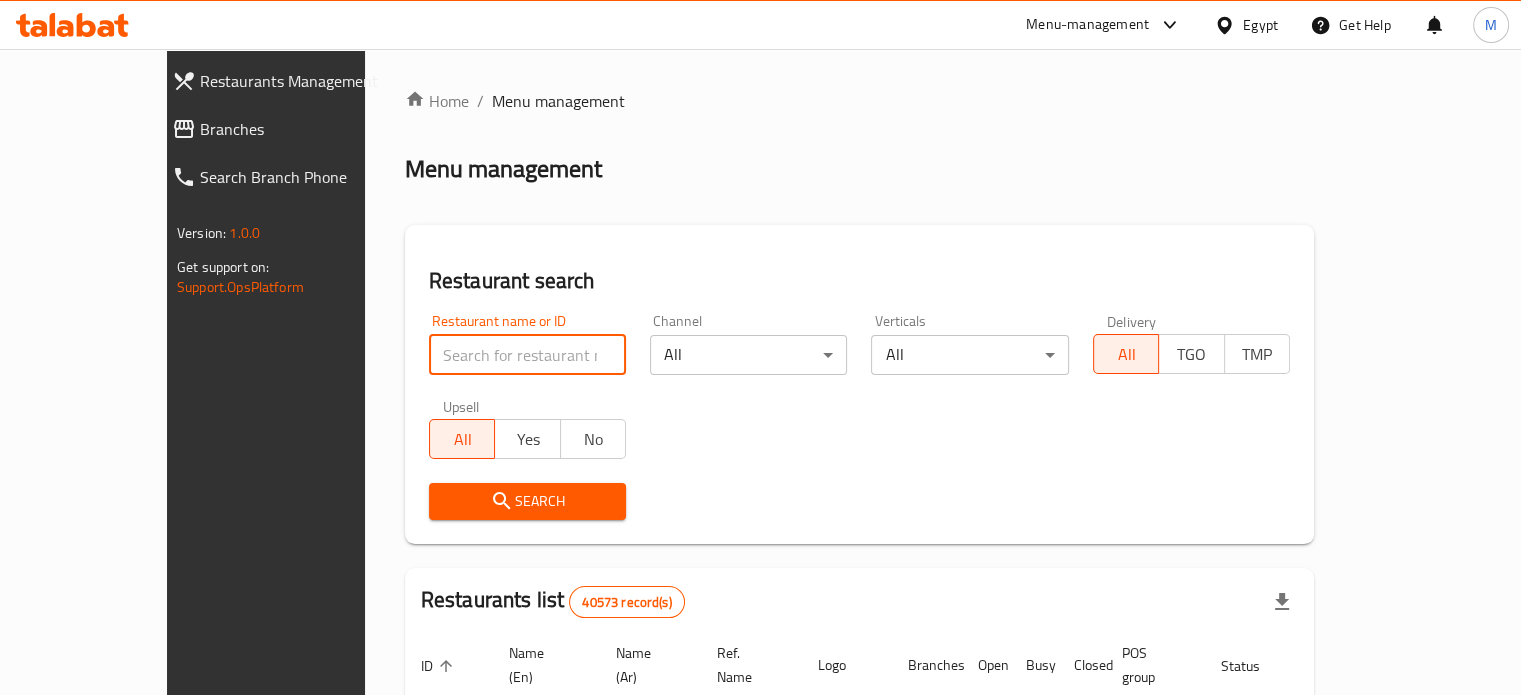 click at bounding box center (527, 355) 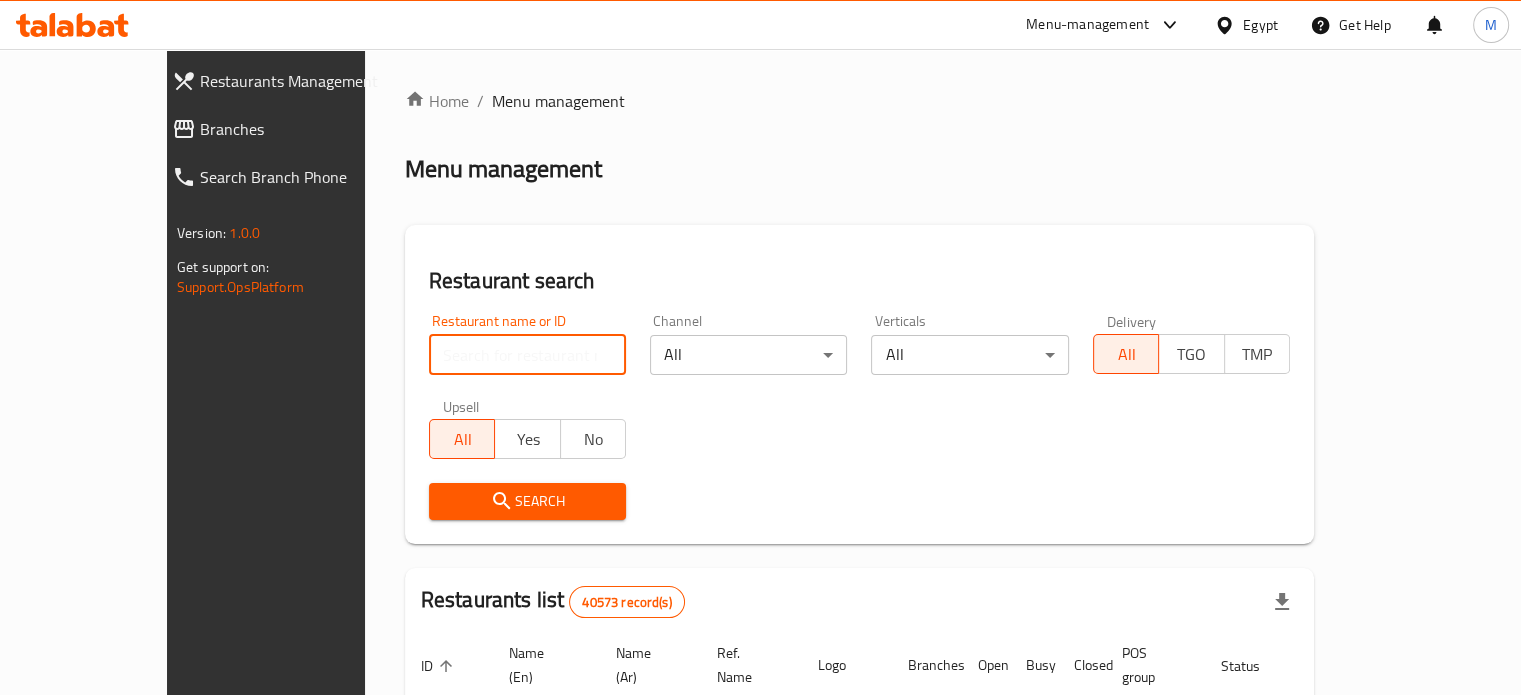 paste on "669017" 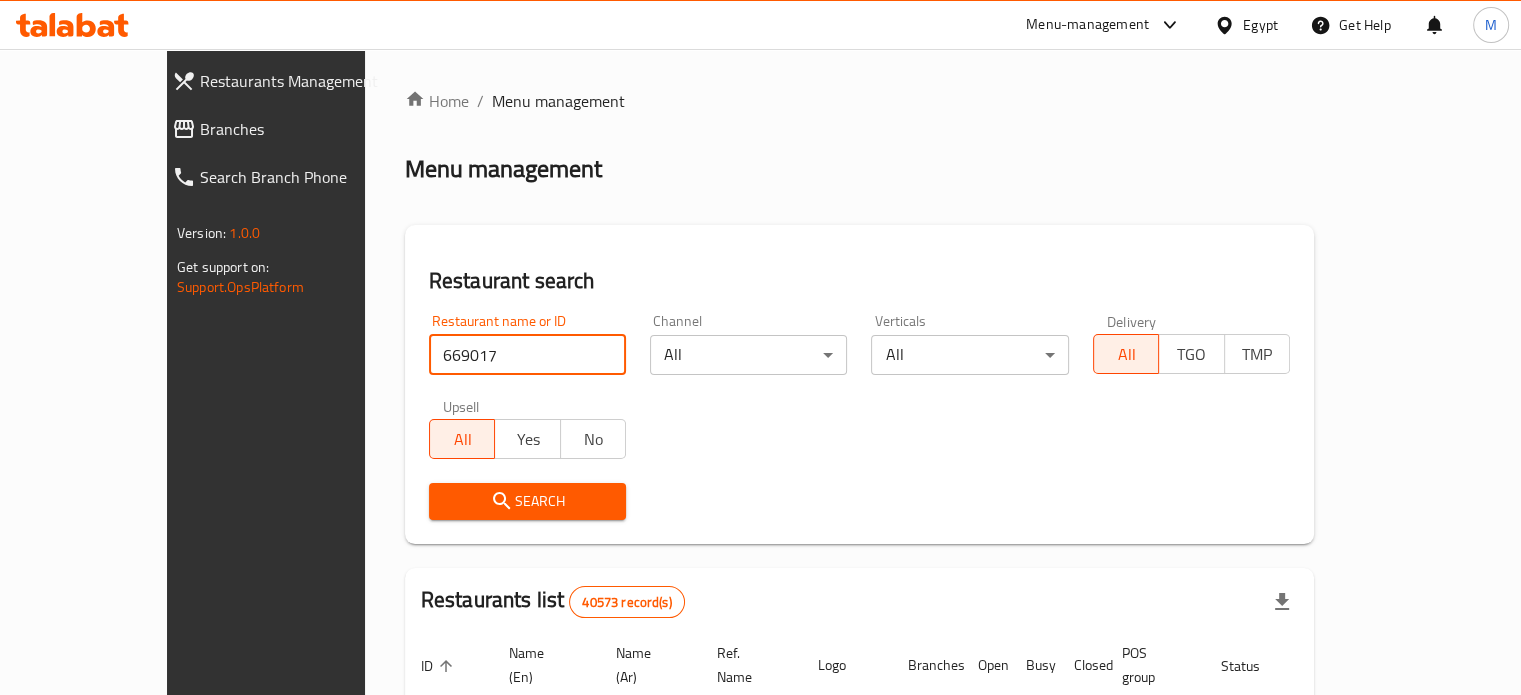 type on "669017" 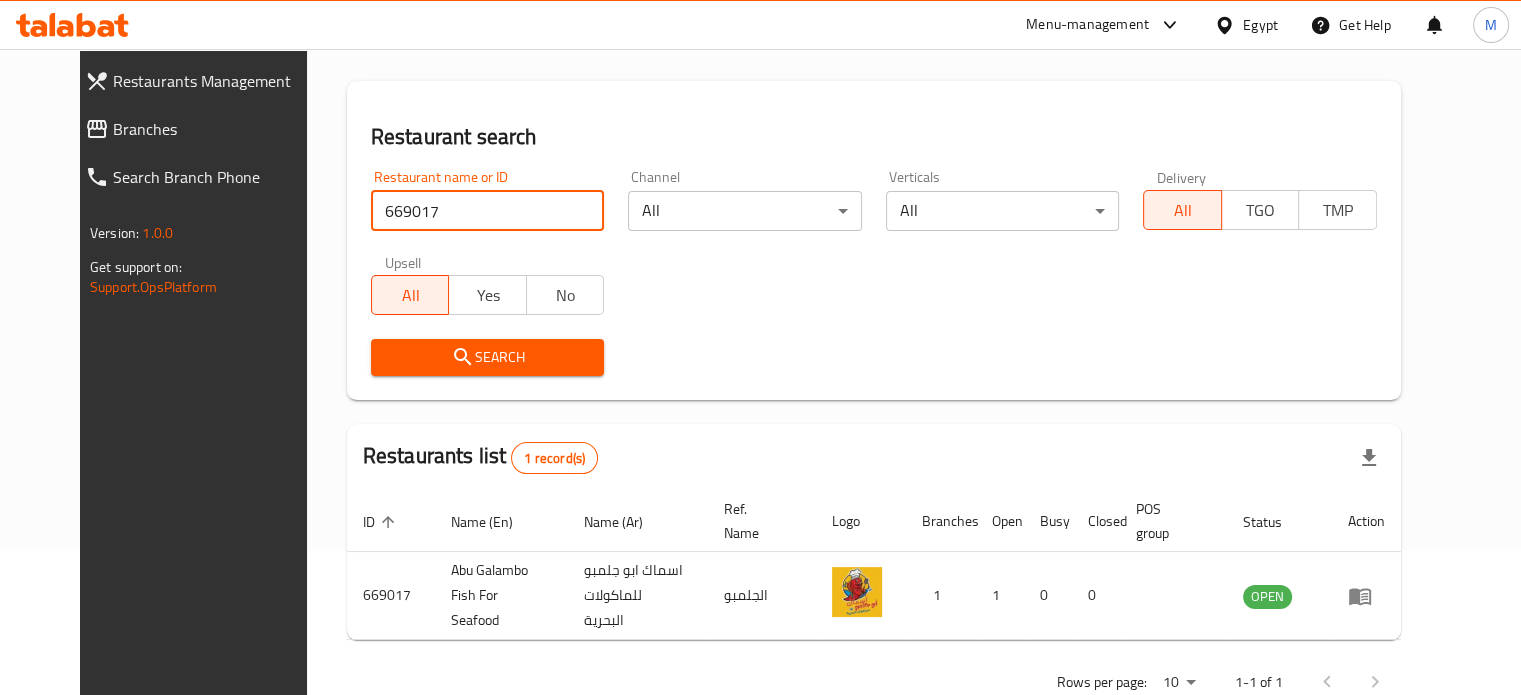 scroll, scrollTop: 180, scrollLeft: 0, axis: vertical 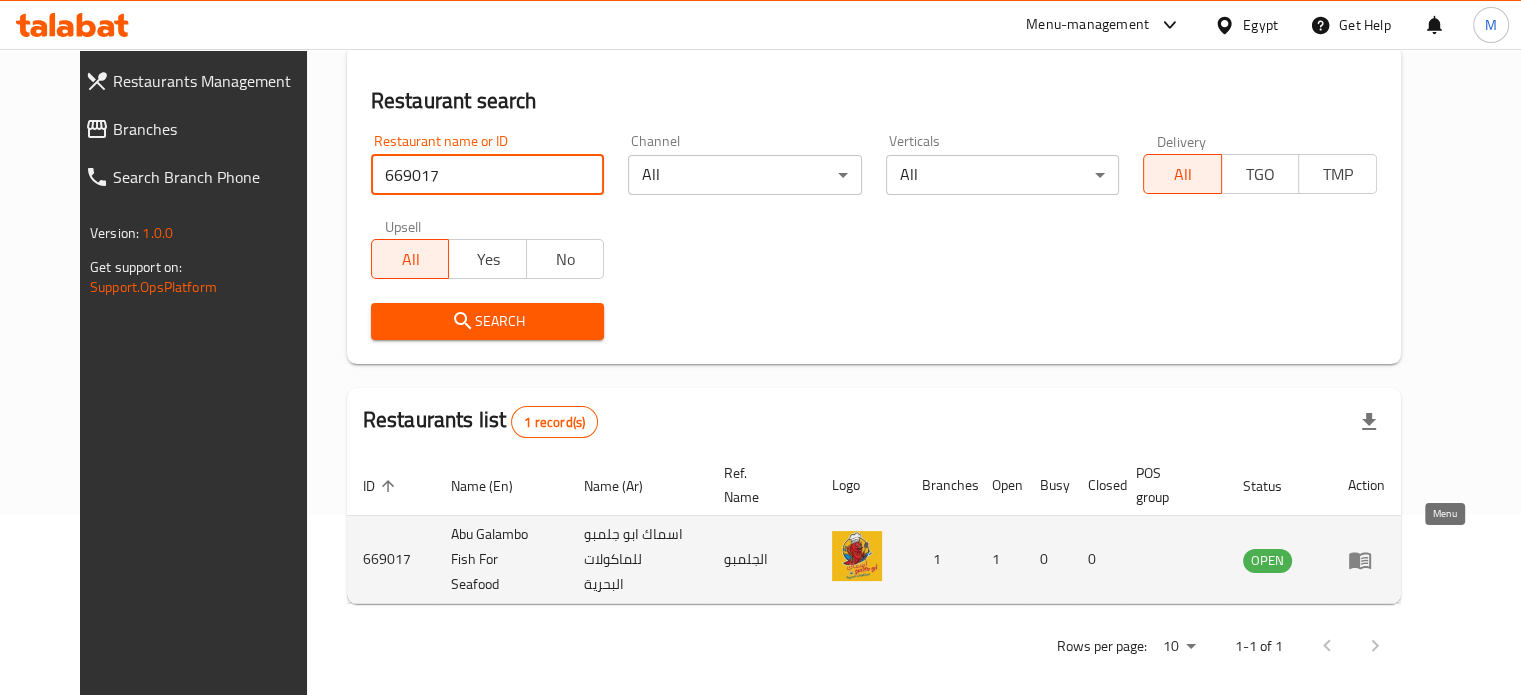 click 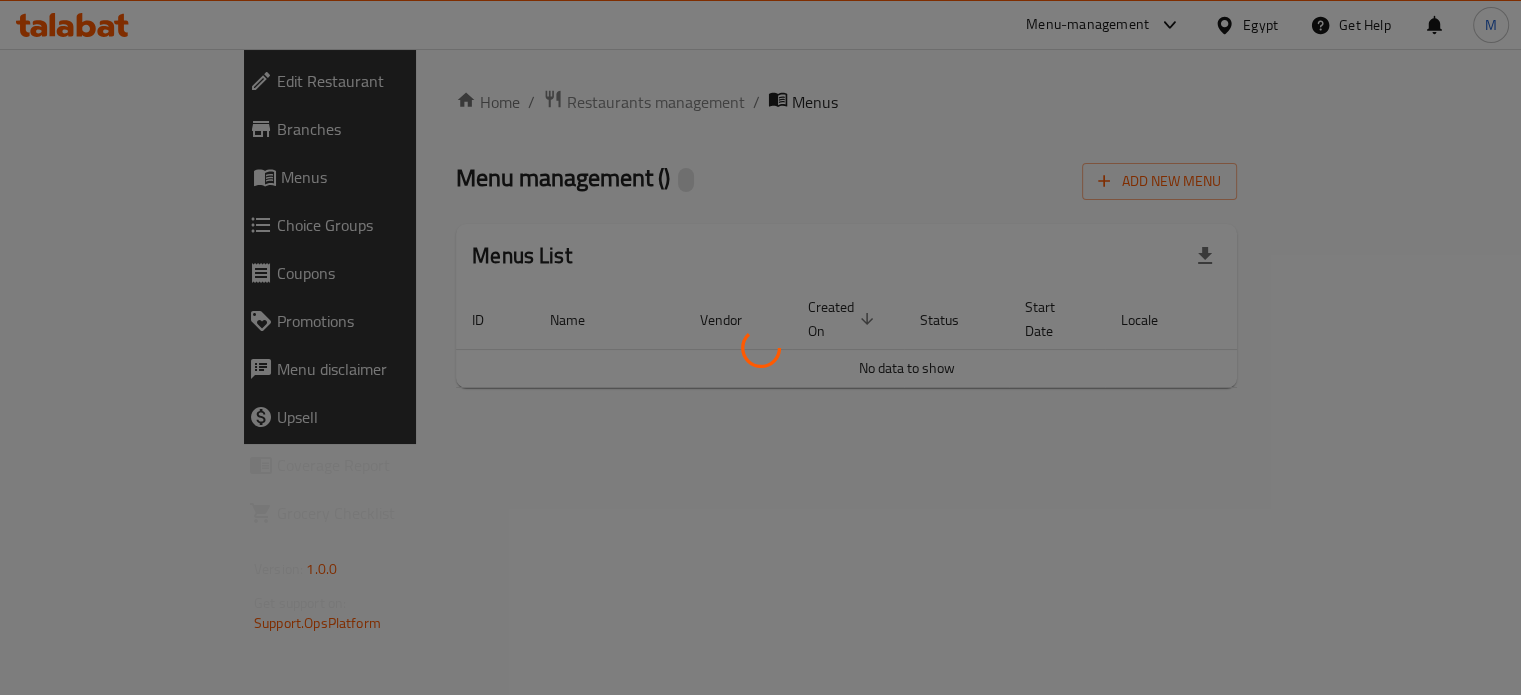 scroll, scrollTop: 0, scrollLeft: 0, axis: both 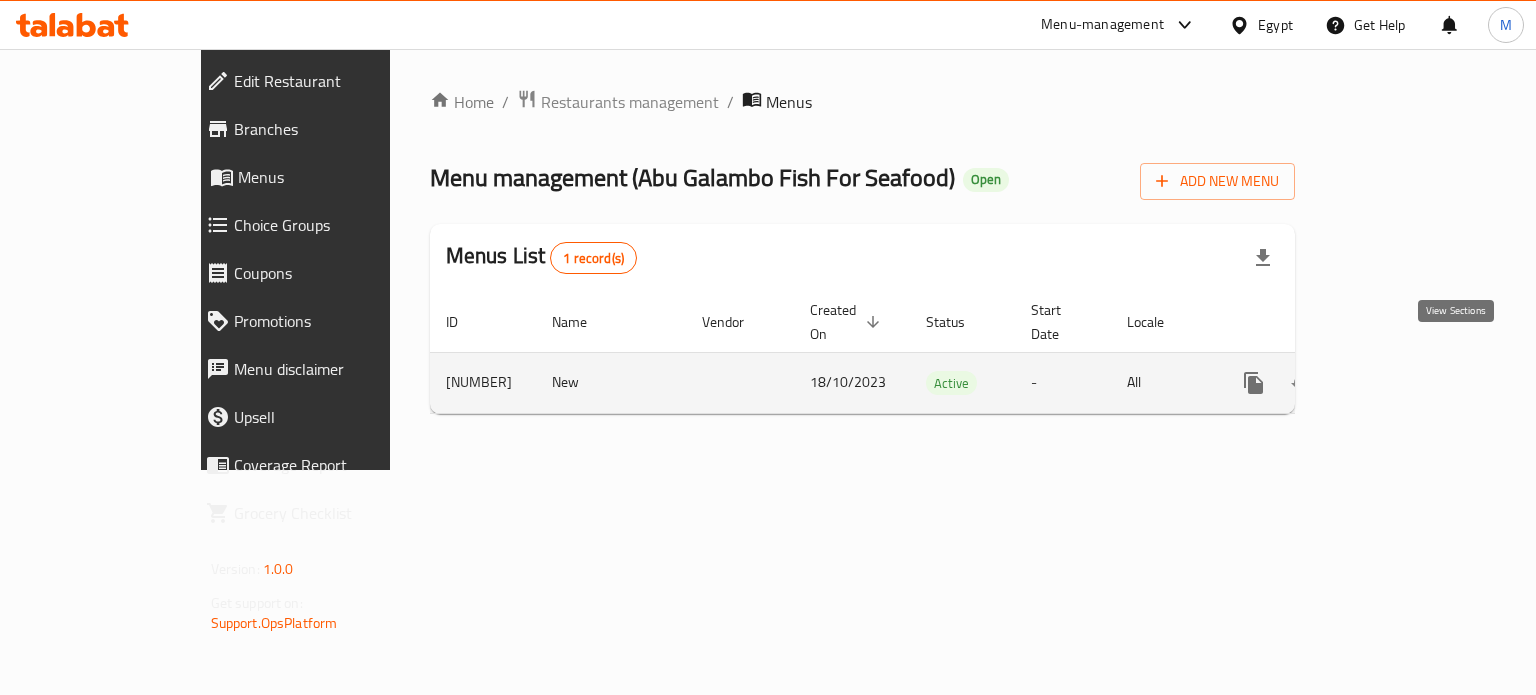 click 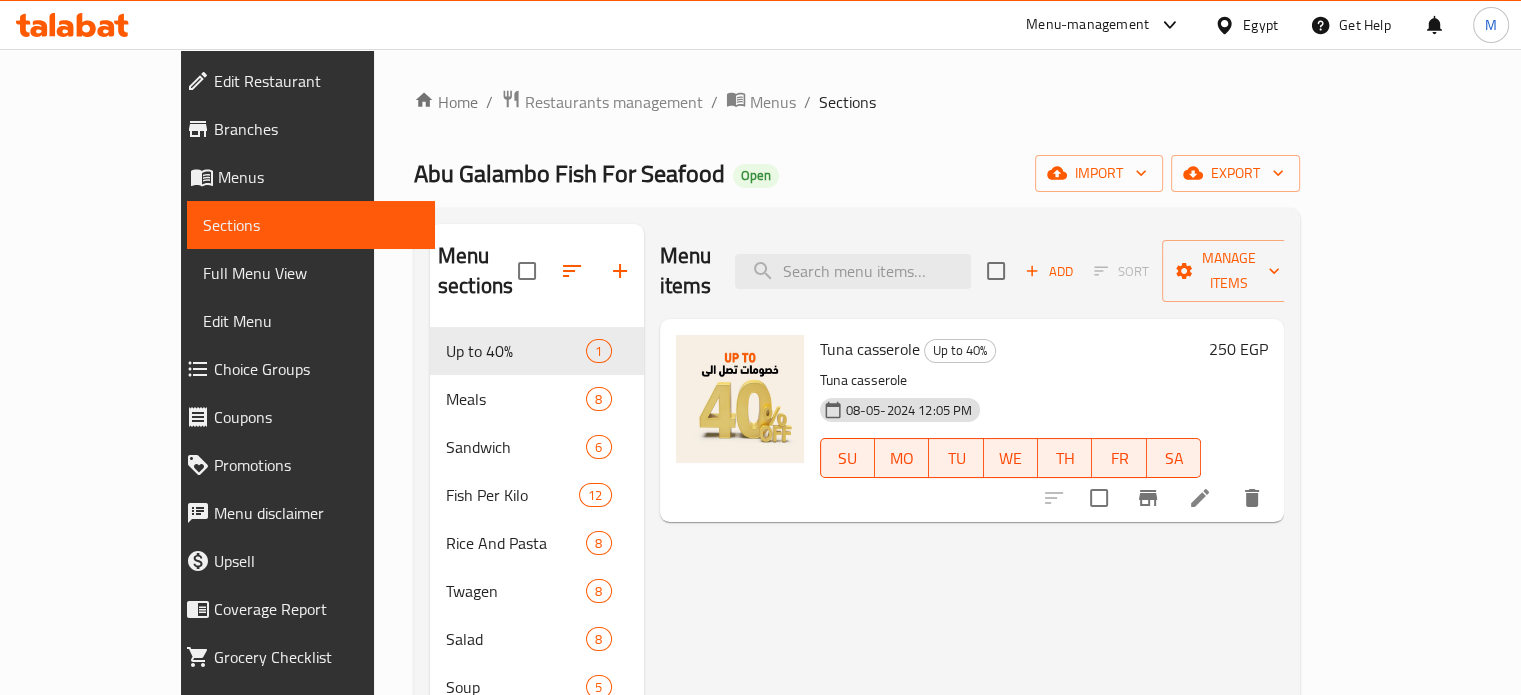 click on "Choice Groups" at bounding box center (316, 369) 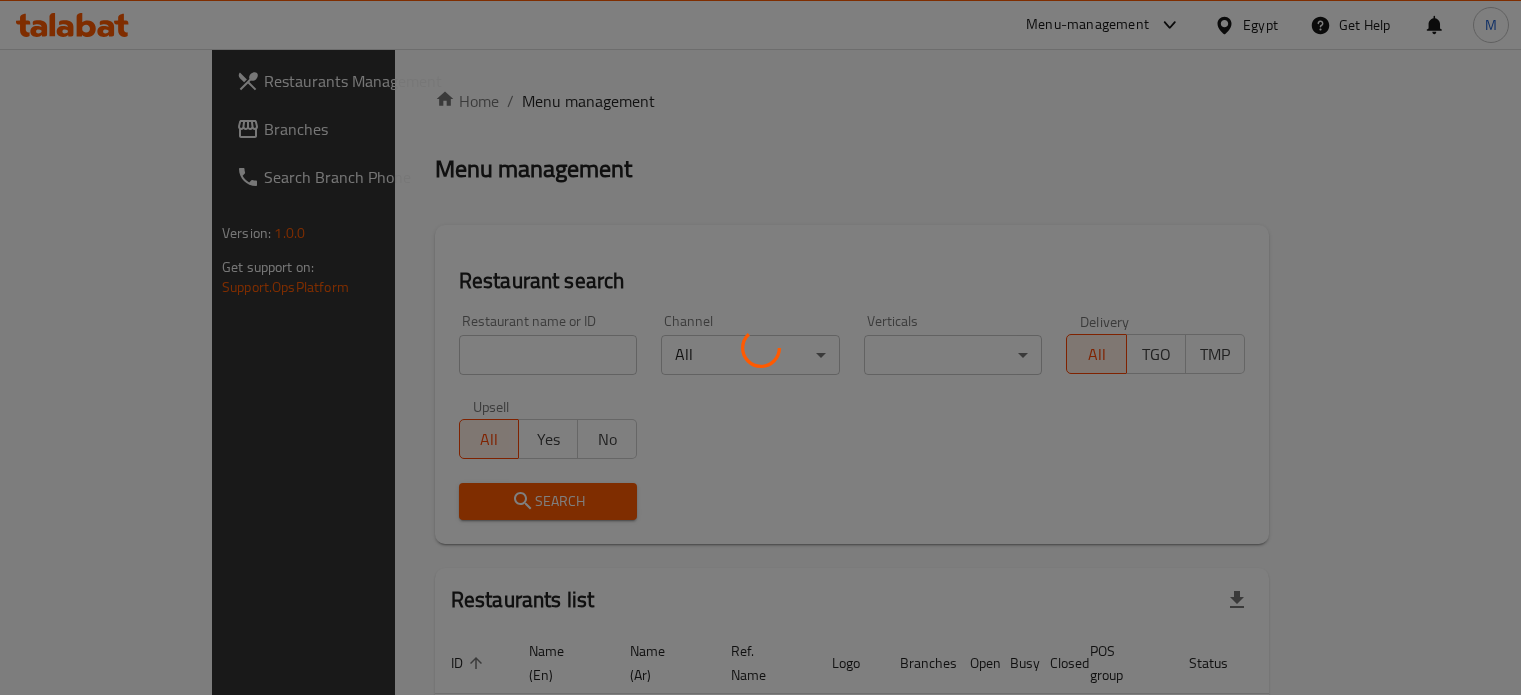 scroll, scrollTop: 0, scrollLeft: 0, axis: both 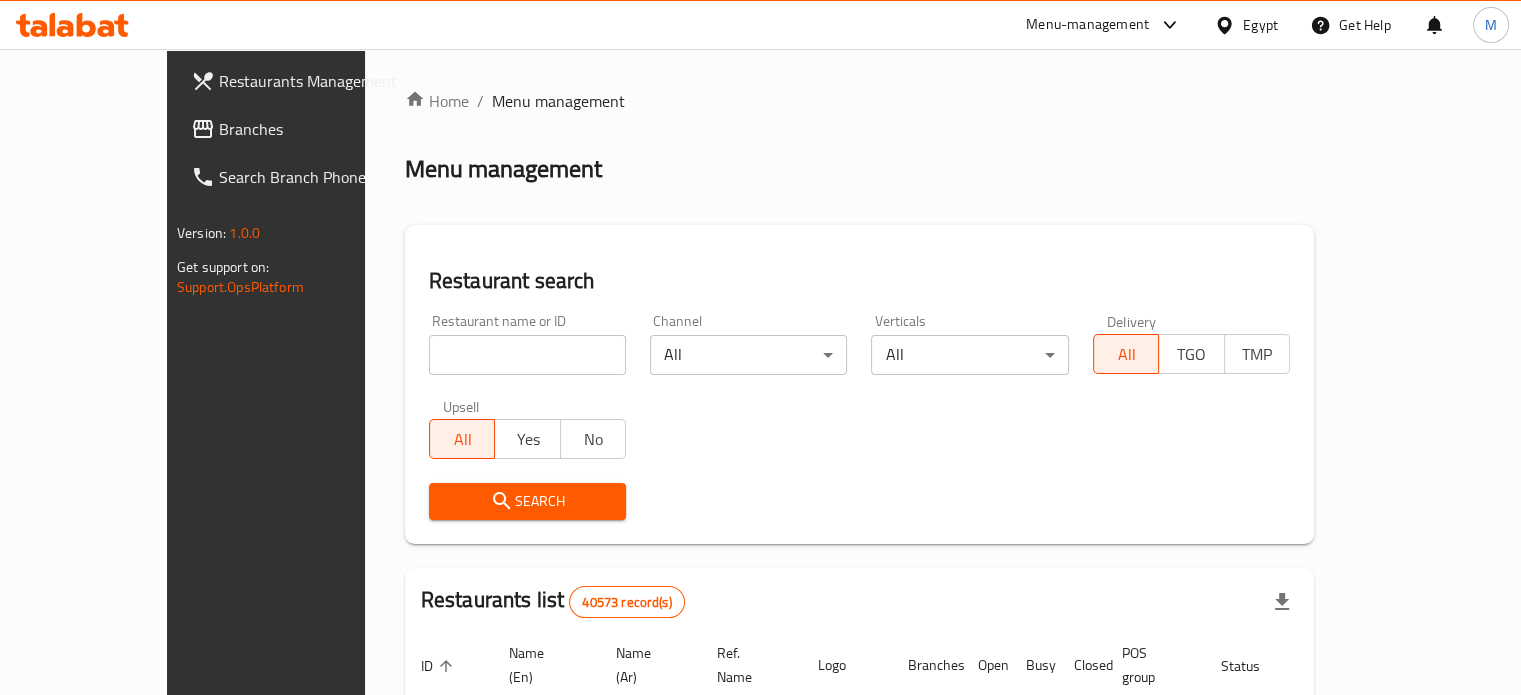click on "Restaurant name or ID Restaurant name or ID" at bounding box center (527, 344) 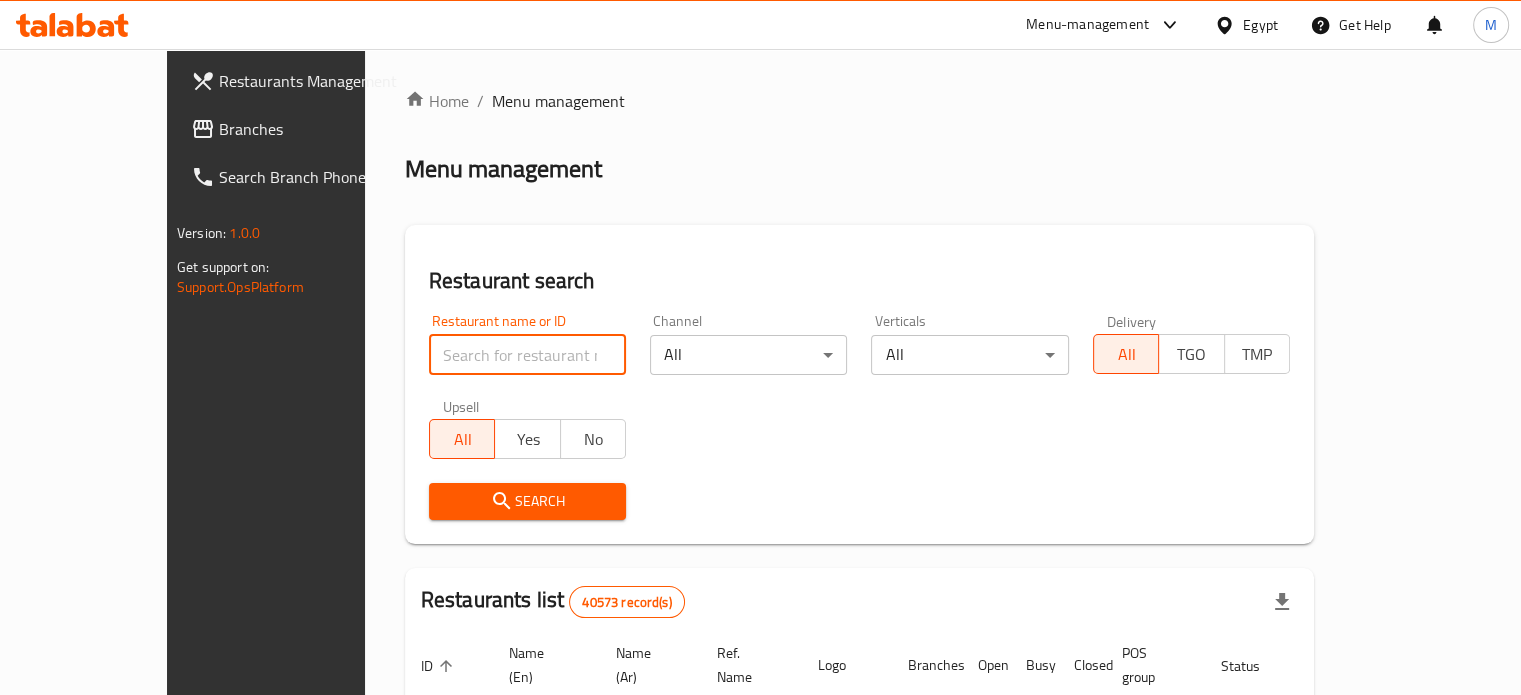 type on "monginis" 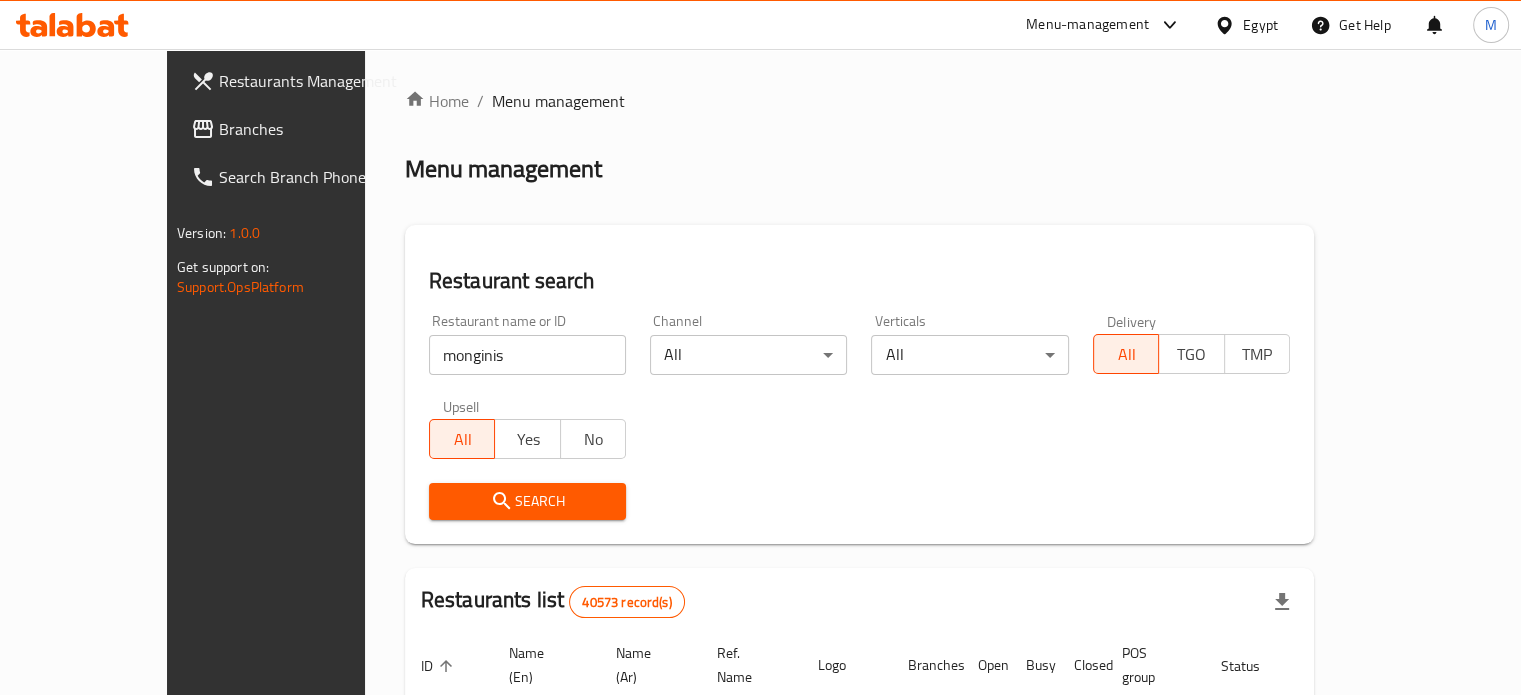 click on "Search" at bounding box center [527, 501] 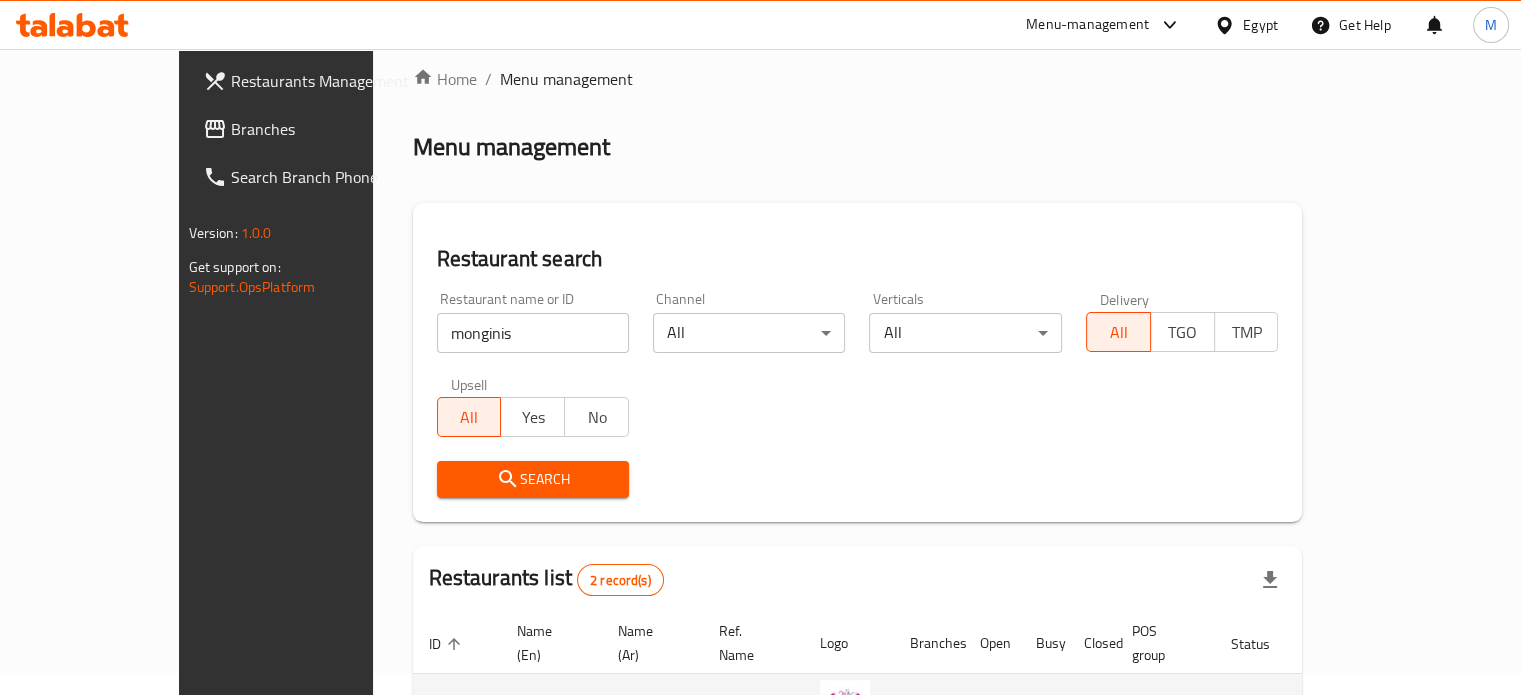 scroll, scrollTop: 227, scrollLeft: 0, axis: vertical 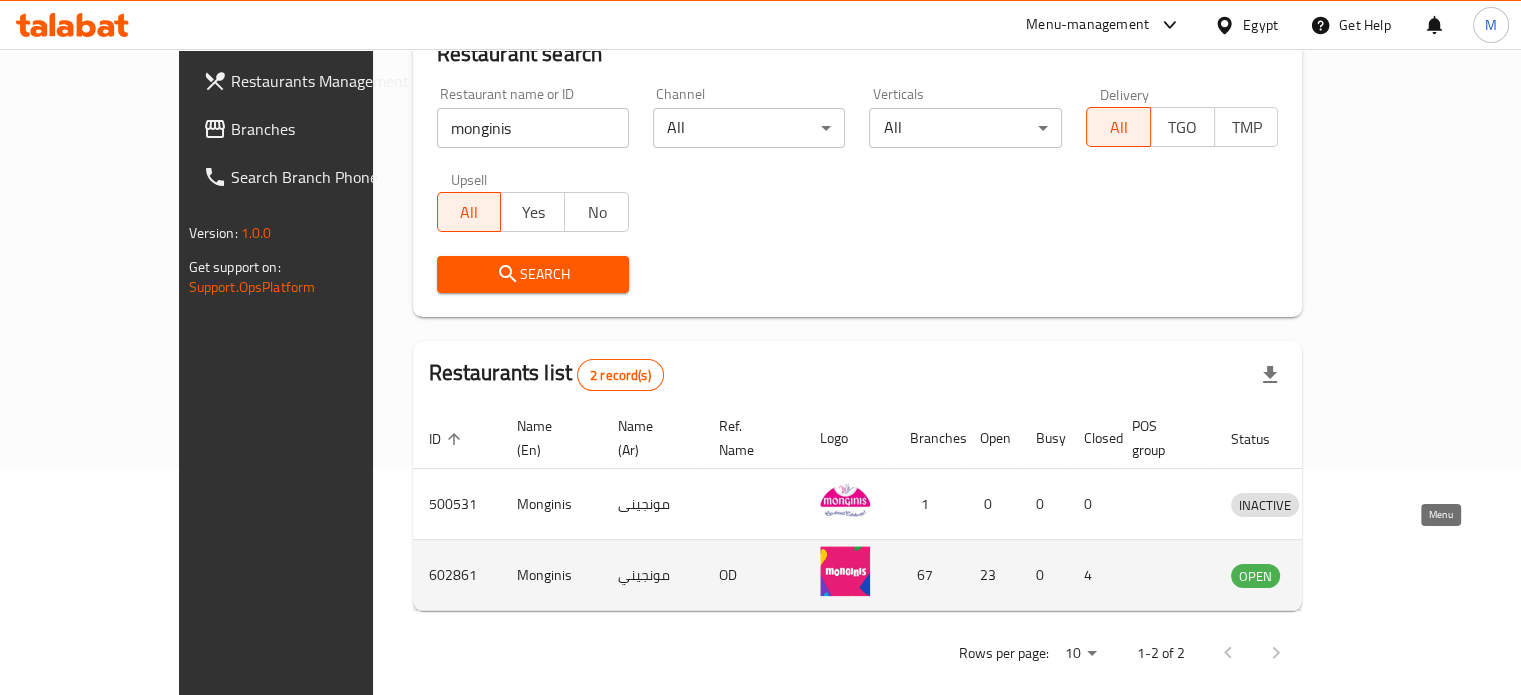 click 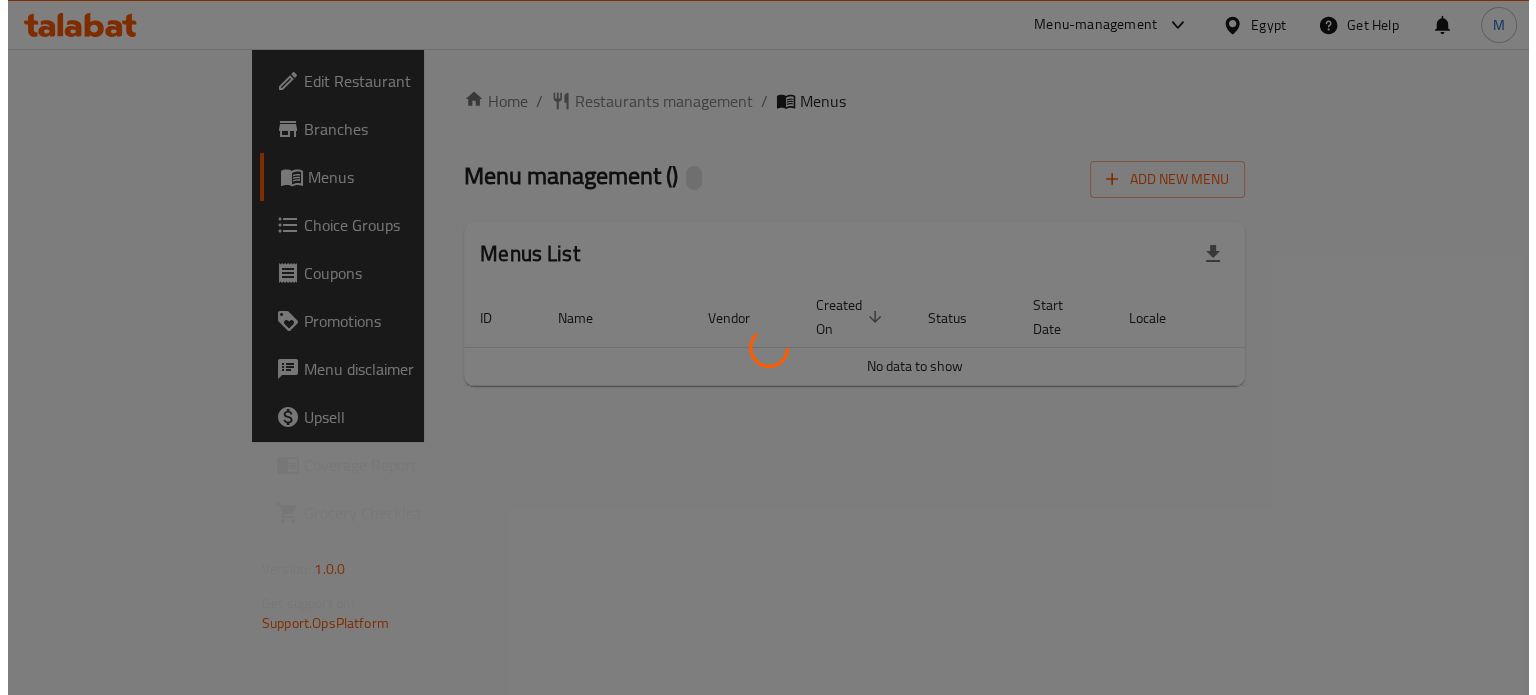 scroll, scrollTop: 0, scrollLeft: 0, axis: both 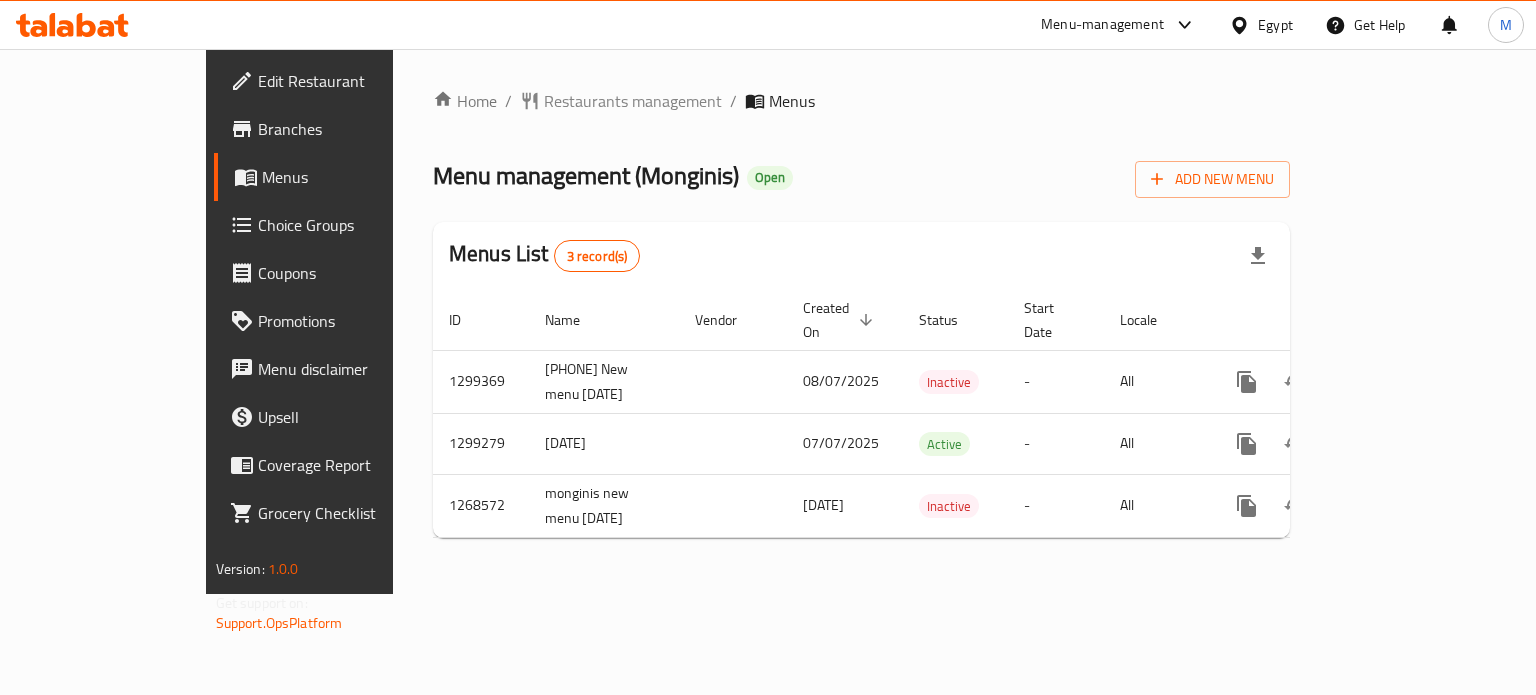 click on "Branches" at bounding box center (338, 129) 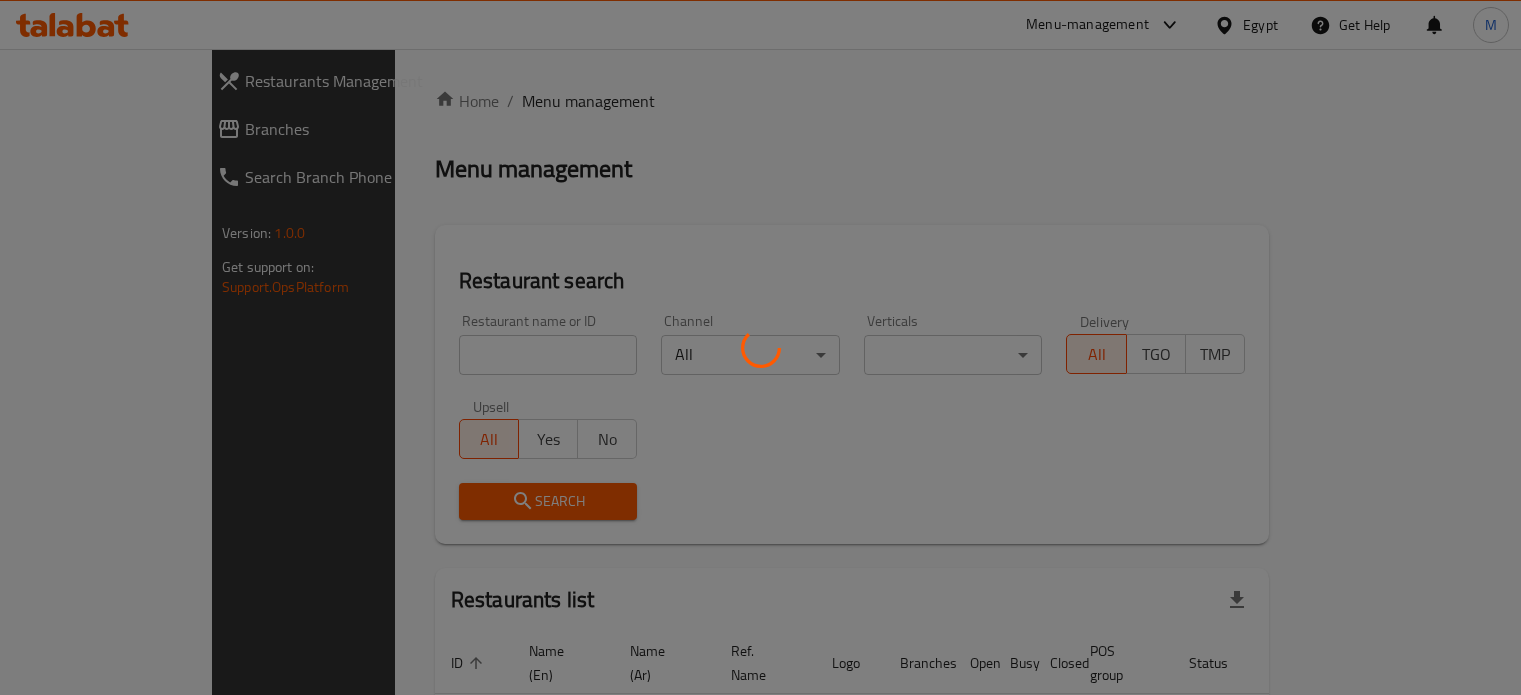 scroll, scrollTop: 0, scrollLeft: 0, axis: both 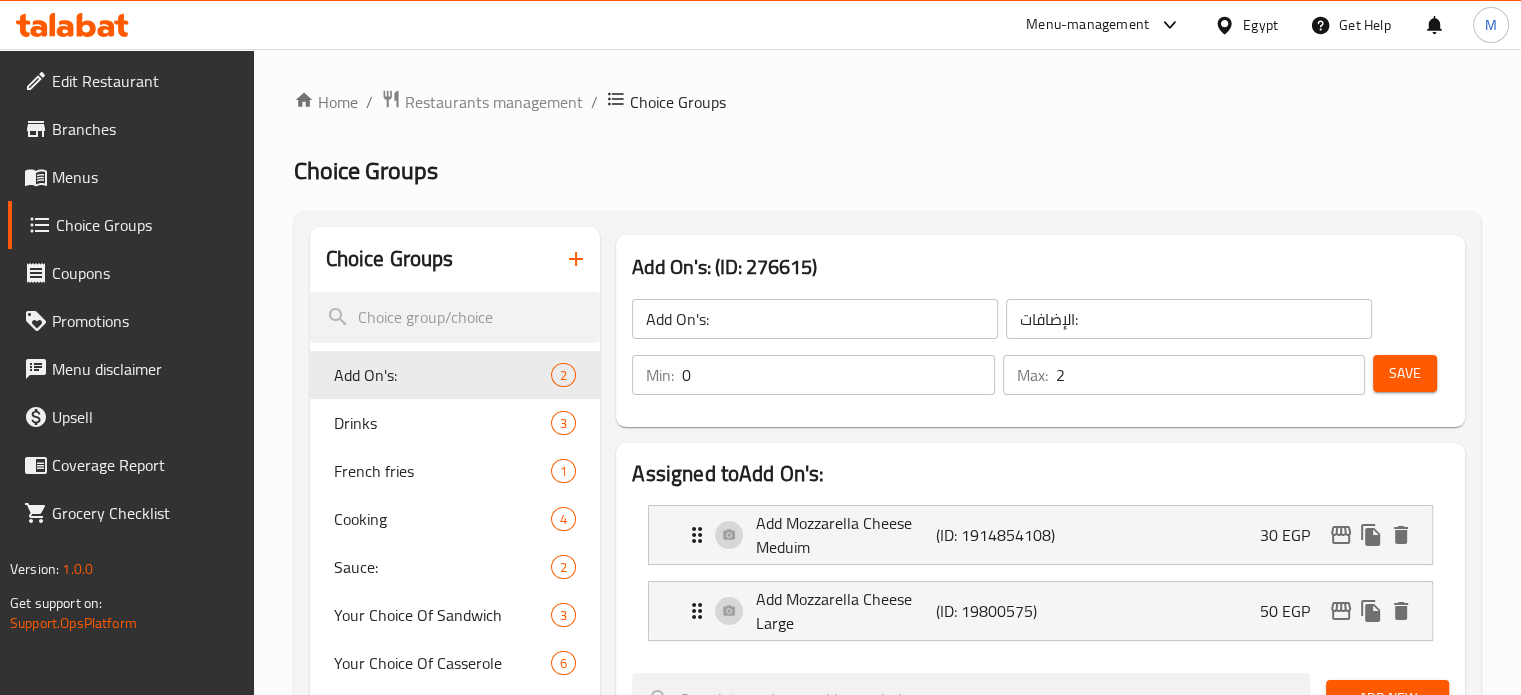 click on "Menu-management" at bounding box center (1087, 25) 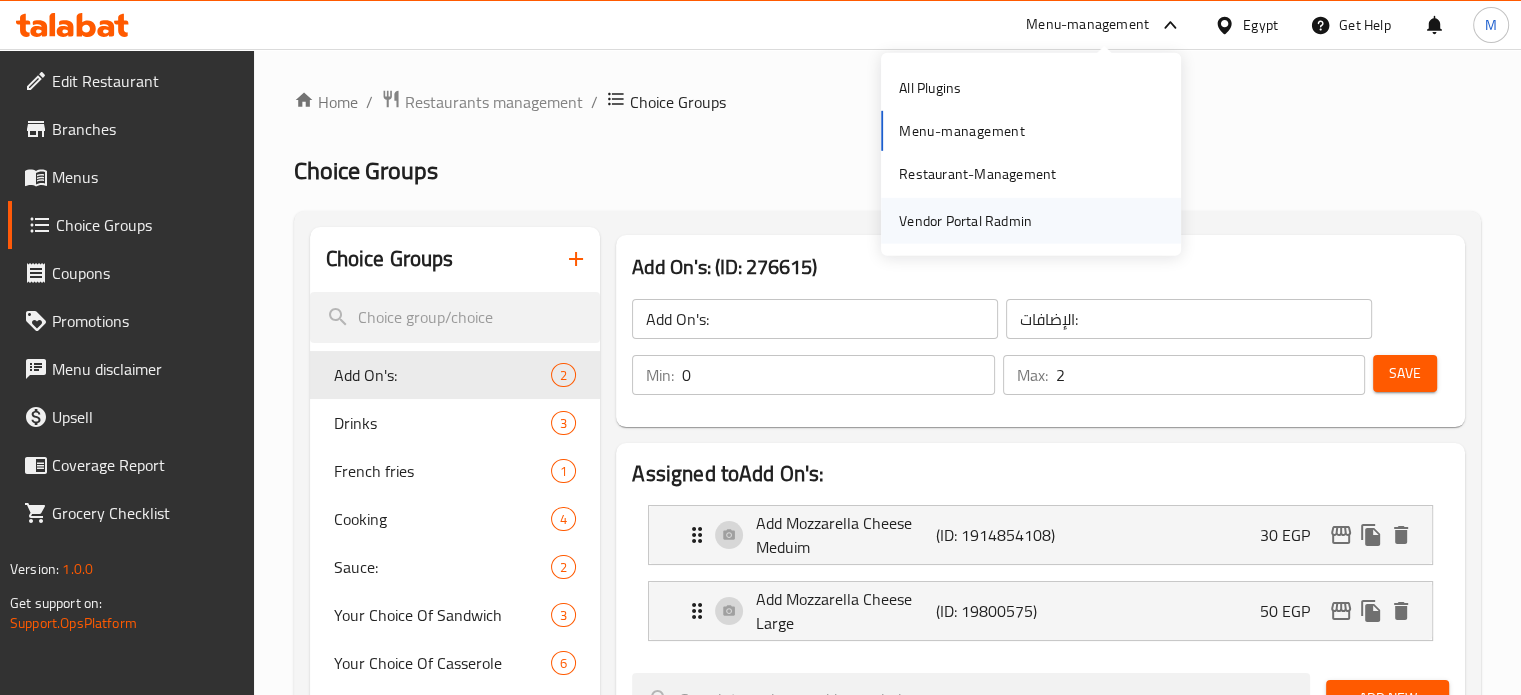 click on "Vendor Portal Radmin" at bounding box center (965, 221) 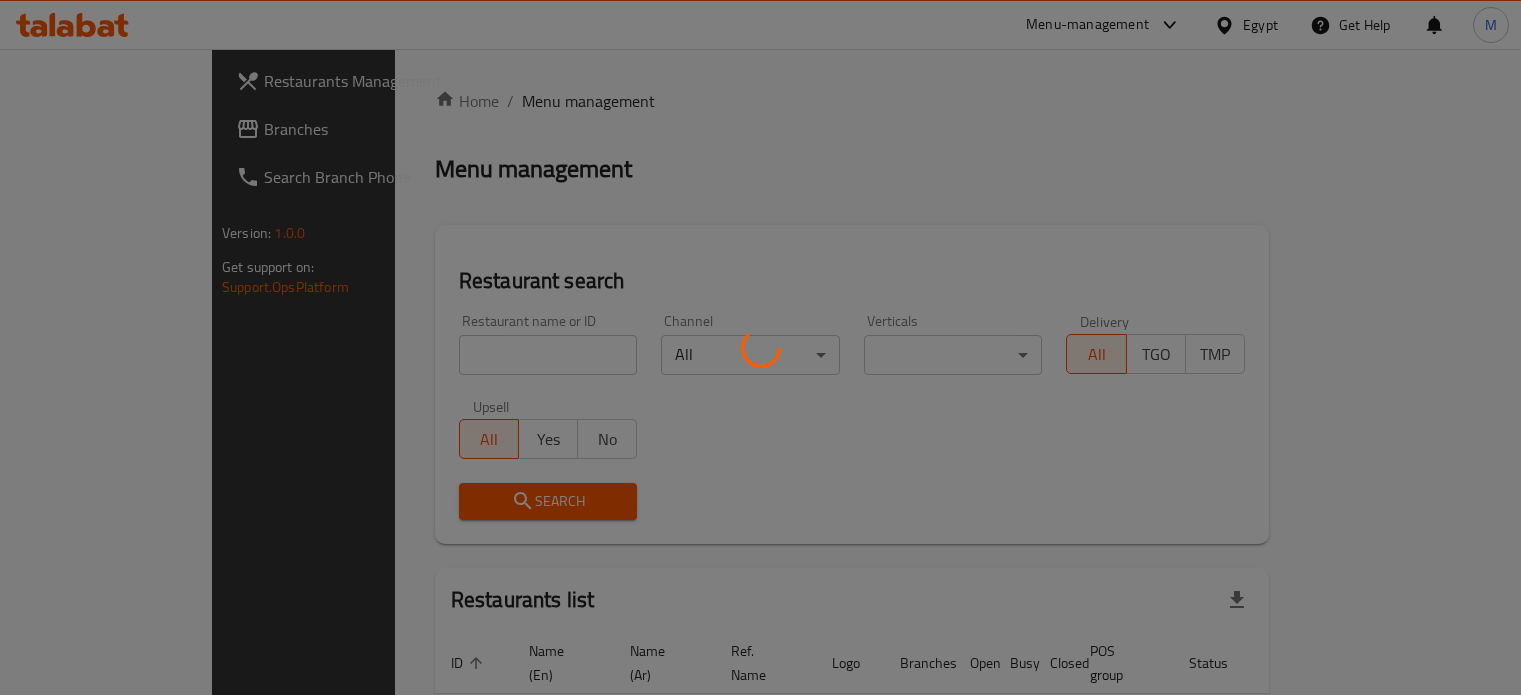 scroll, scrollTop: 0, scrollLeft: 0, axis: both 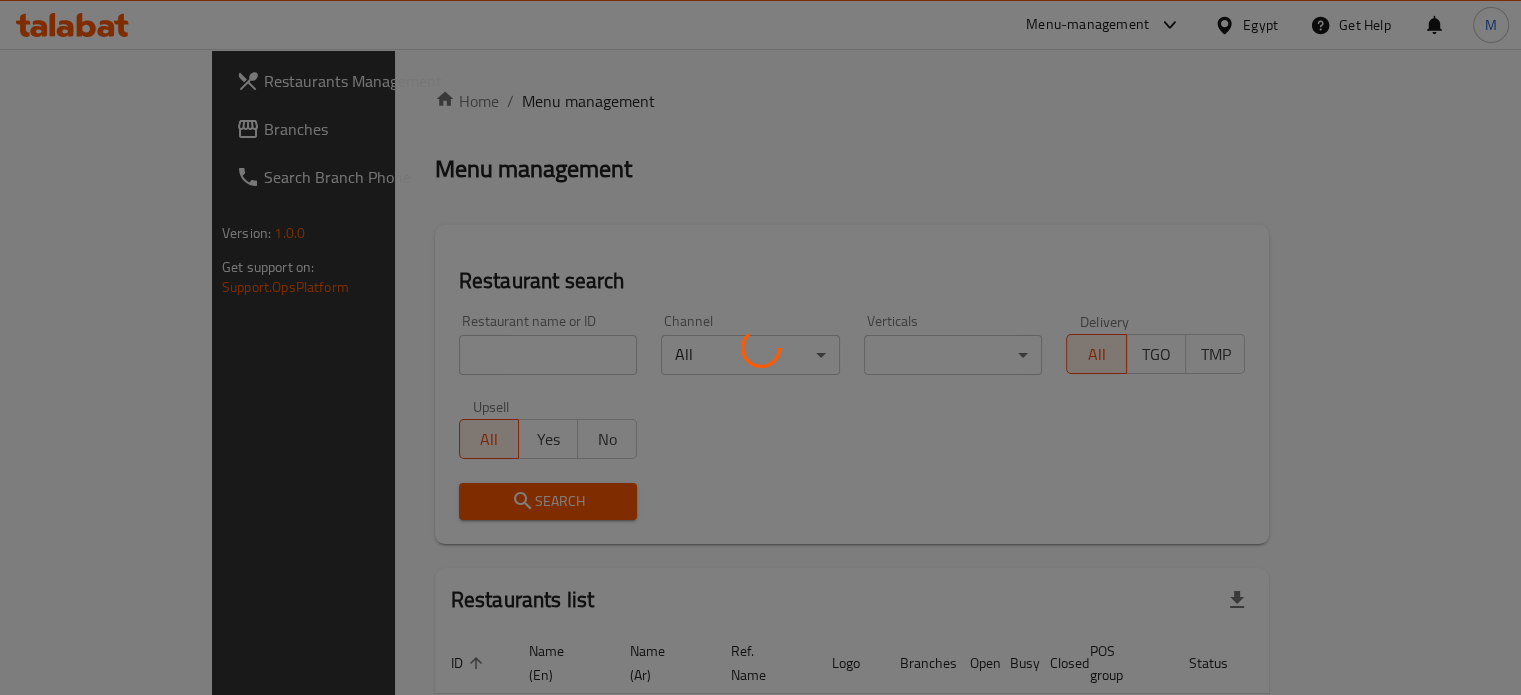 click at bounding box center (760, 347) 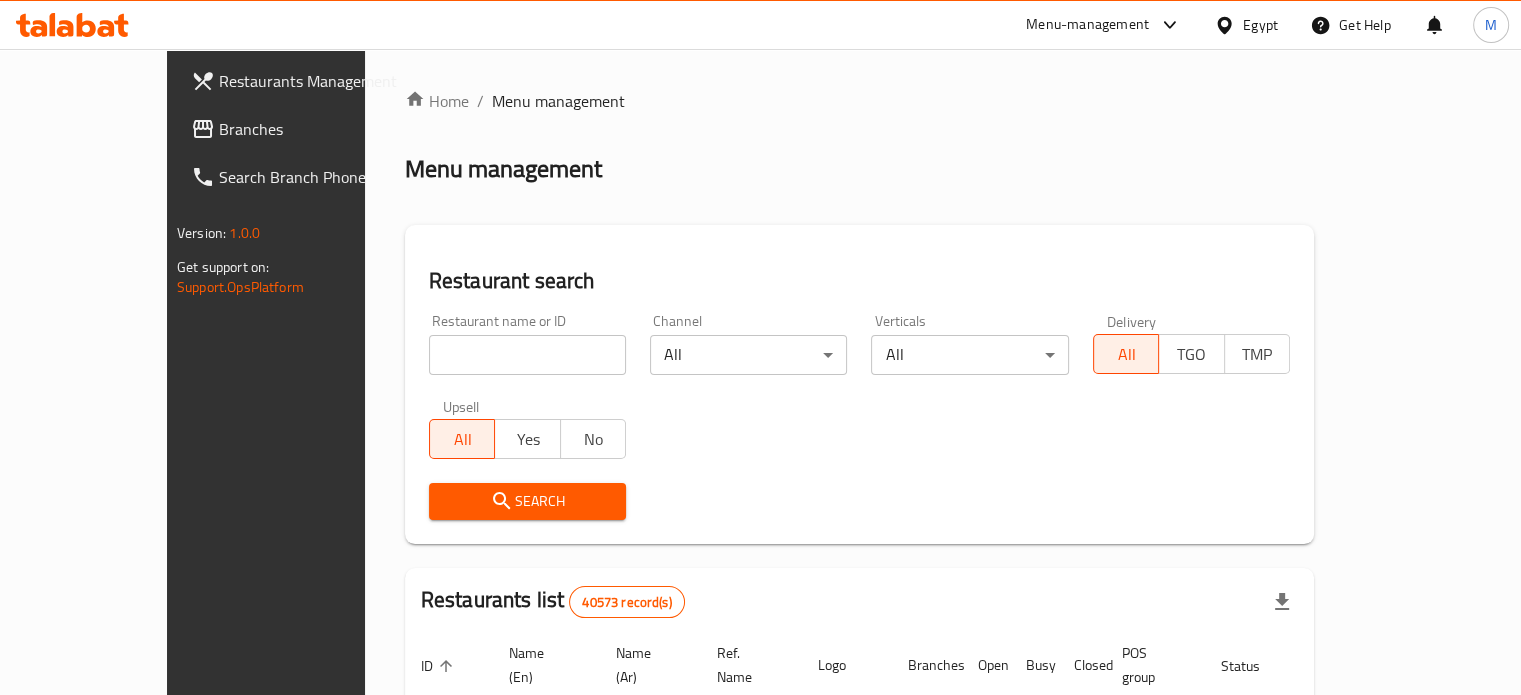 click at bounding box center (527, 355) 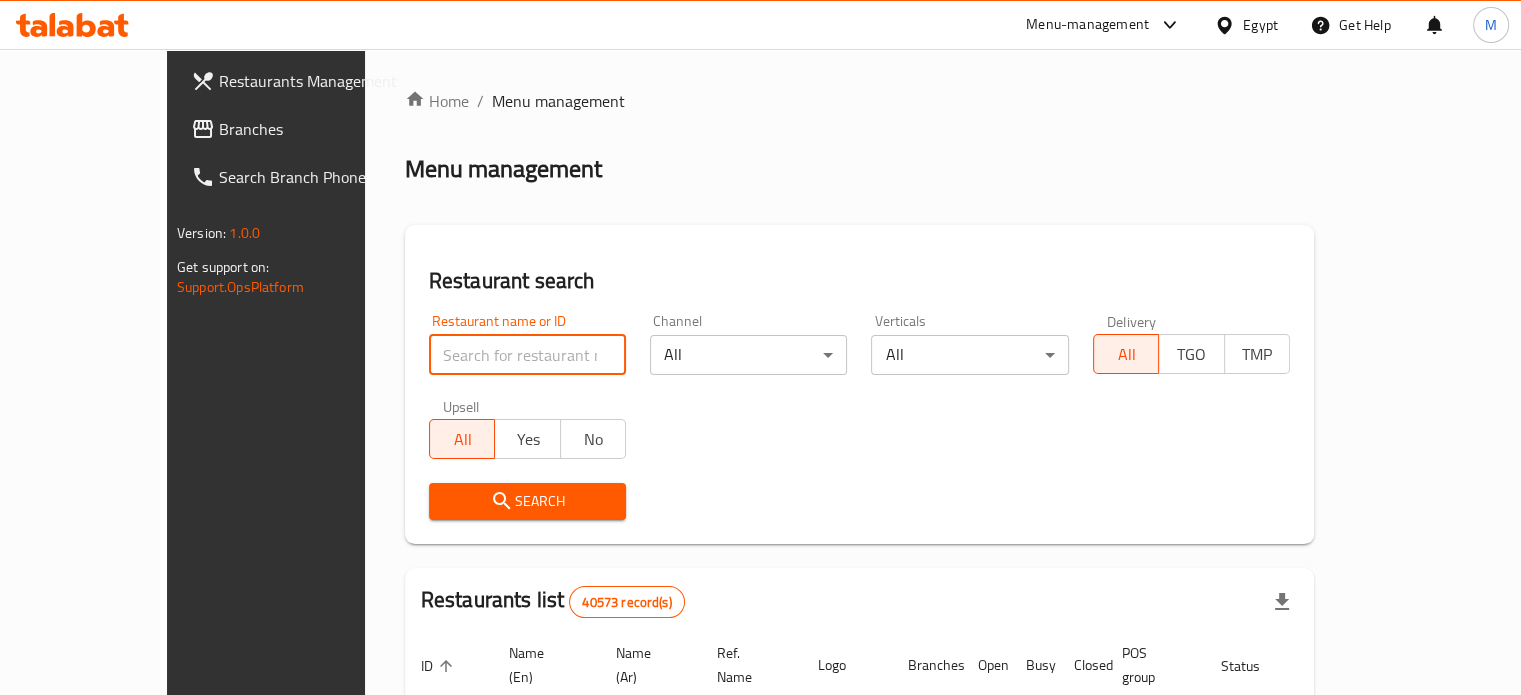 type on "monginis" 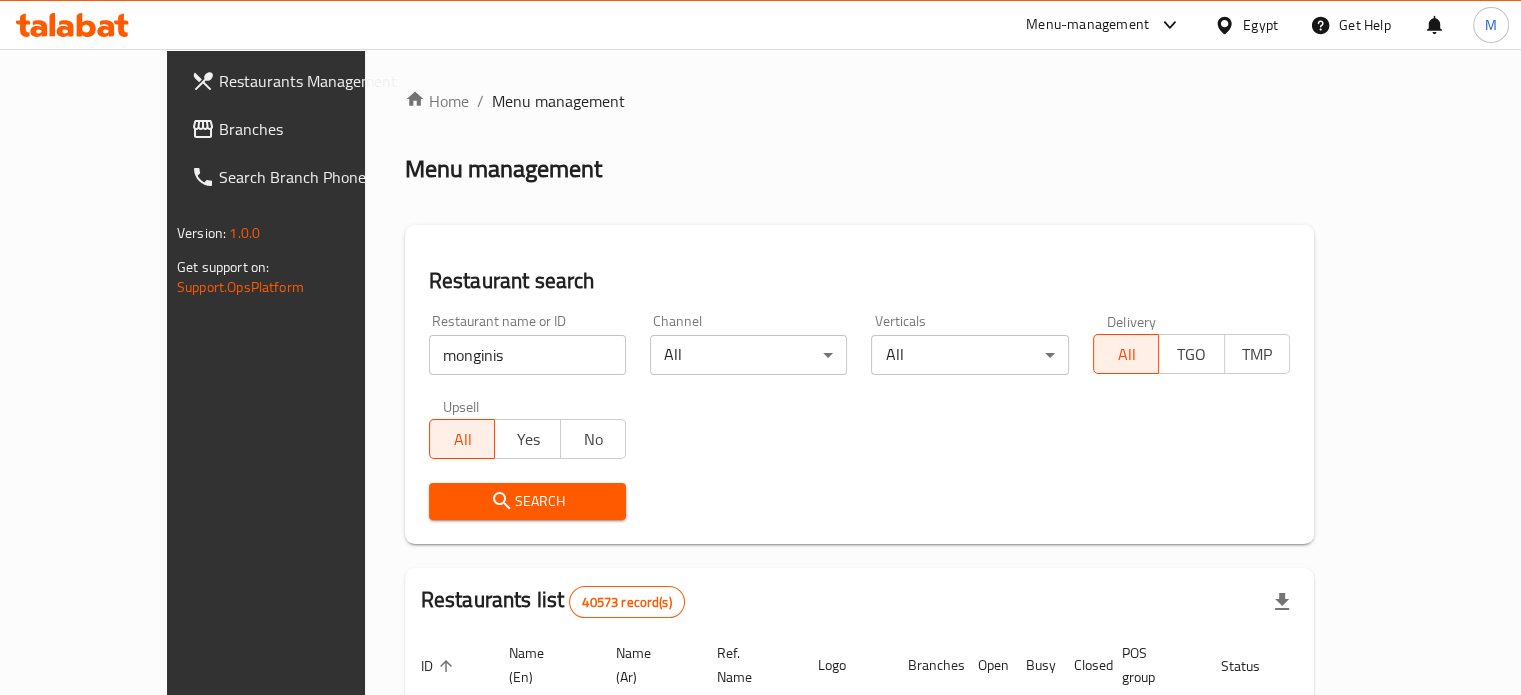 click on "Search" at bounding box center [527, 501] 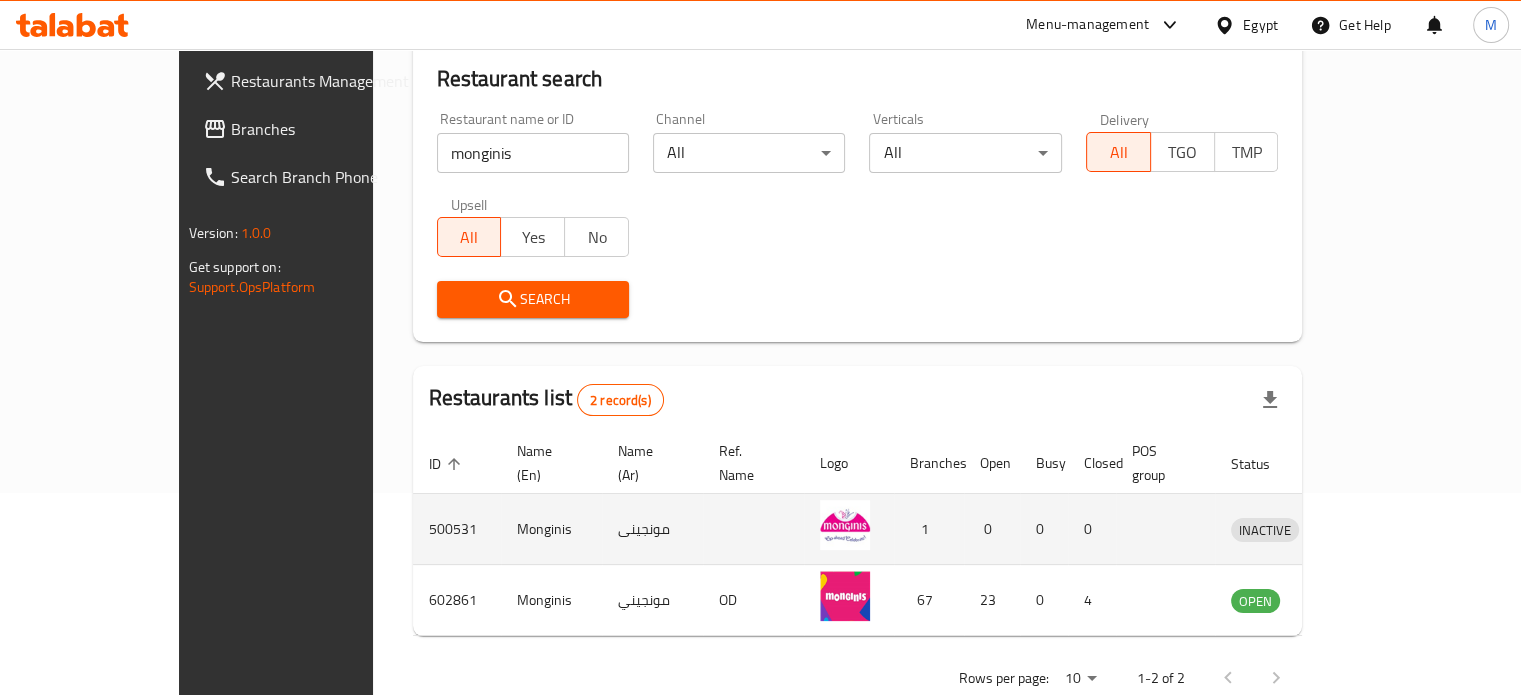 scroll, scrollTop: 227, scrollLeft: 0, axis: vertical 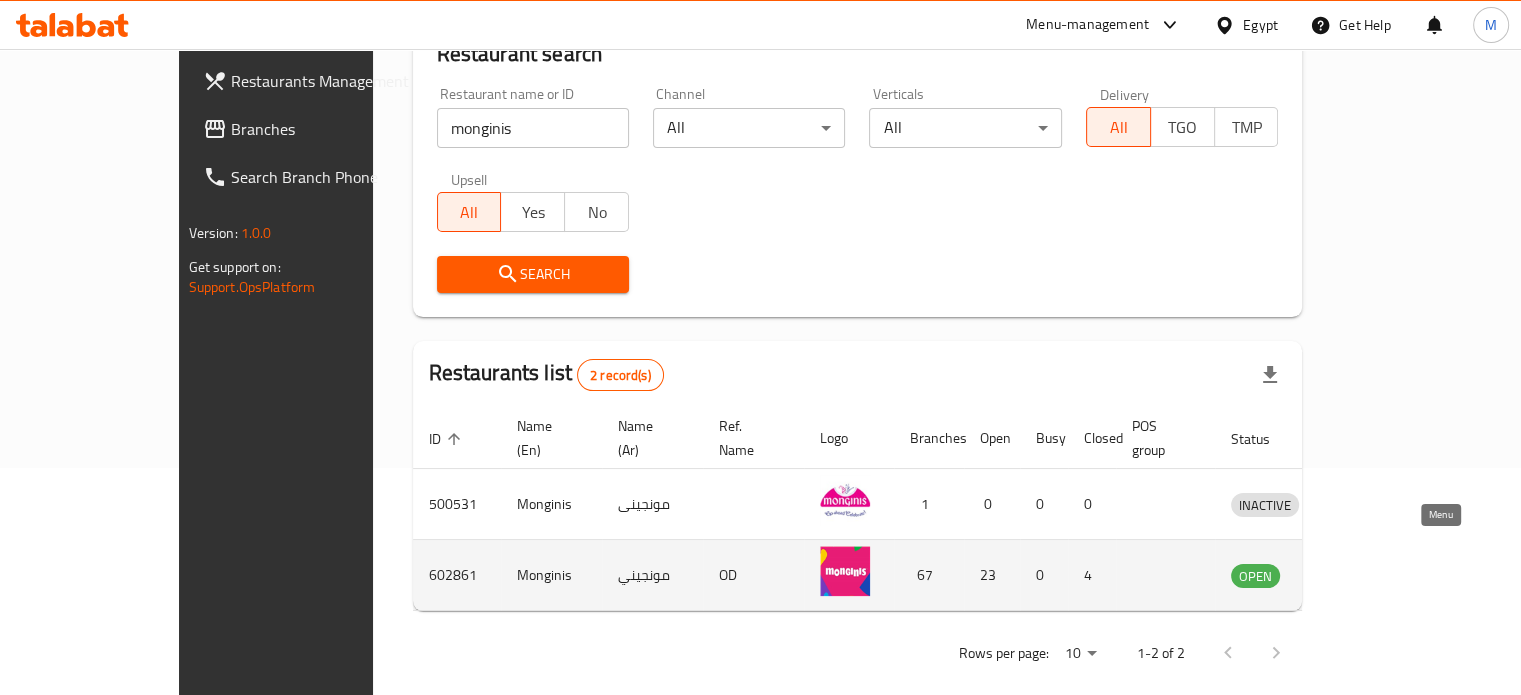 click 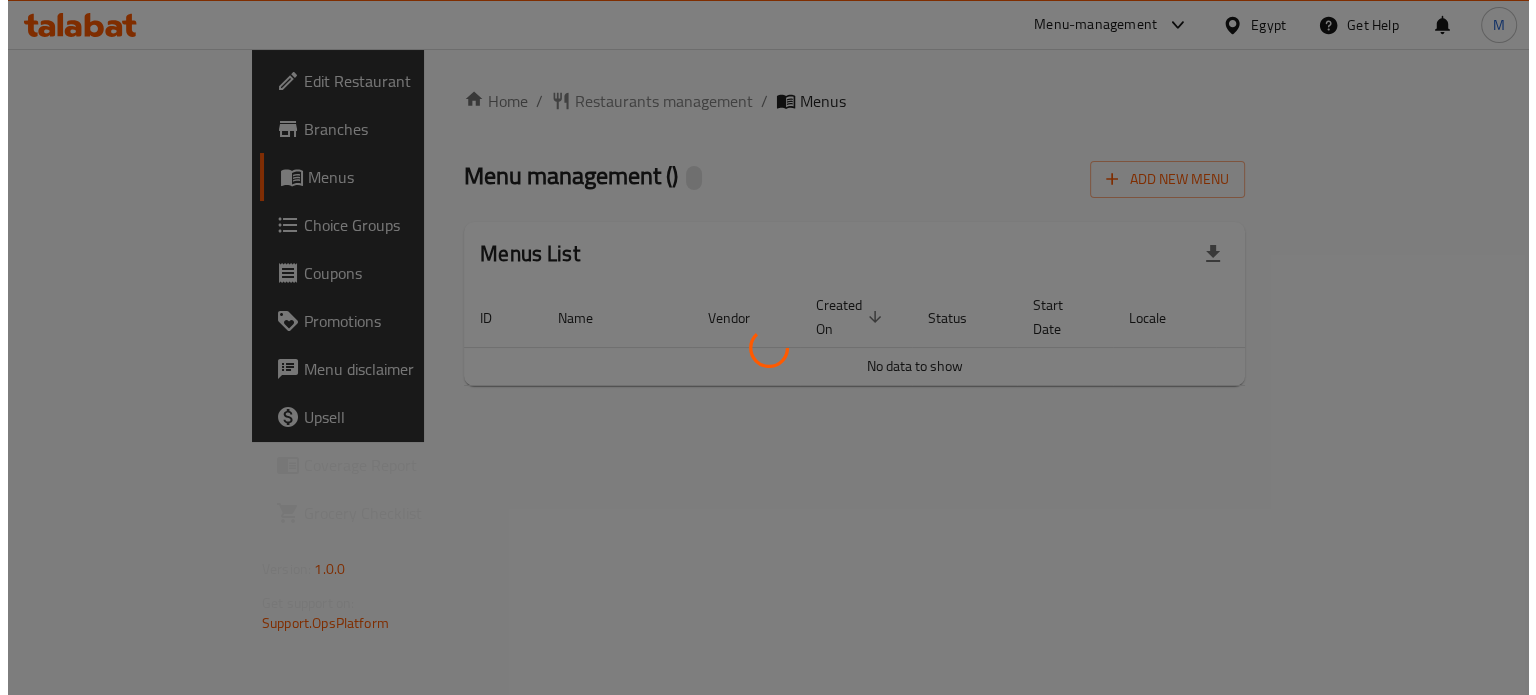 scroll, scrollTop: 0, scrollLeft: 0, axis: both 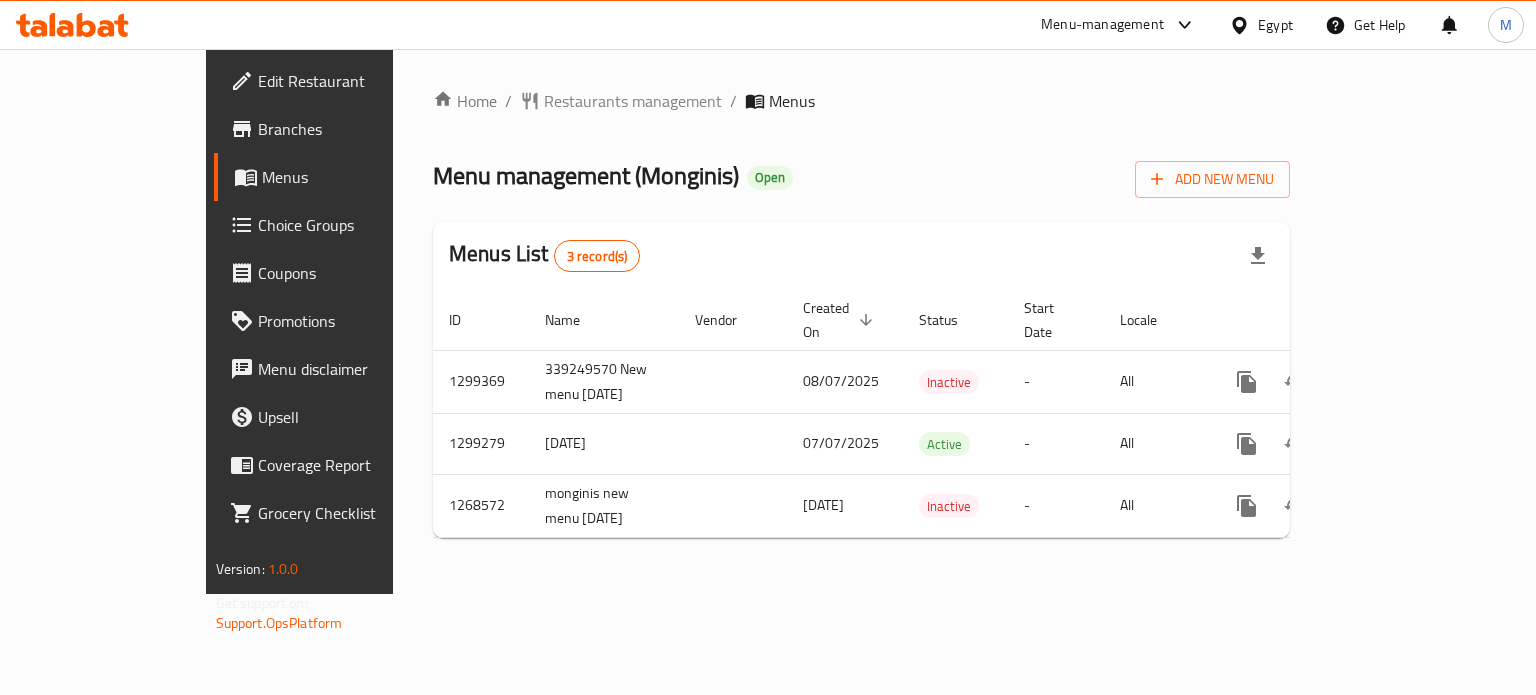 click on "Branches" at bounding box center [352, 129] 